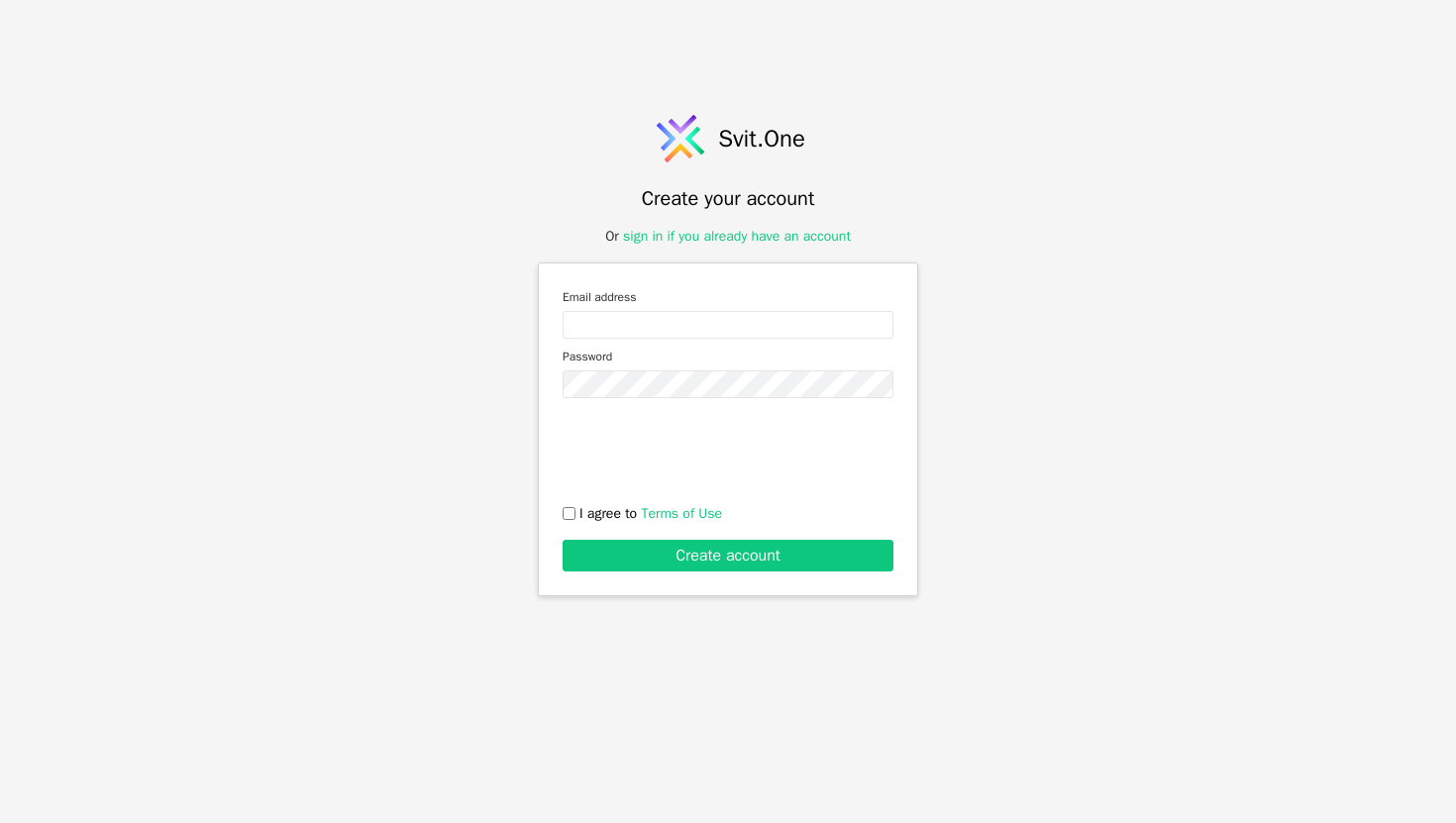 scroll, scrollTop: 0, scrollLeft: 0, axis: both 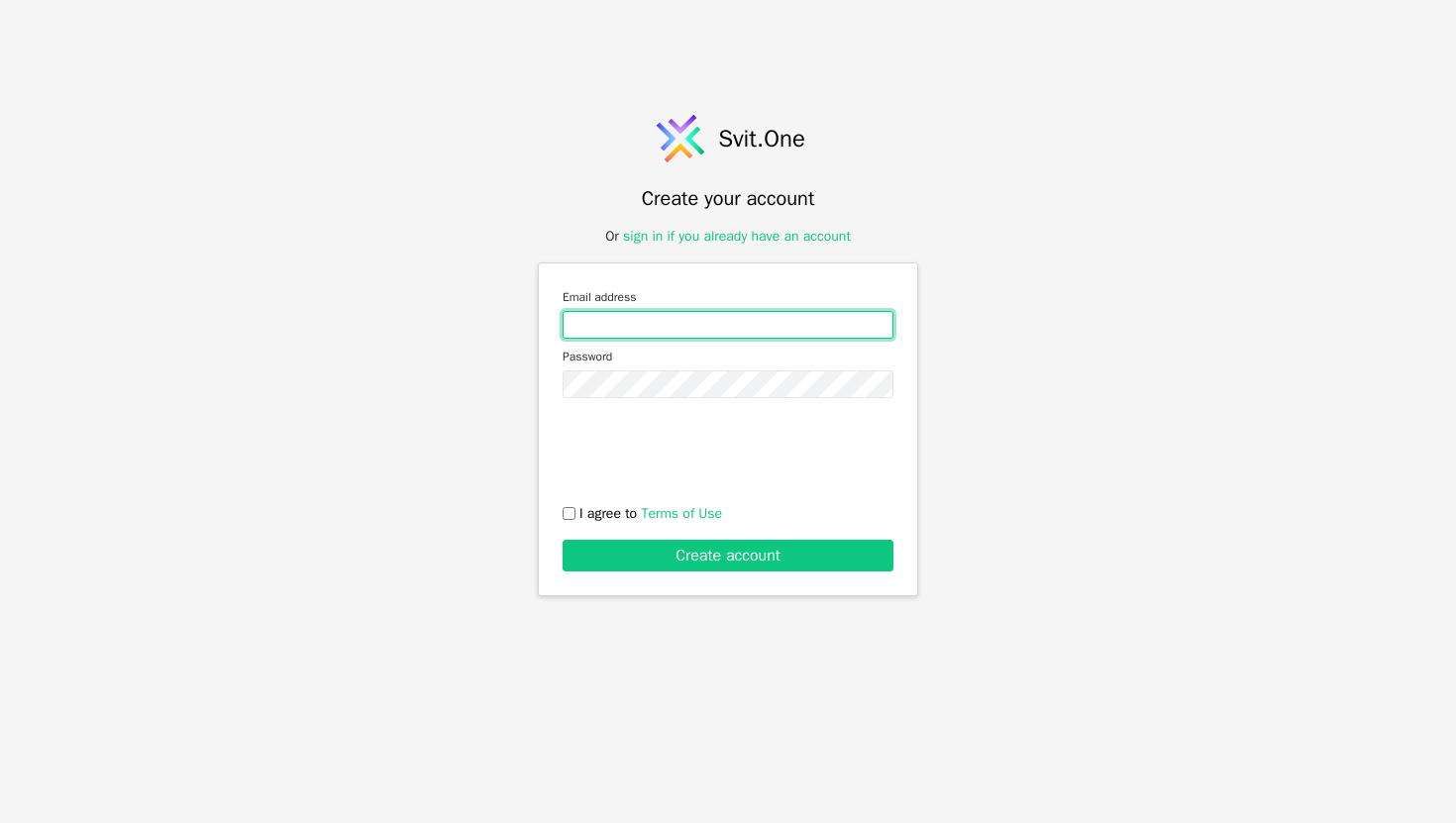 type on "[EMAIL]" 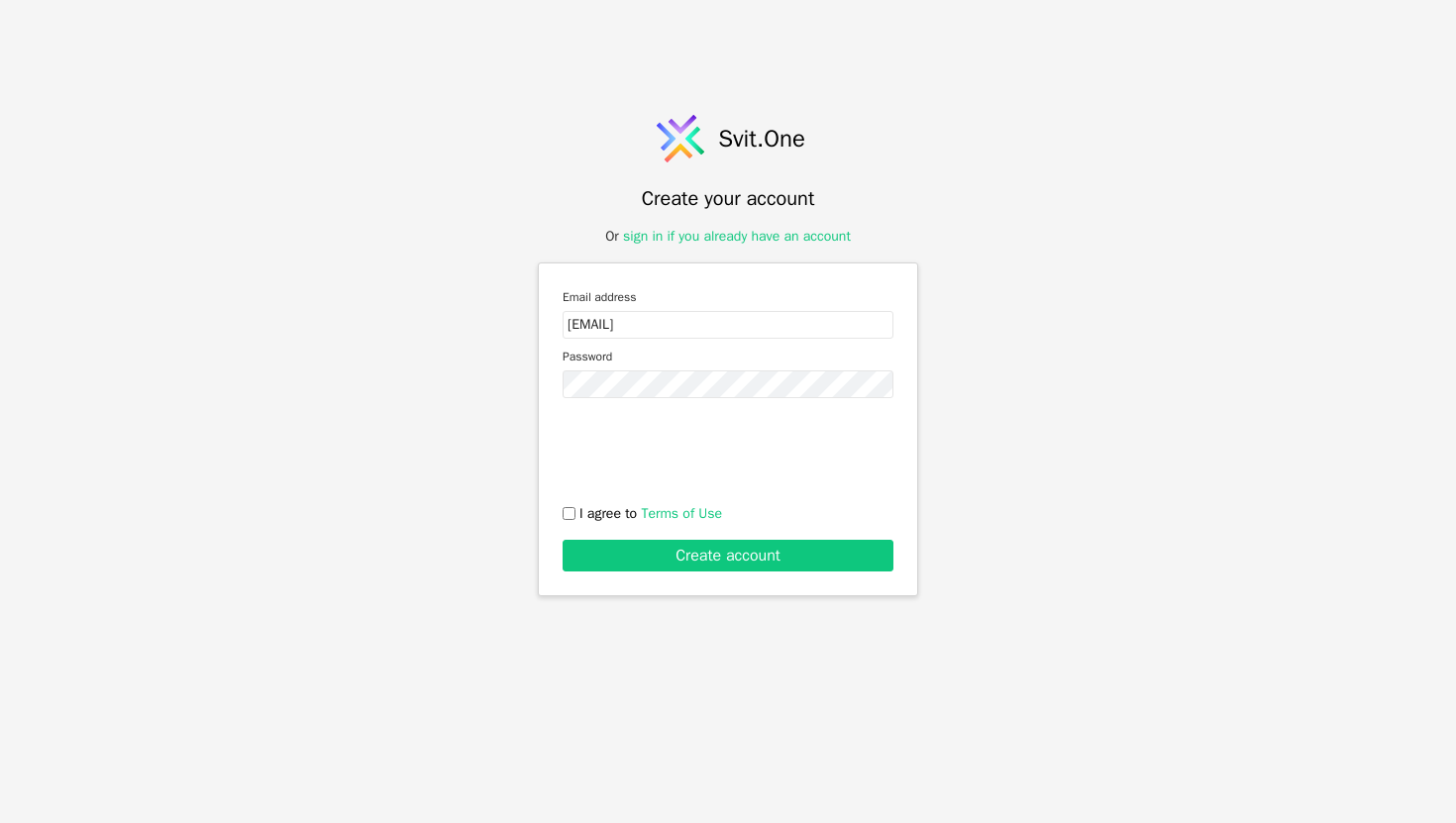click on "I agree to   Terms of Use" at bounding box center [569, 513] 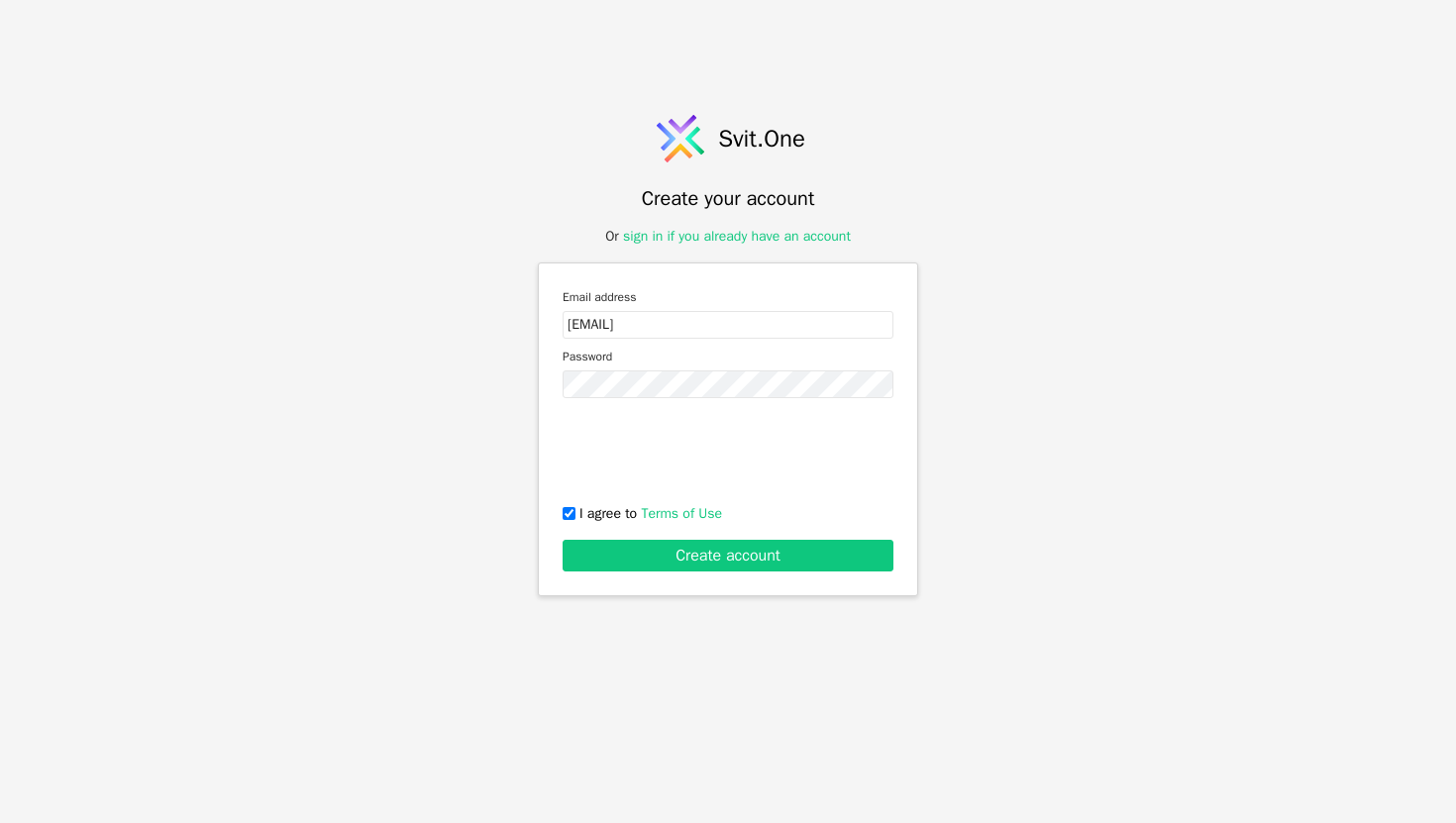 checkbox on "true" 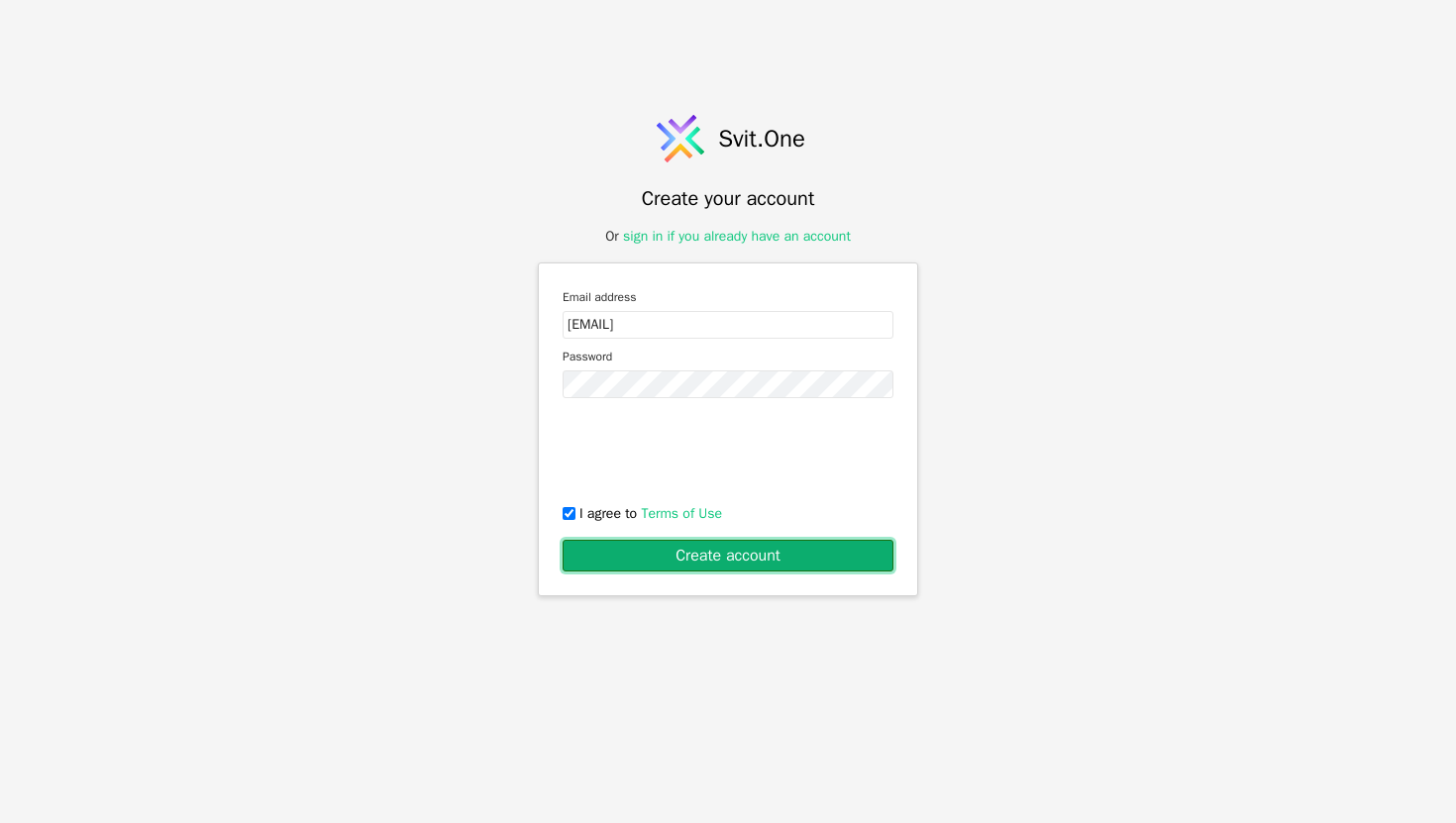 click on "Create account" at bounding box center [728, 556] 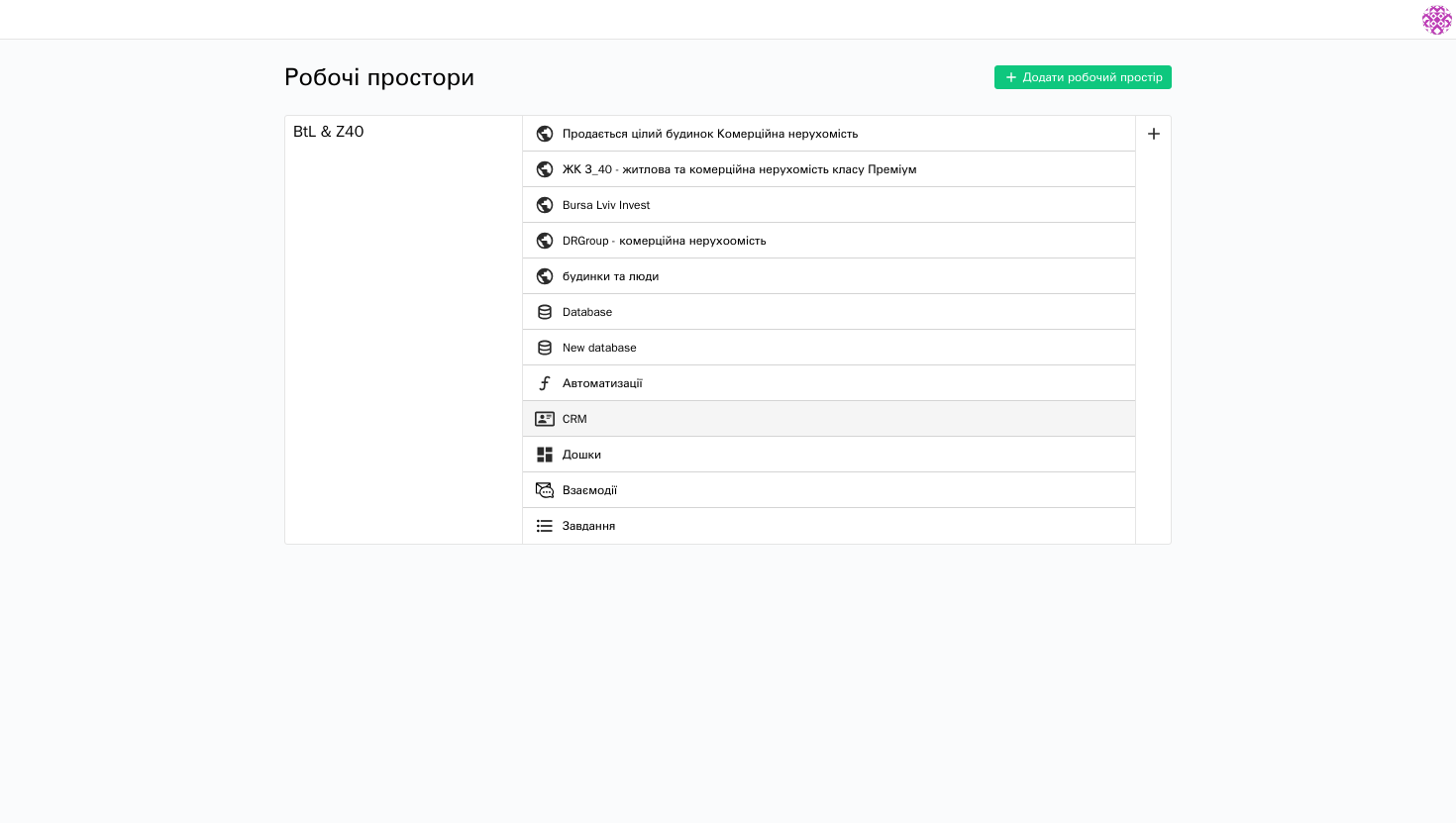 click on "CRM" at bounding box center [829, 419] 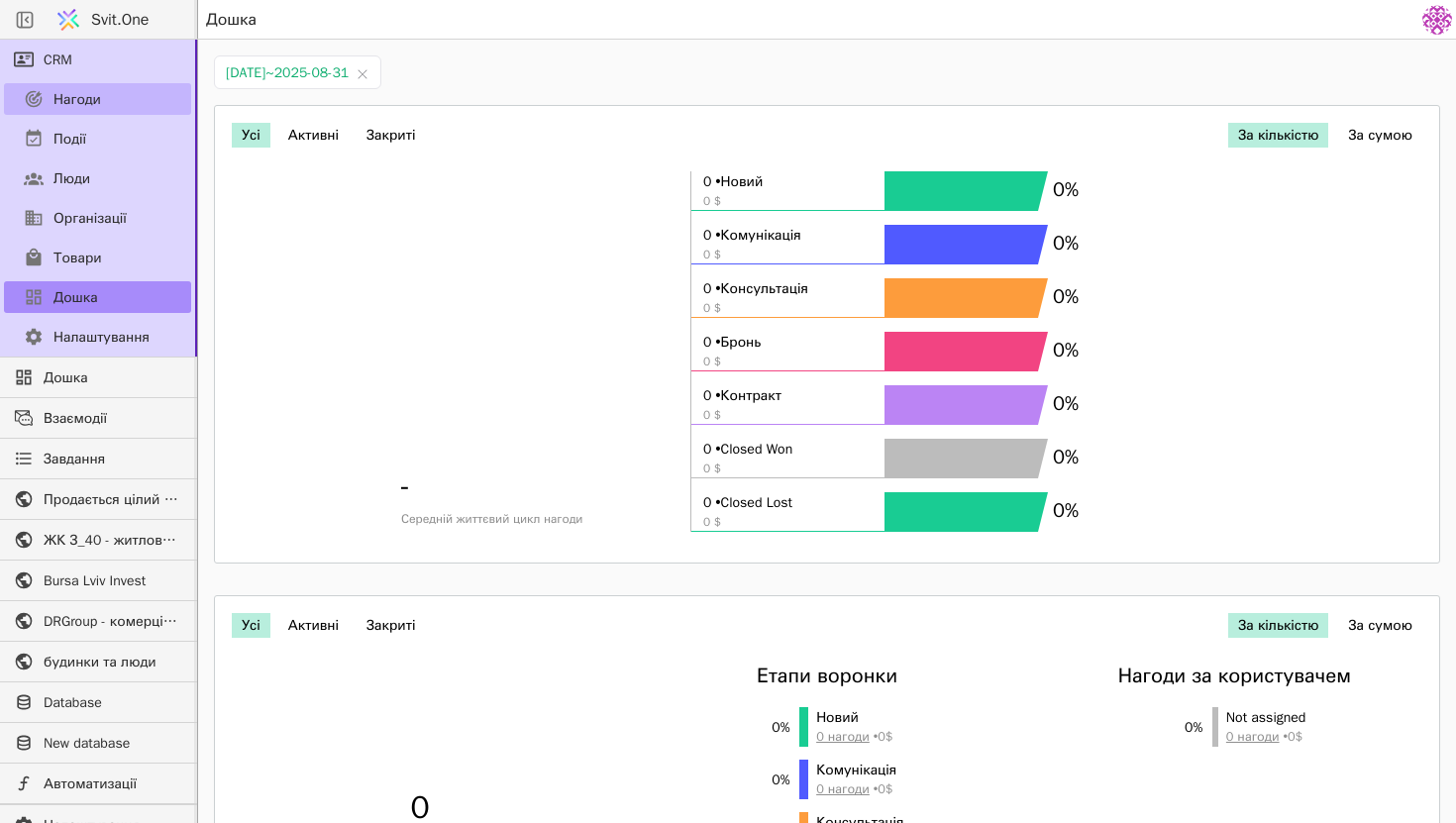 click on "Нагоди" at bounding box center (97, 99) 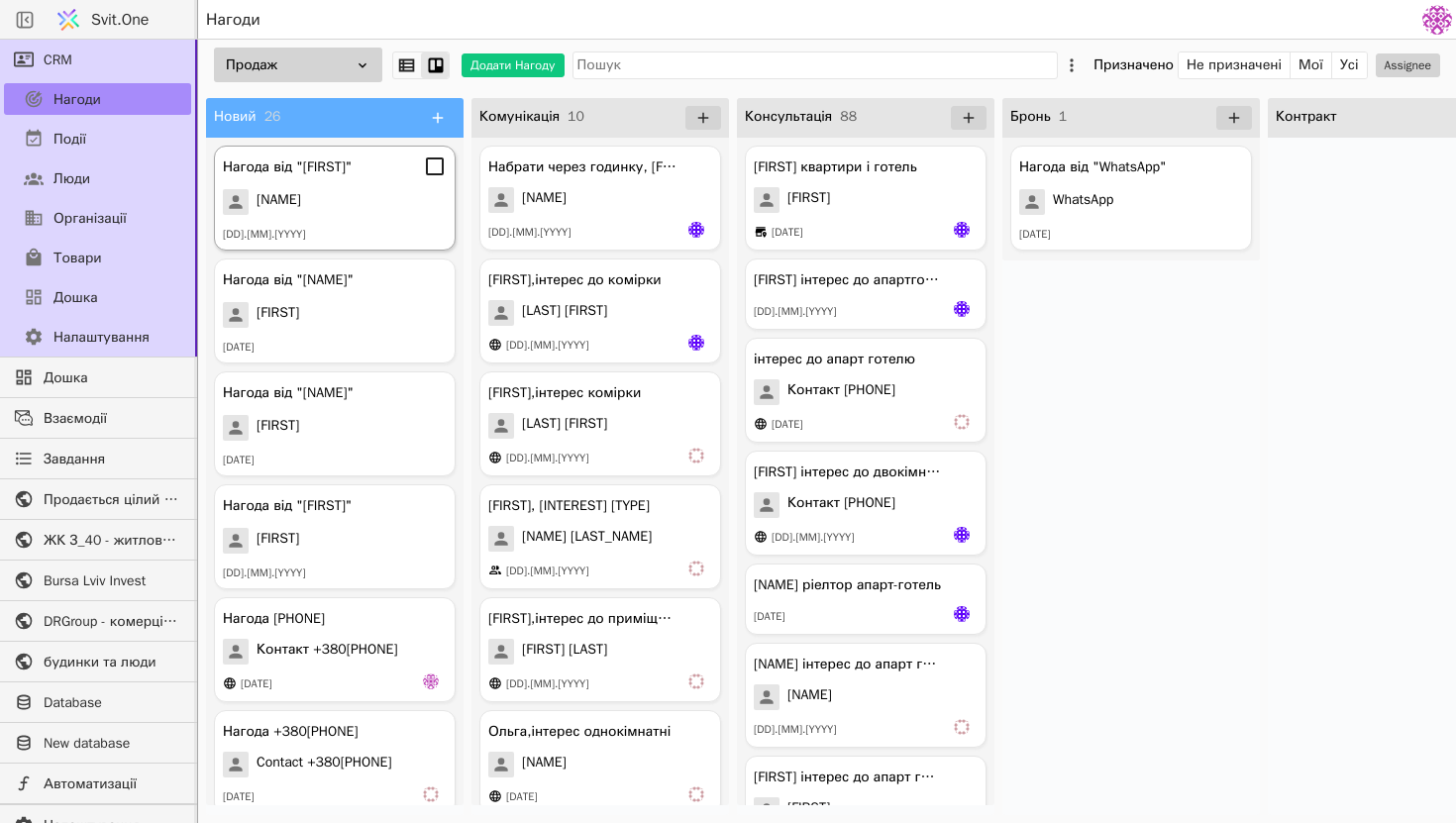 click 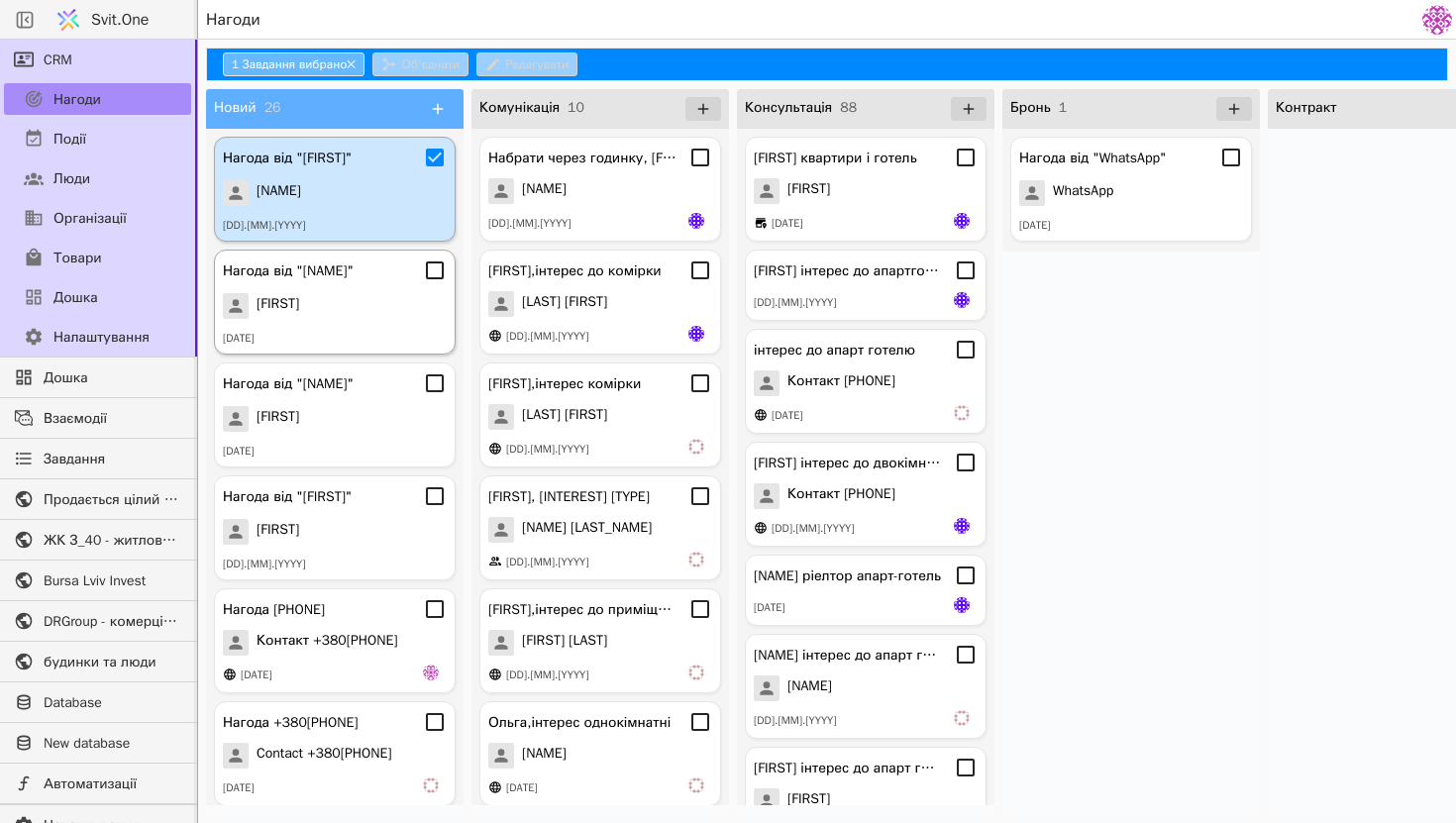 click 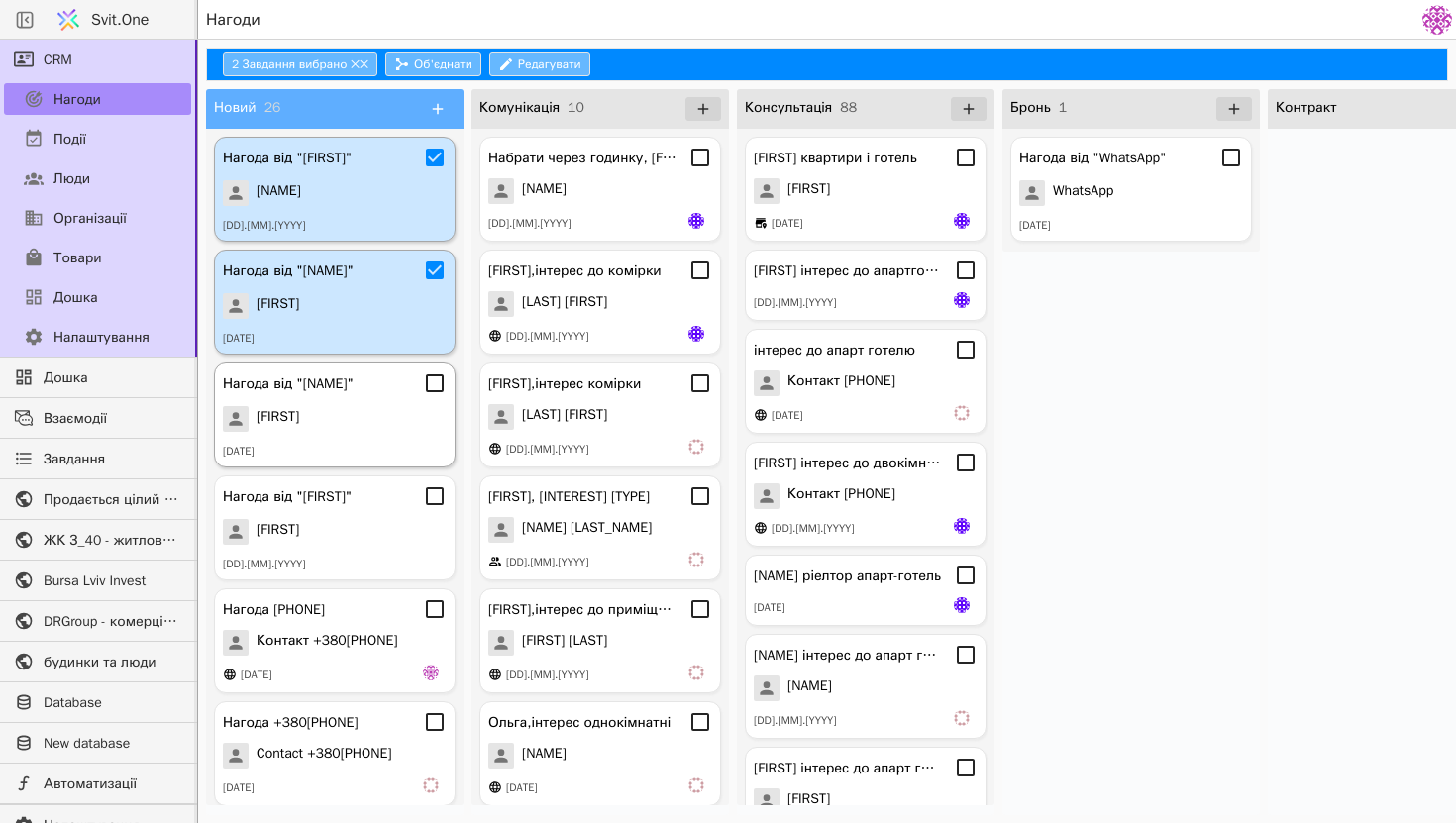 click 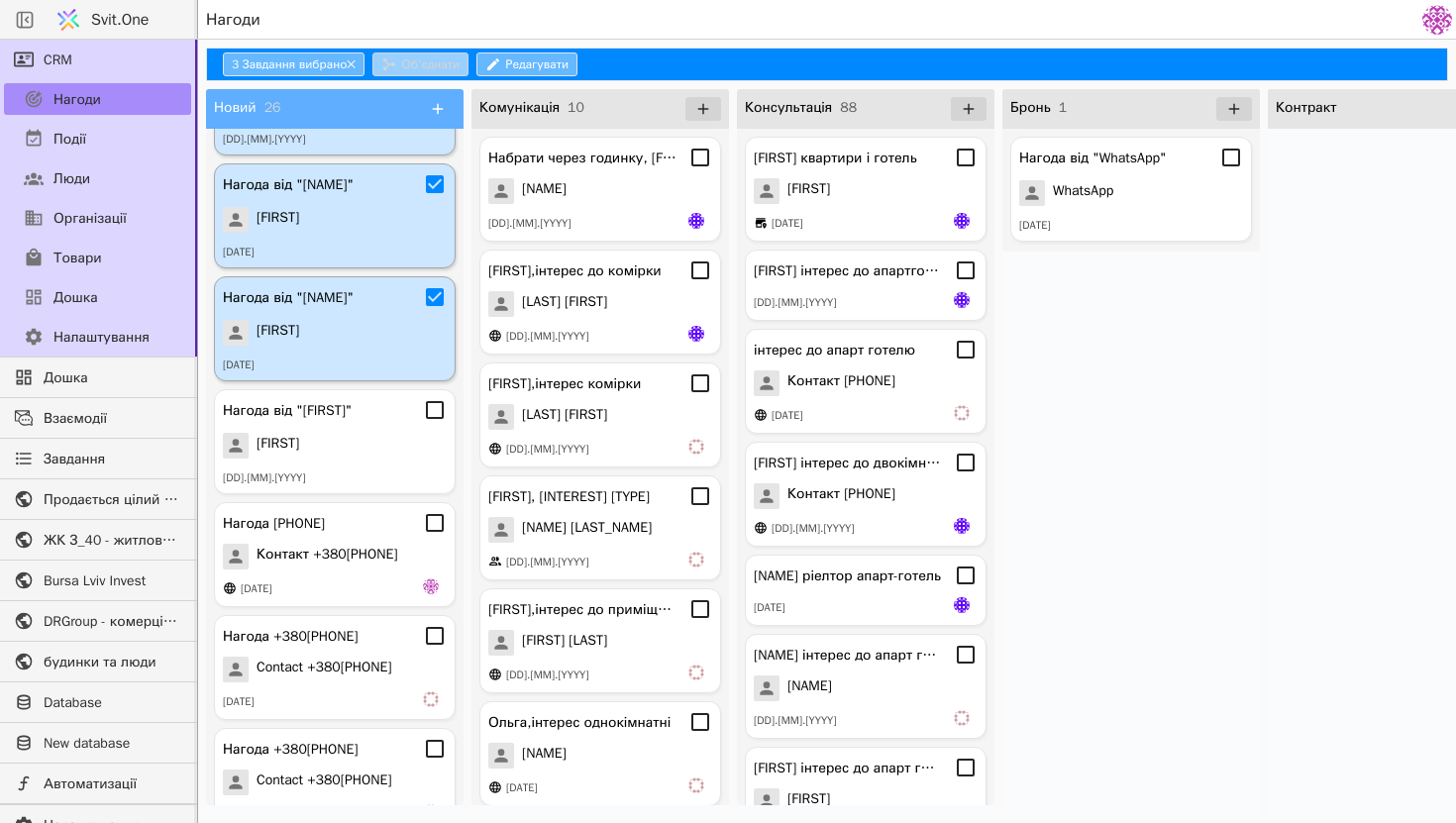 scroll, scrollTop: 186, scrollLeft: 0, axis: vertical 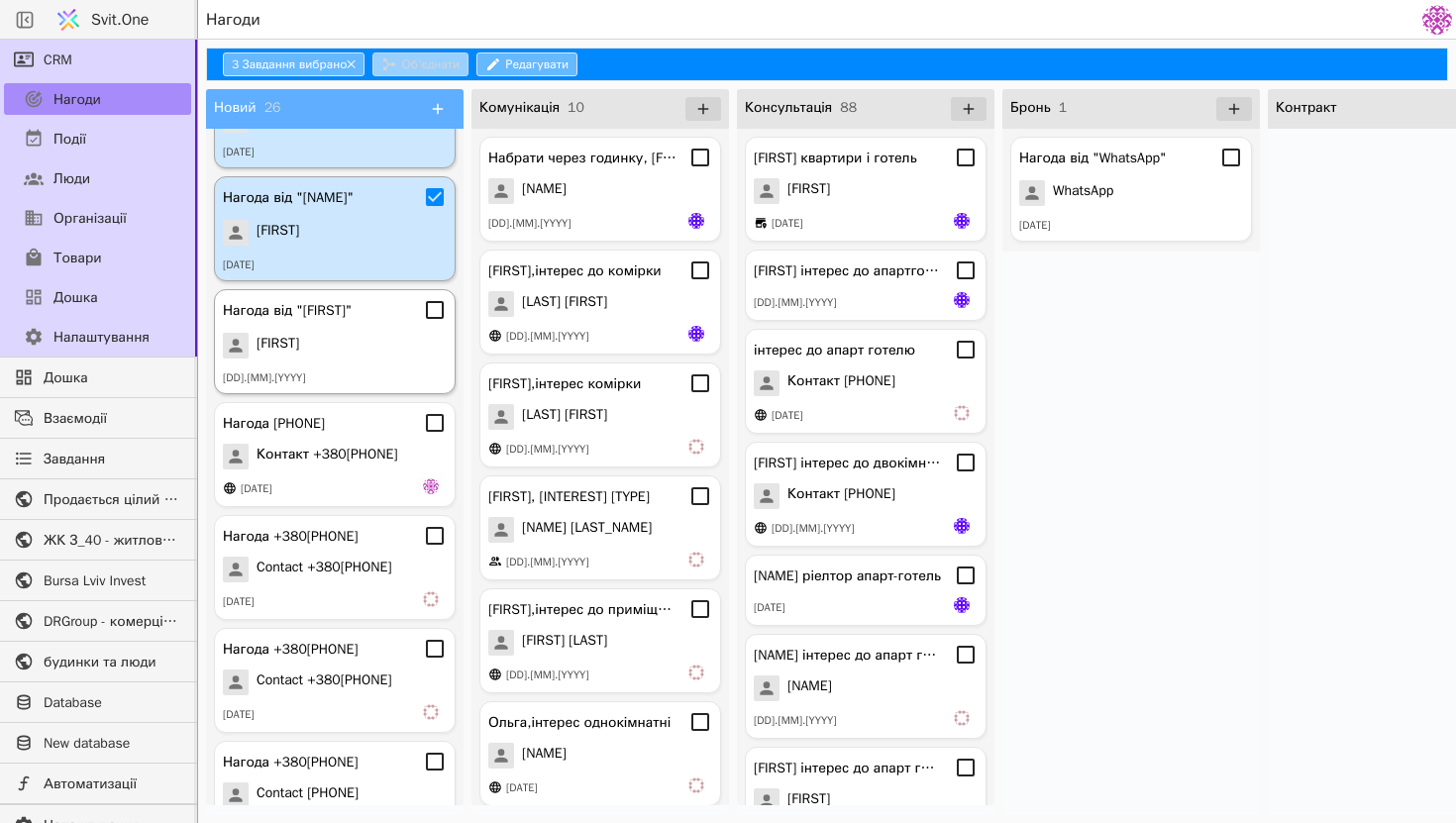 click 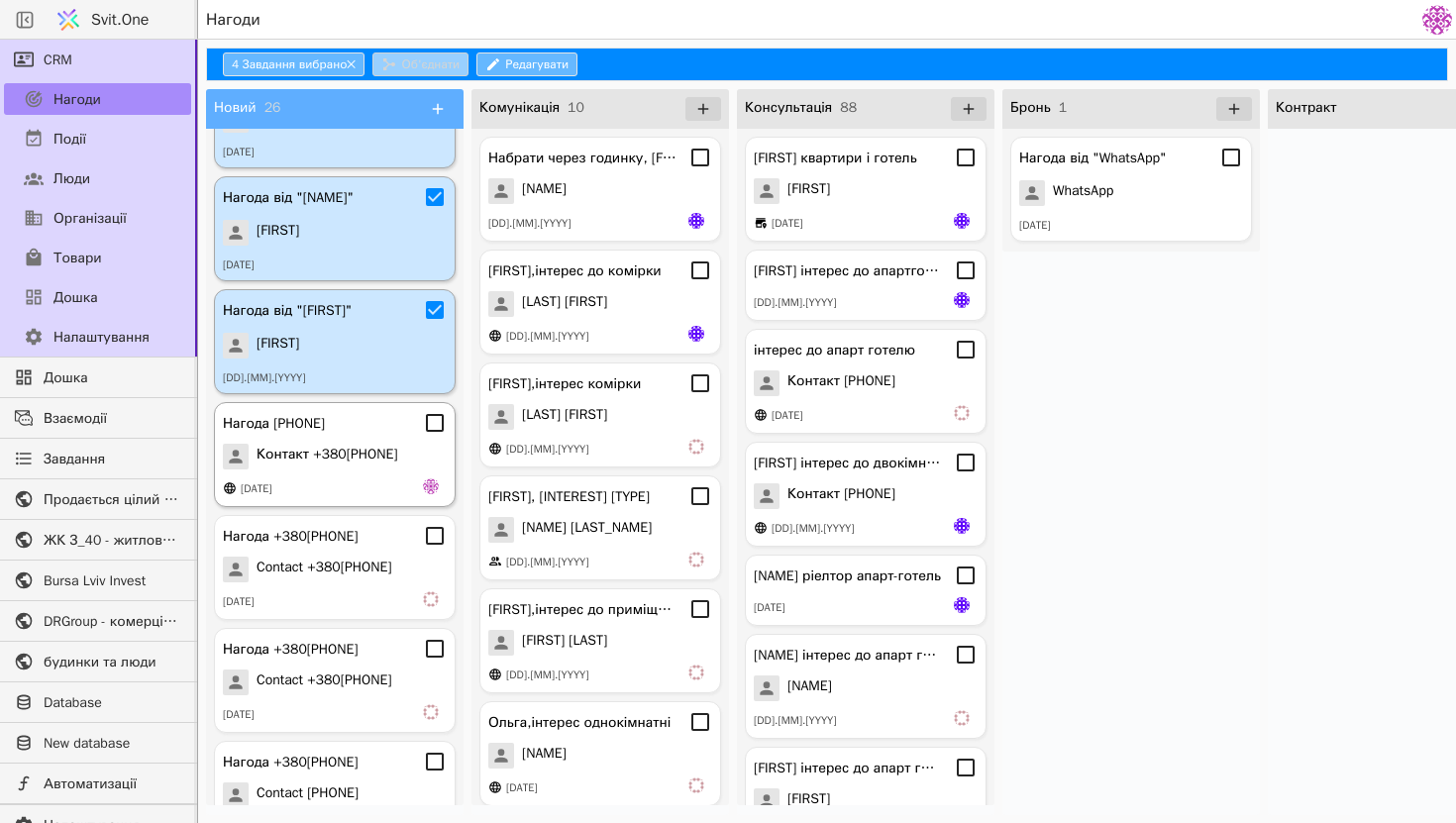 click 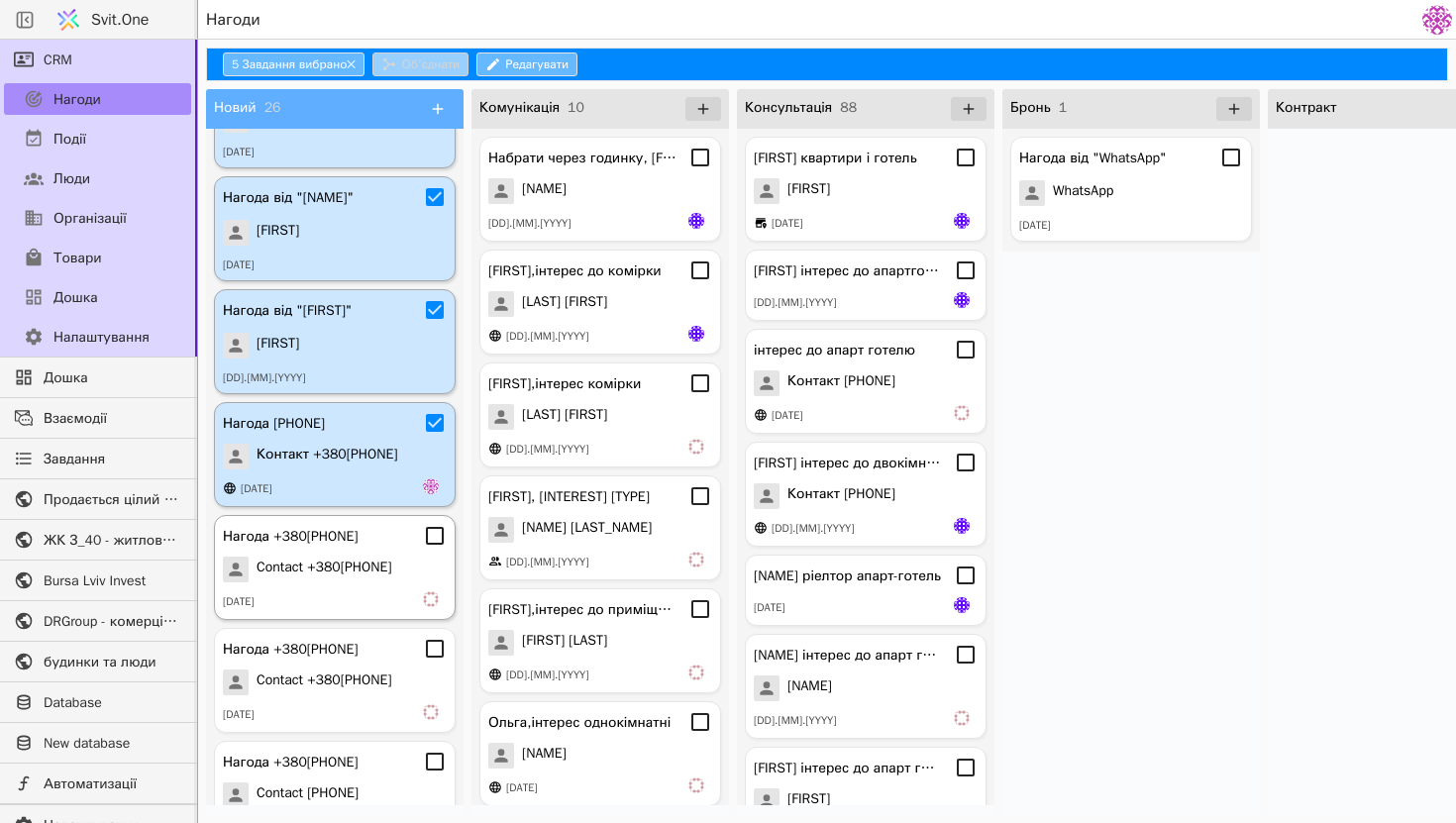 click 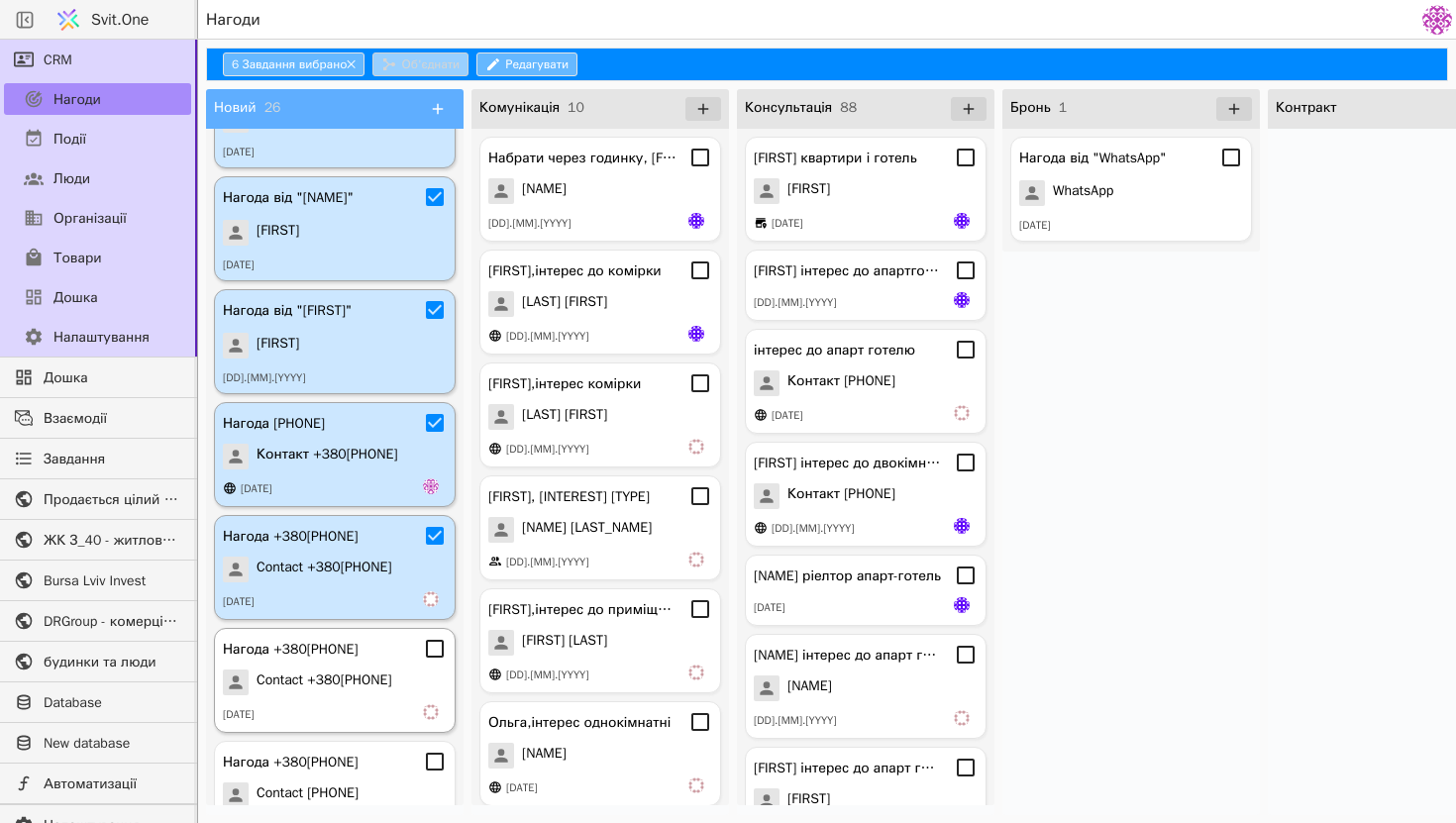 click 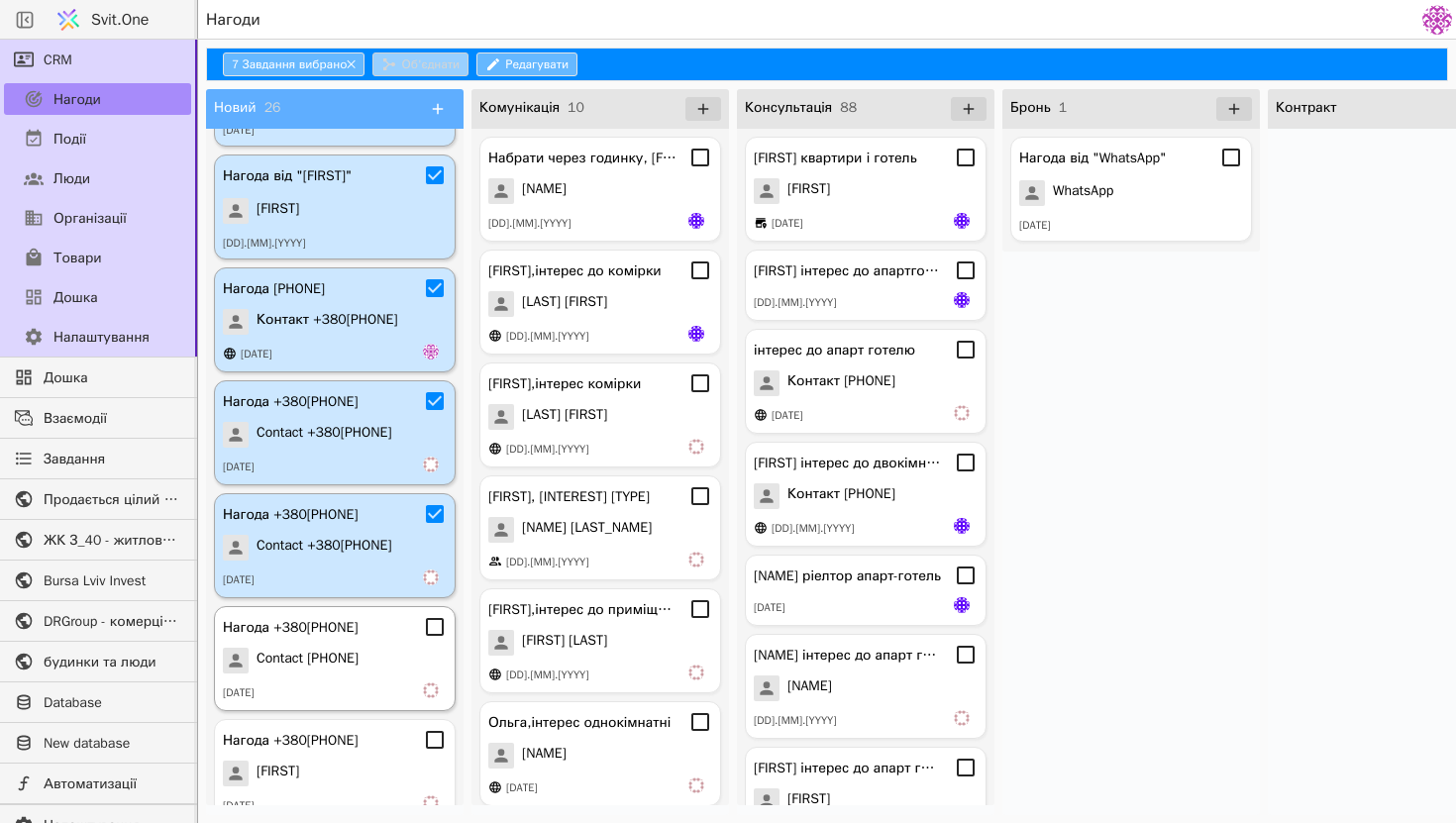 click on "Нагода [PHONE] Contact [PHONE] [DATE]" at bounding box center (335, 659) 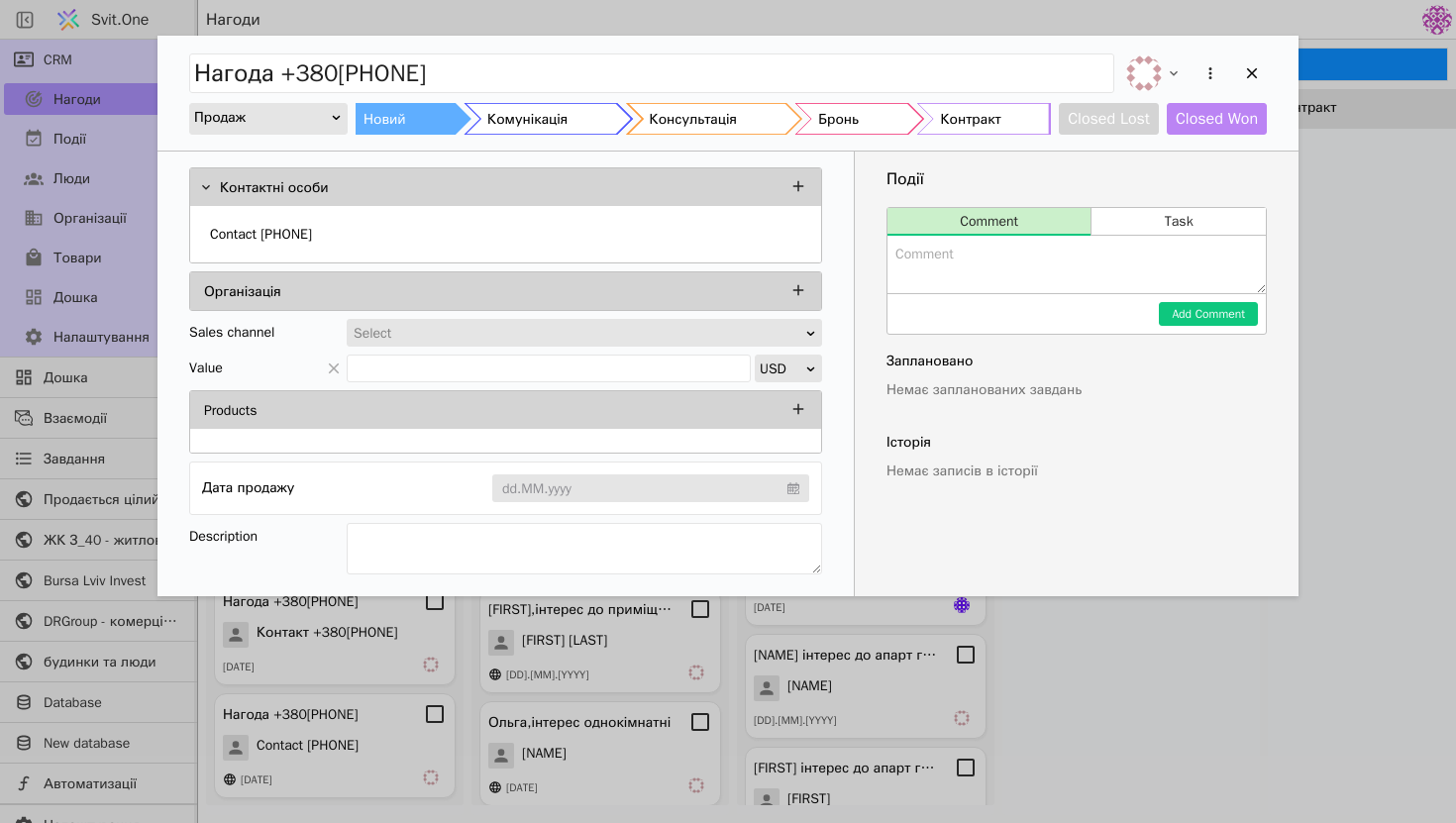 scroll, scrollTop: 746, scrollLeft: 0, axis: vertical 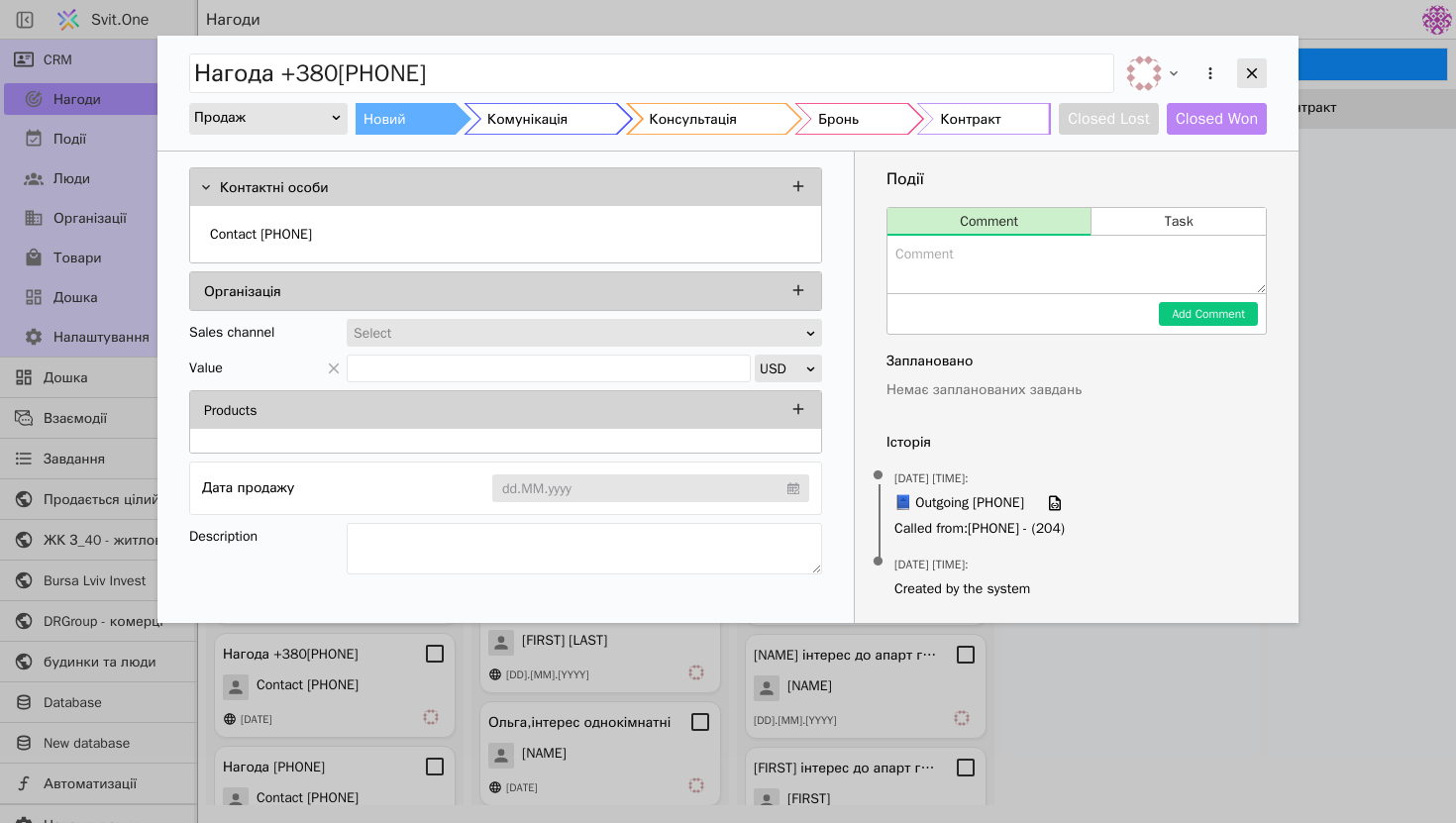 click at bounding box center [1252, 73] 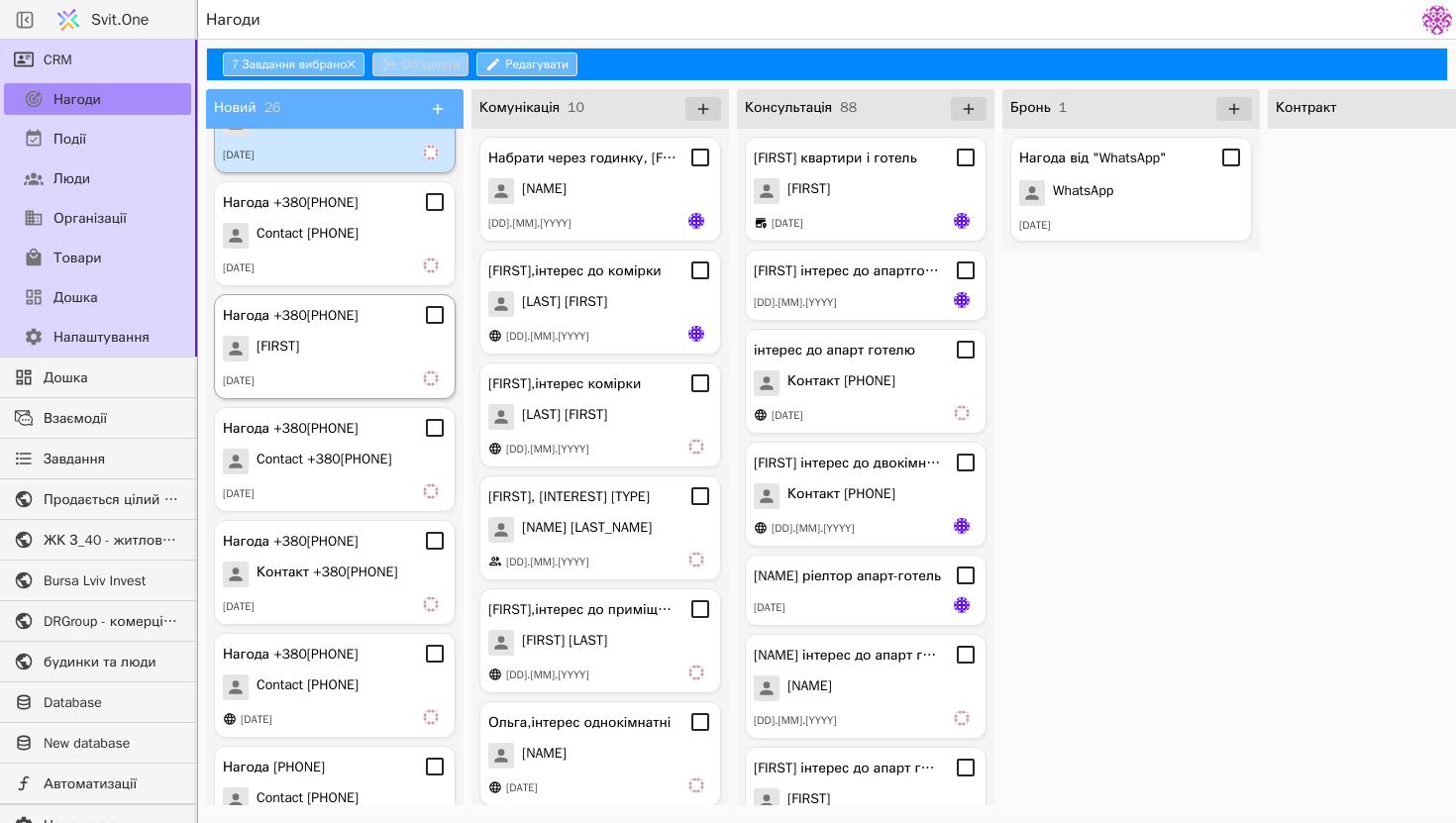 scroll, scrollTop: 686, scrollLeft: 0, axis: vertical 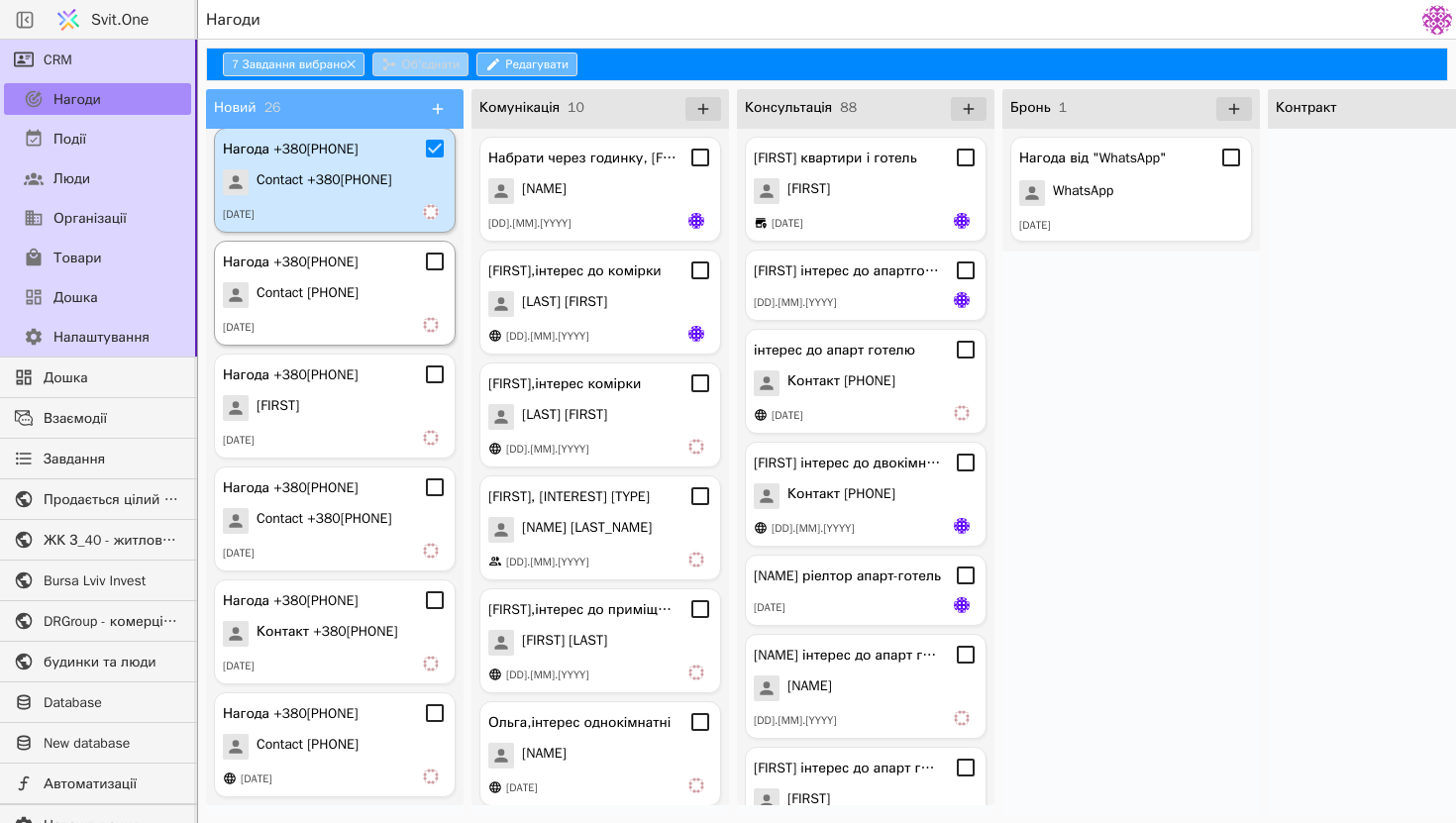 click on "Нагода [PHONE] Contact [PHONE] [DATE]" at bounding box center [335, 293] 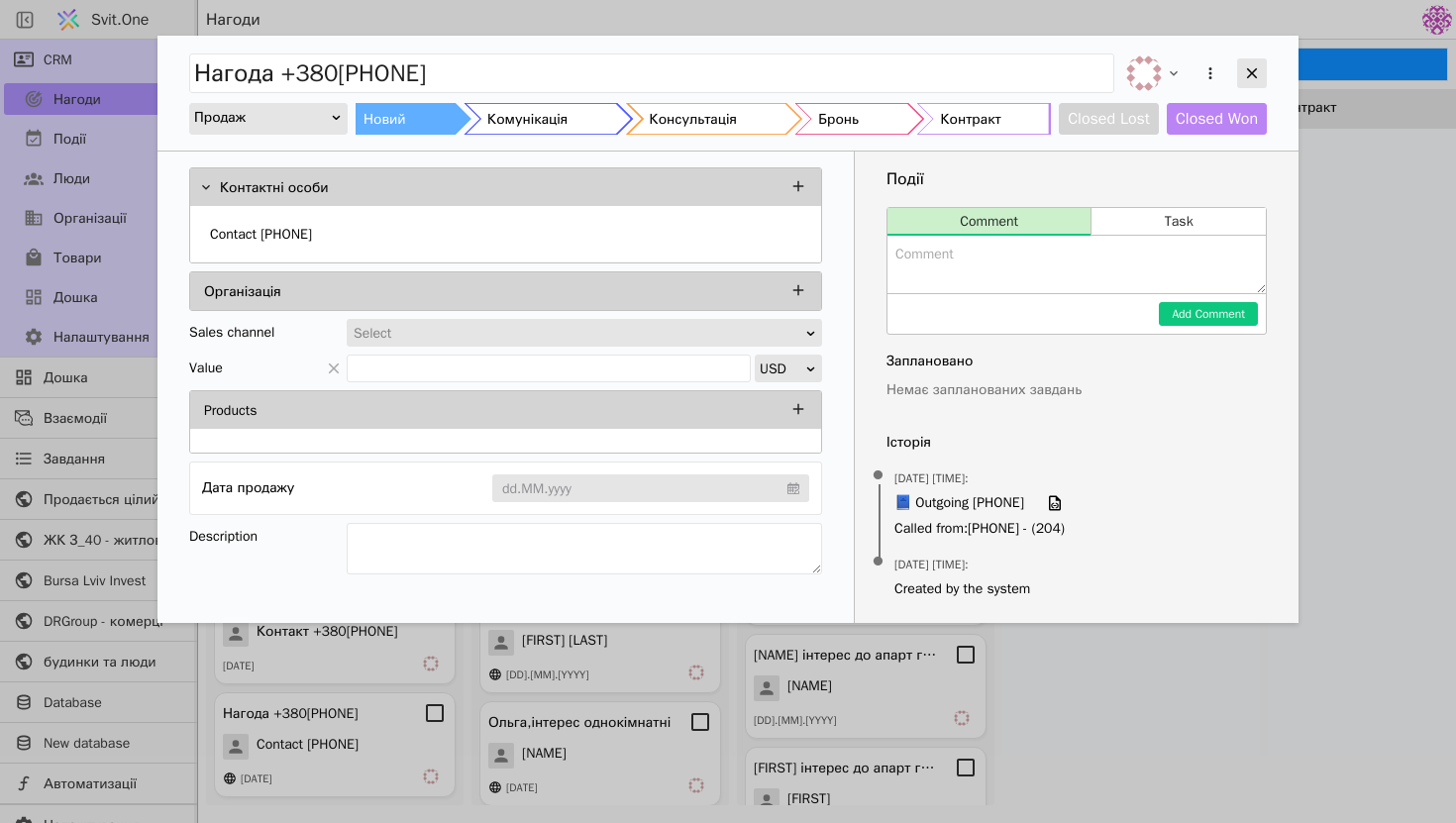 click 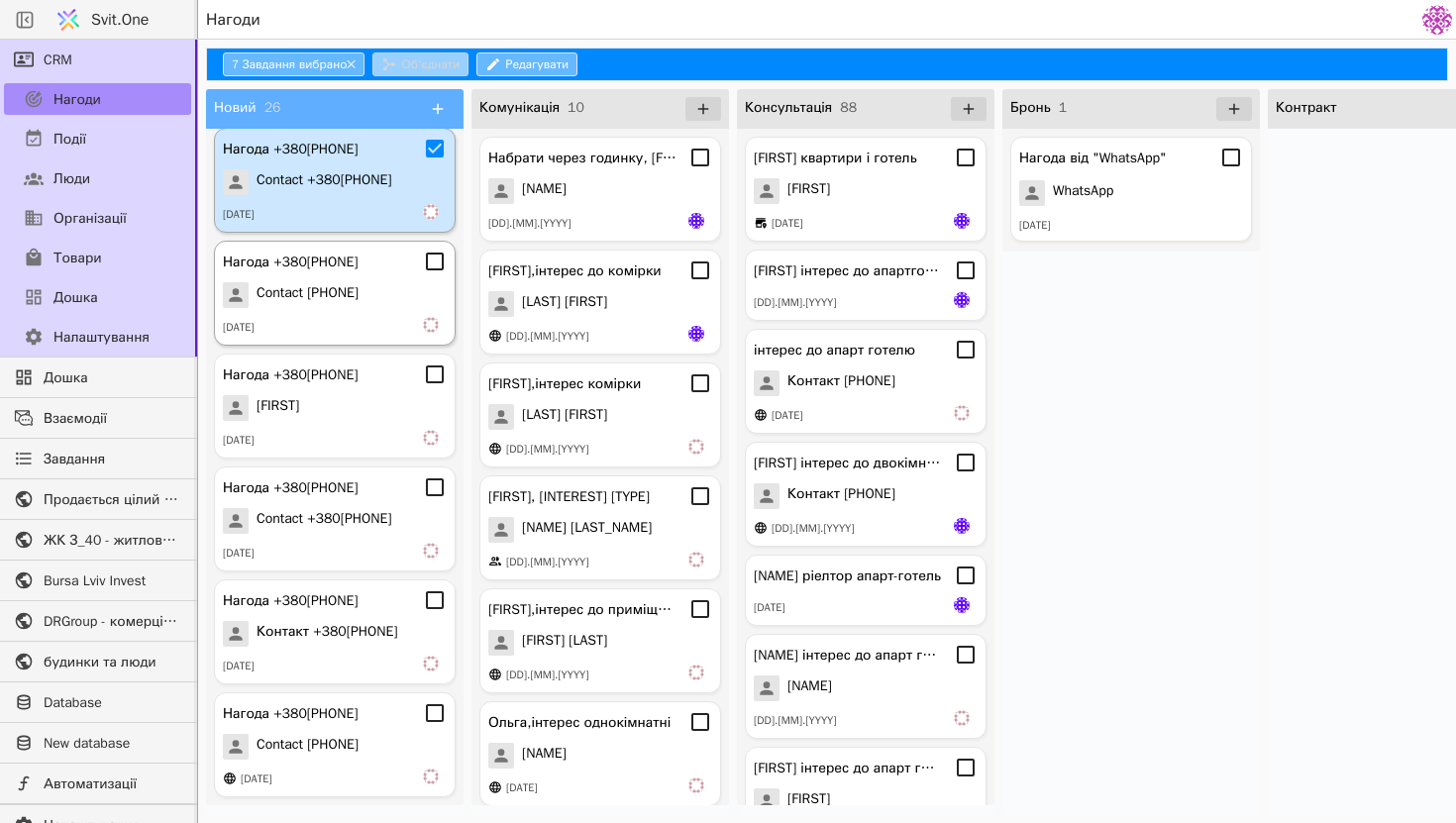 click 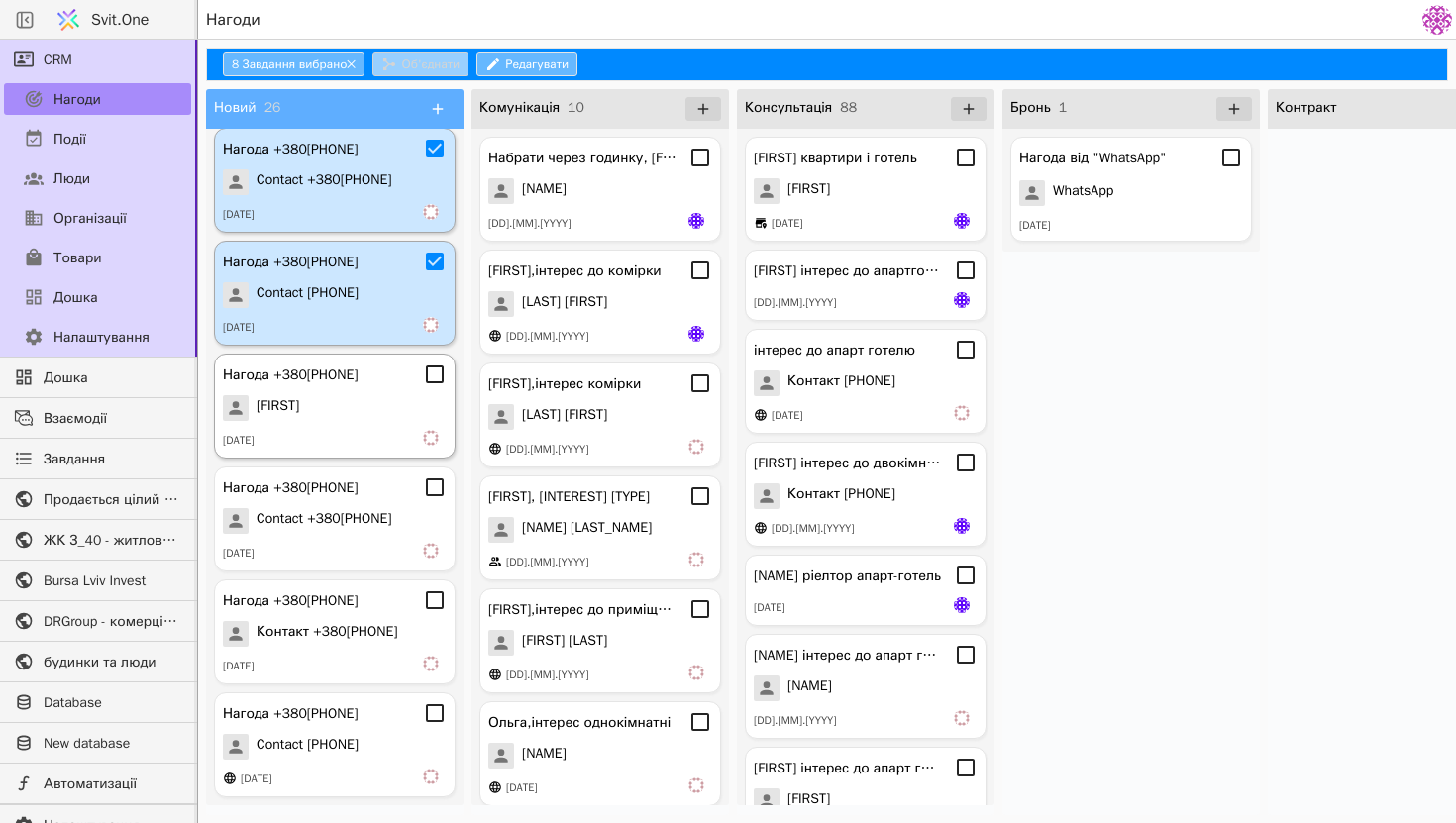 click 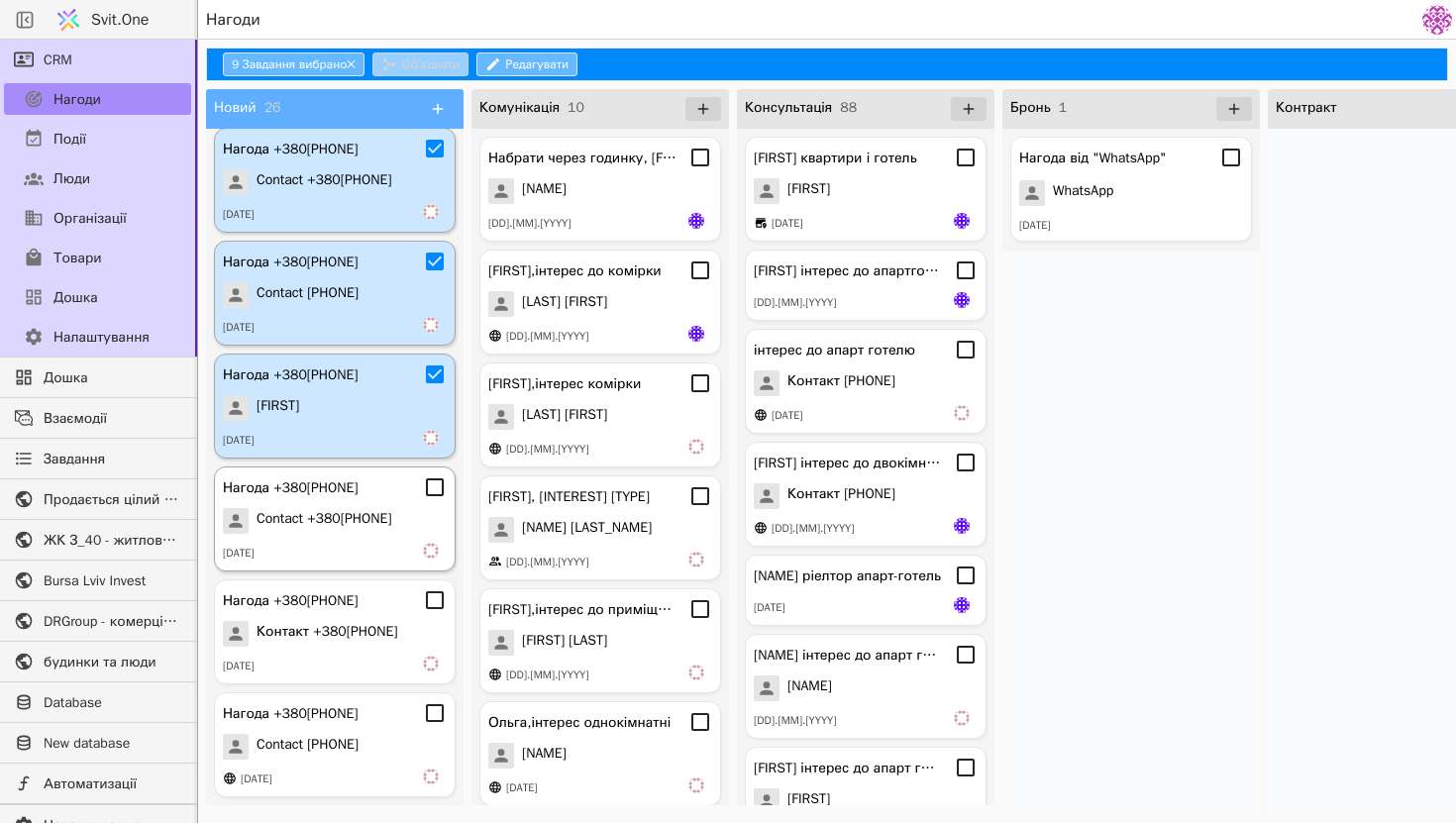 click 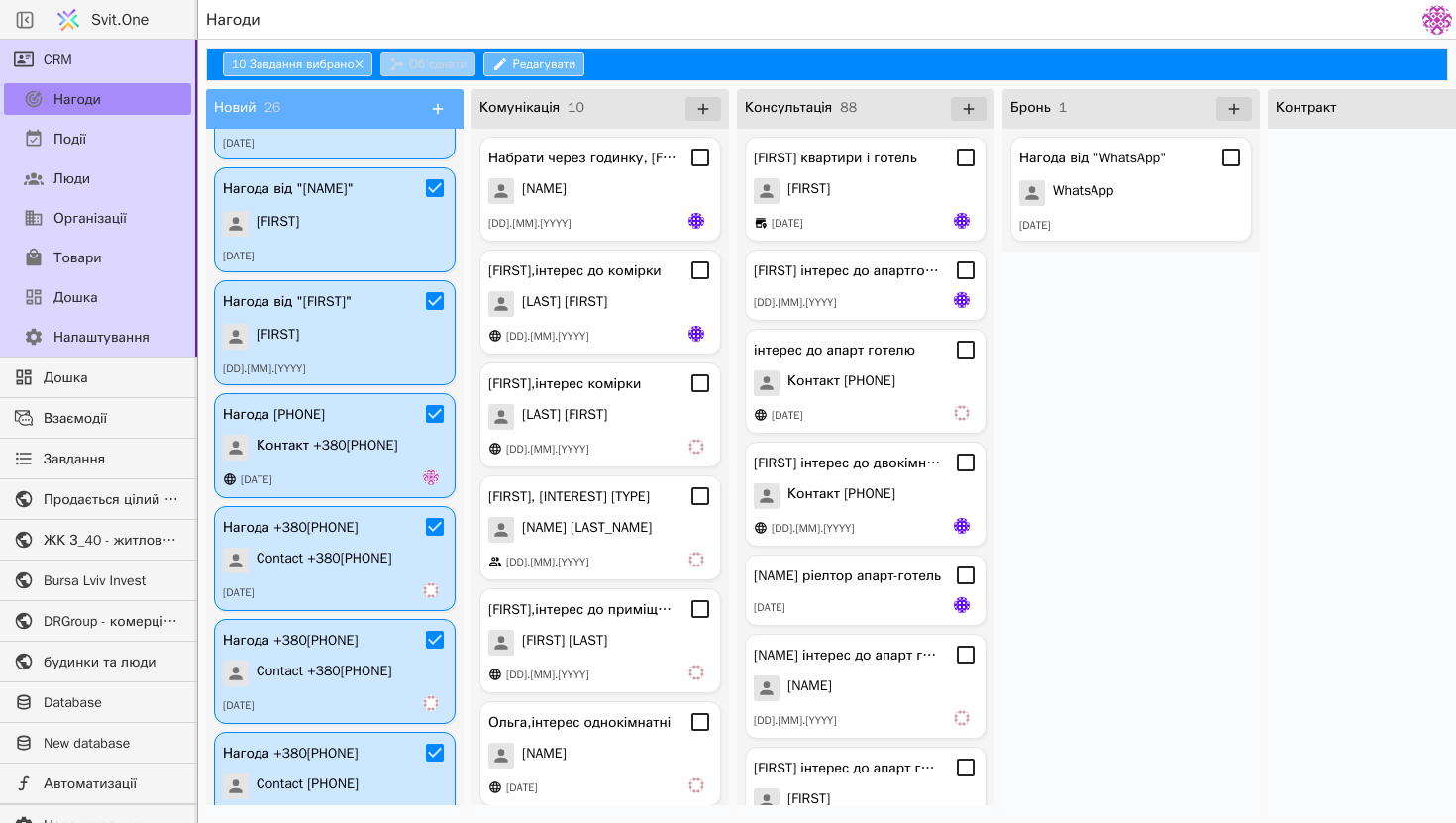 scroll, scrollTop: 0, scrollLeft: 0, axis: both 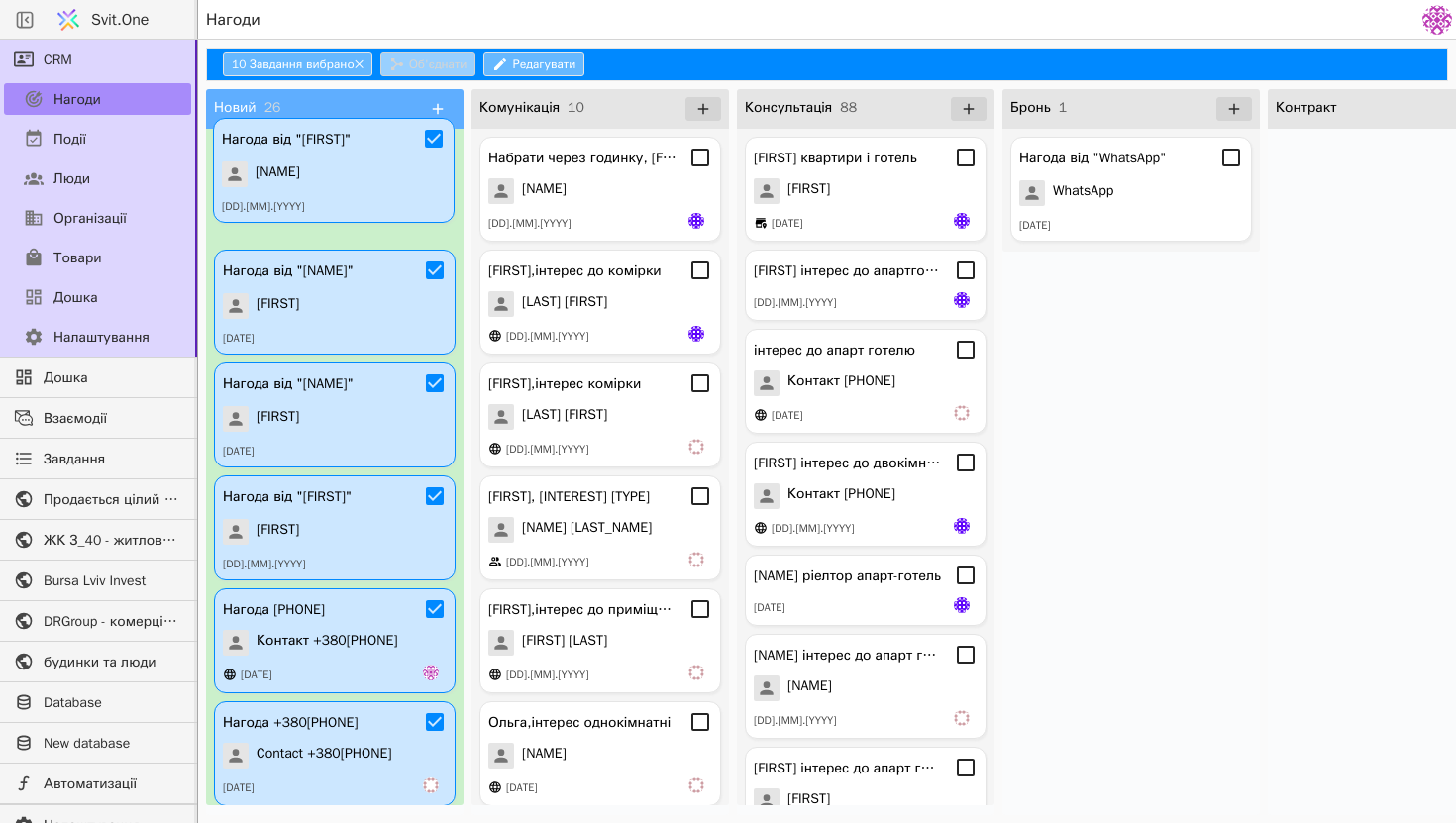 drag, startPoint x: 353, startPoint y: 202, endPoint x: 362, endPoint y: 183, distance: 21.023796 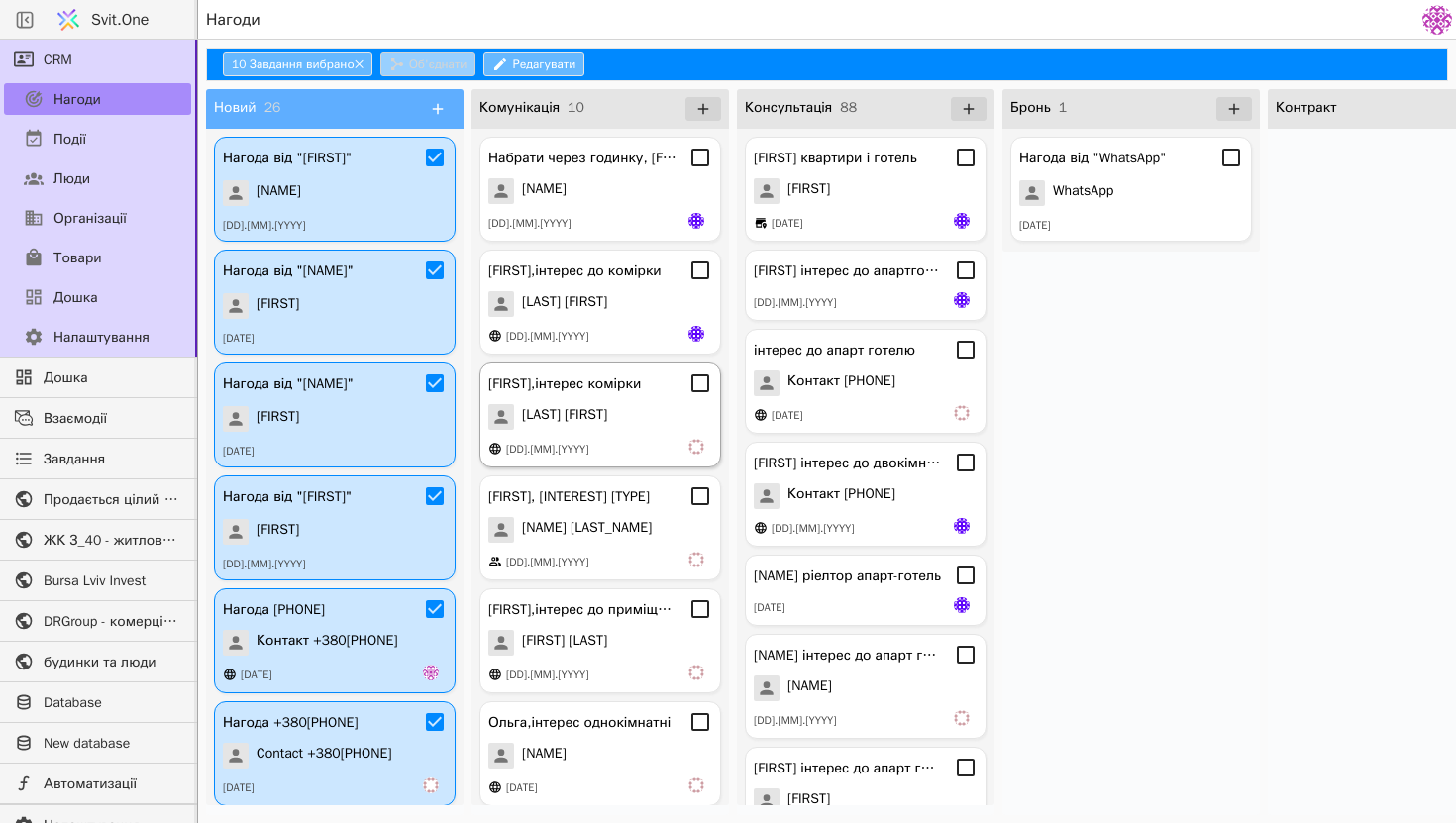 scroll, scrollTop: 461, scrollLeft: 0, axis: vertical 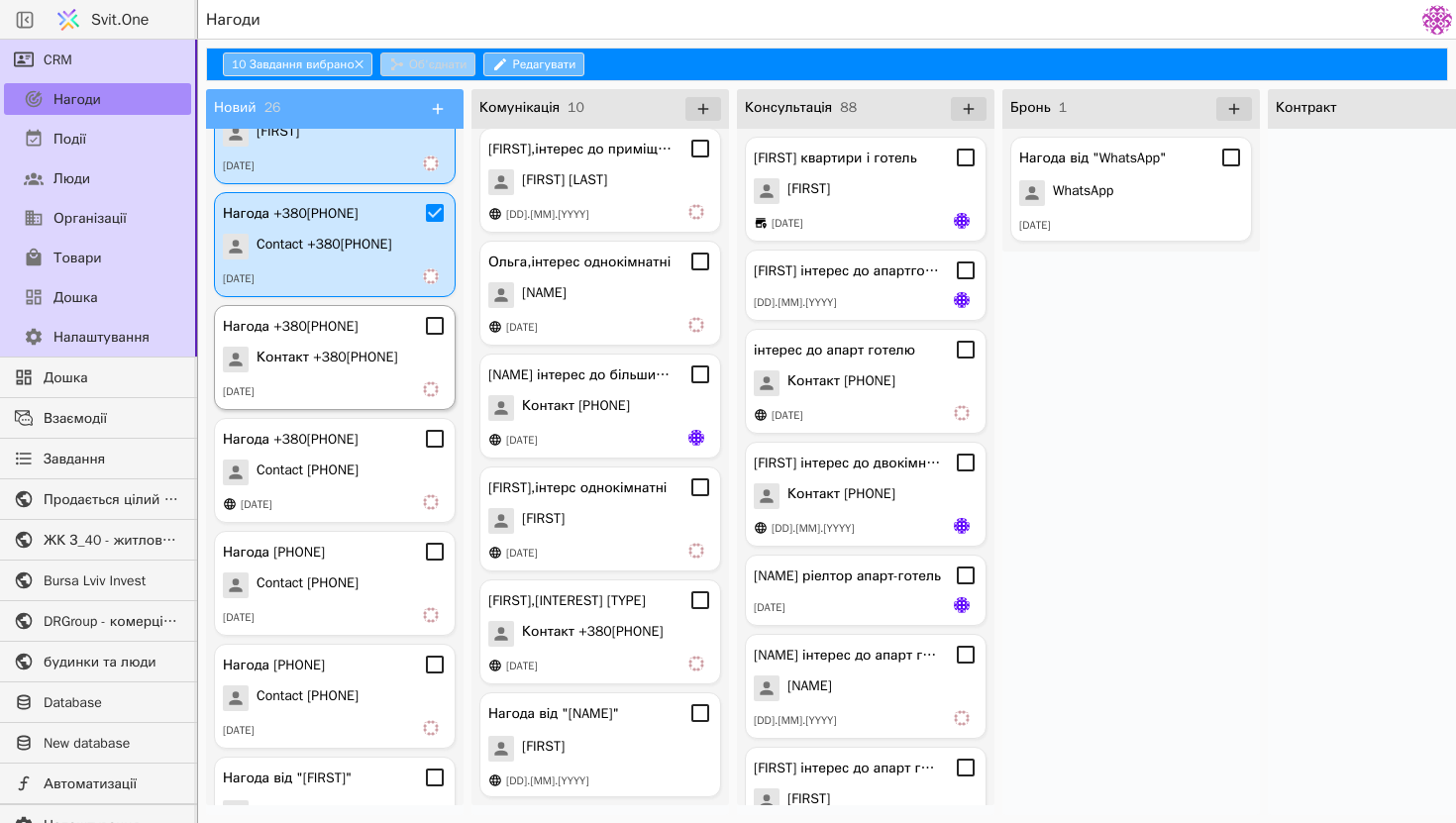 click on "Нагода +380[PHONE] Contact +380[PHONE] [DD].[MM].[YYYY]" at bounding box center (335, 358) 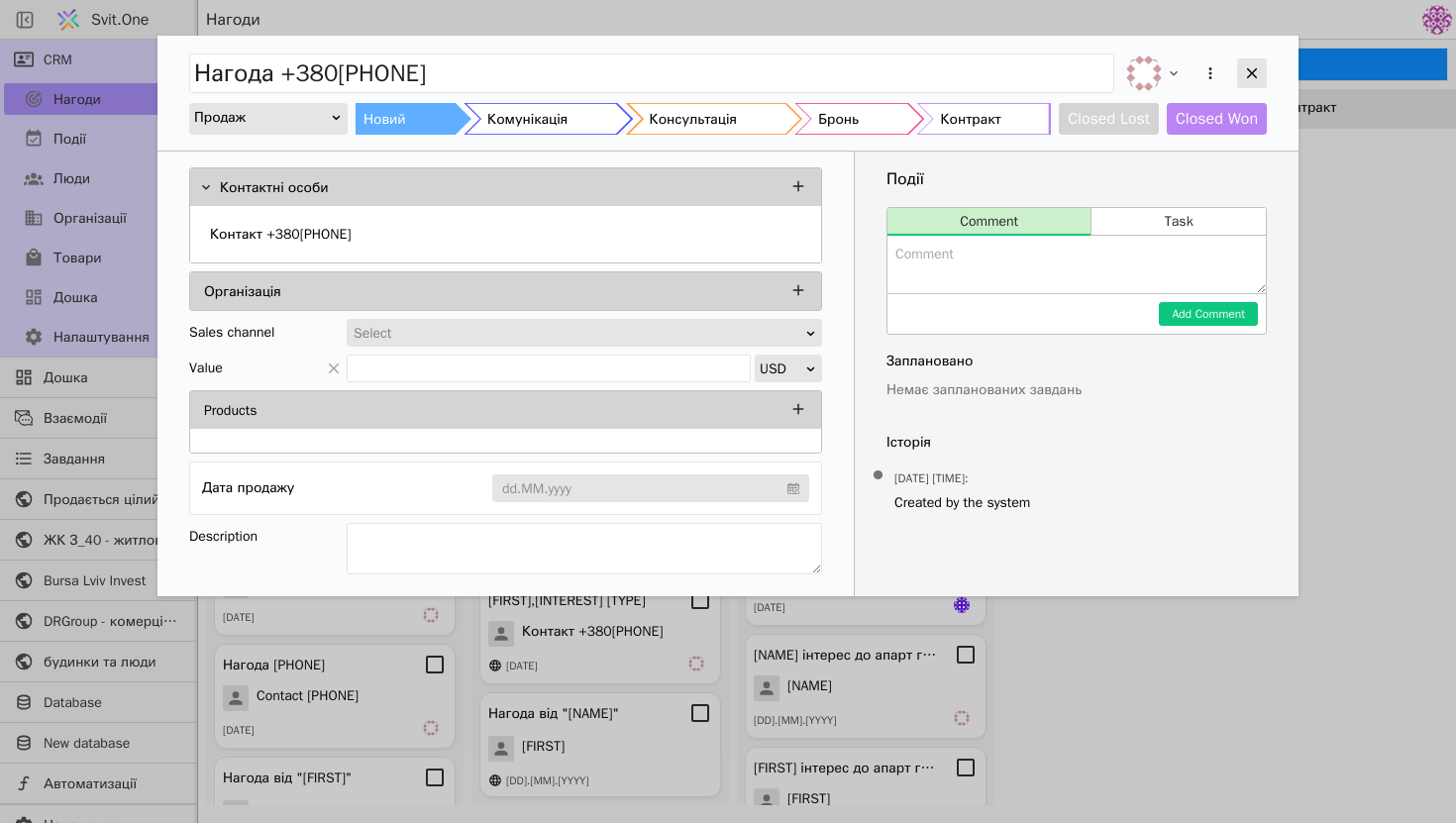 click 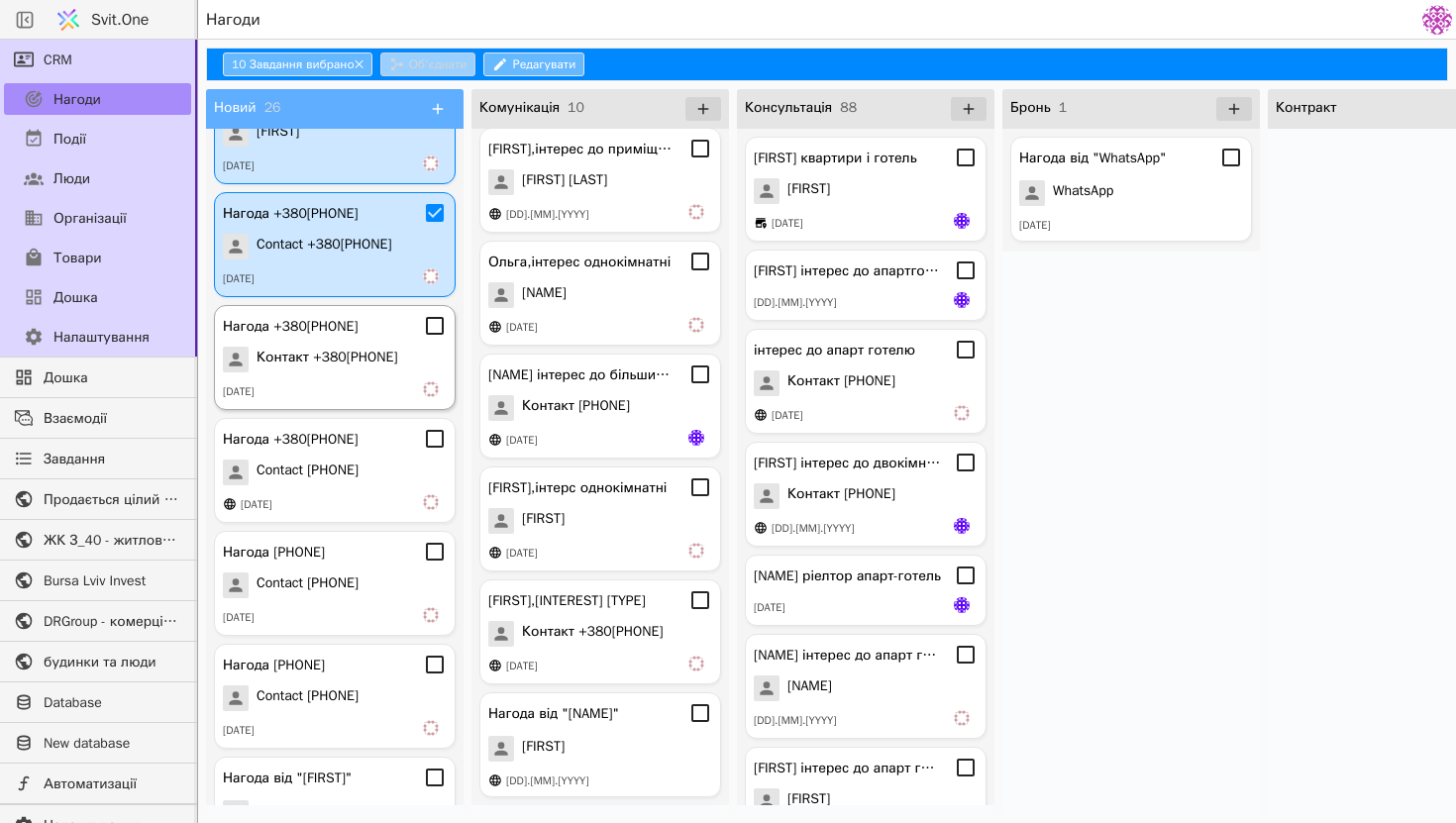 click 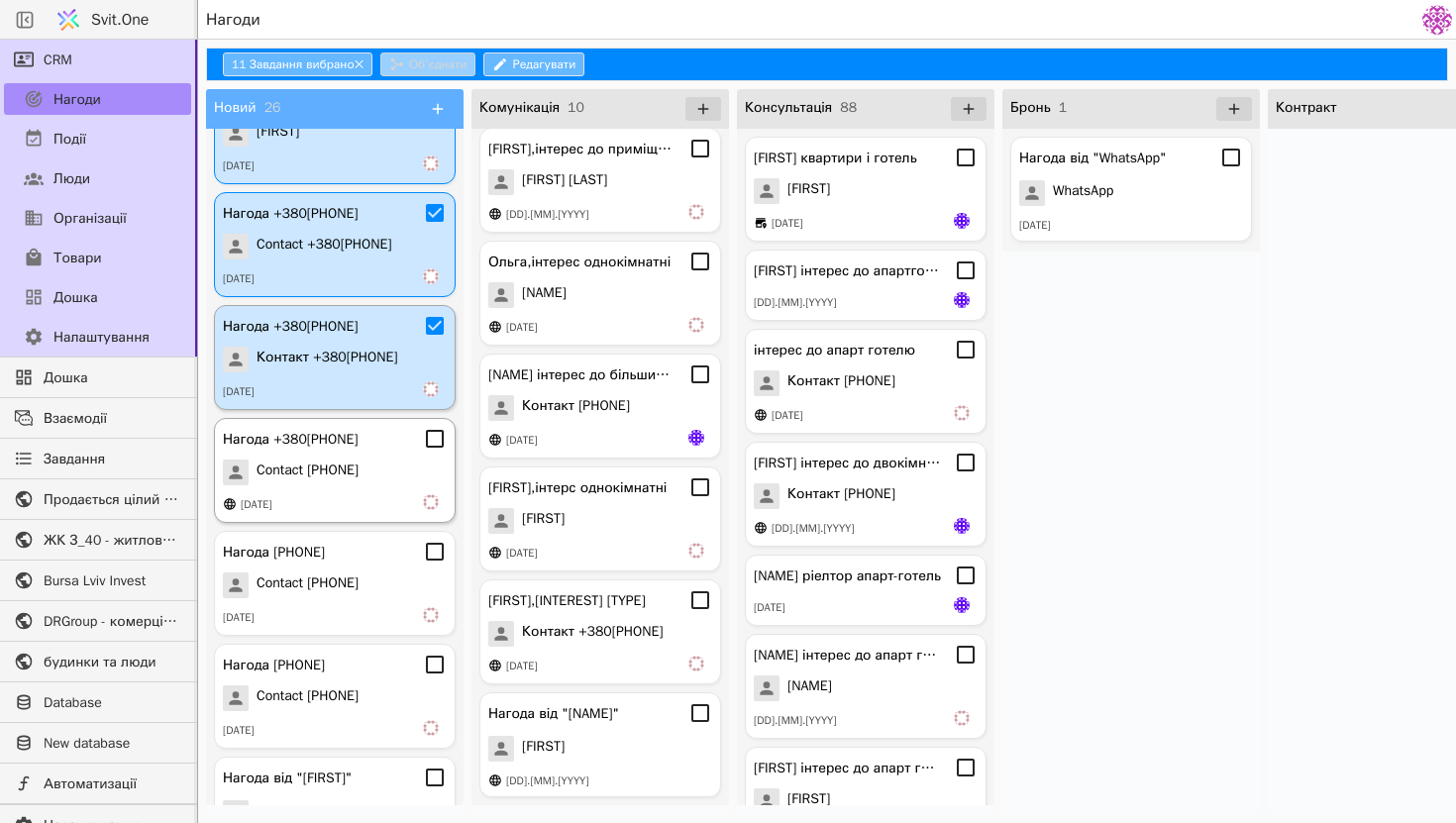 click 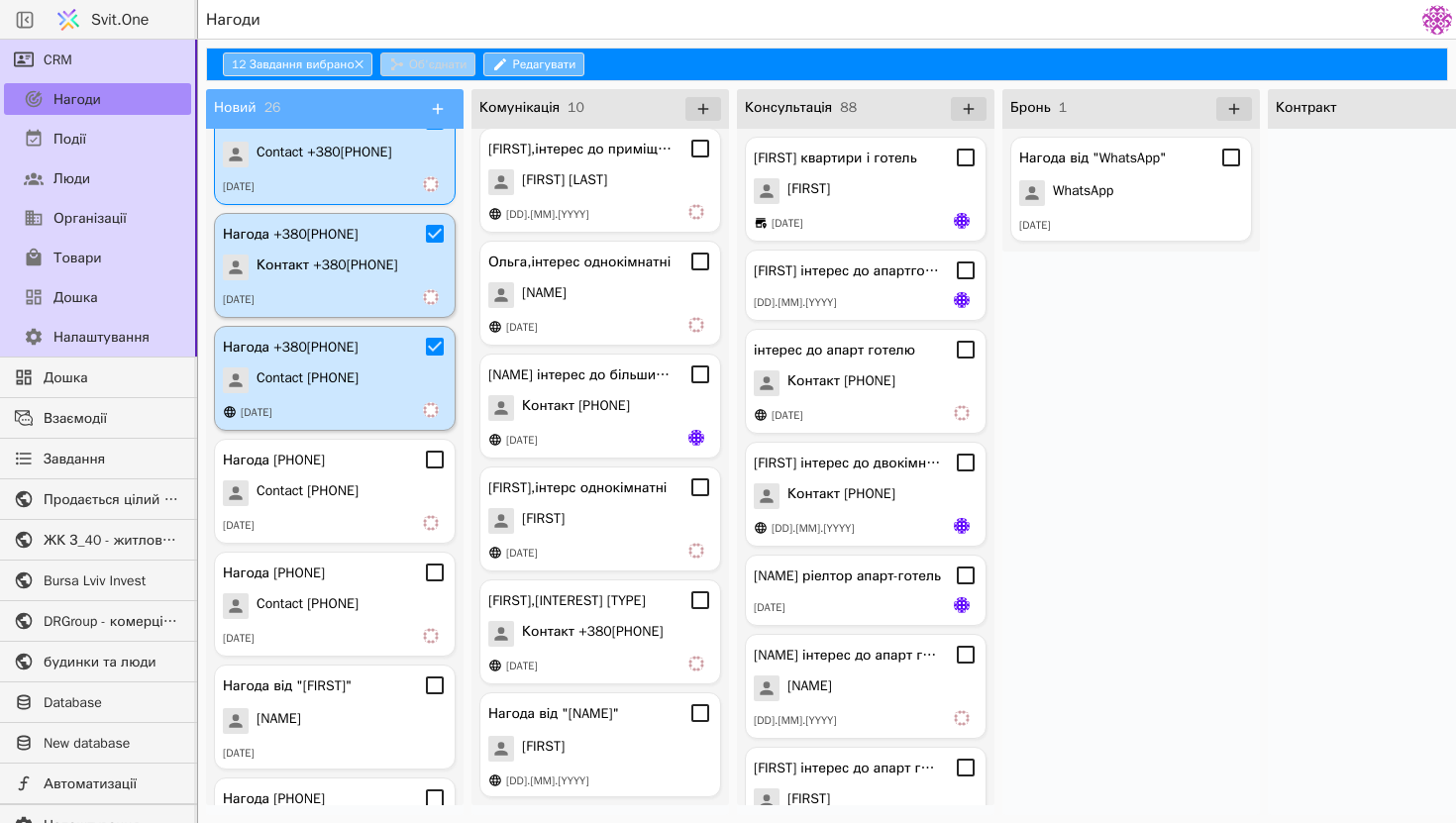 scroll, scrollTop: 1148, scrollLeft: 0, axis: vertical 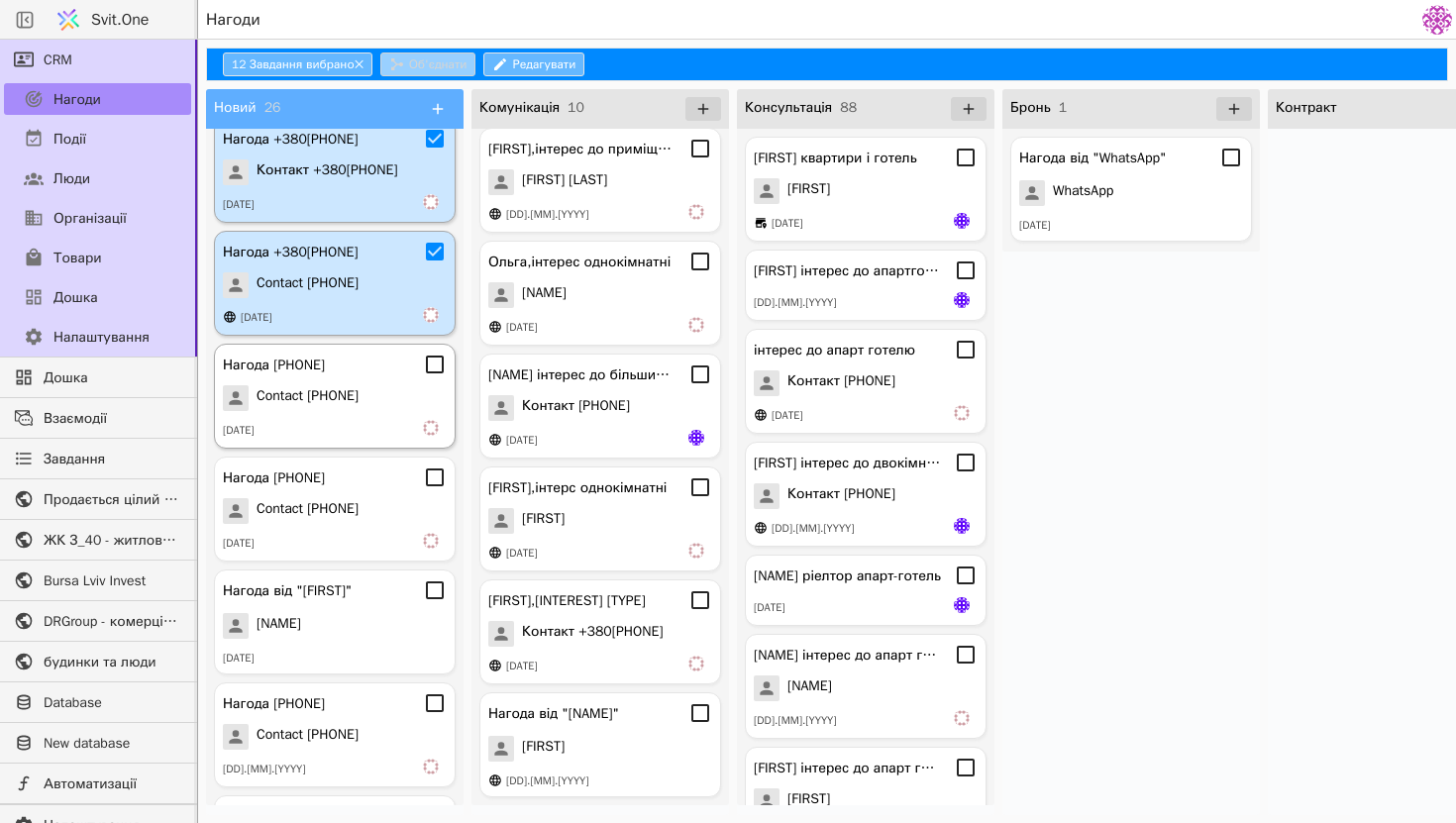 click 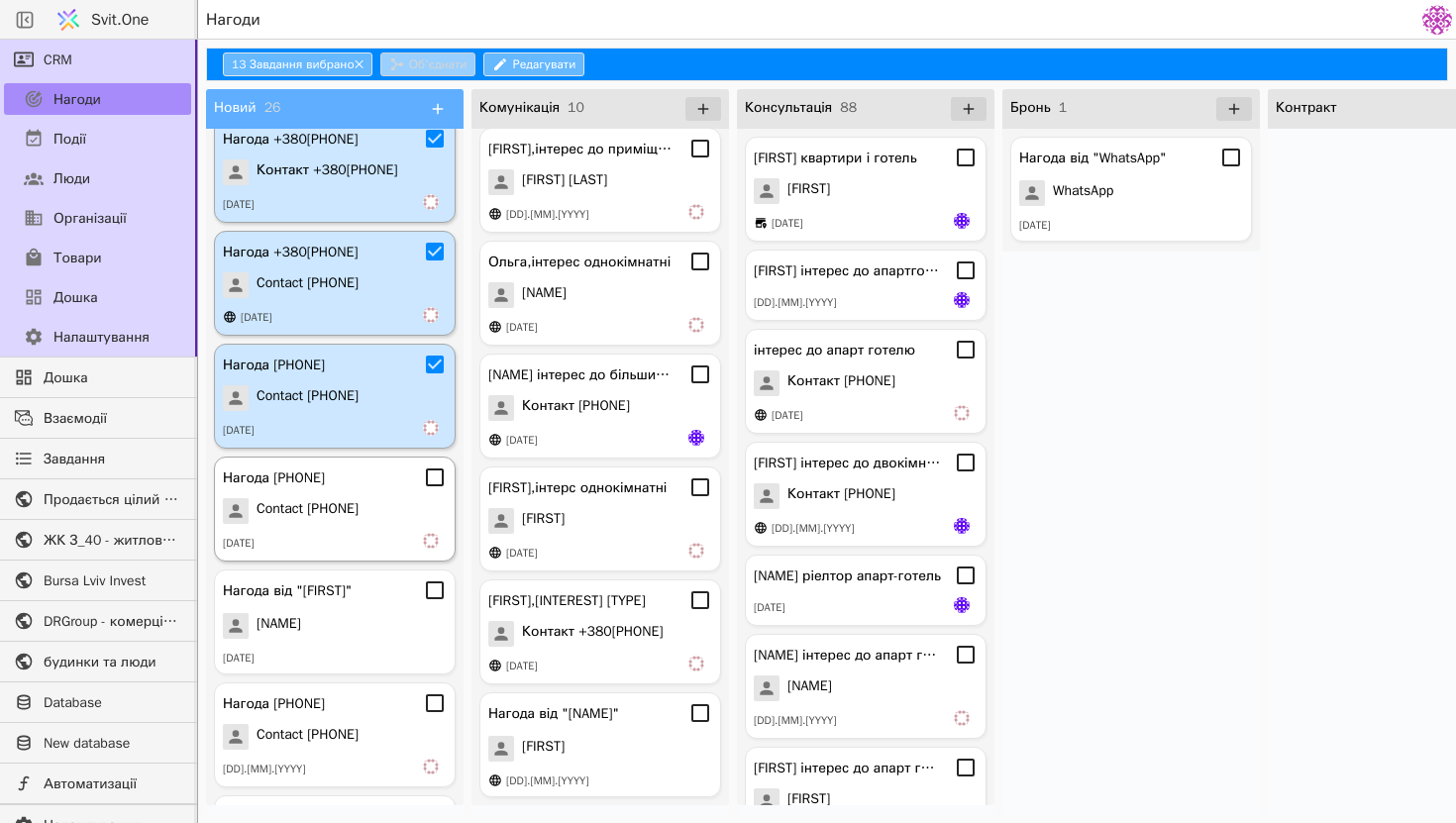 click 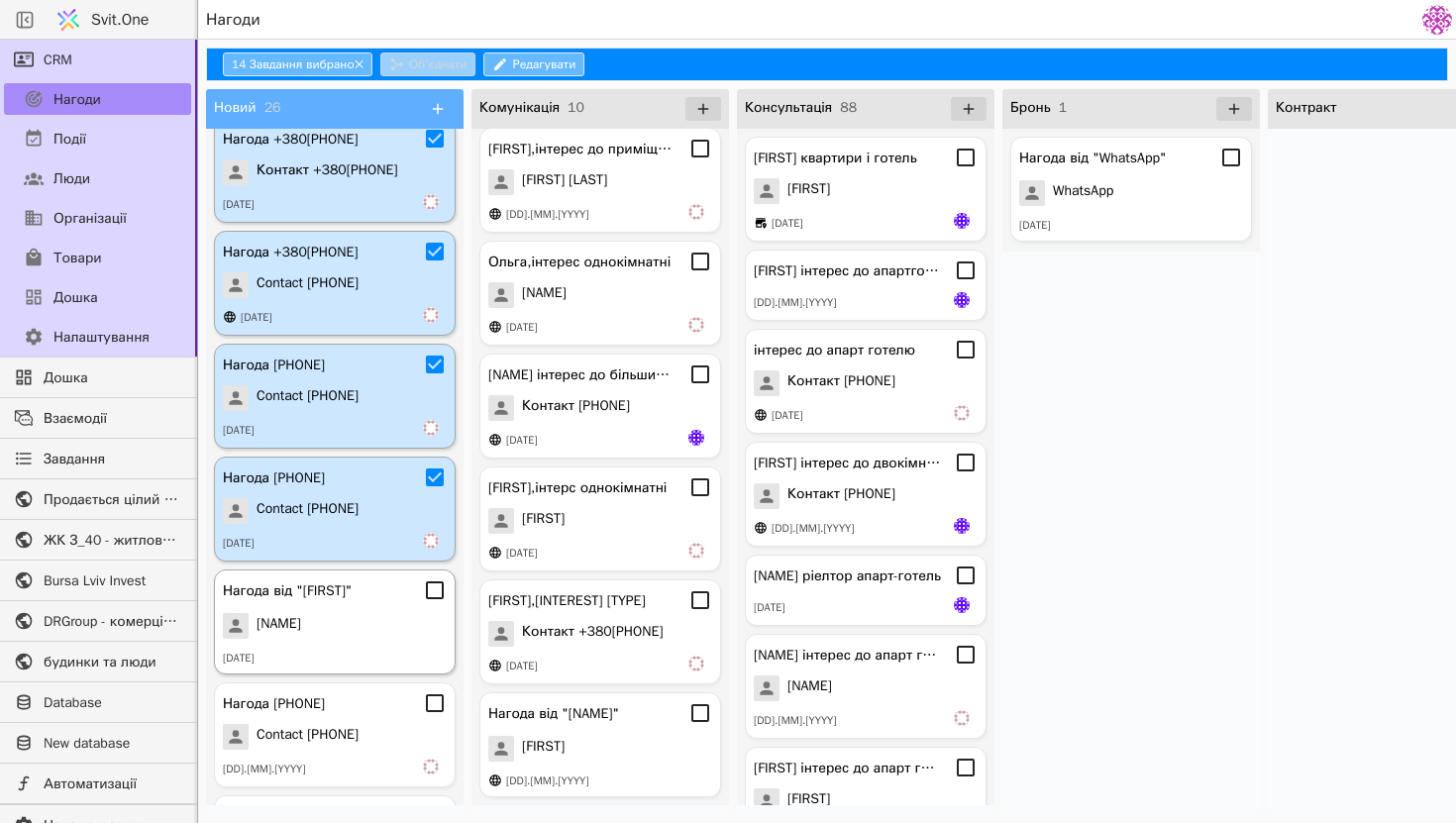 click 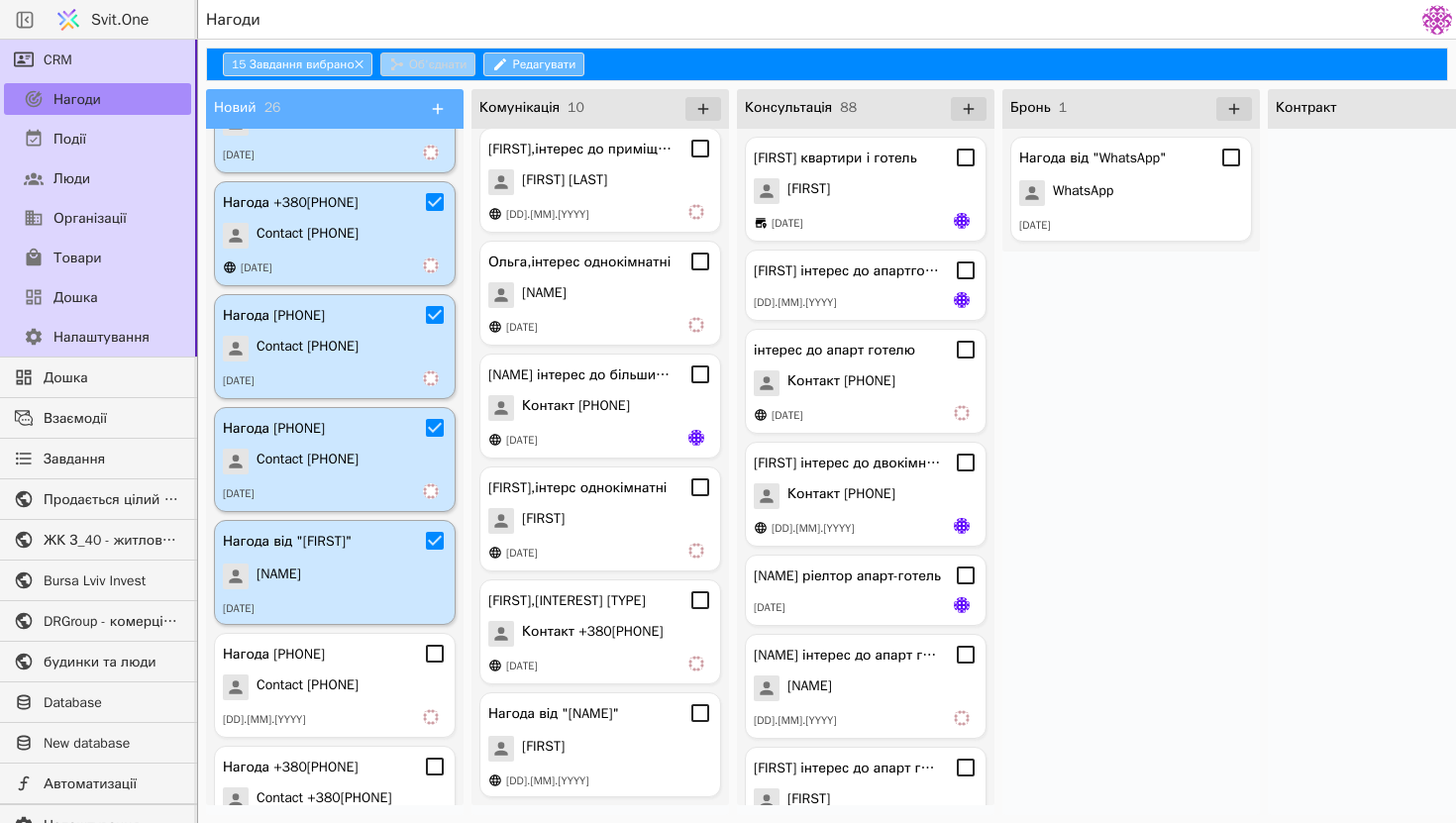 scroll, scrollTop: 1276, scrollLeft: 0, axis: vertical 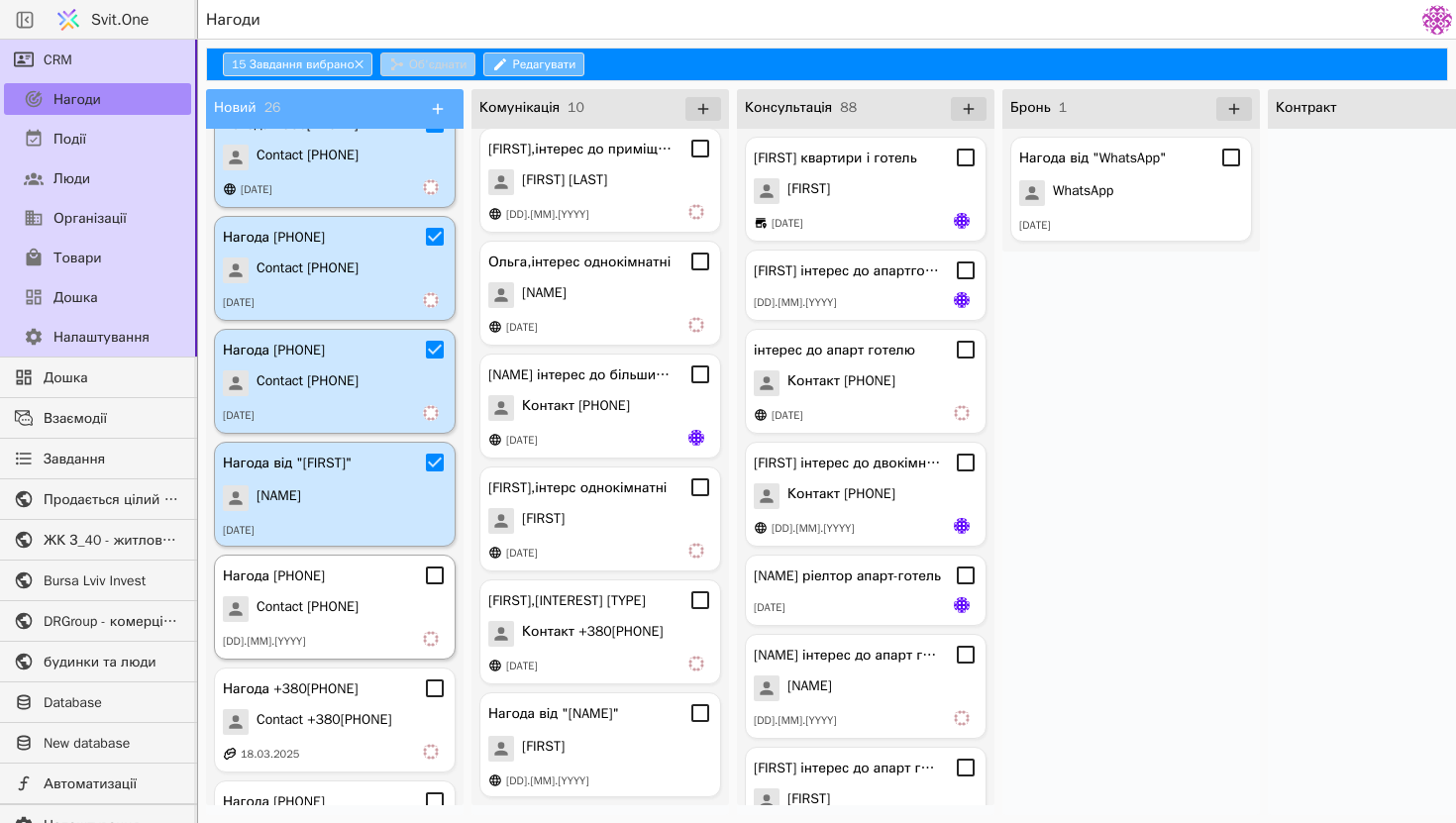 click 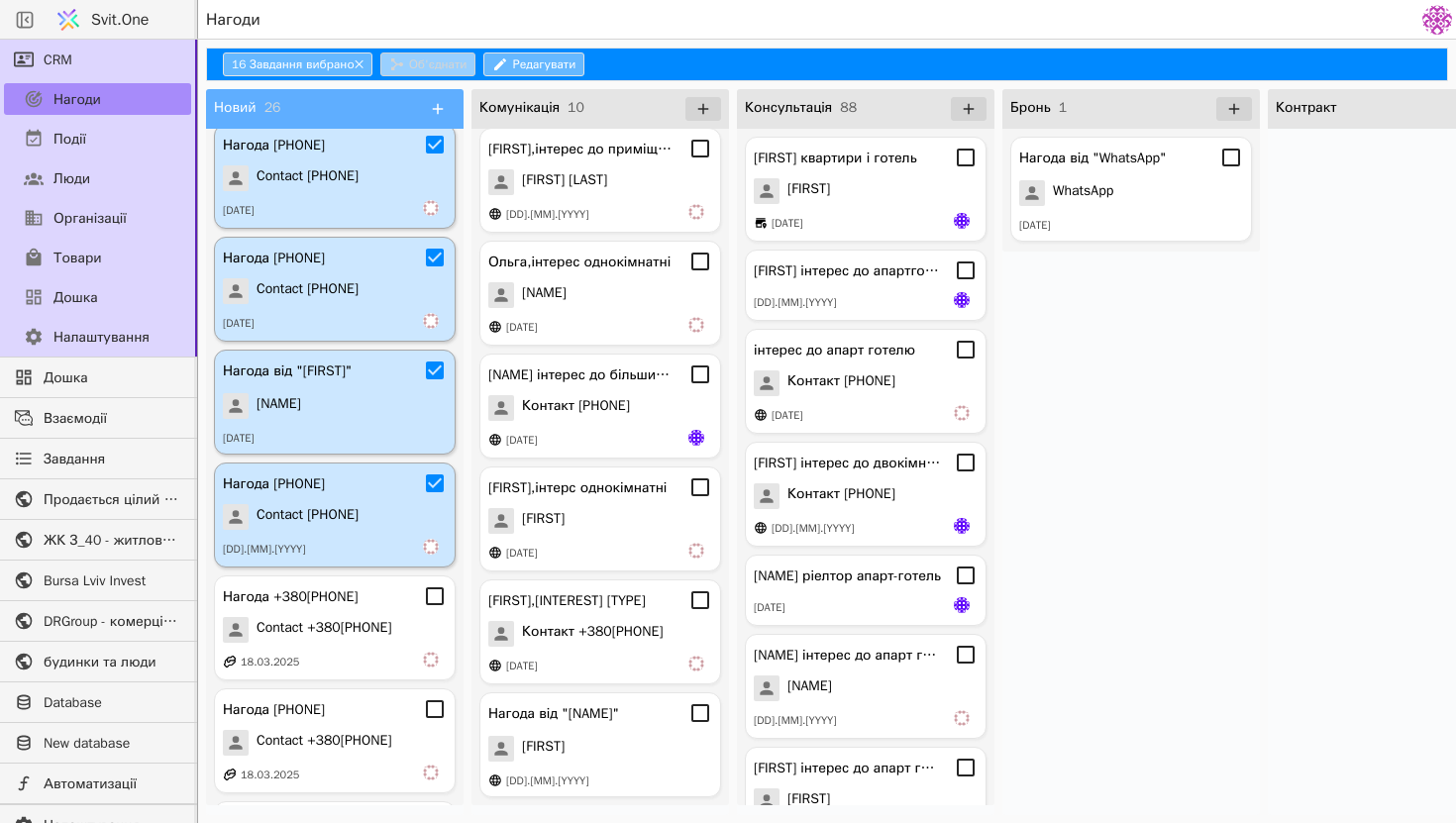 scroll, scrollTop: 1458, scrollLeft: 0, axis: vertical 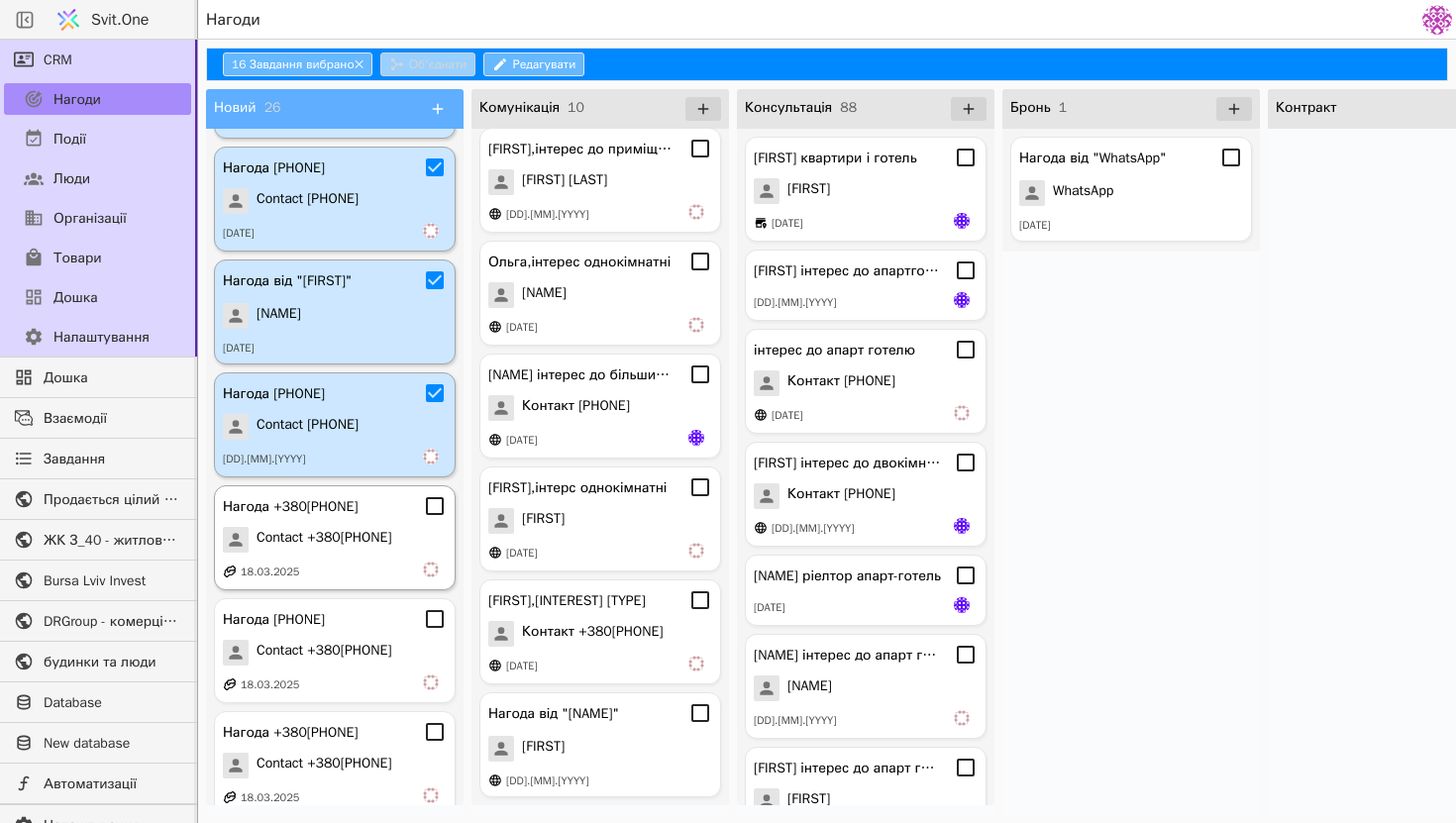 click 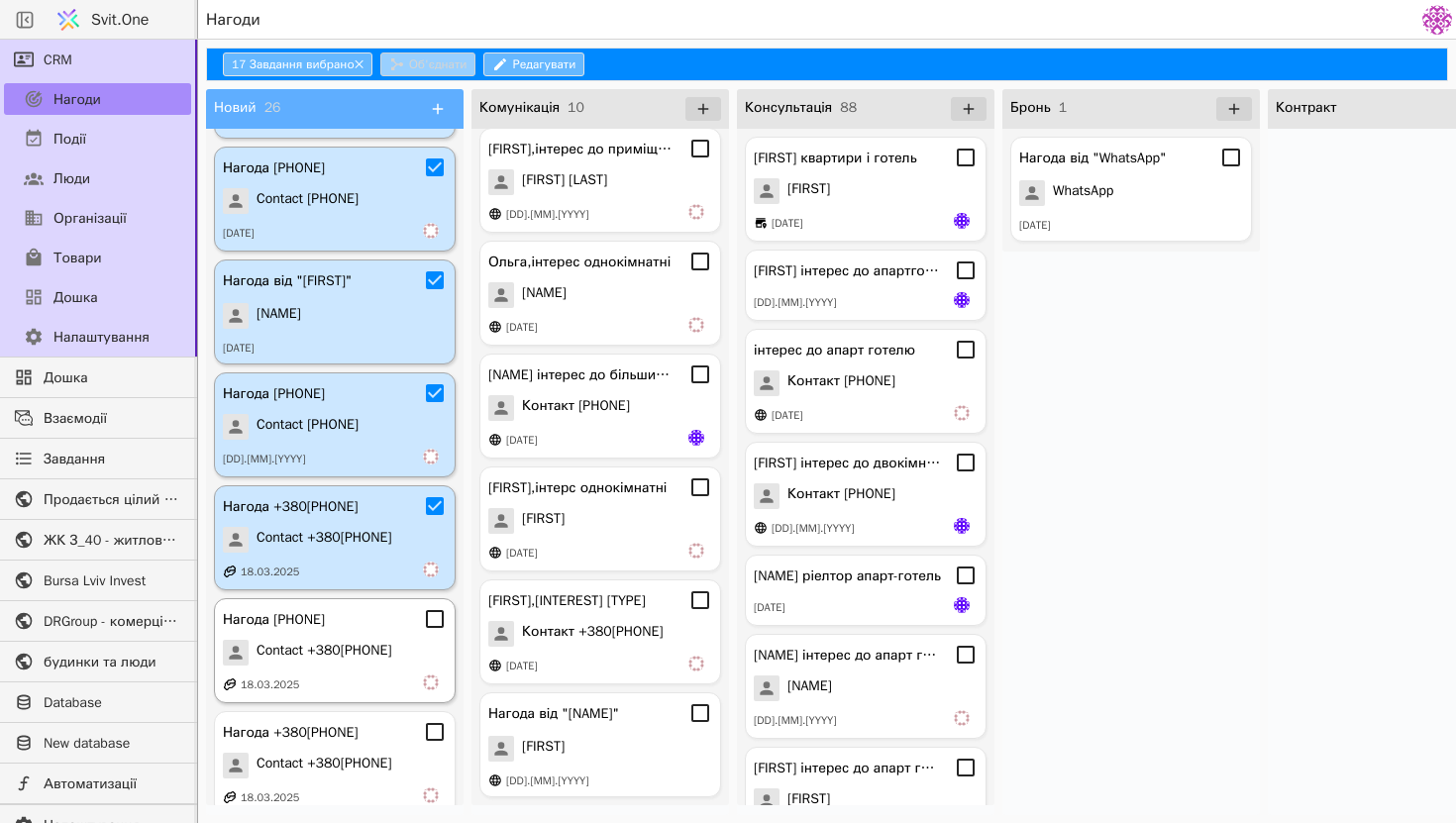 click 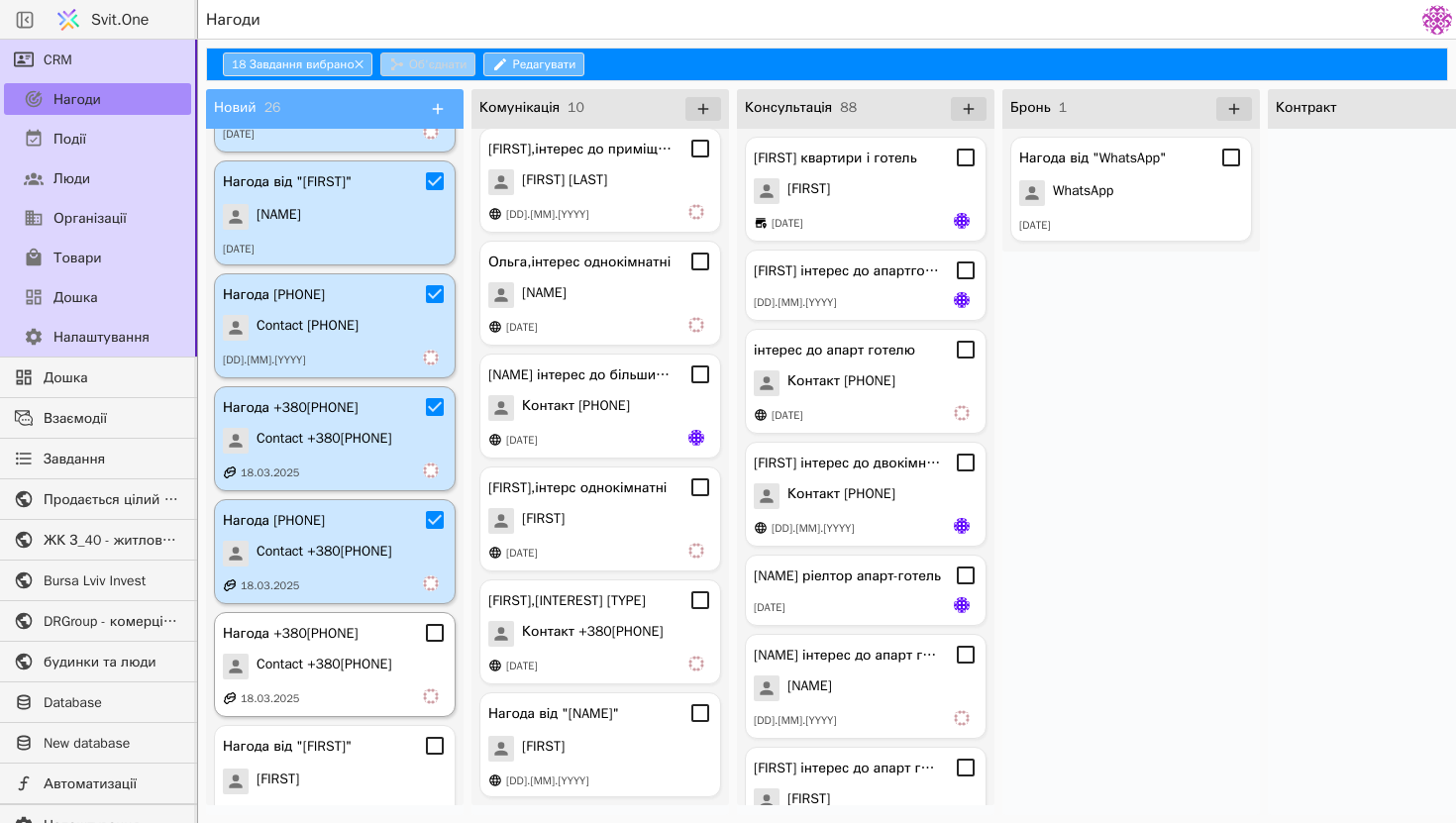 click 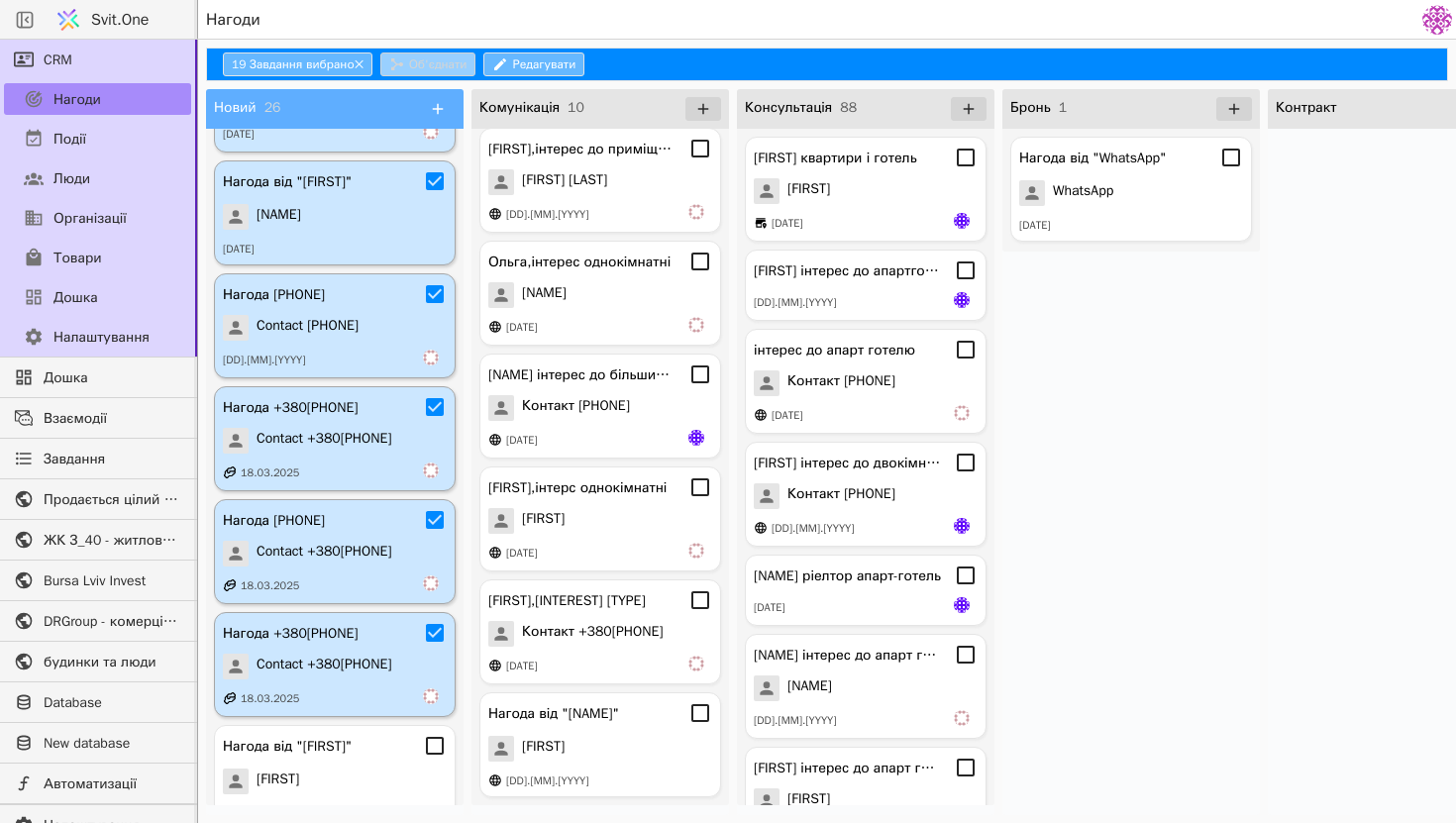 scroll, scrollTop: 1807, scrollLeft: 0, axis: vertical 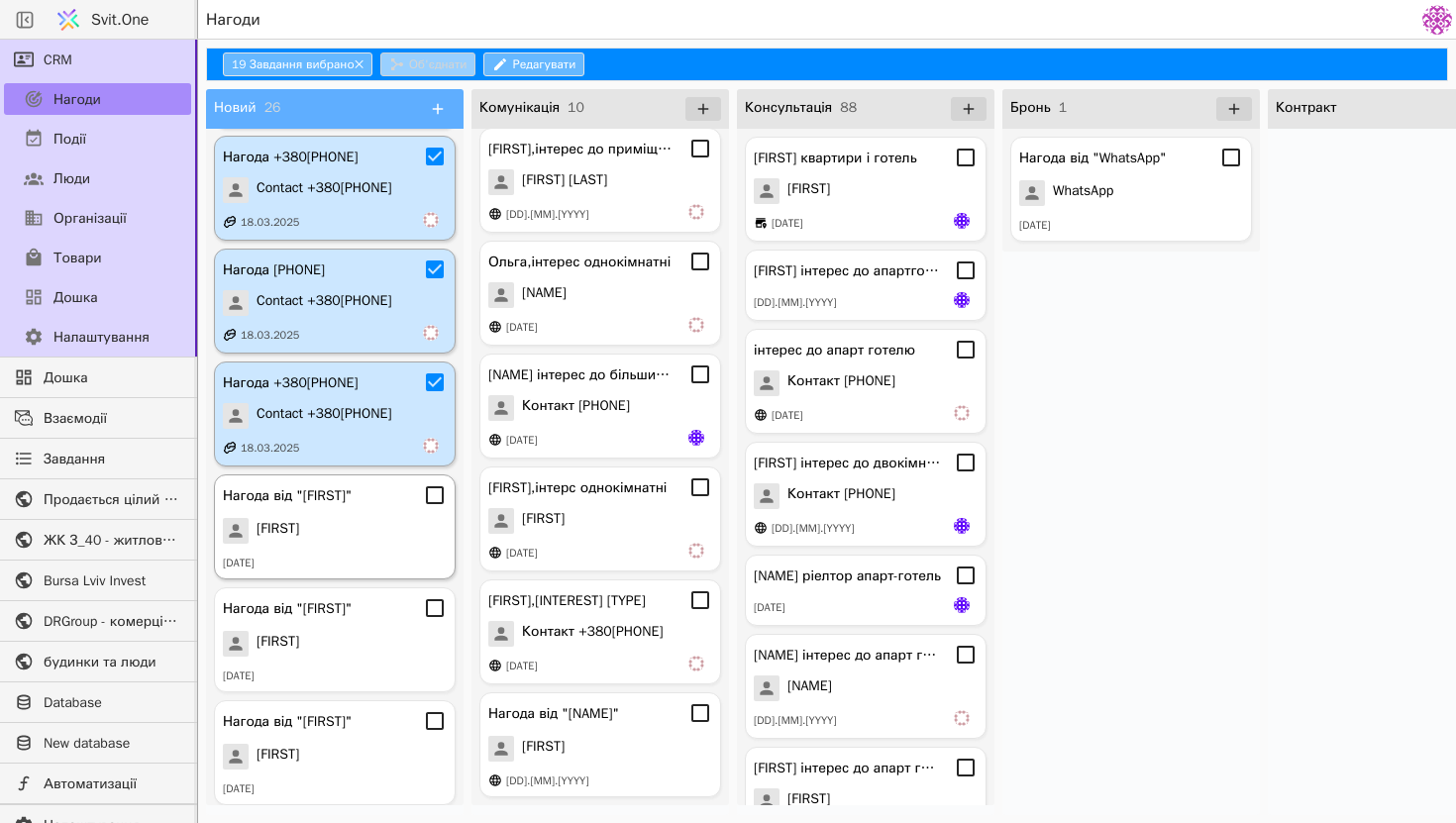 click on "Нагода від "[NAME]" [NAME] [DD].[MM].[YYYY]" at bounding box center (335, 527) 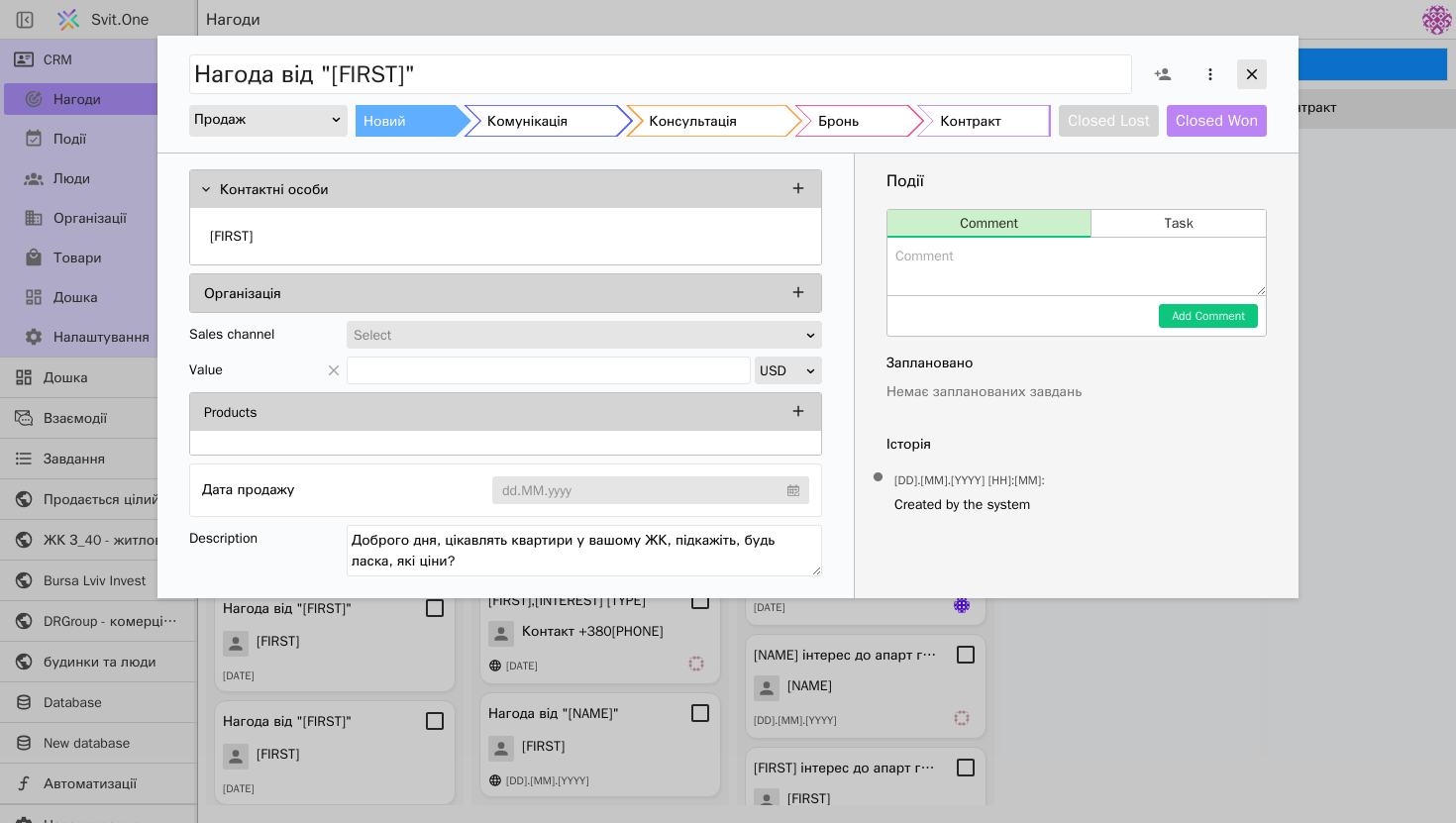 click 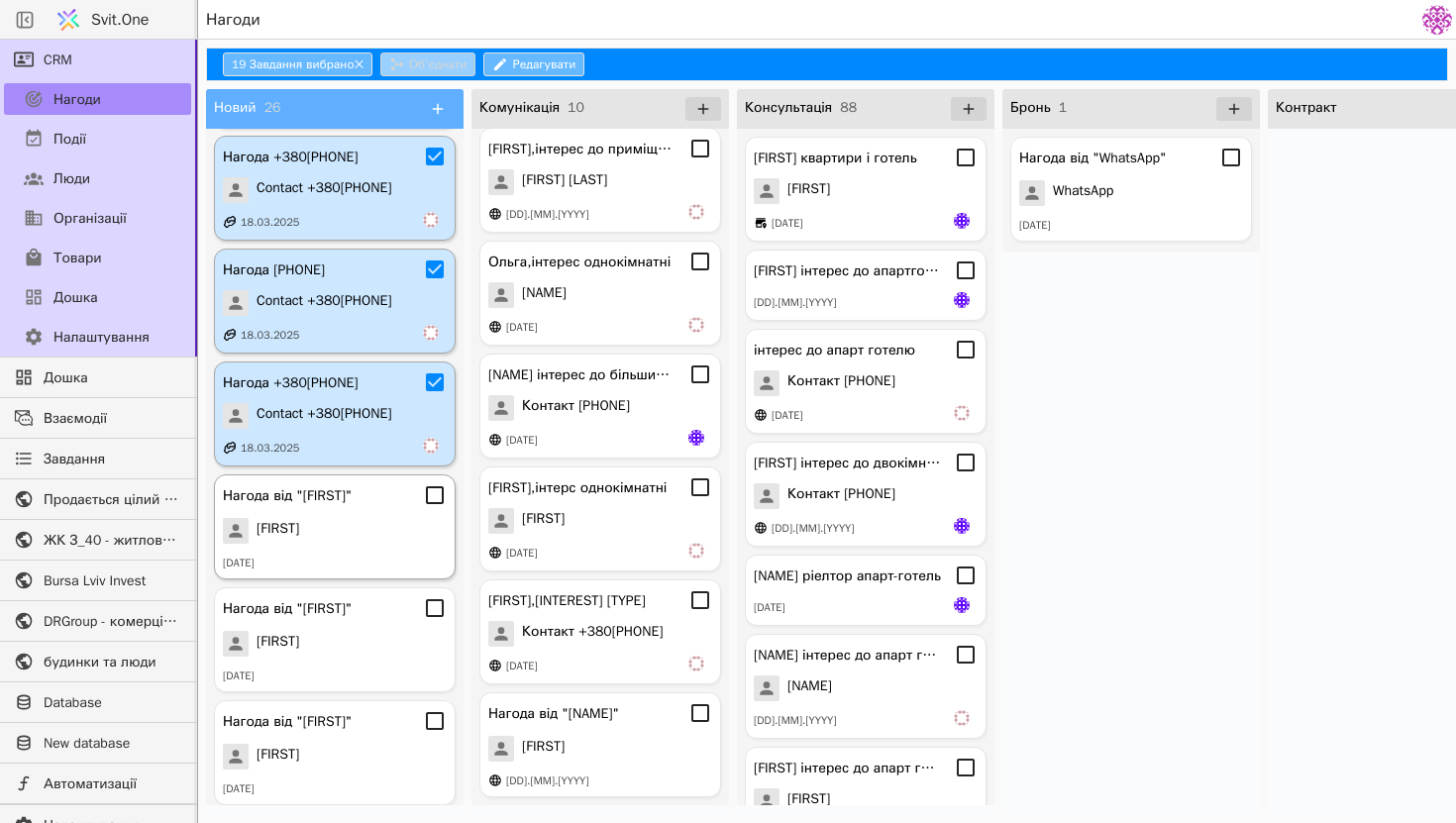 click 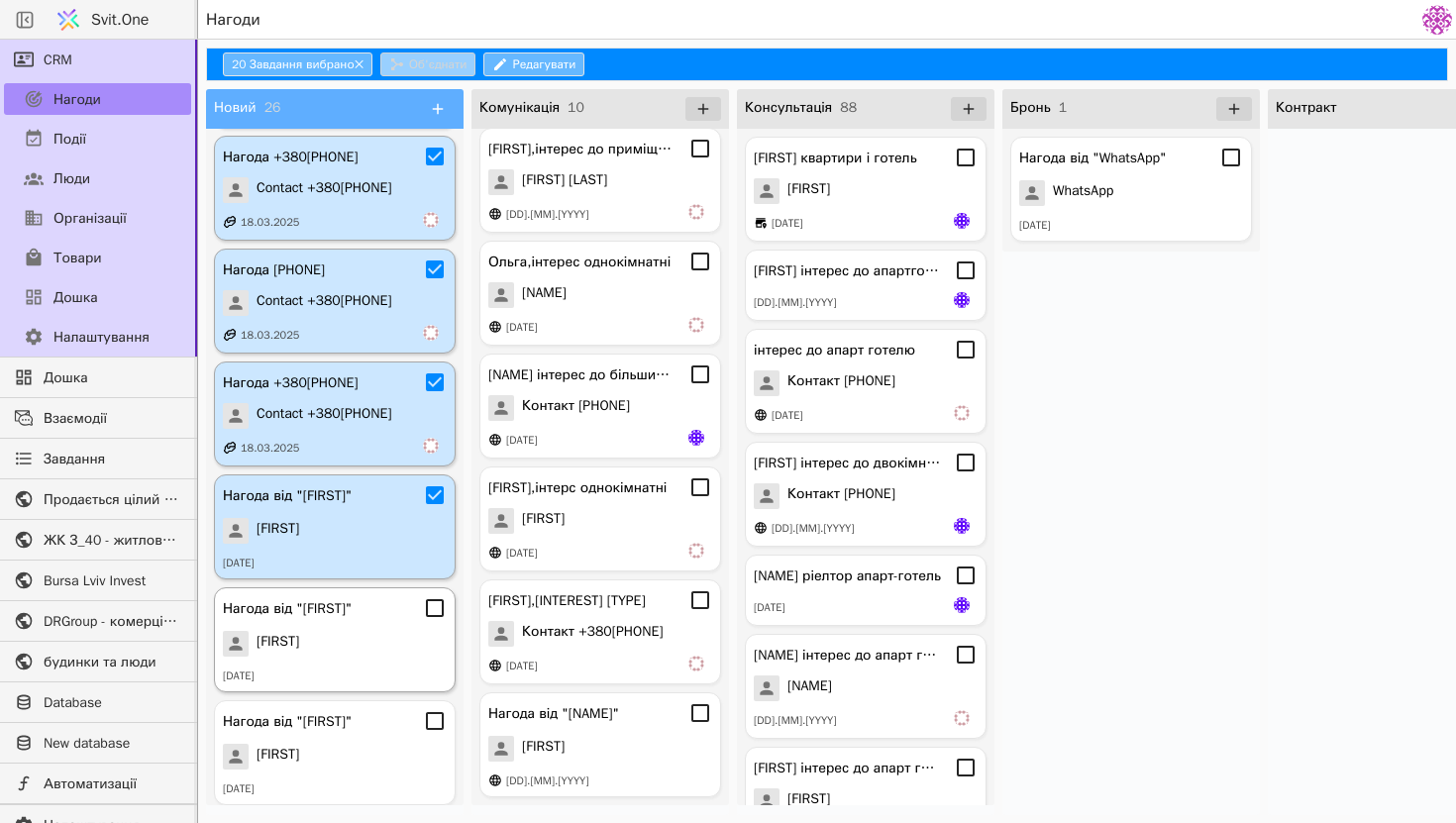 click 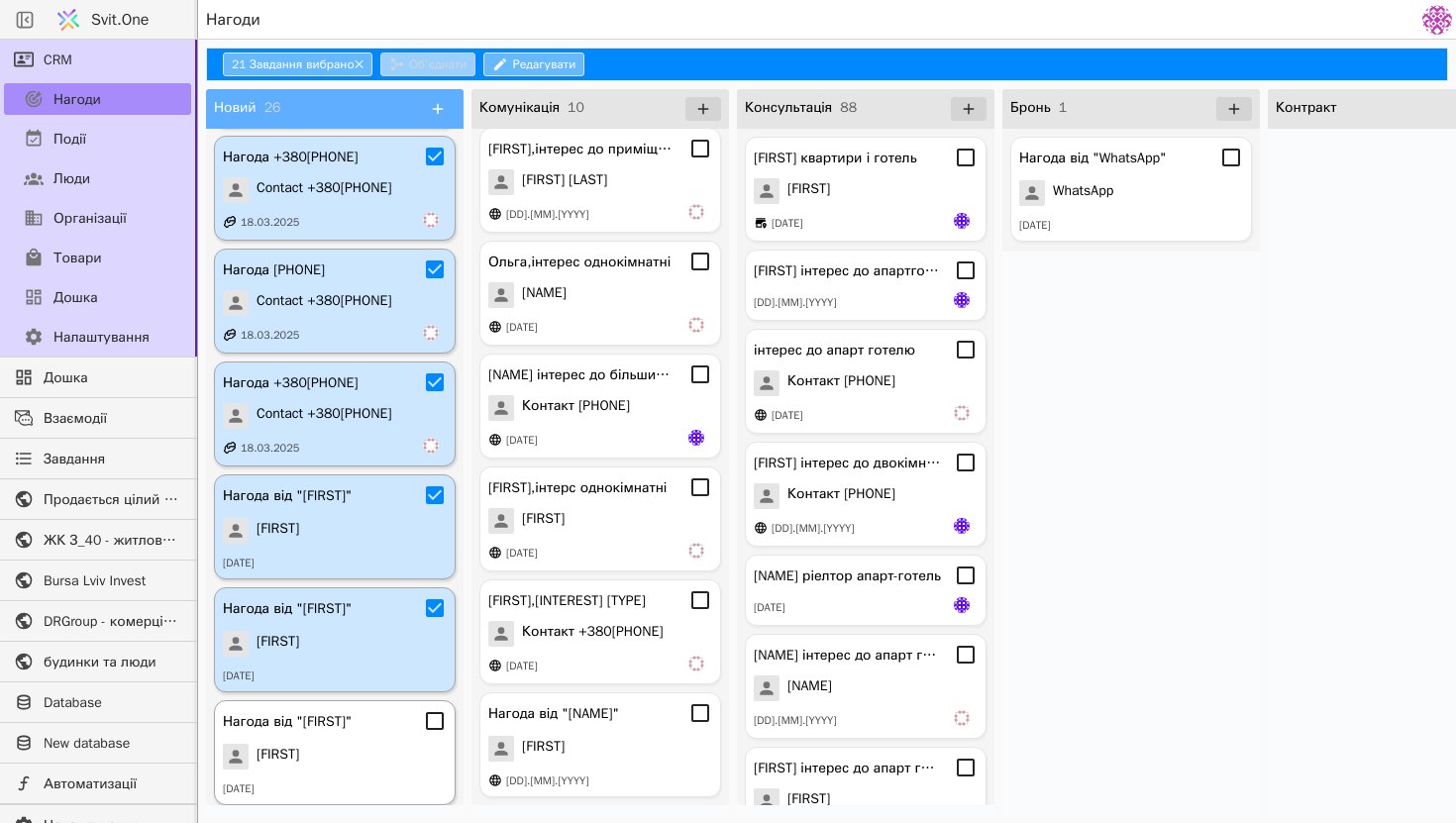 click 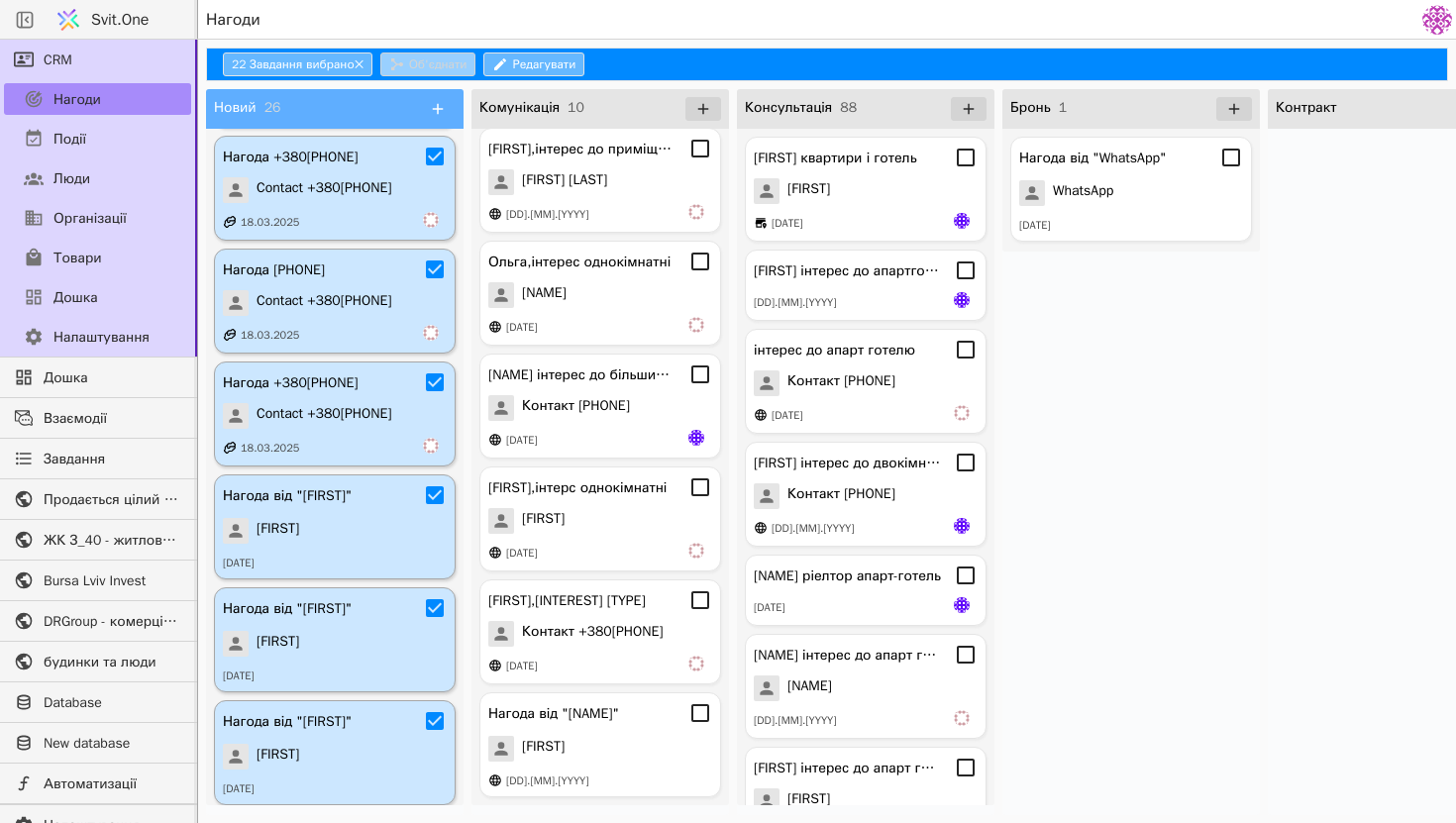 scroll, scrollTop: 2093, scrollLeft: 0, axis: vertical 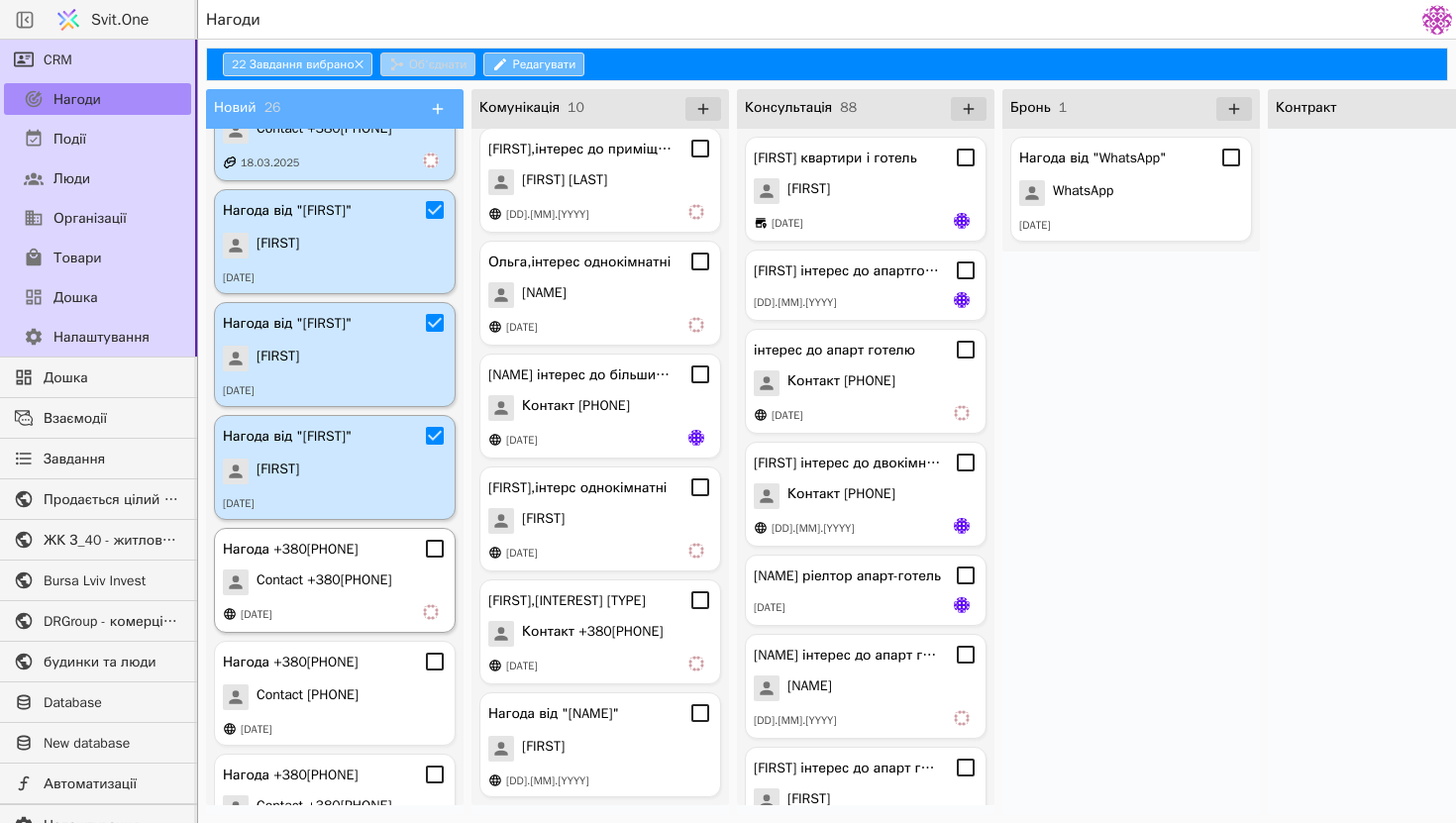 click 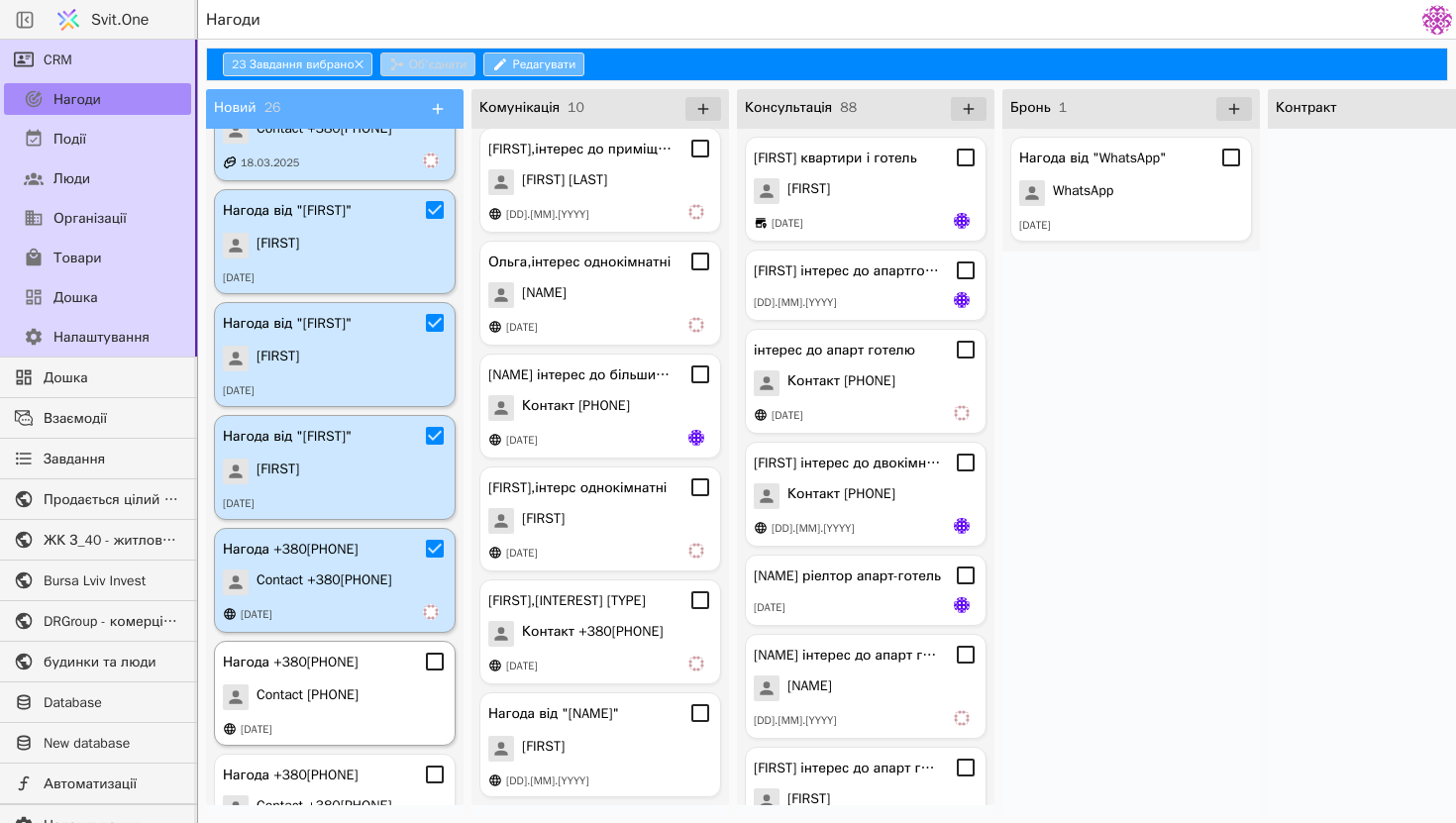 click 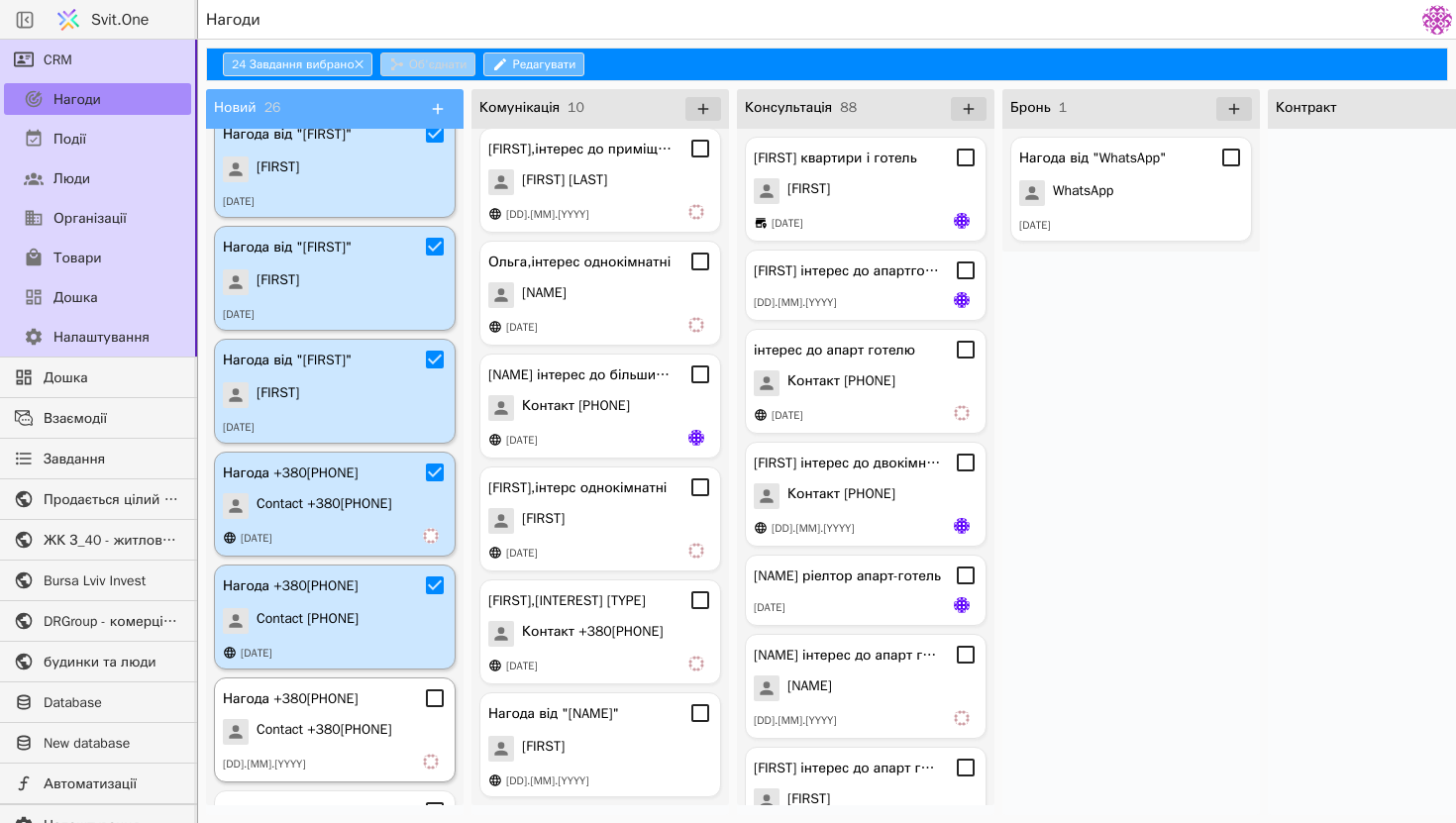 scroll, scrollTop: 2267, scrollLeft: 0, axis: vertical 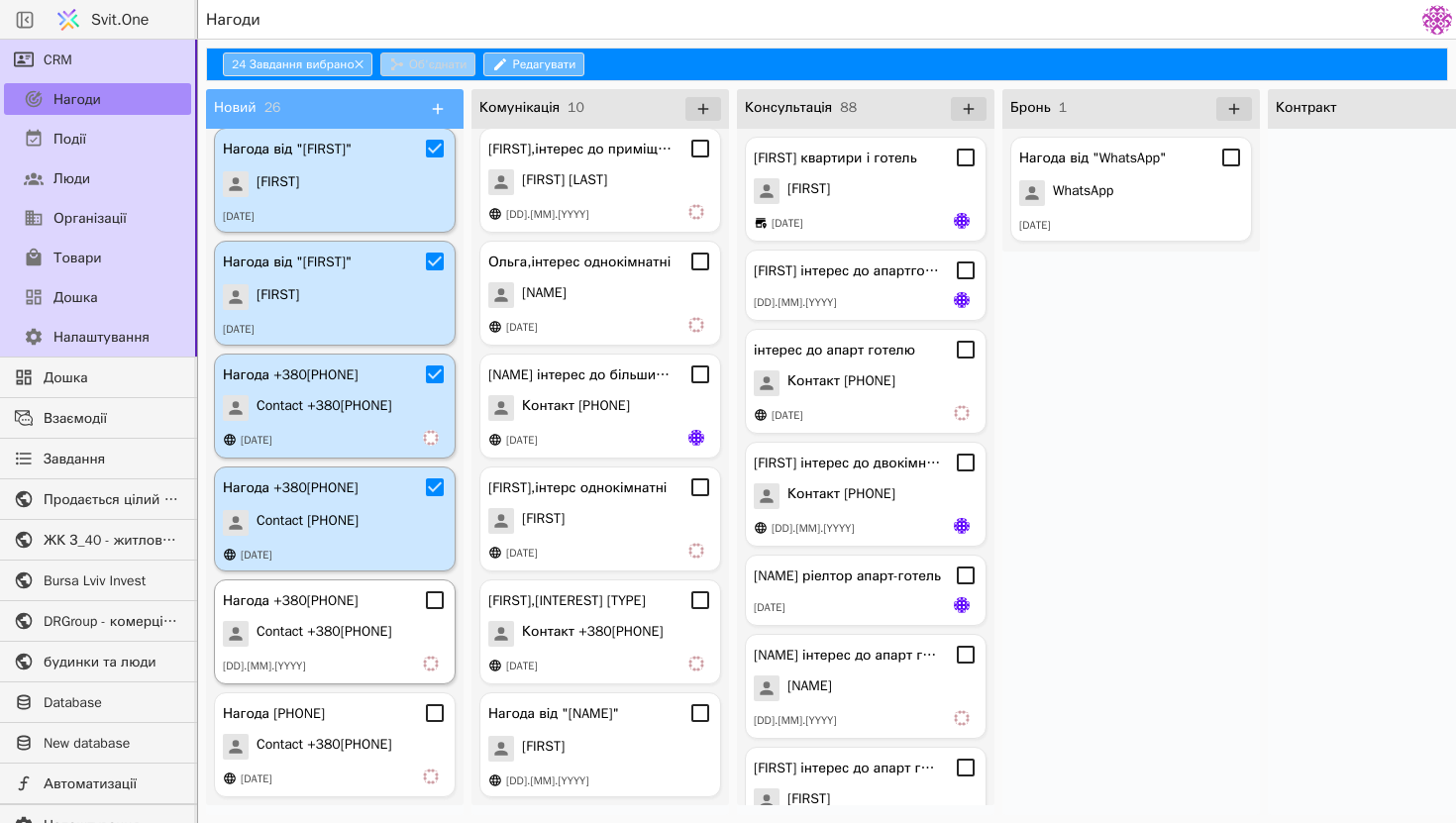 click on "Нагода +380[PHONE] Contact +380[PHONE] [DD].[MM].[YYYY]" at bounding box center [335, 632] 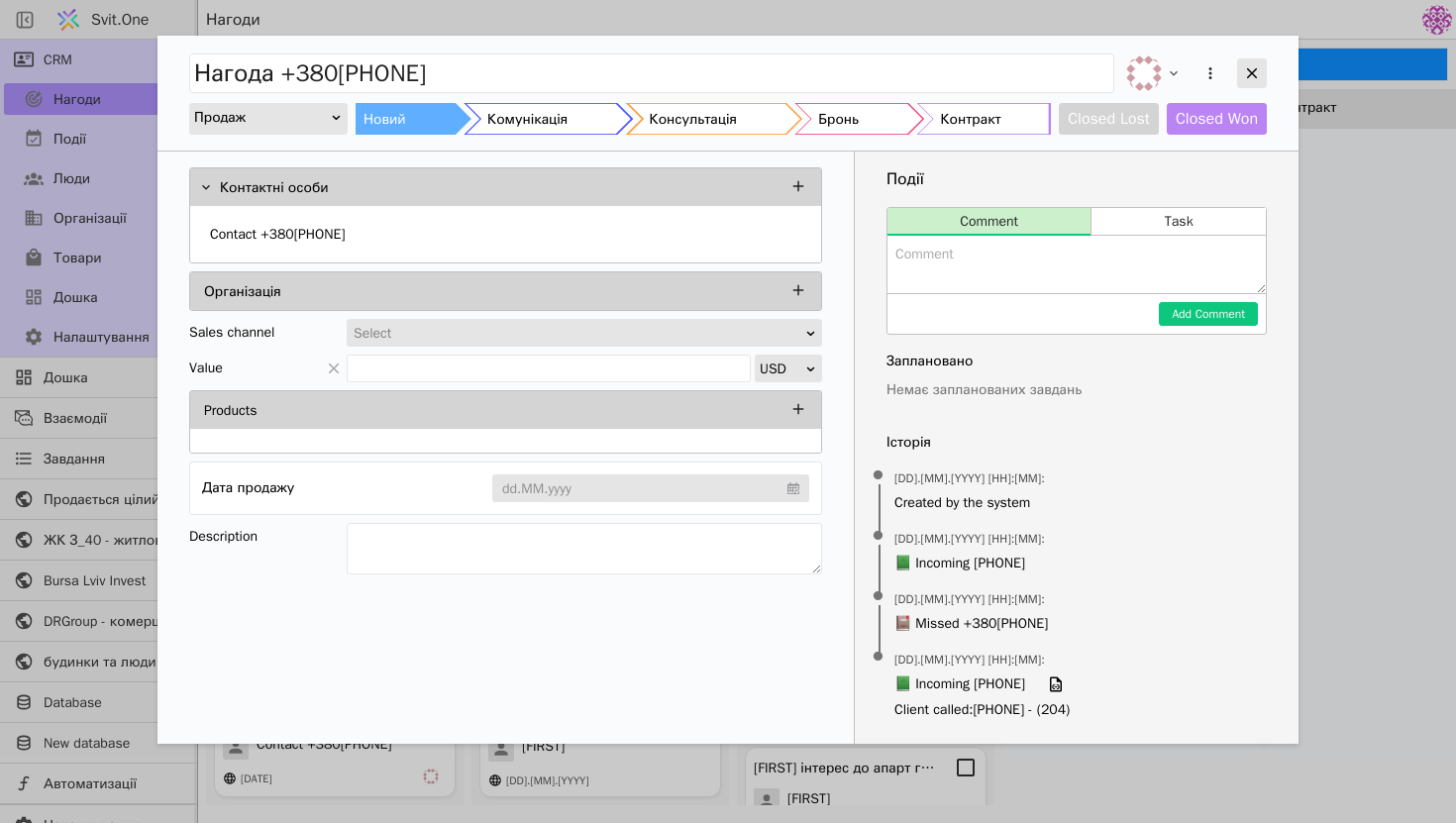 click 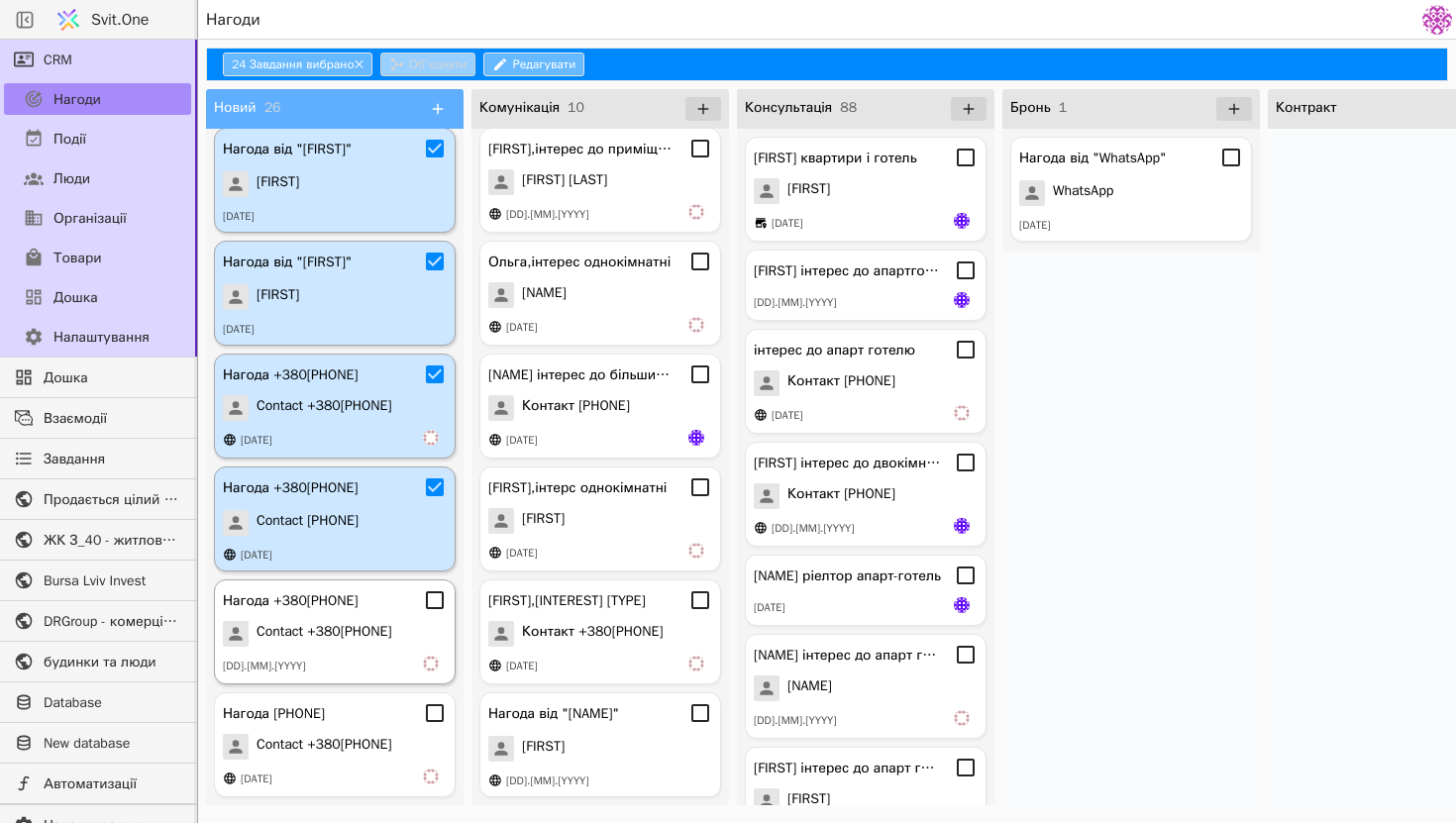 click 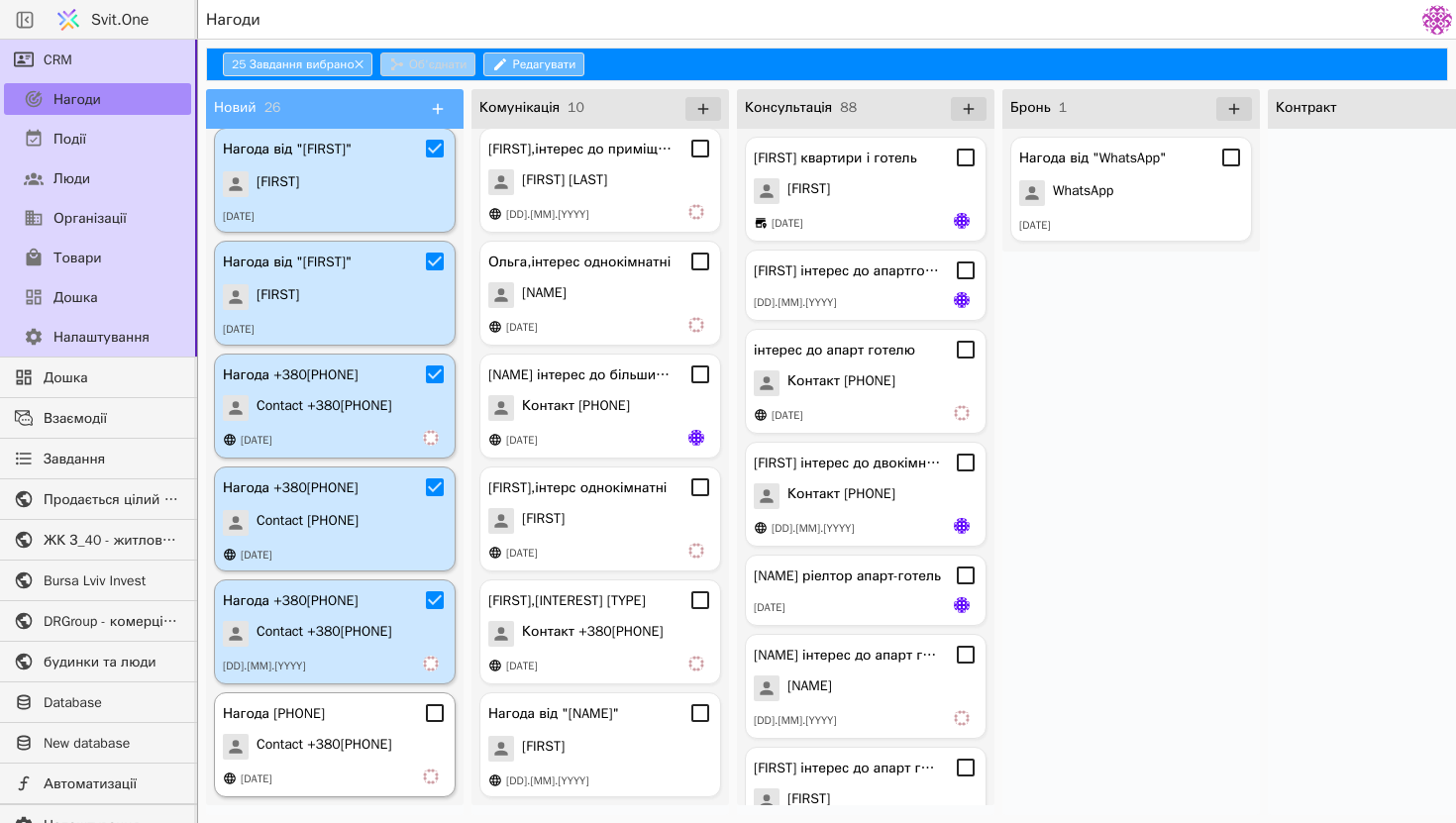 click 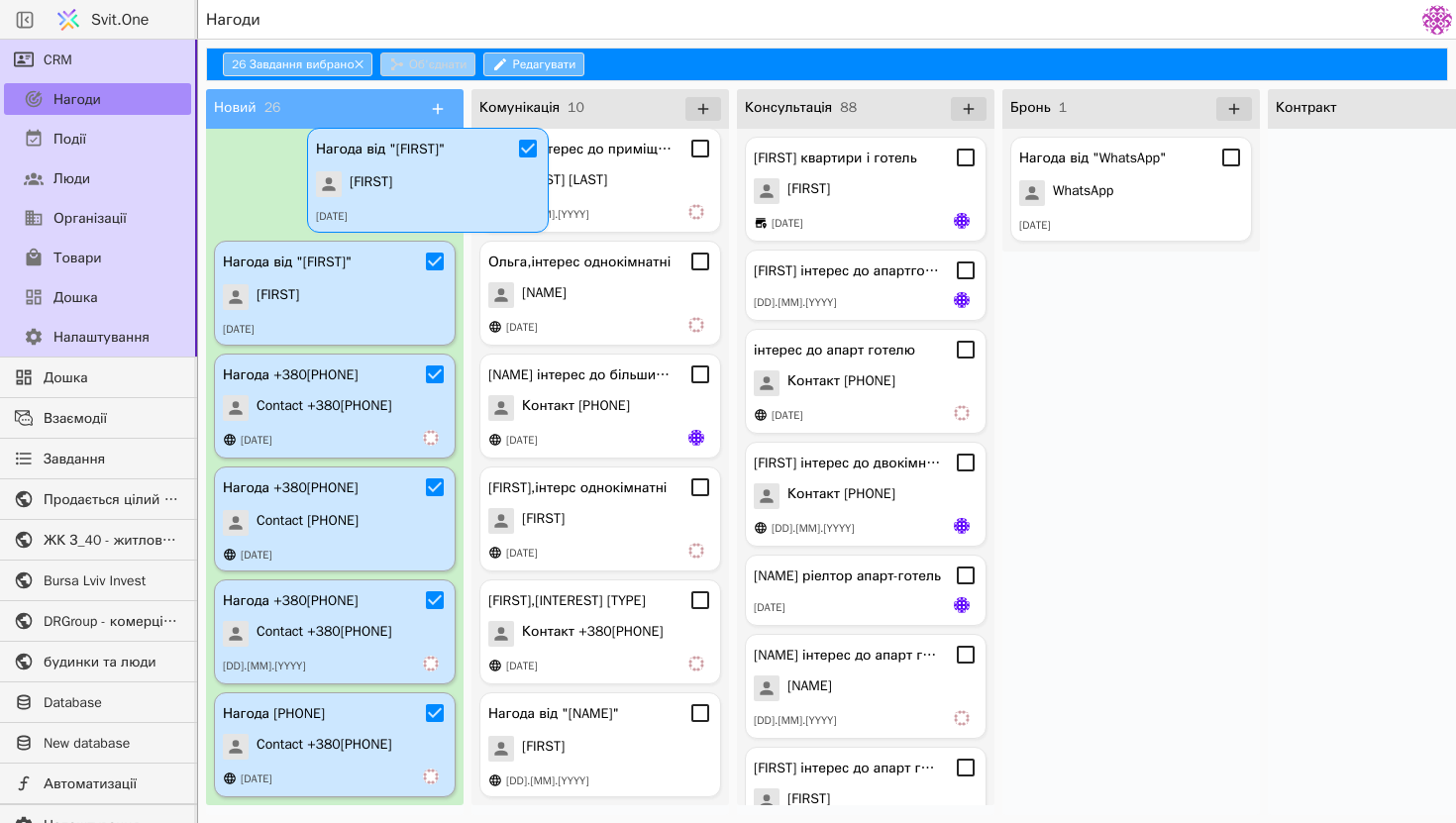 scroll, scrollTop: 2265, scrollLeft: 0, axis: vertical 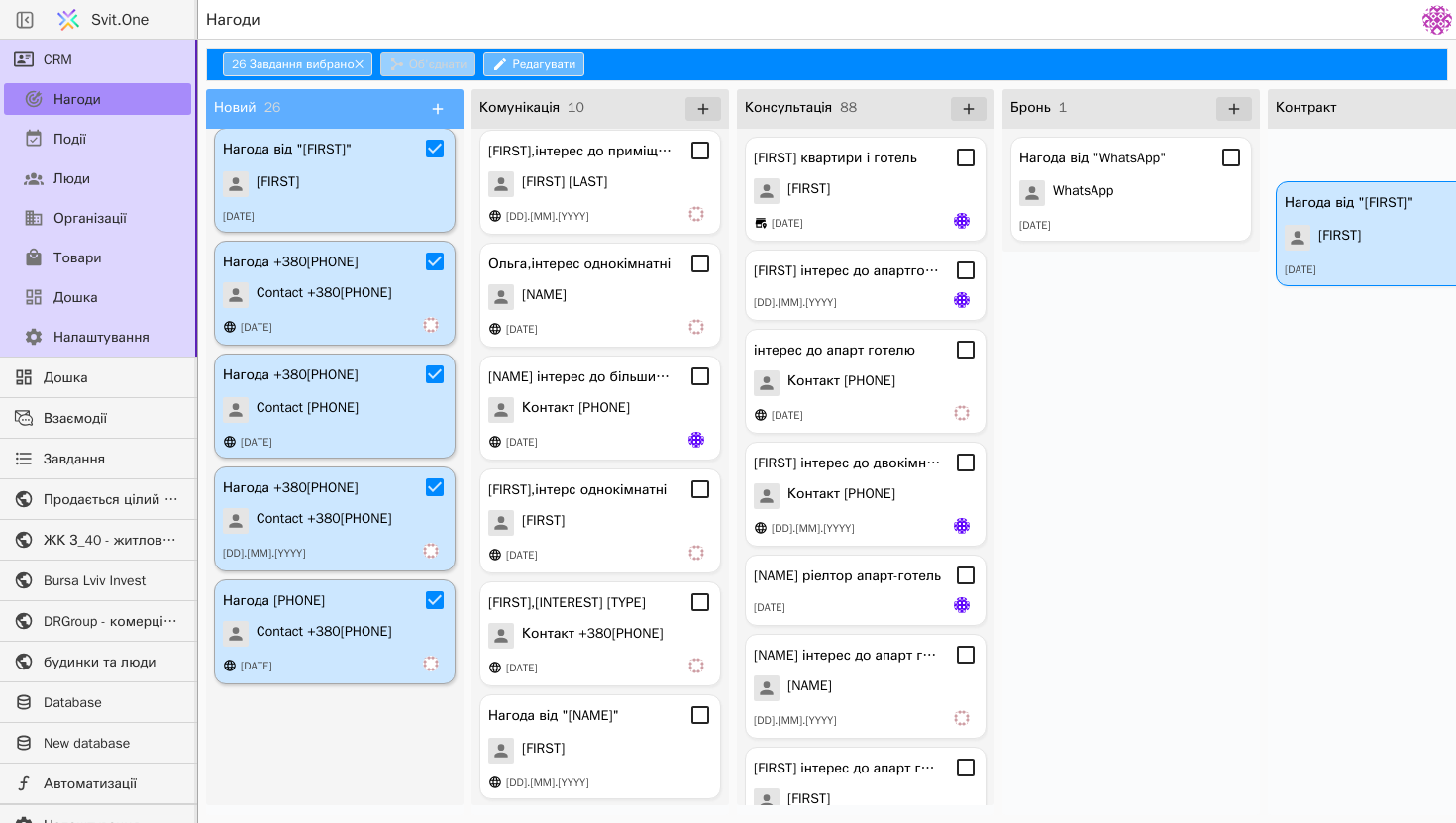 drag, startPoint x: 360, startPoint y: 174, endPoint x: 1436, endPoint y: 229, distance: 1077.4048 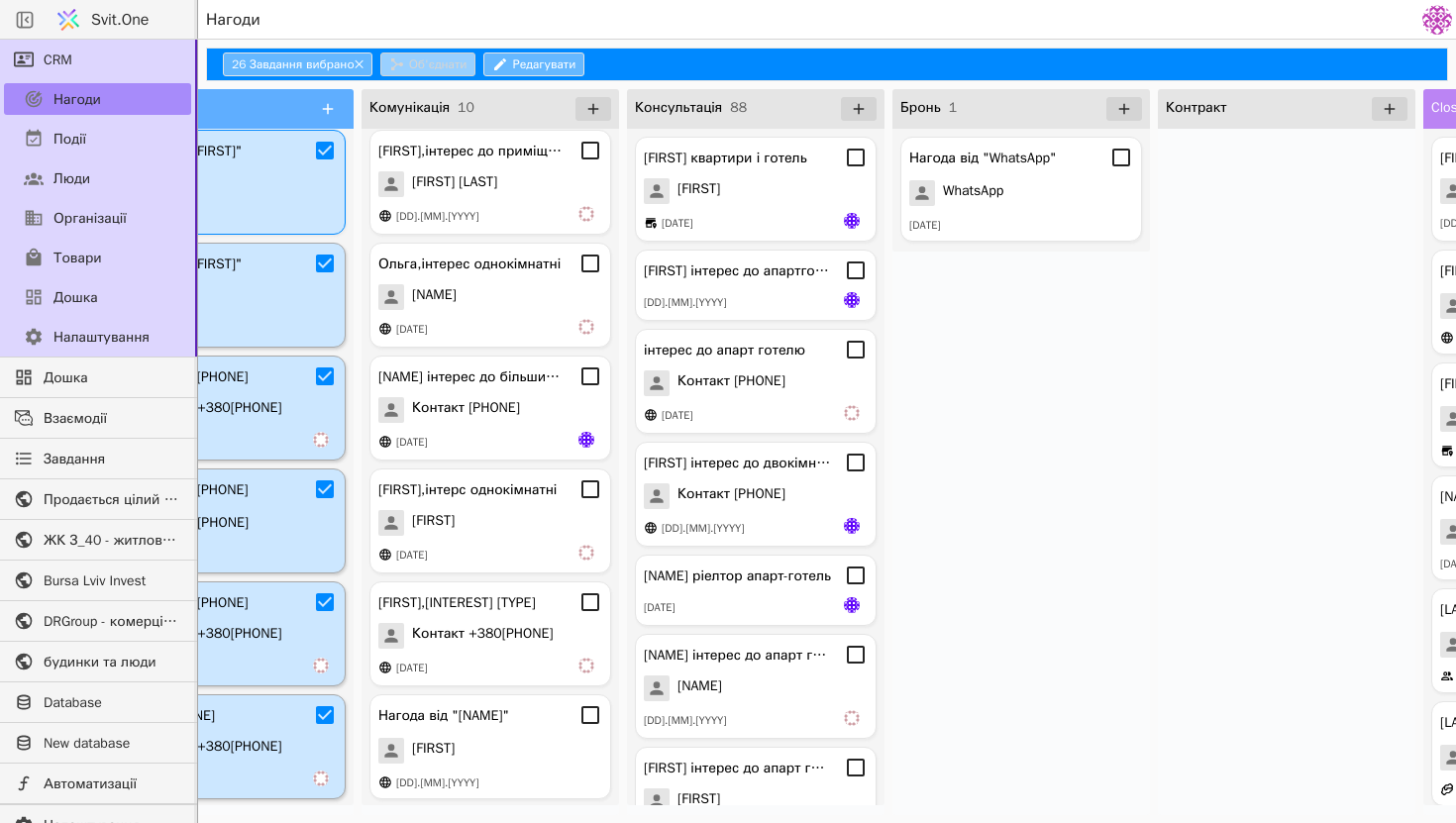 scroll, scrollTop: 0, scrollLeft: 0, axis: both 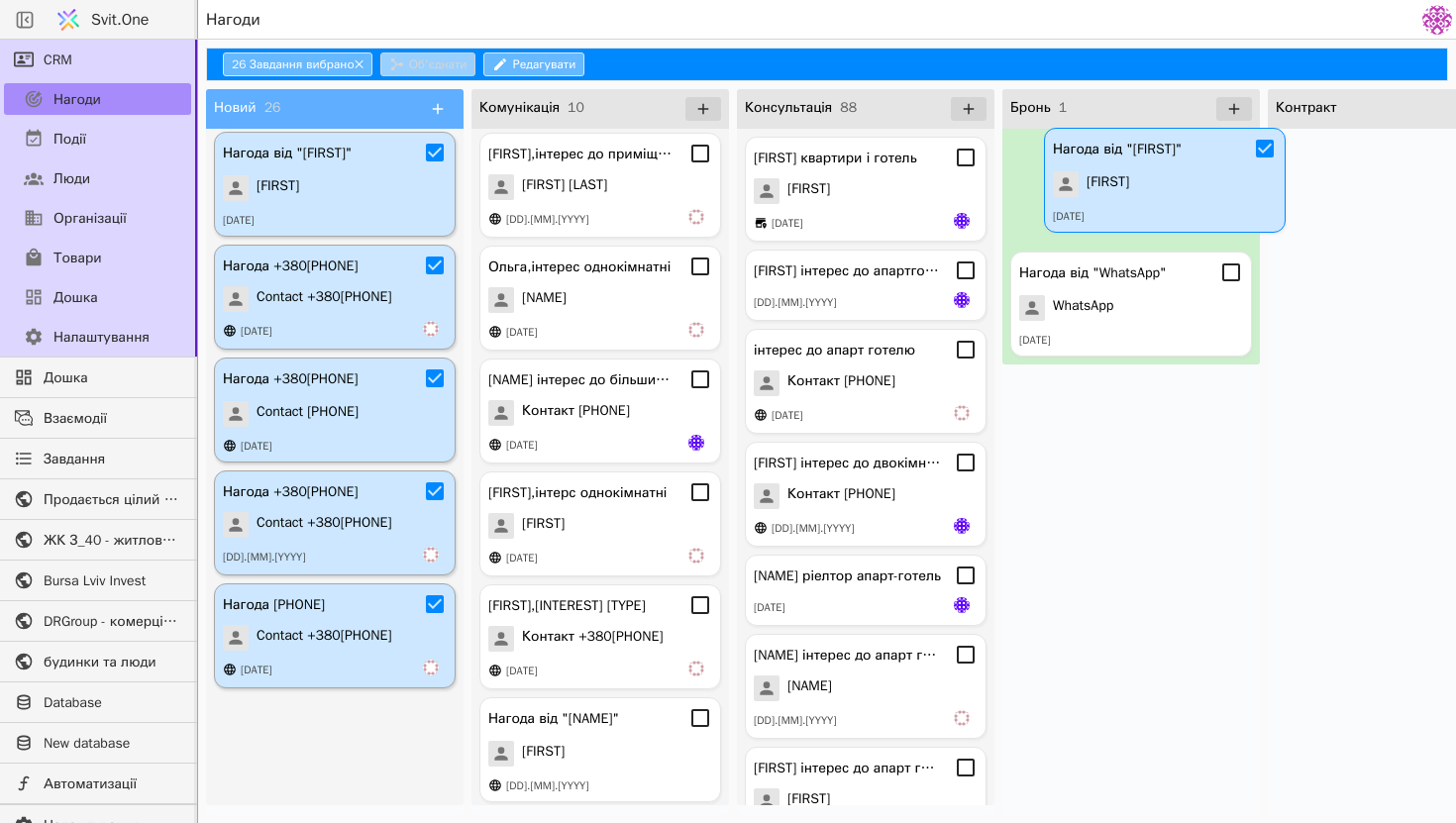 drag, startPoint x: 366, startPoint y: 152, endPoint x: 1201, endPoint y: 150, distance: 835.0024 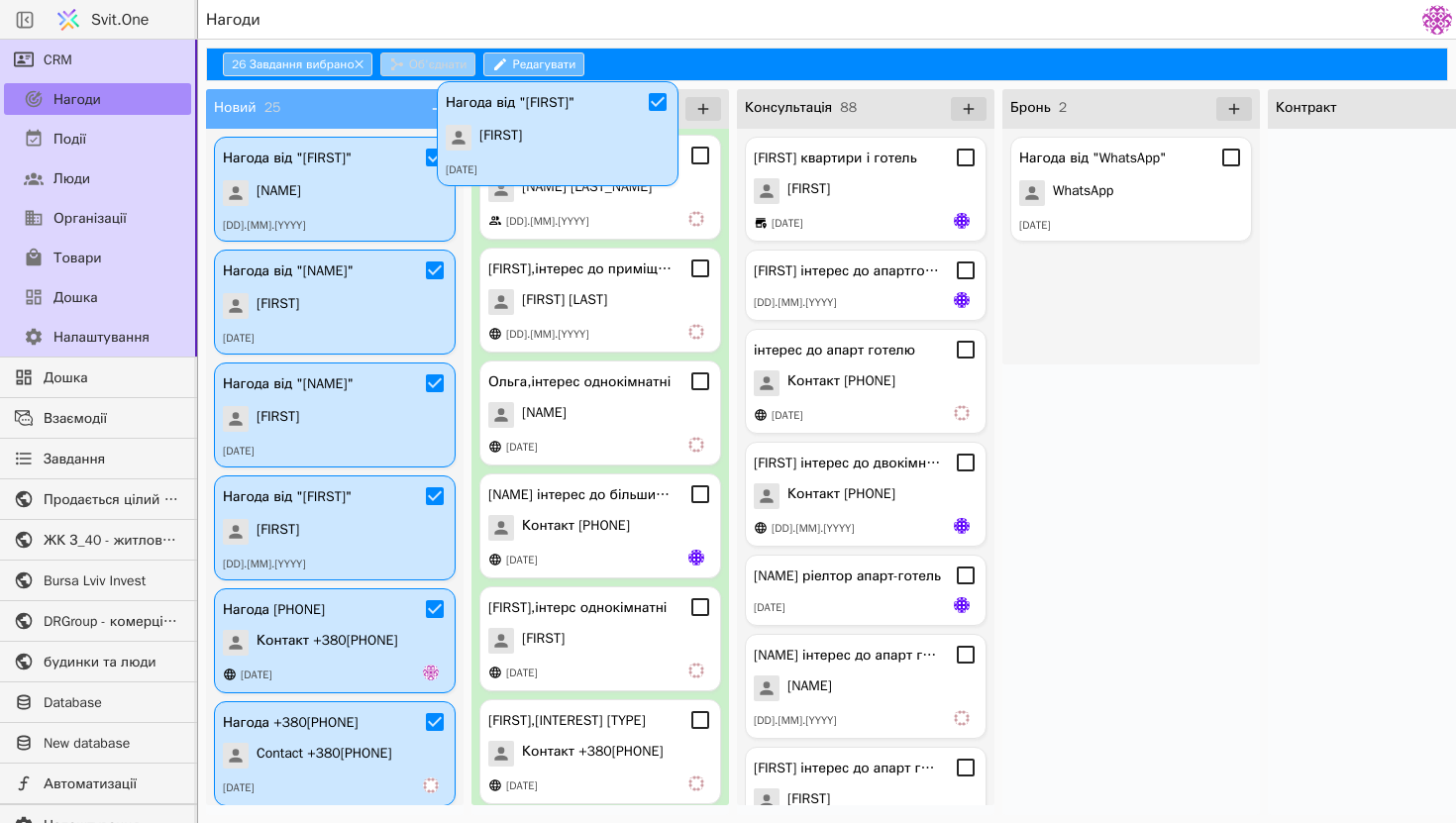 scroll, scrollTop: 185, scrollLeft: 0, axis: vertical 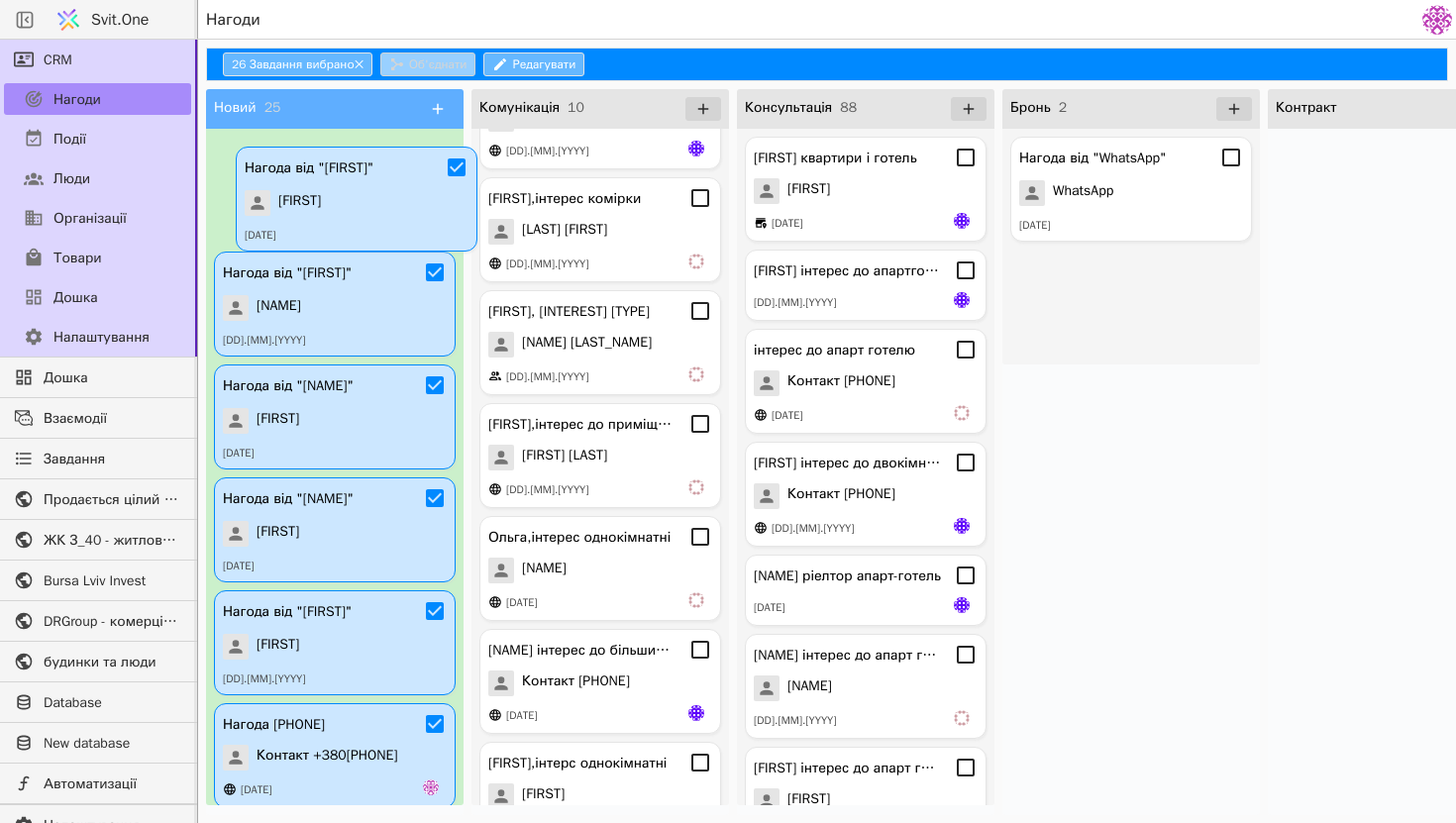 drag, startPoint x: 1159, startPoint y: 335, endPoint x: 378, endPoint y: 231, distance: 787.894 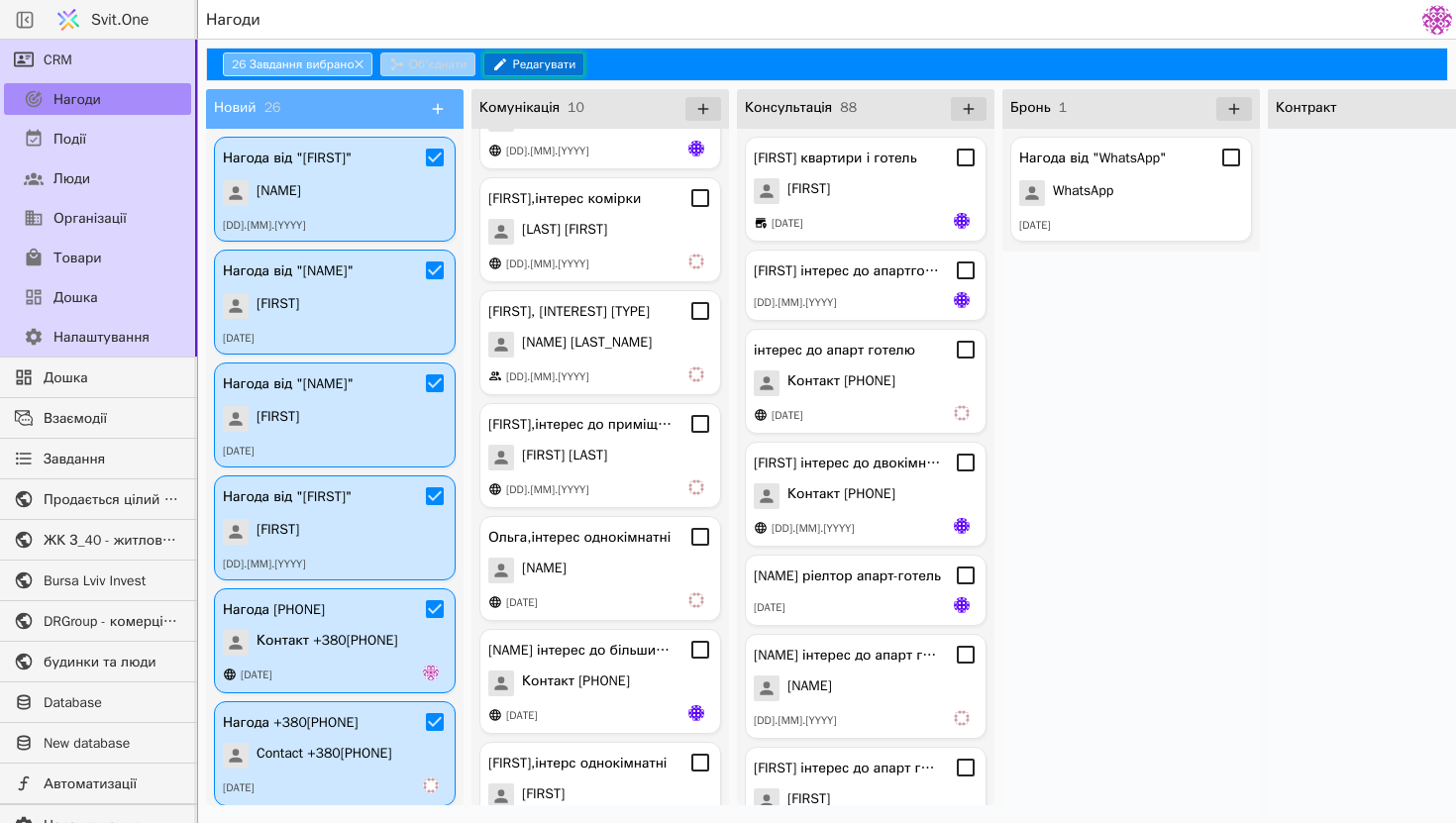 click on "Редагувати" at bounding box center [534, 64] 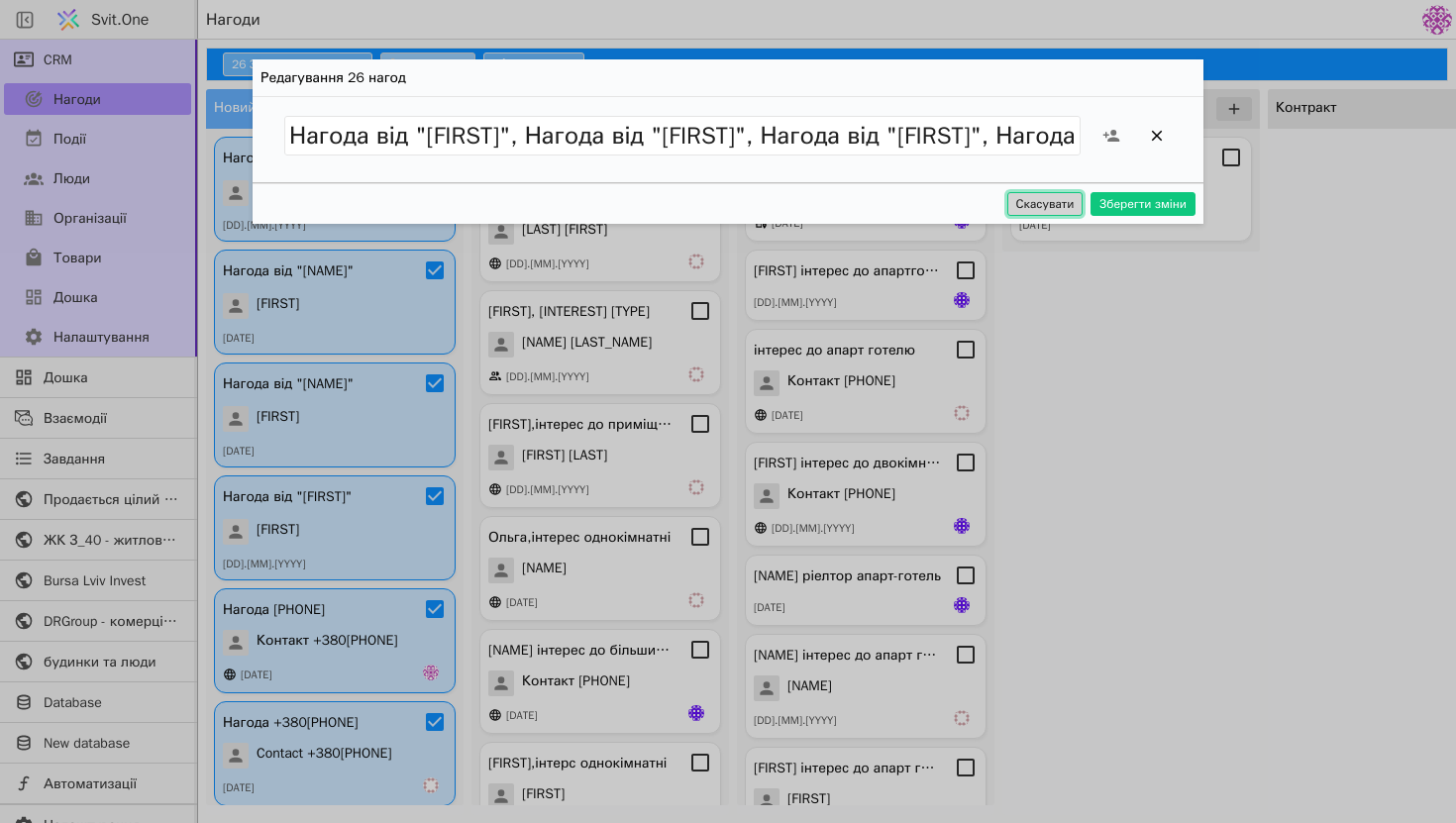 click on "Скасувати" at bounding box center (1045, 204) 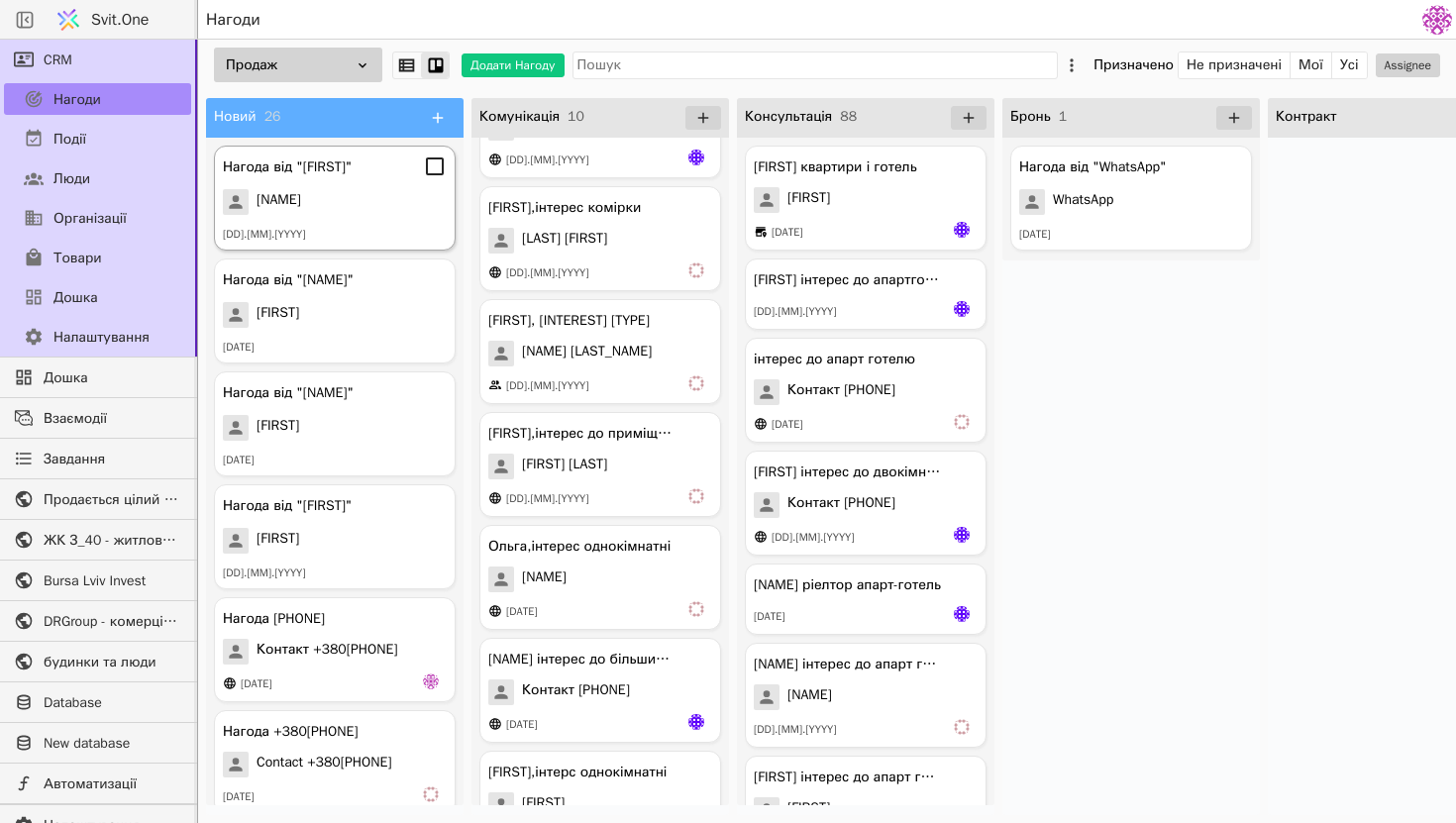 click on "[NAME]" at bounding box center [335, 202] 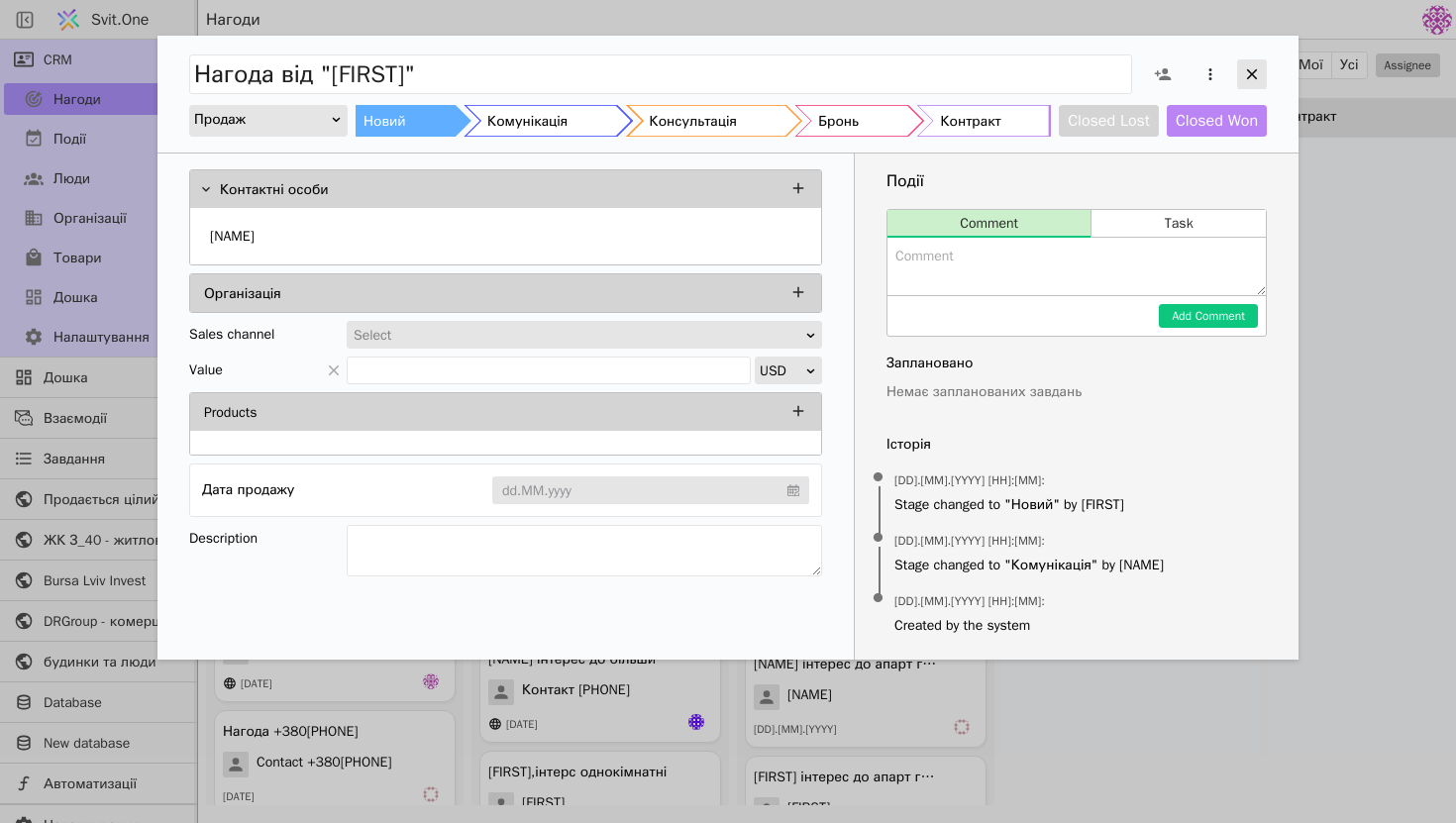 click at bounding box center [1252, 74] 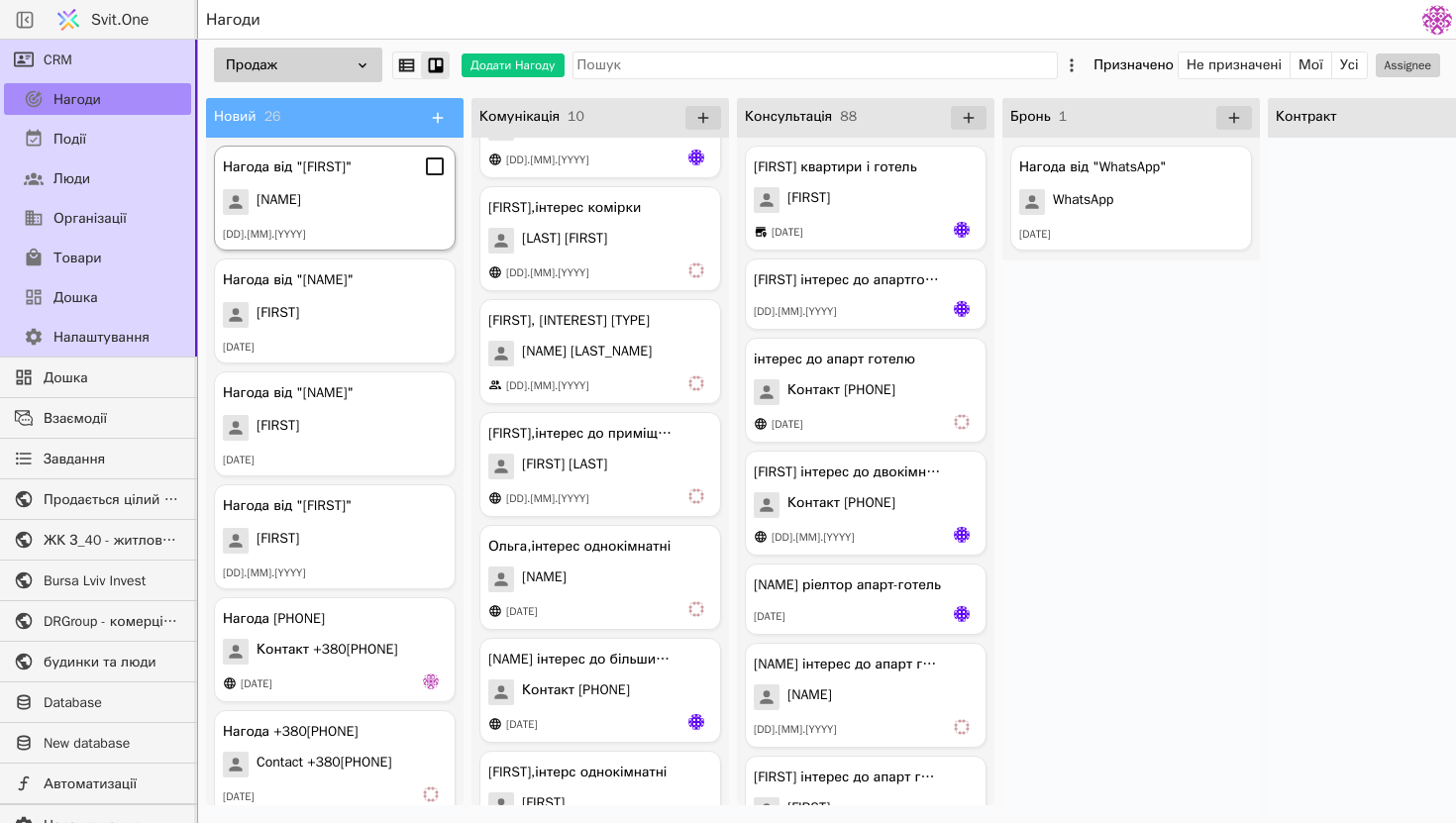 click 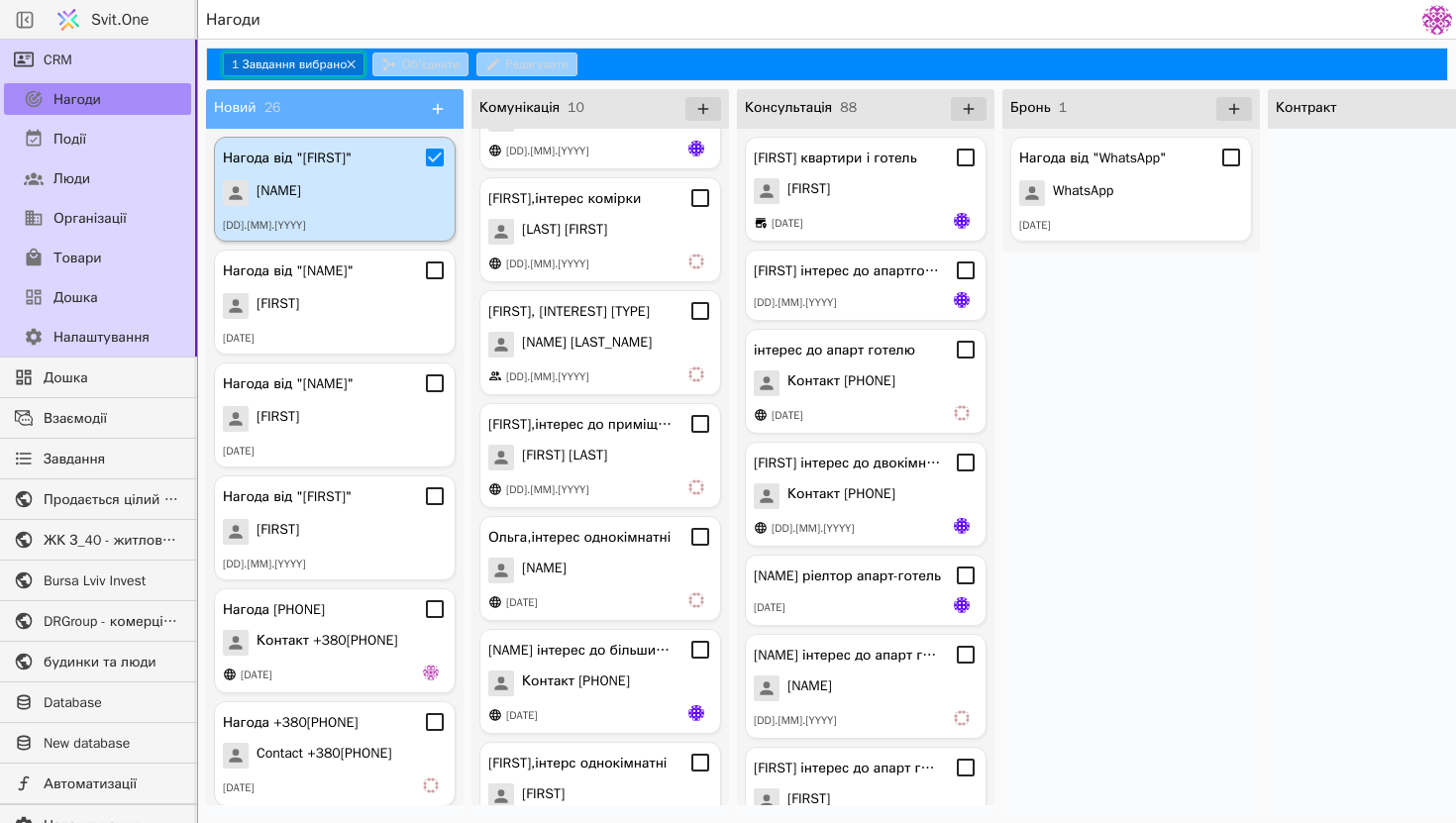click on "1 Завдання вибрано  ✕" at bounding box center (293, 64) 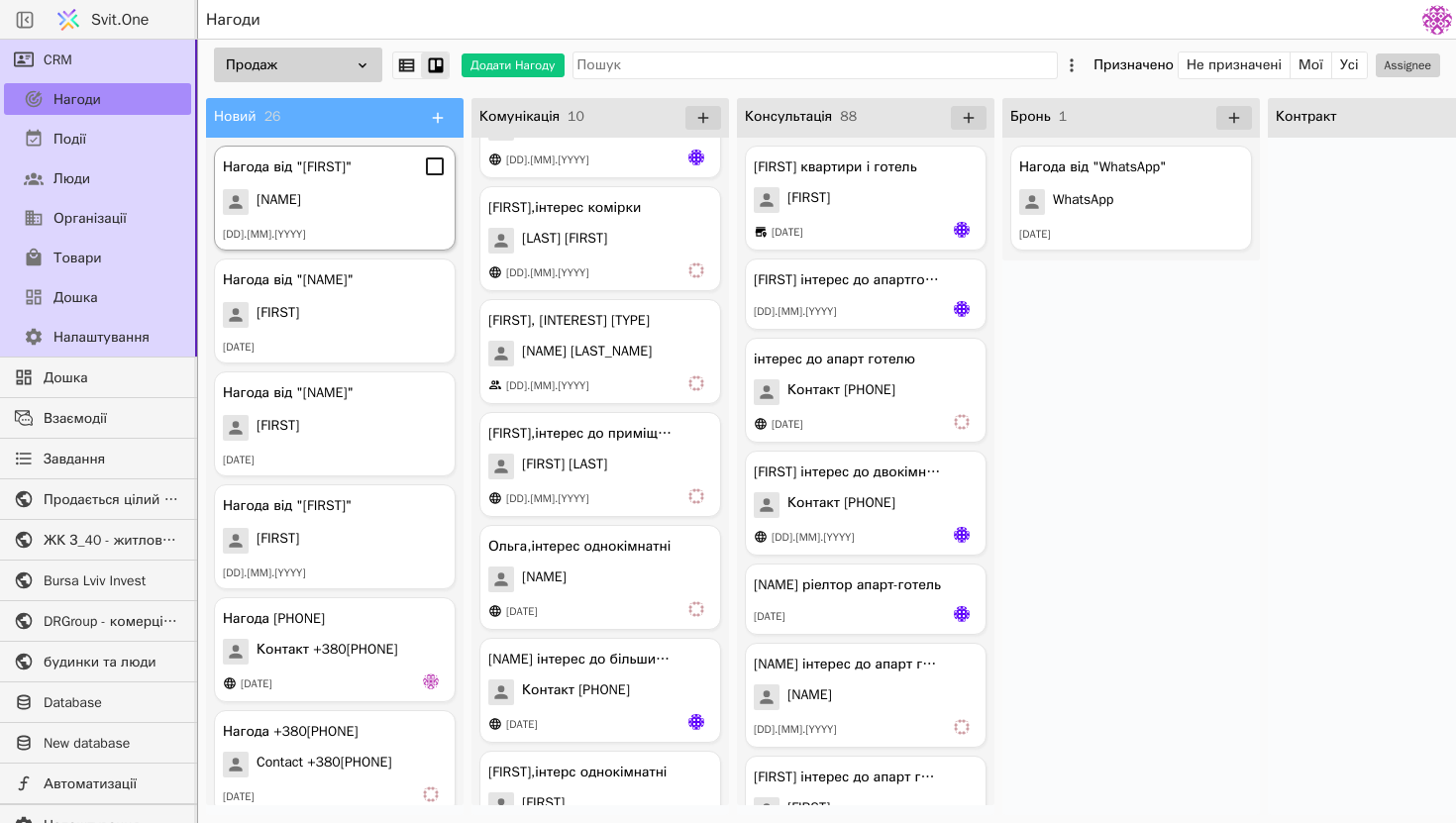 click 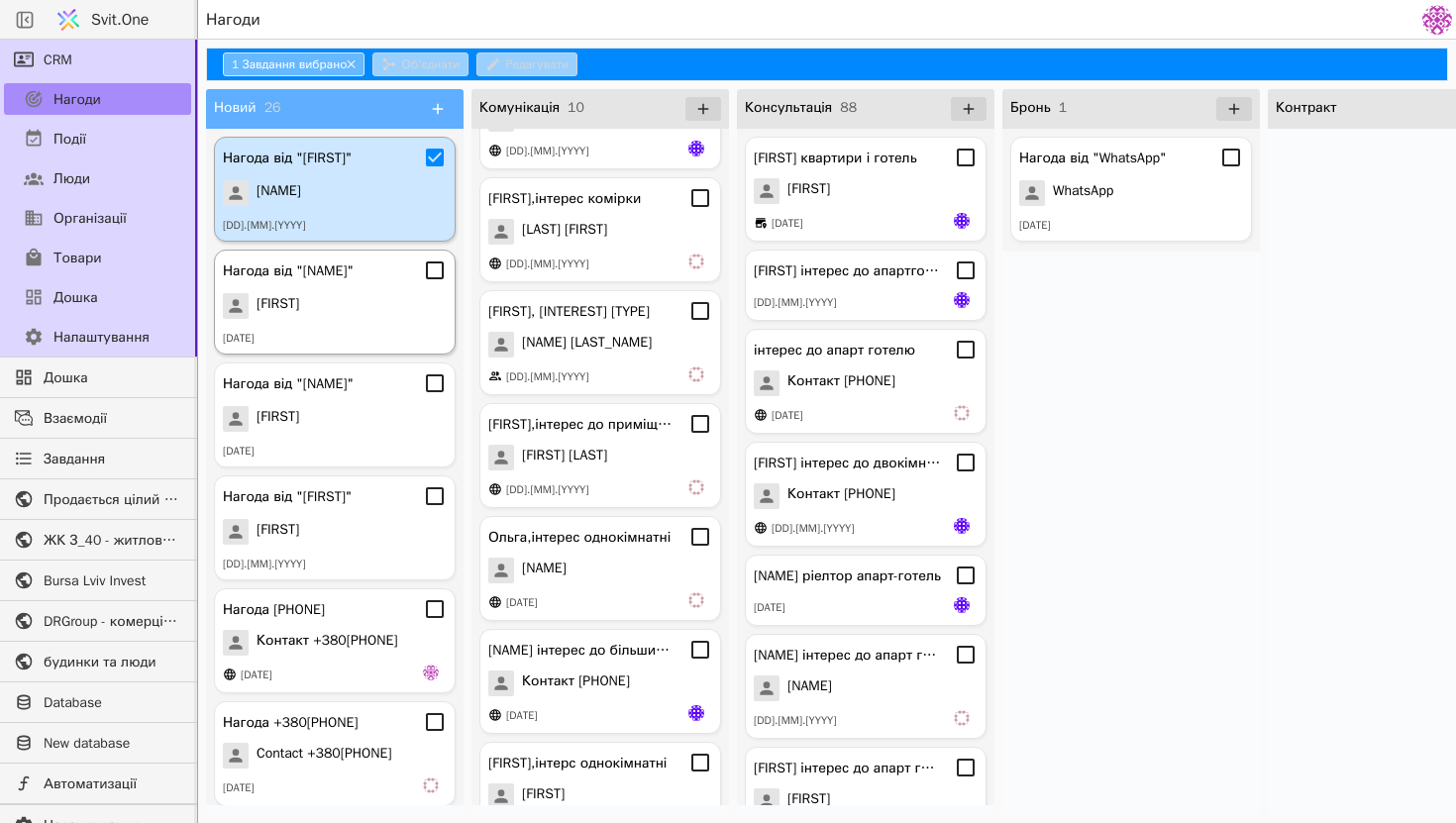 click 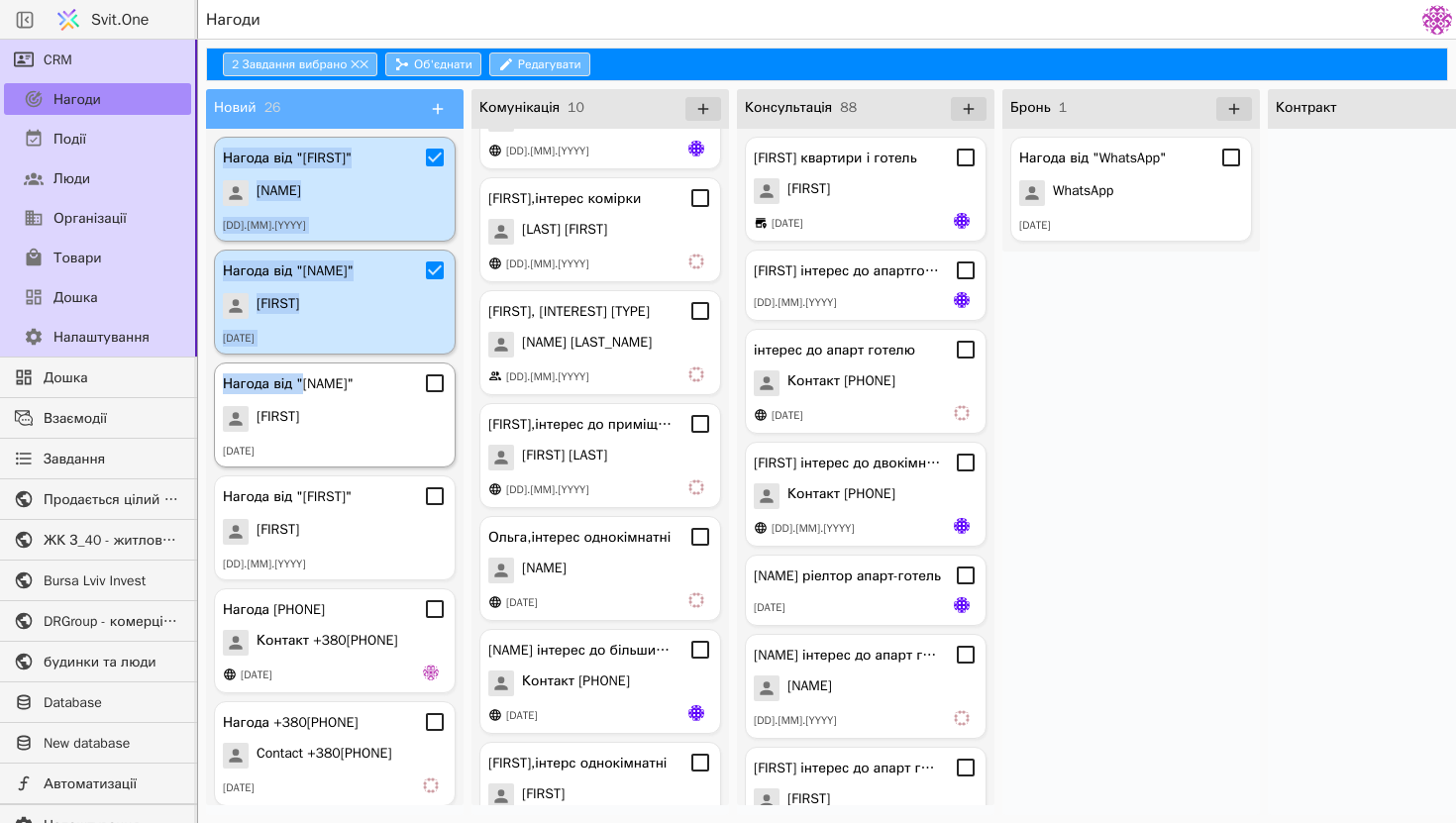 drag, startPoint x: 202, startPoint y: 202, endPoint x: 310, endPoint y: 392, distance: 218.5498 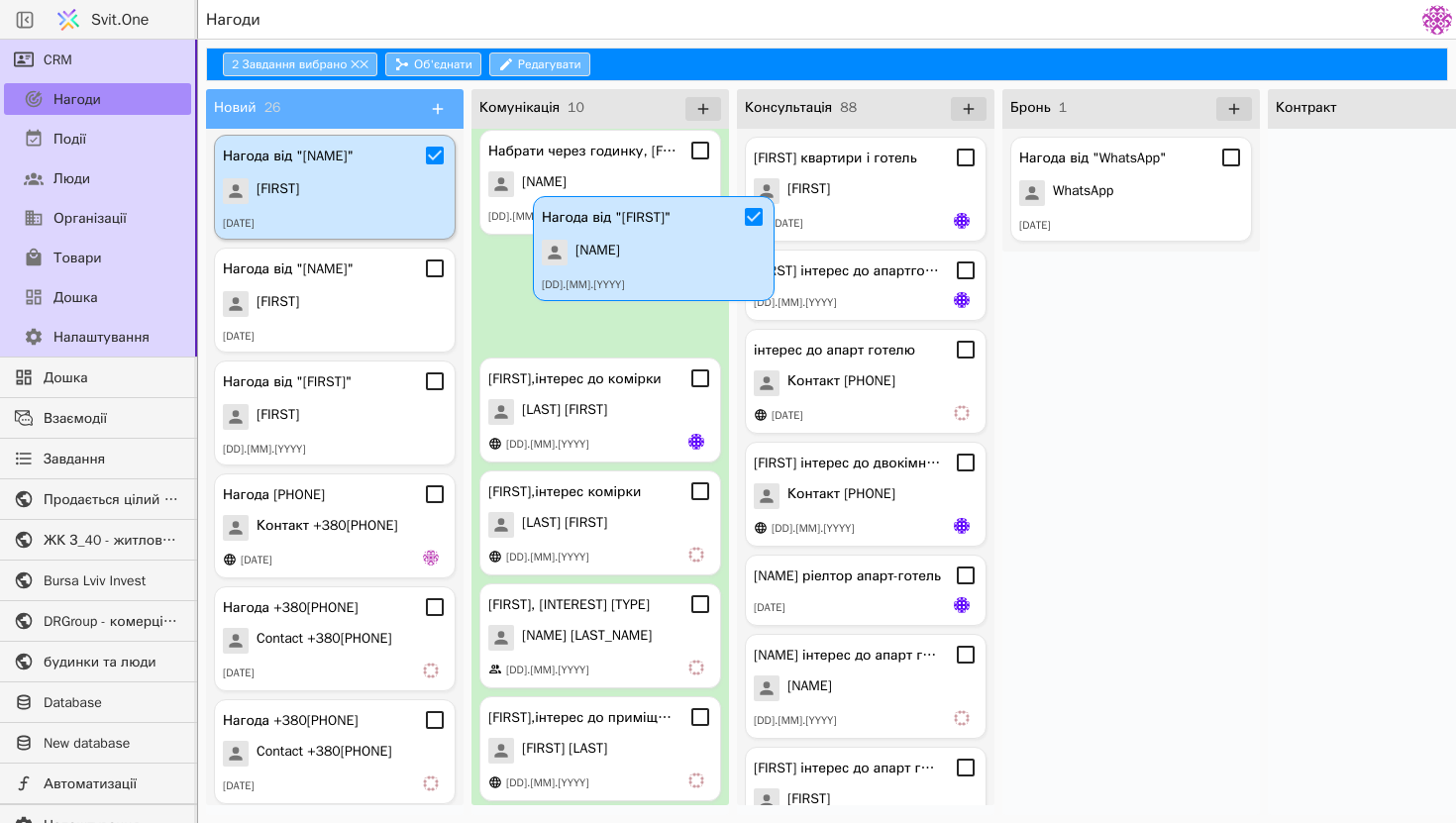 scroll, scrollTop: 0, scrollLeft: 0, axis: both 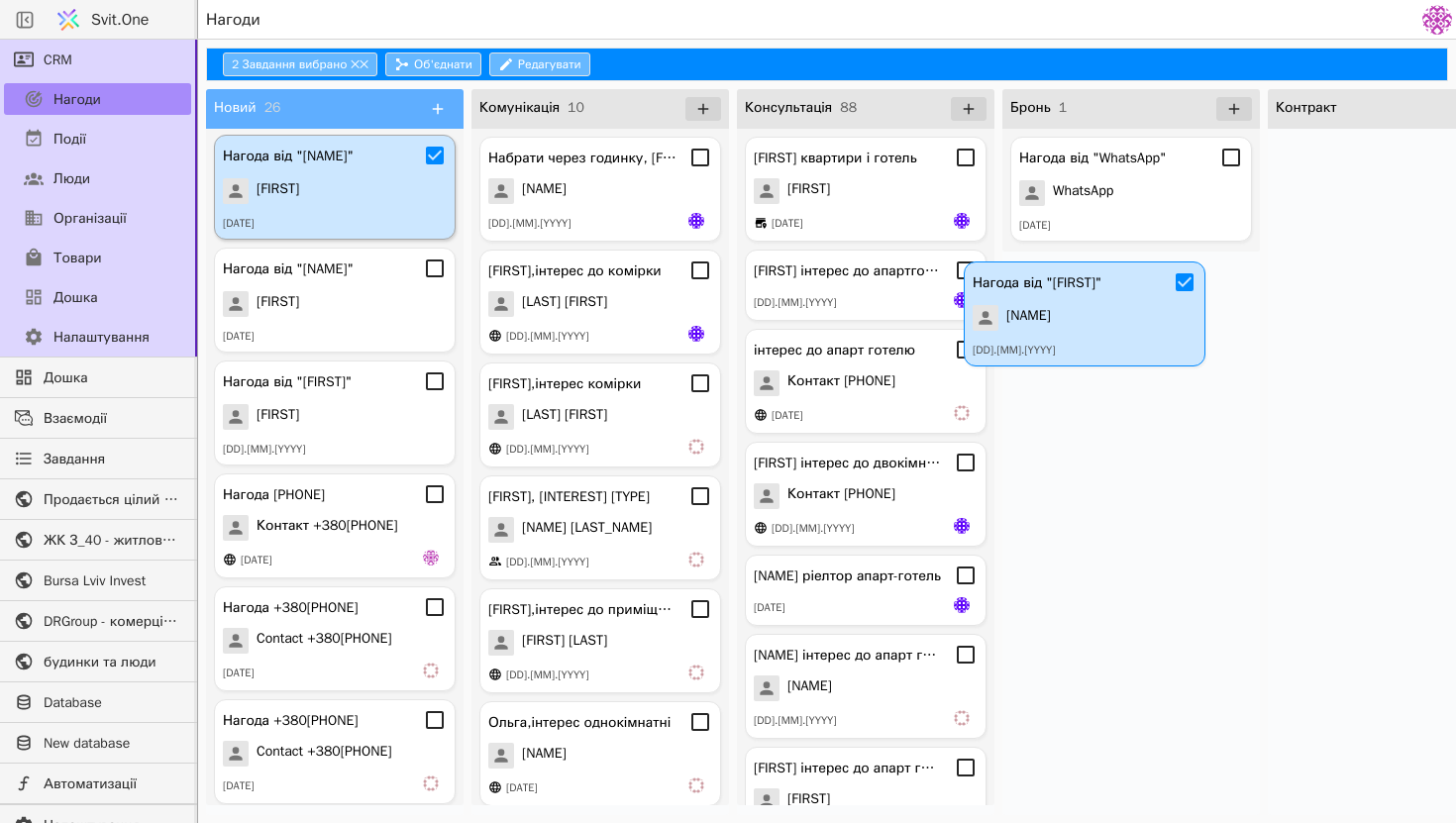 drag, startPoint x: 383, startPoint y: 222, endPoint x: 1147, endPoint y: 336, distance: 772.45841 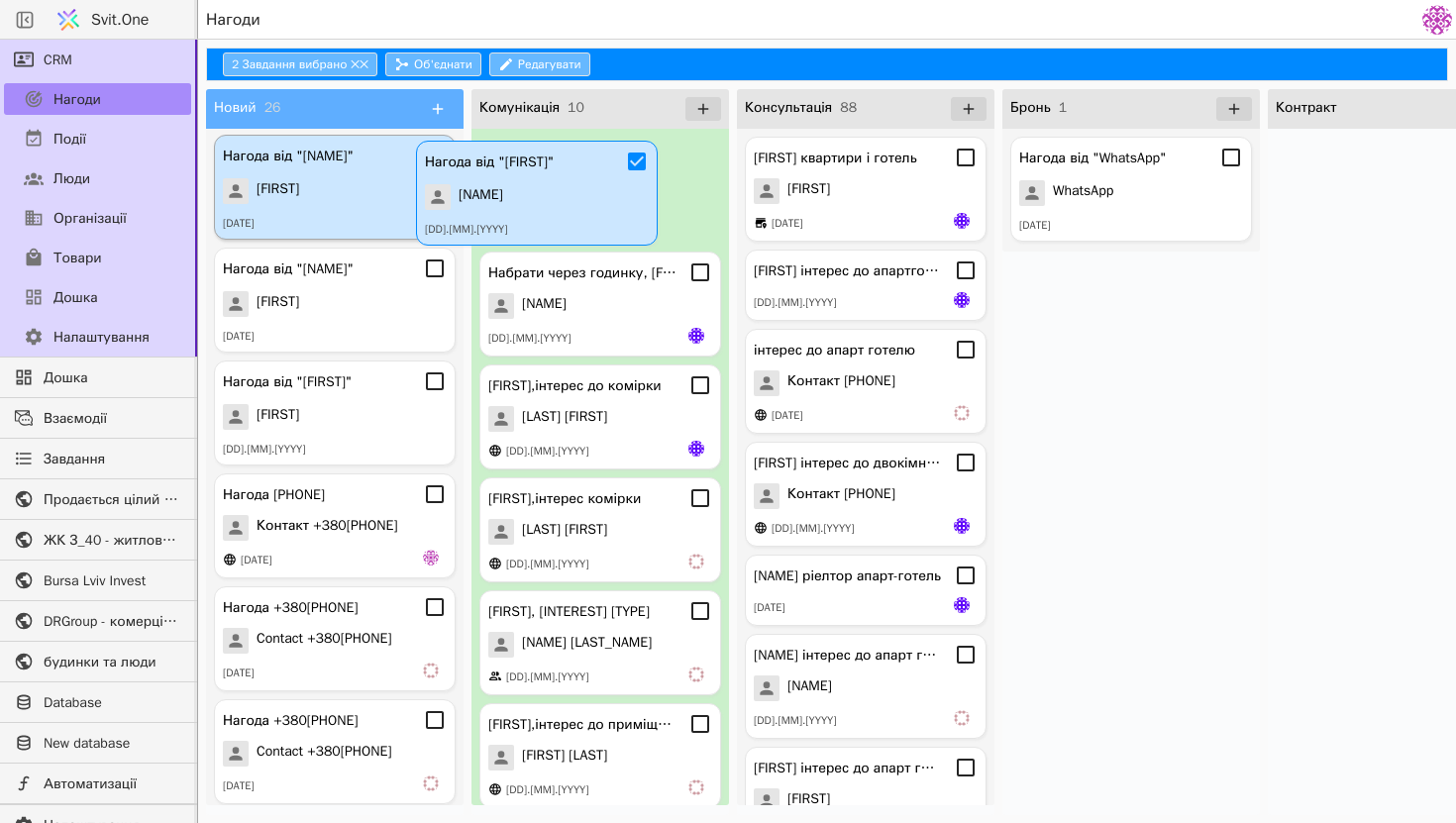 drag, startPoint x: 350, startPoint y: 214, endPoint x: 557, endPoint y: 218, distance: 207.03864 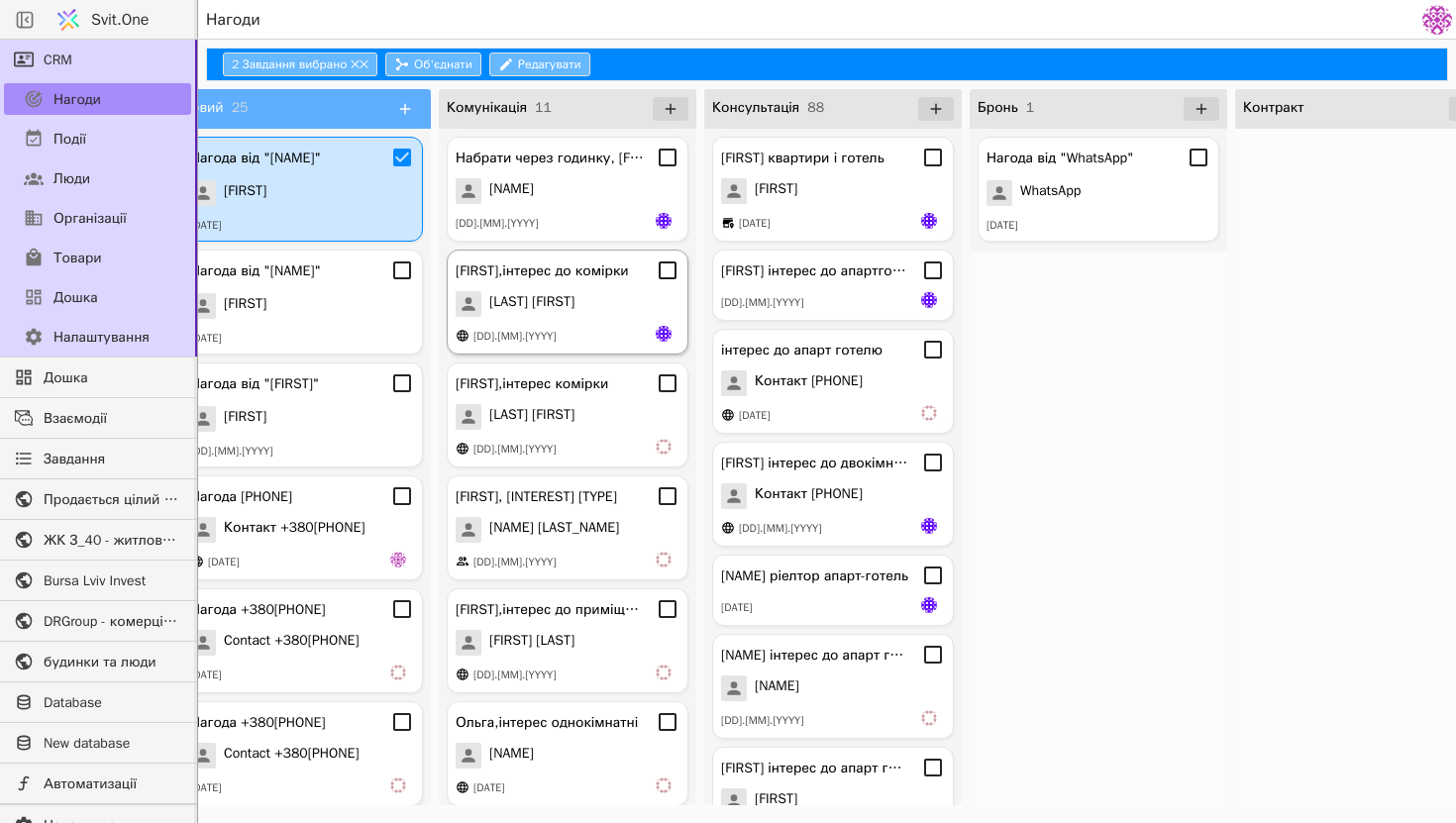 scroll, scrollTop: 0, scrollLeft: 34, axis: horizontal 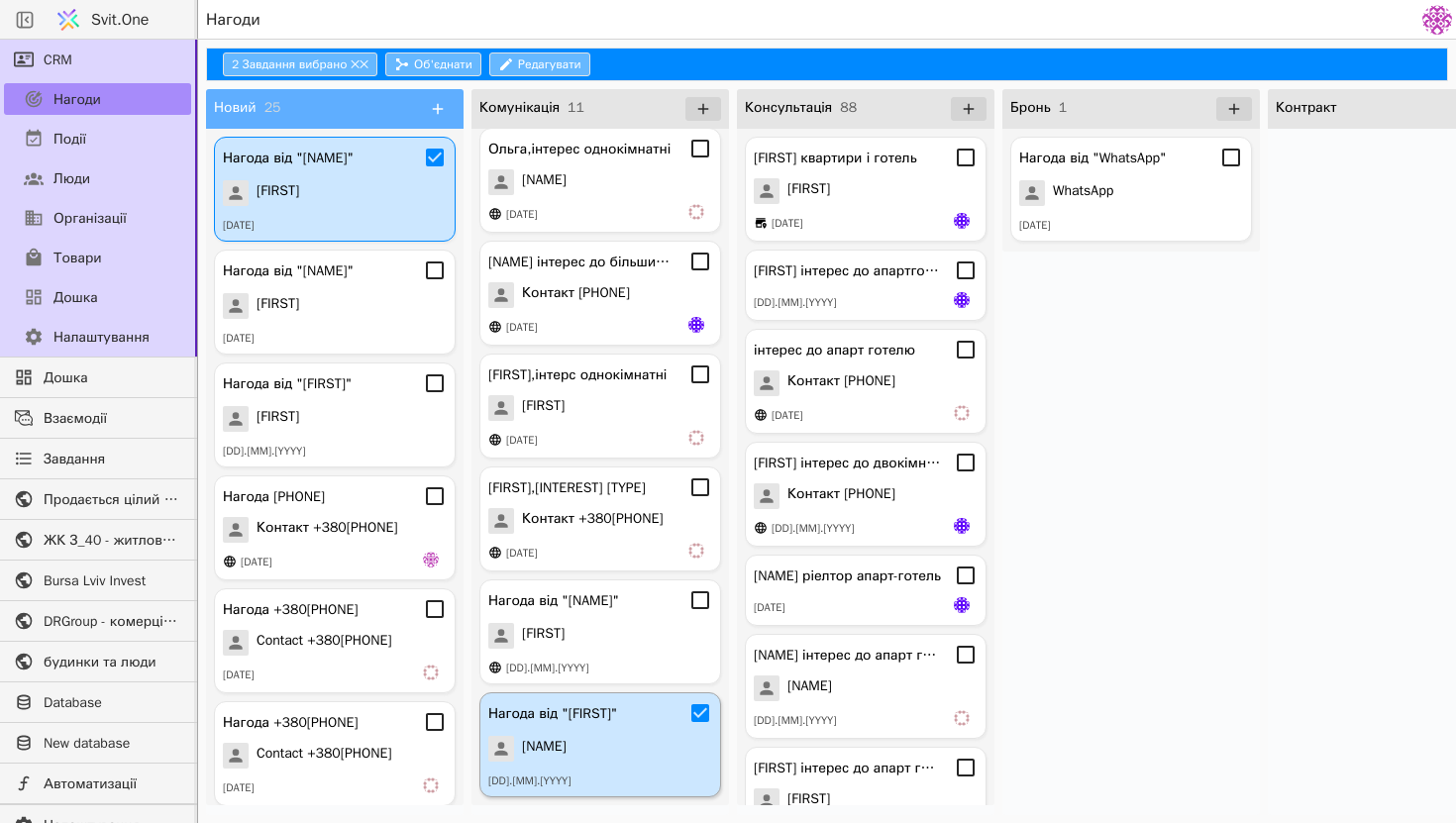 click on "[DD].[MM].[YYYY]" at bounding box center [600, 780] 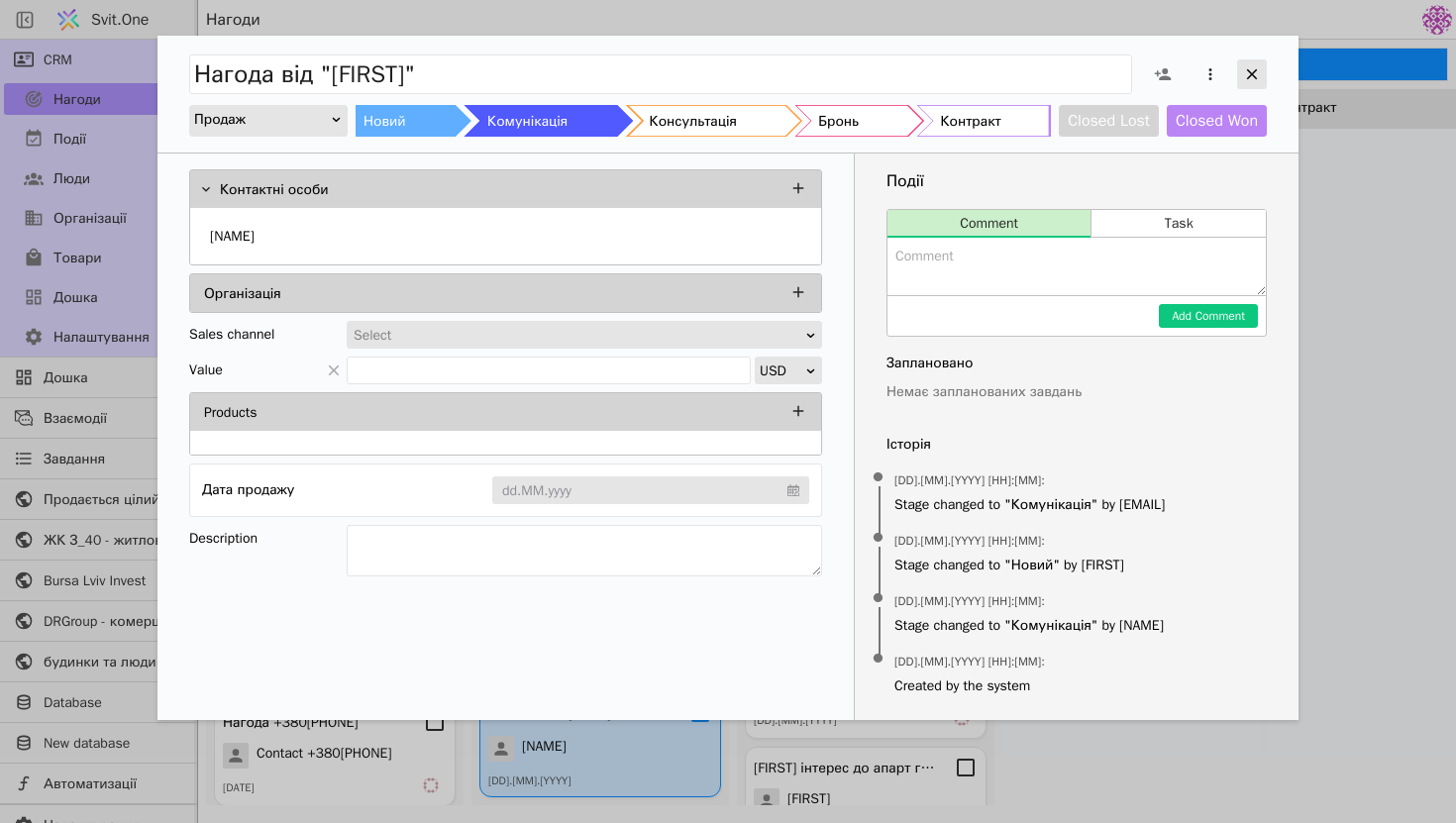 click 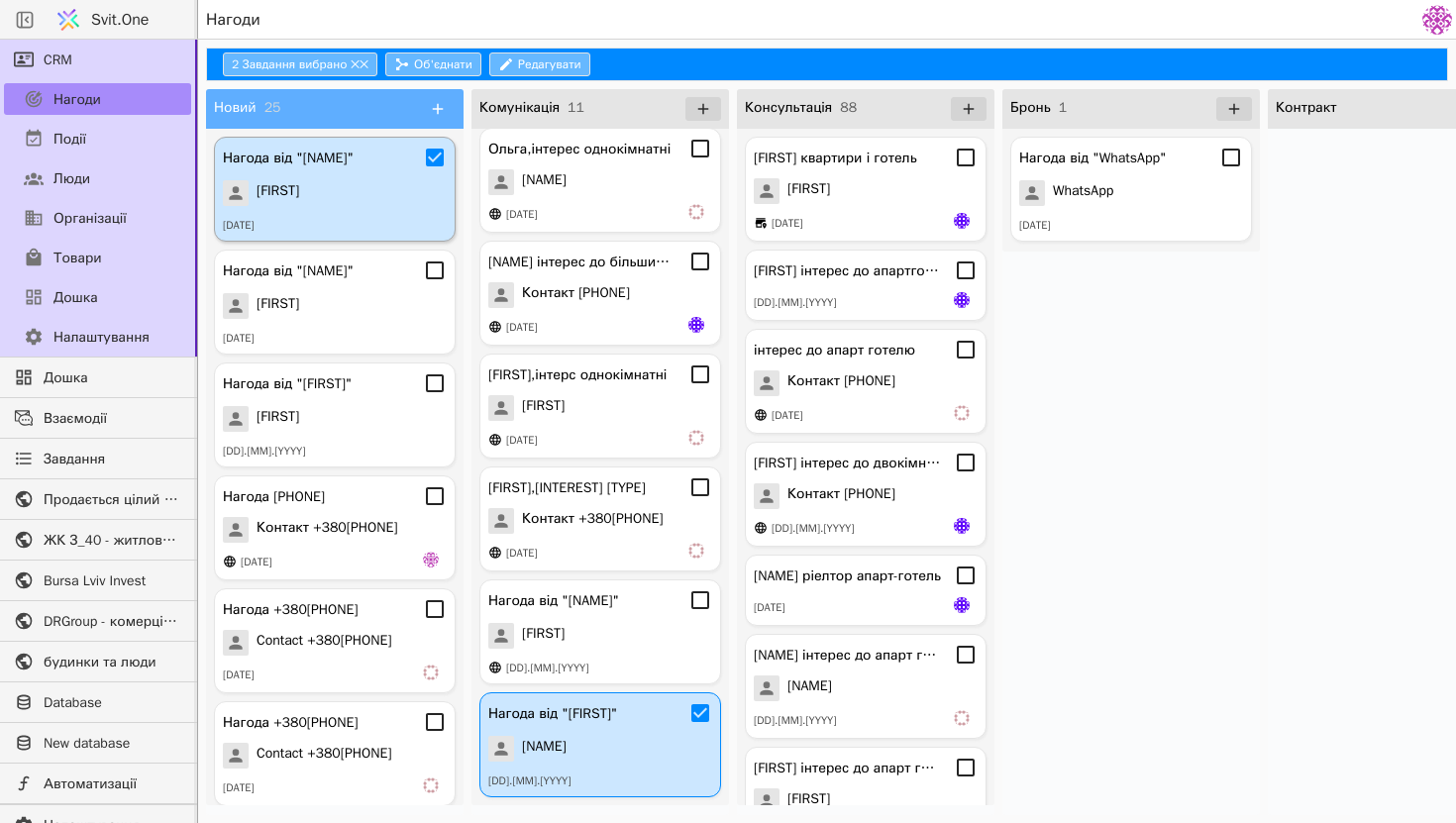click on "[FIRST]" at bounding box center [335, 193] 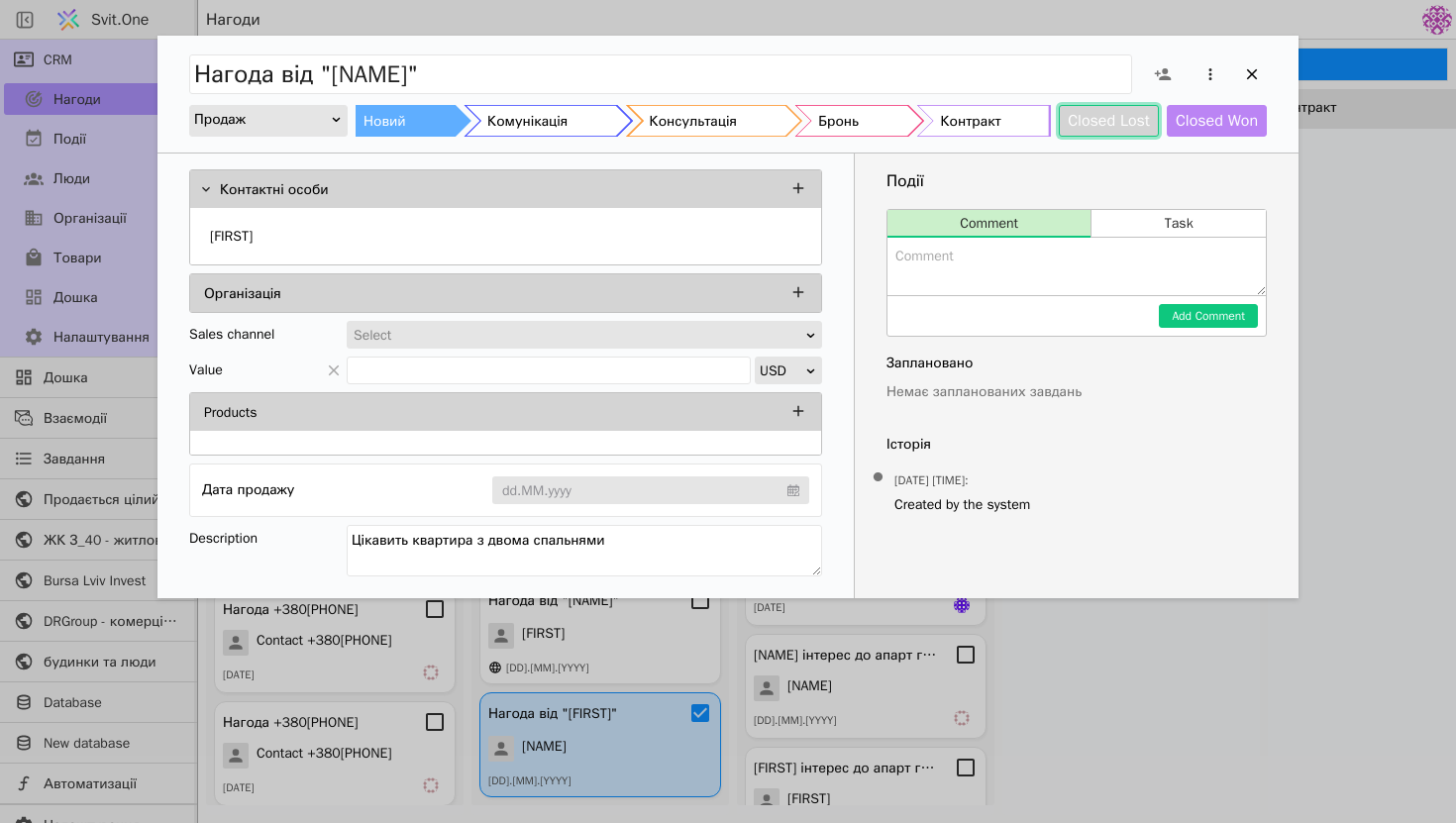 click on "Closed Lost" at bounding box center (1108, 121) 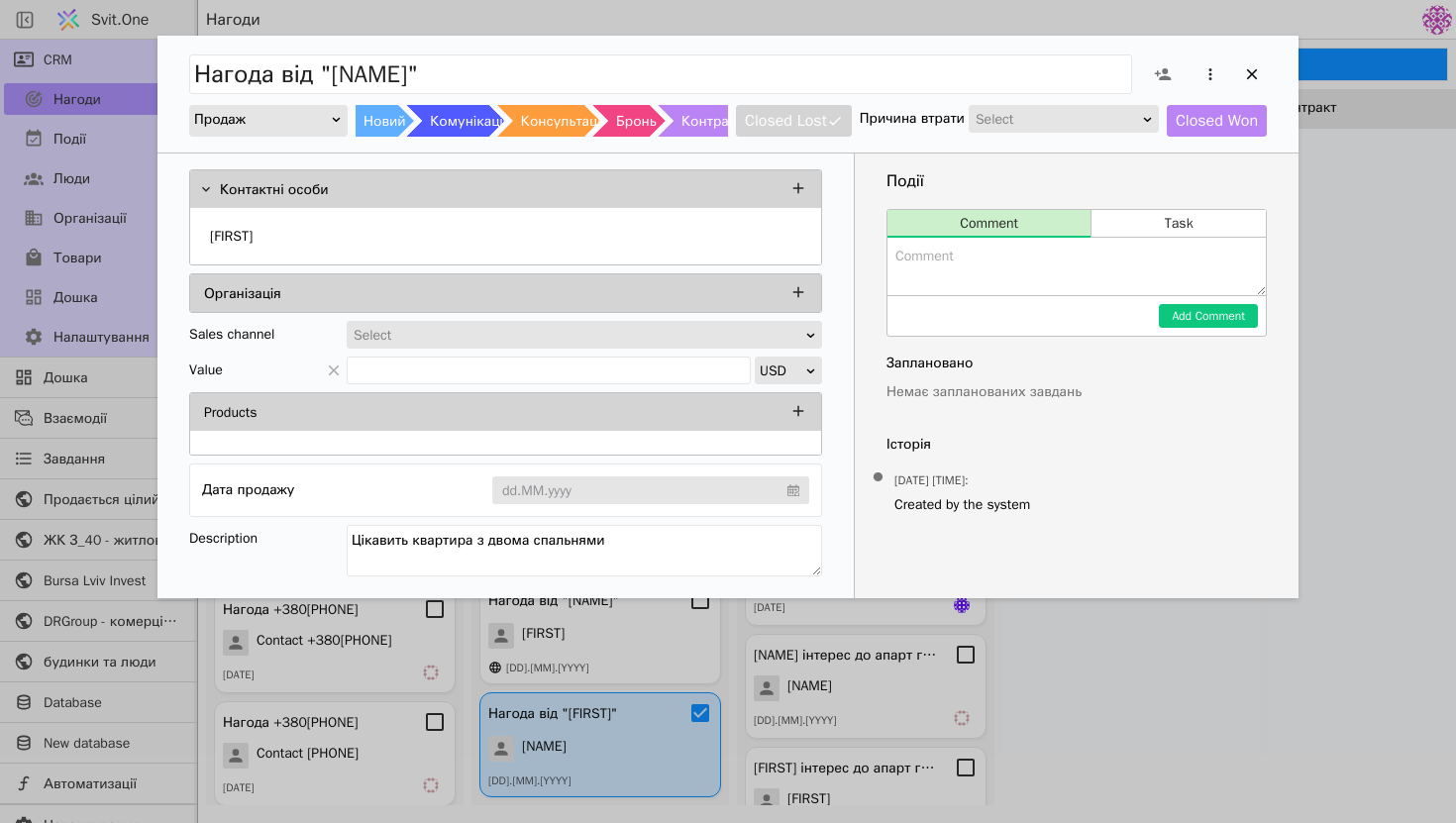 click on "Нагода від "[FIRST]" Продаж Новий Комунікація Консультація Бронь Контракт Closed Lost Причина втрати Select Closed Won Контактні особи [FIRST] Організація Sales channel Select Value USD Products Дата продажу dd.MM.yyyy Description Цікавить квартира з двома спальнями Події Comment Task Add Comment Заплановано Немає запланованих завдань Історія • [DATE] [TIME] : Created by the system" at bounding box center (728, 94) 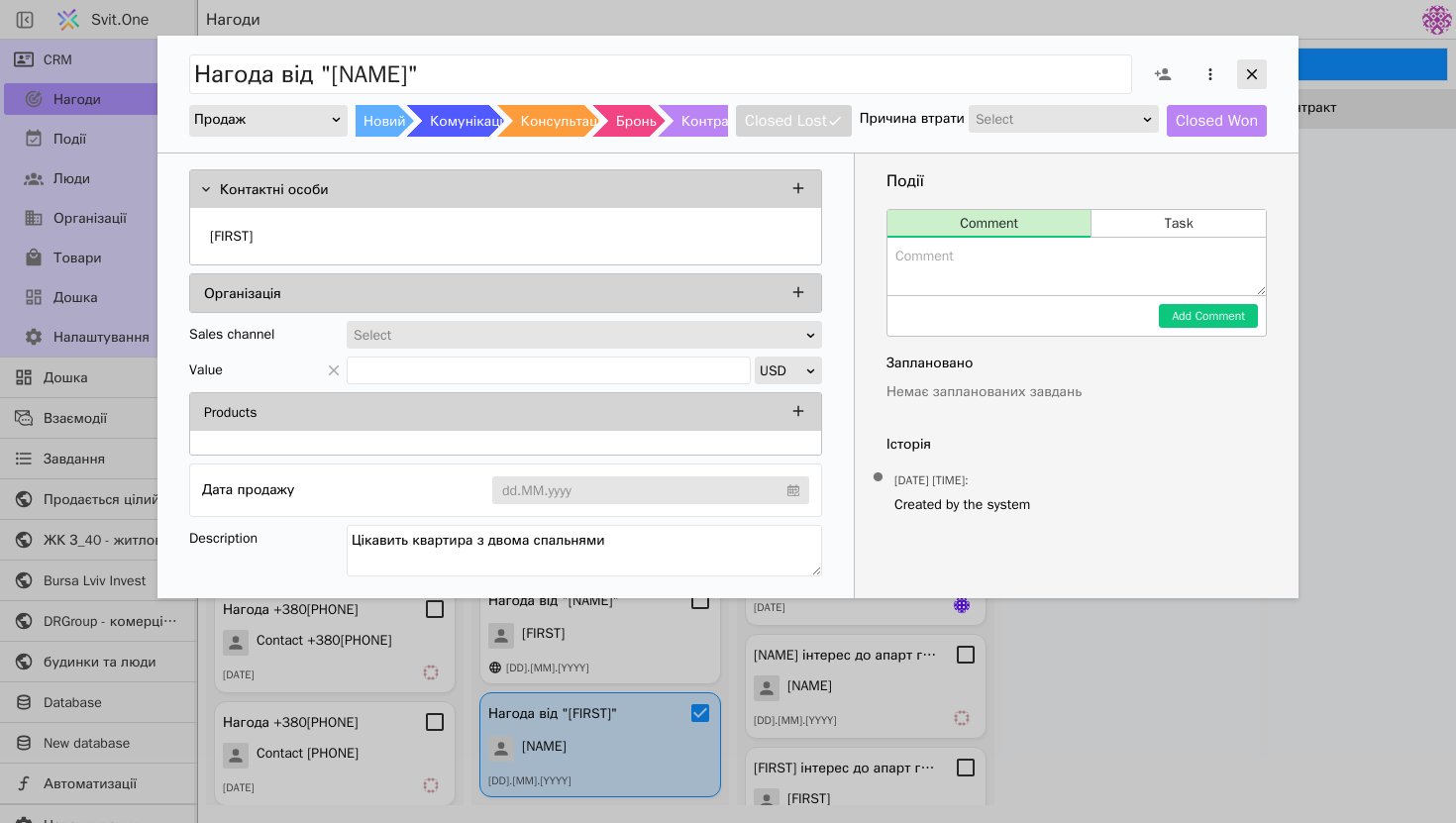 click at bounding box center [1252, 74] 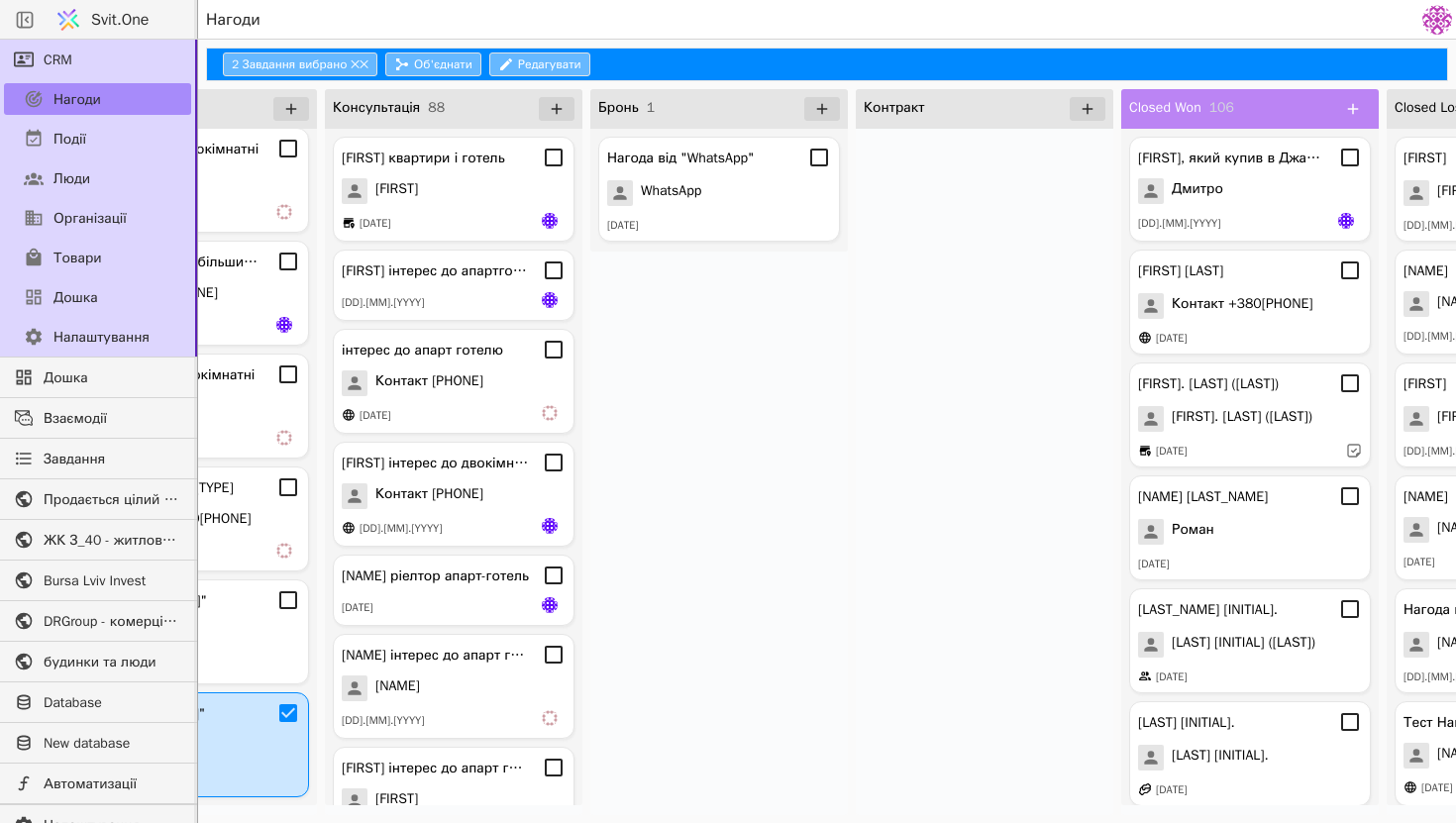 scroll, scrollTop: 0, scrollLeft: 608, axis: horizontal 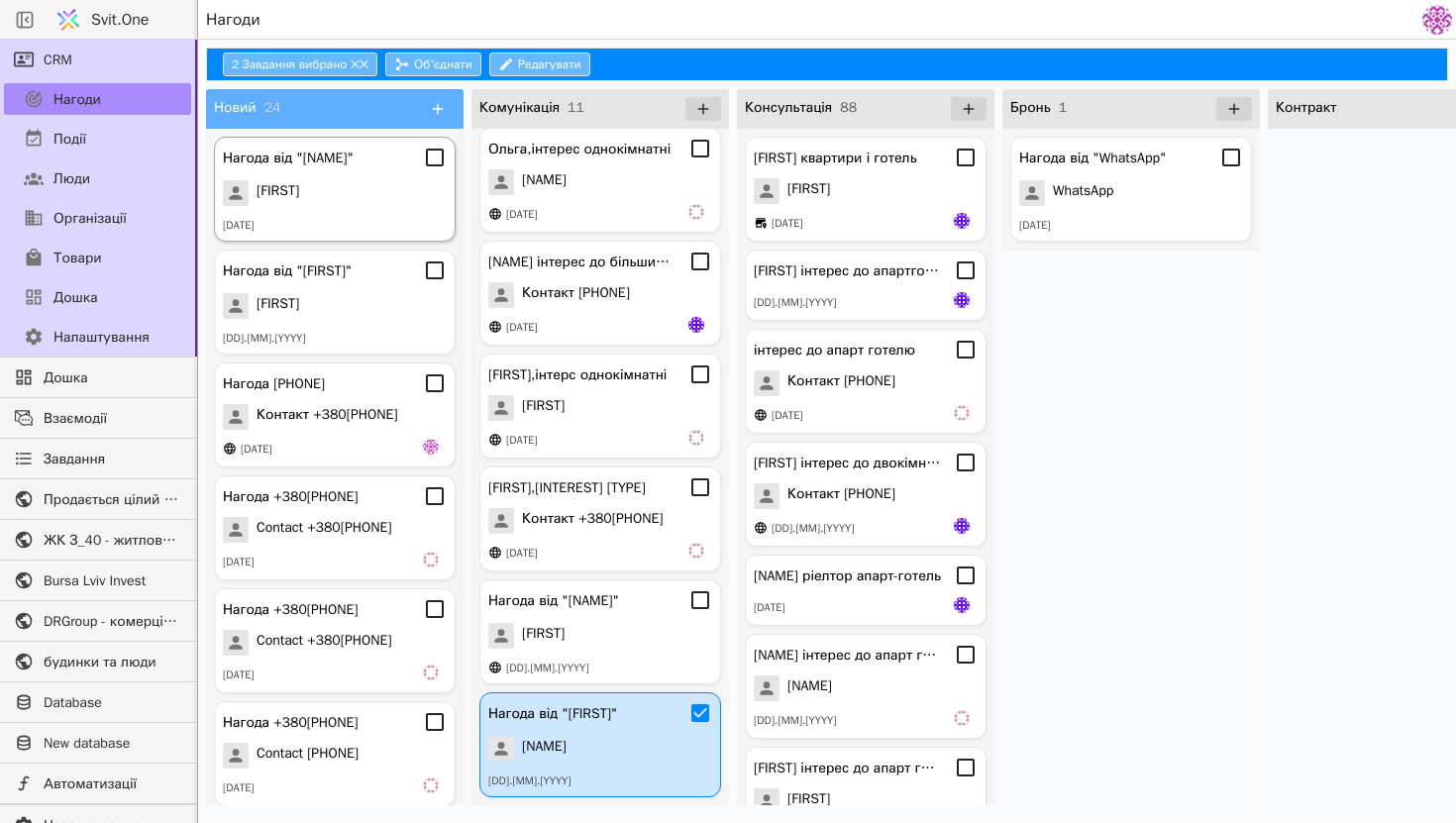 click on "[DATE]" at bounding box center [335, 225] 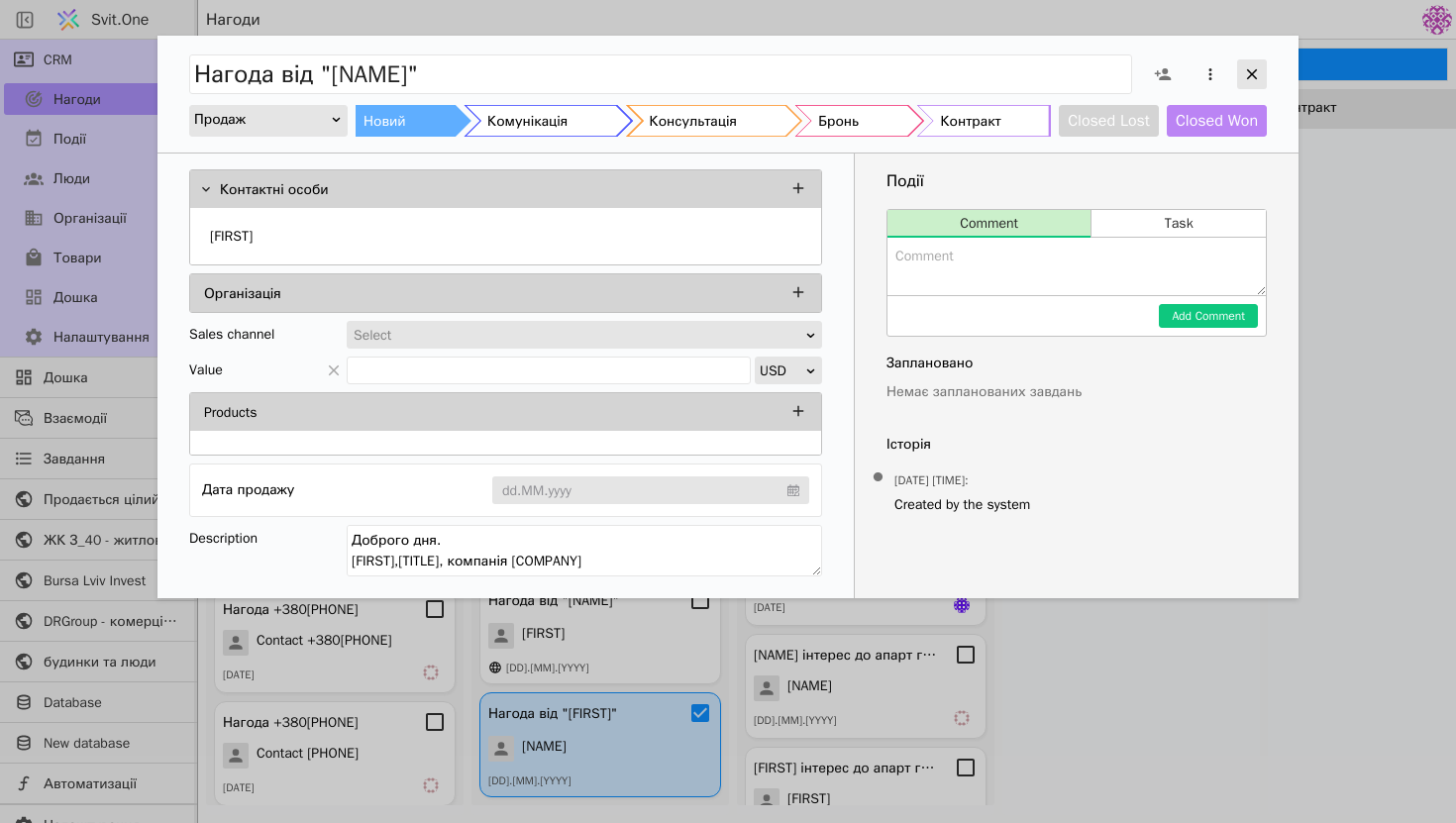 click 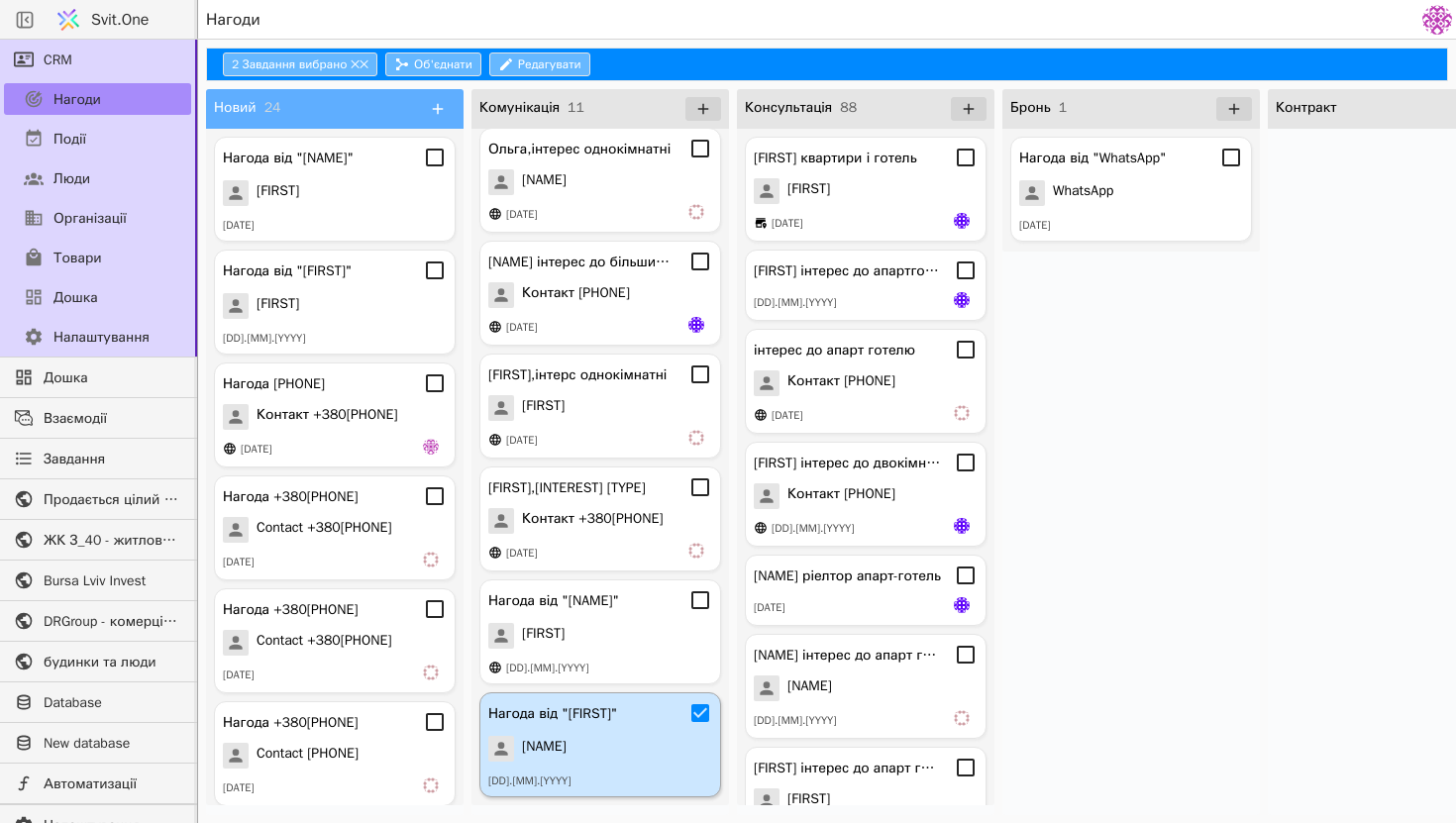 click on "Нагода від "[FIRST]" [FIRST] [DATE]" at bounding box center [600, 745] 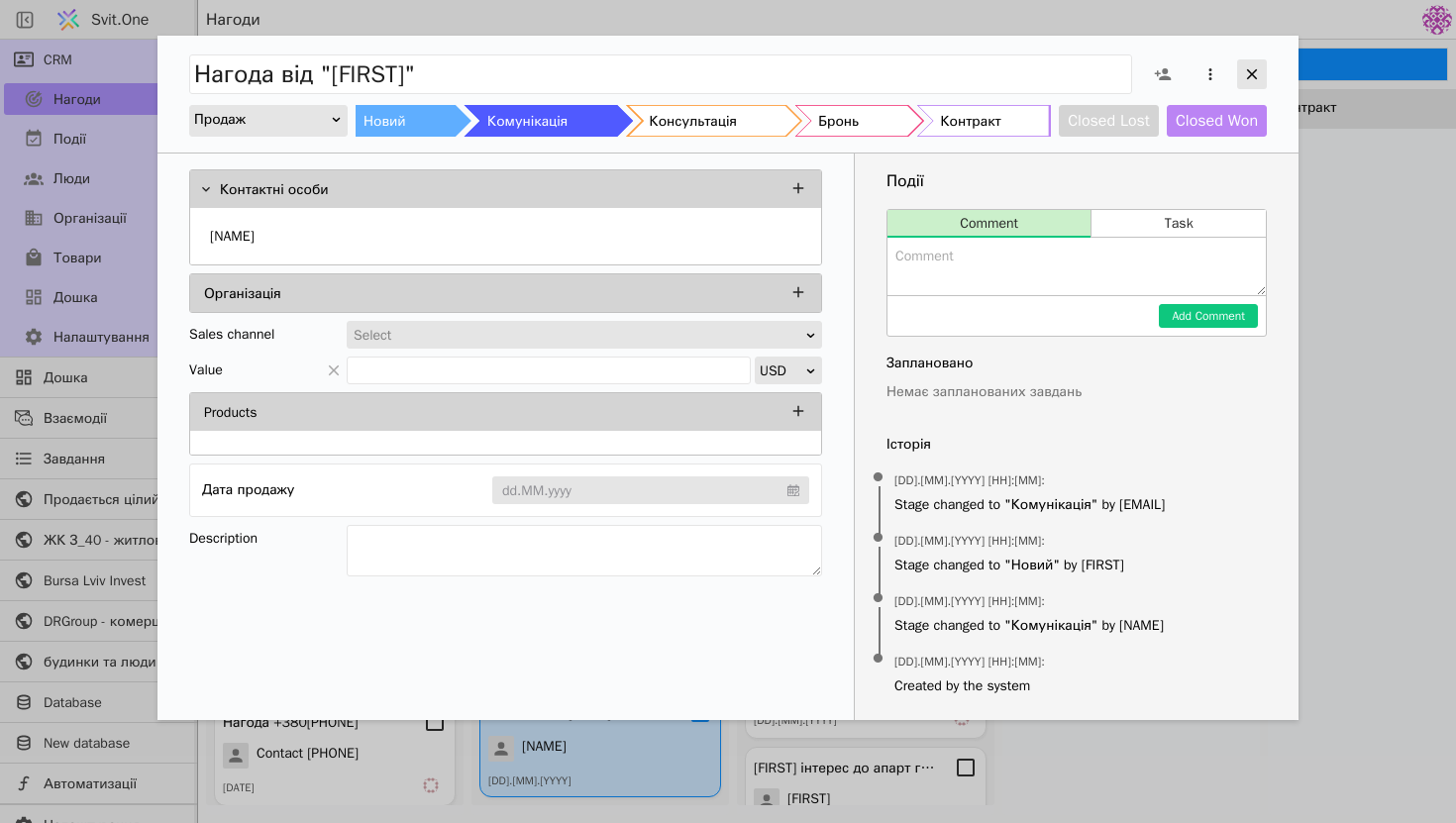 click 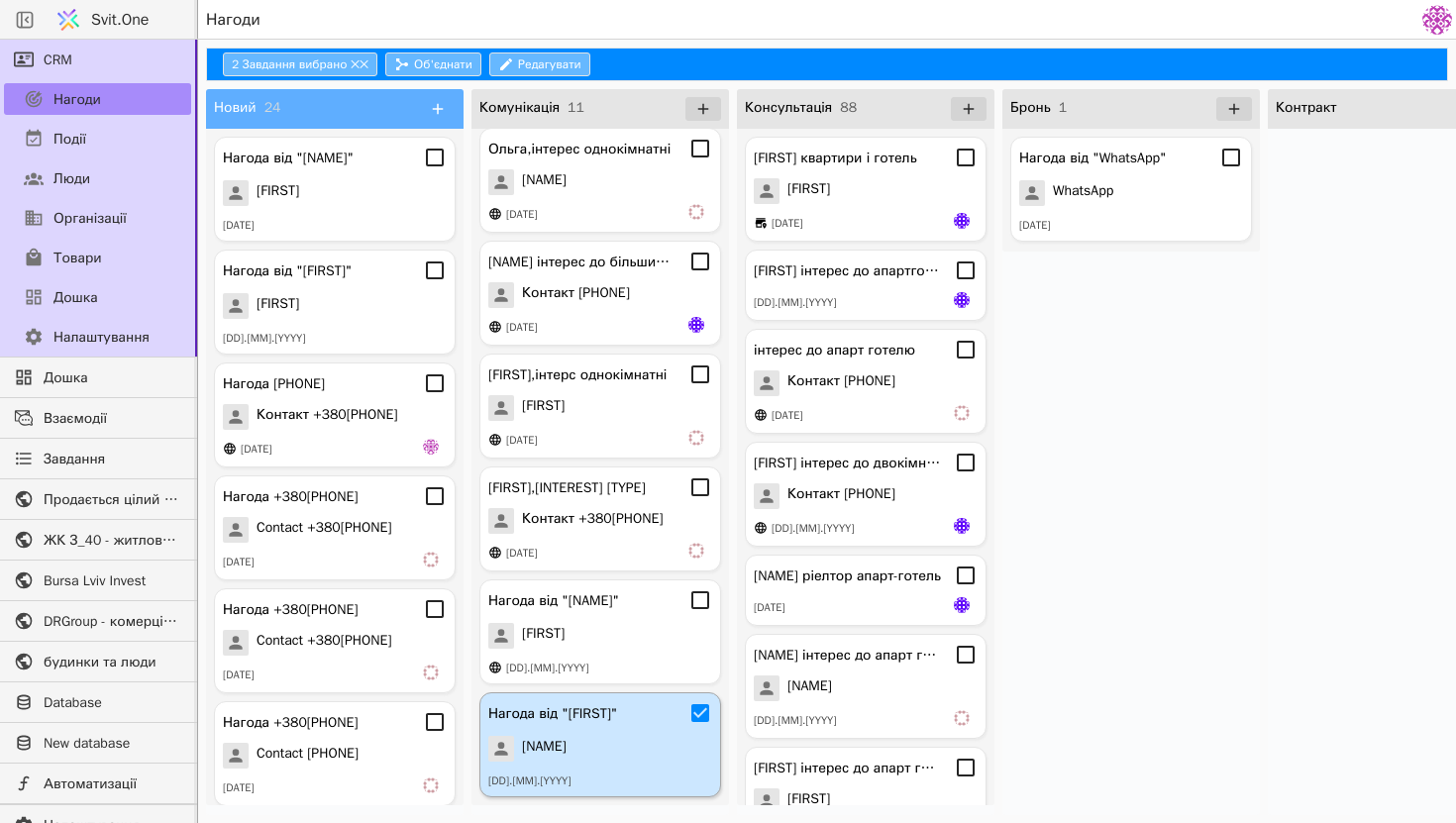click 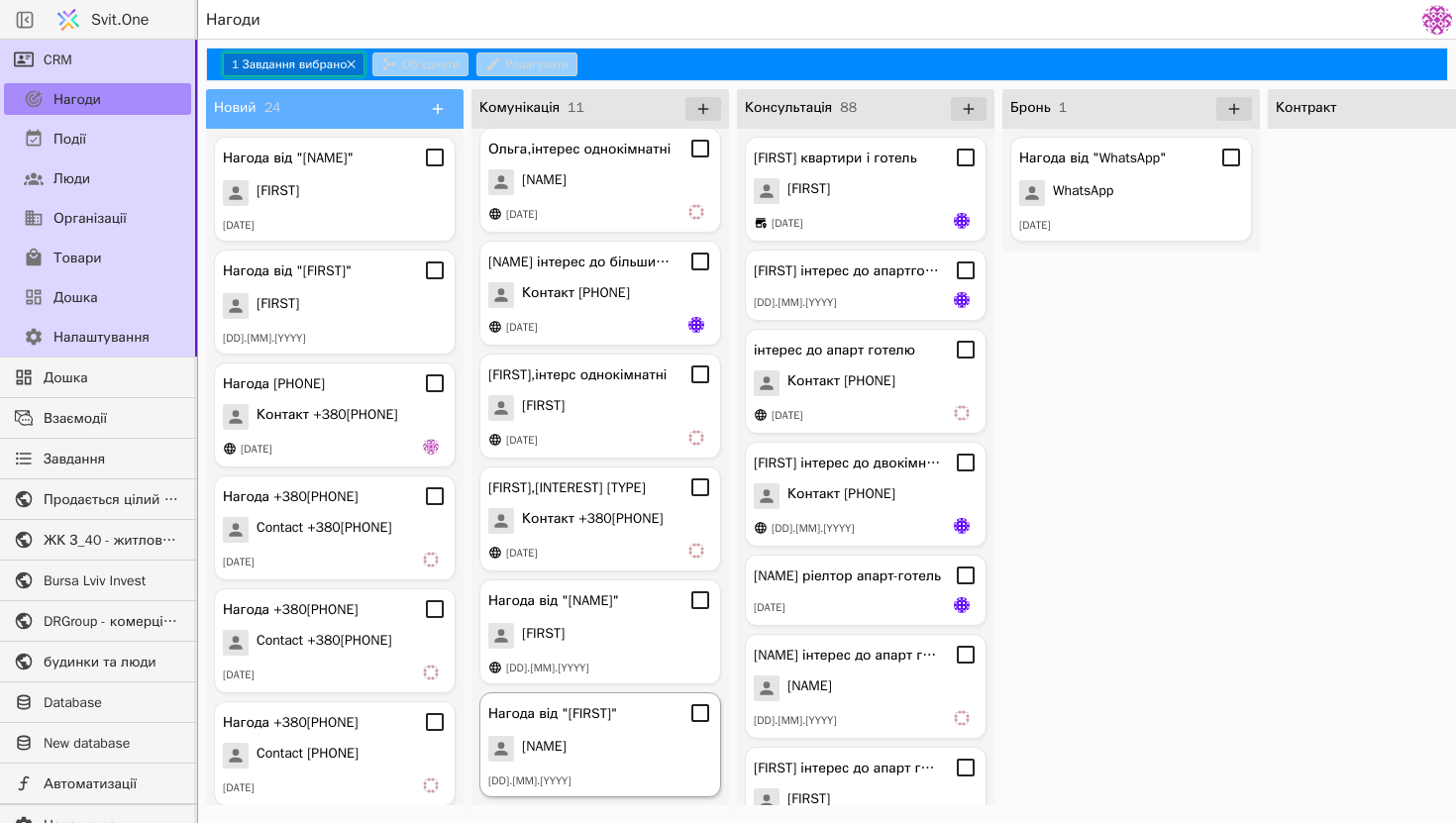 click on "1 Завдання вибрано  ✕" at bounding box center (293, 64) 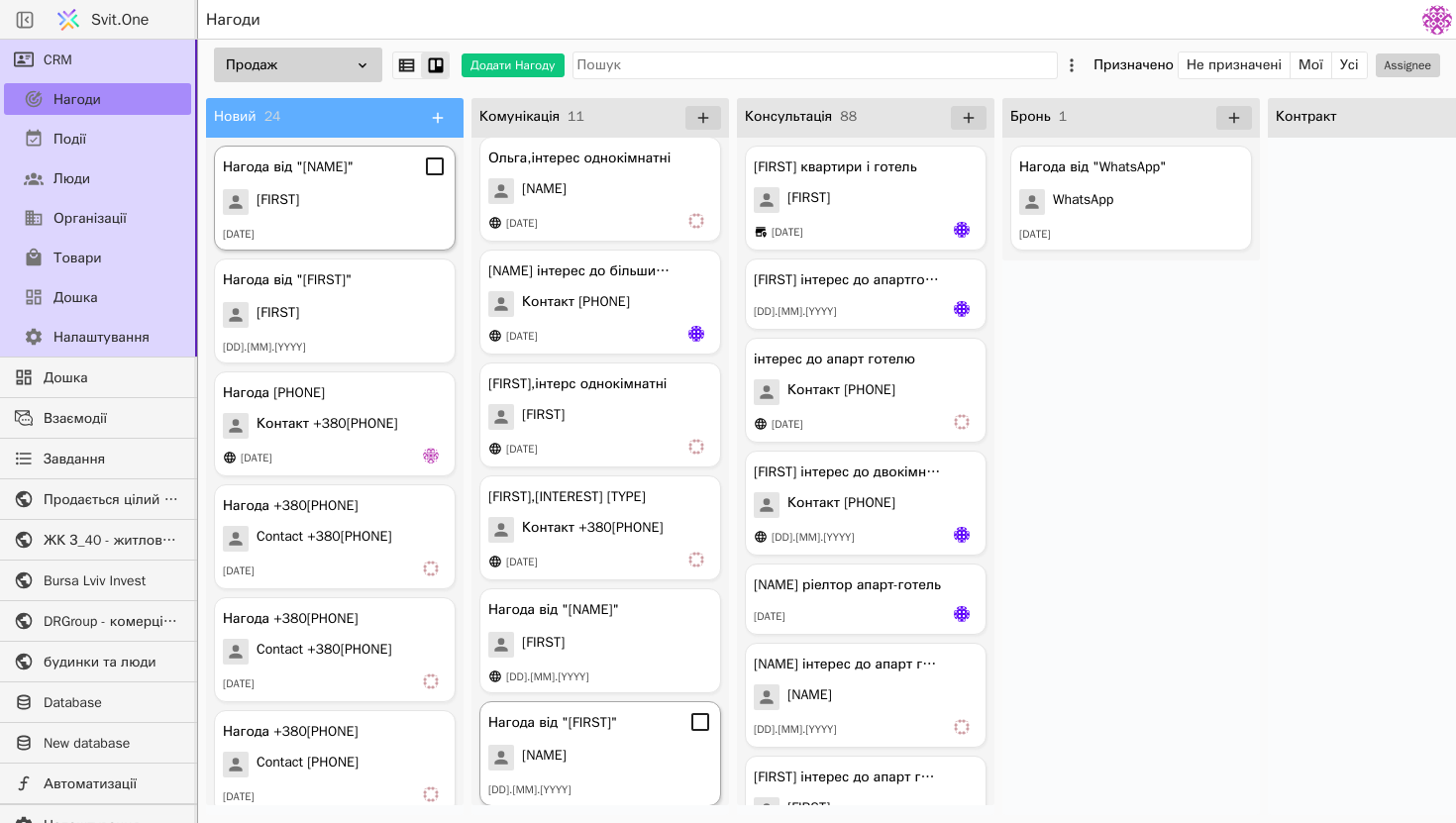 click 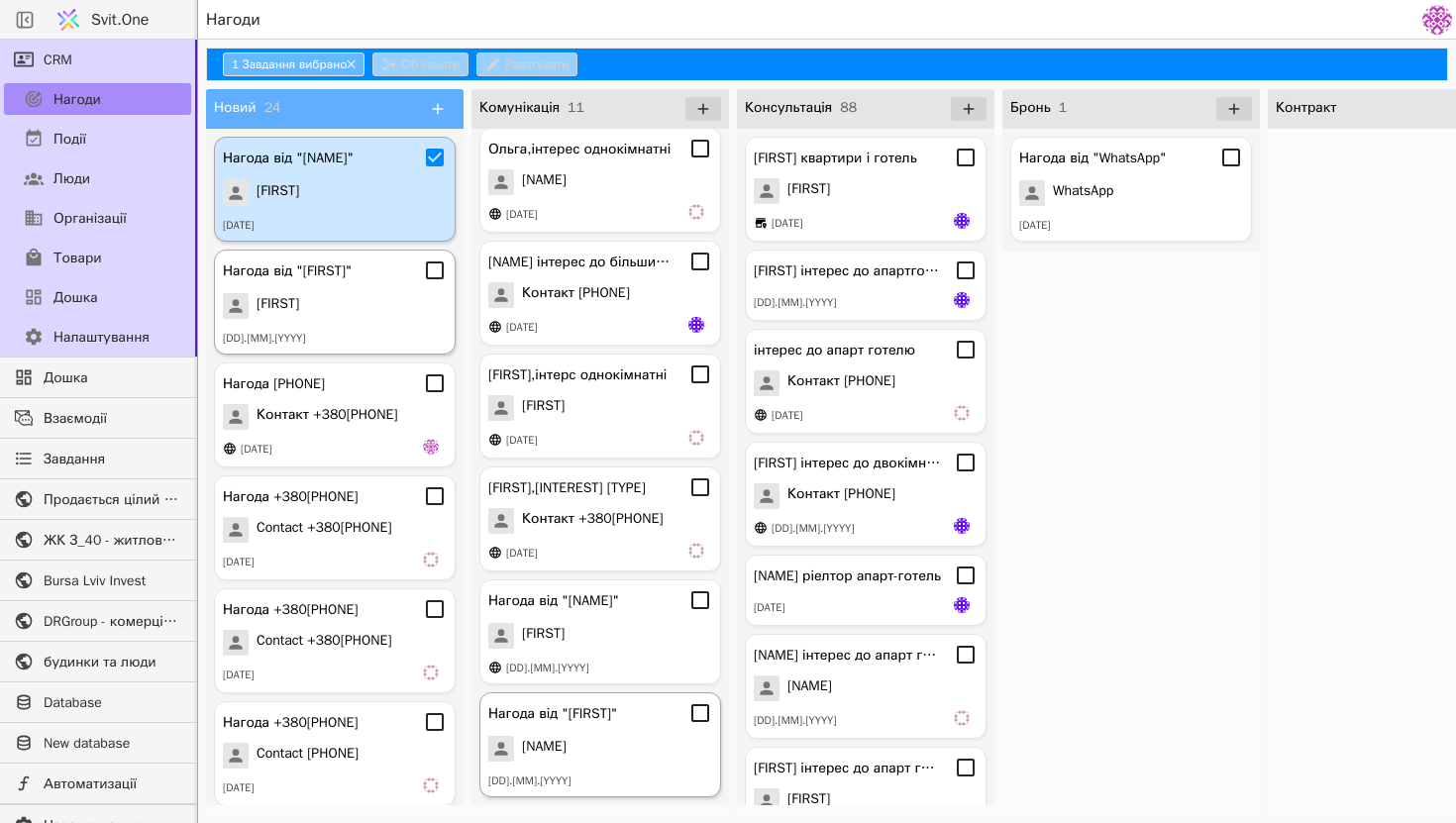 click on "Нагода від "[FIRST]" [FIRST] [DATE]" at bounding box center (335, 302) 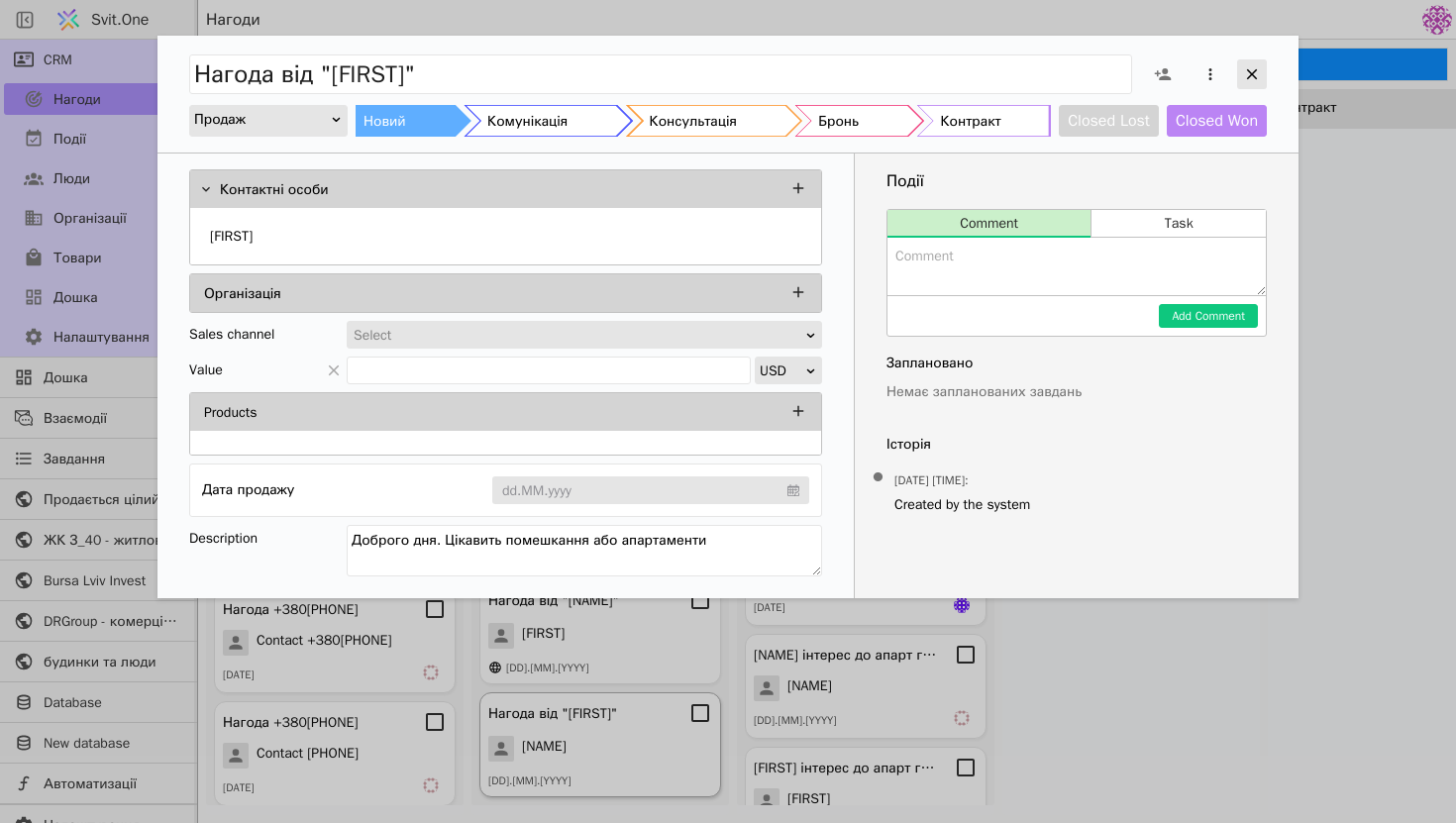 click 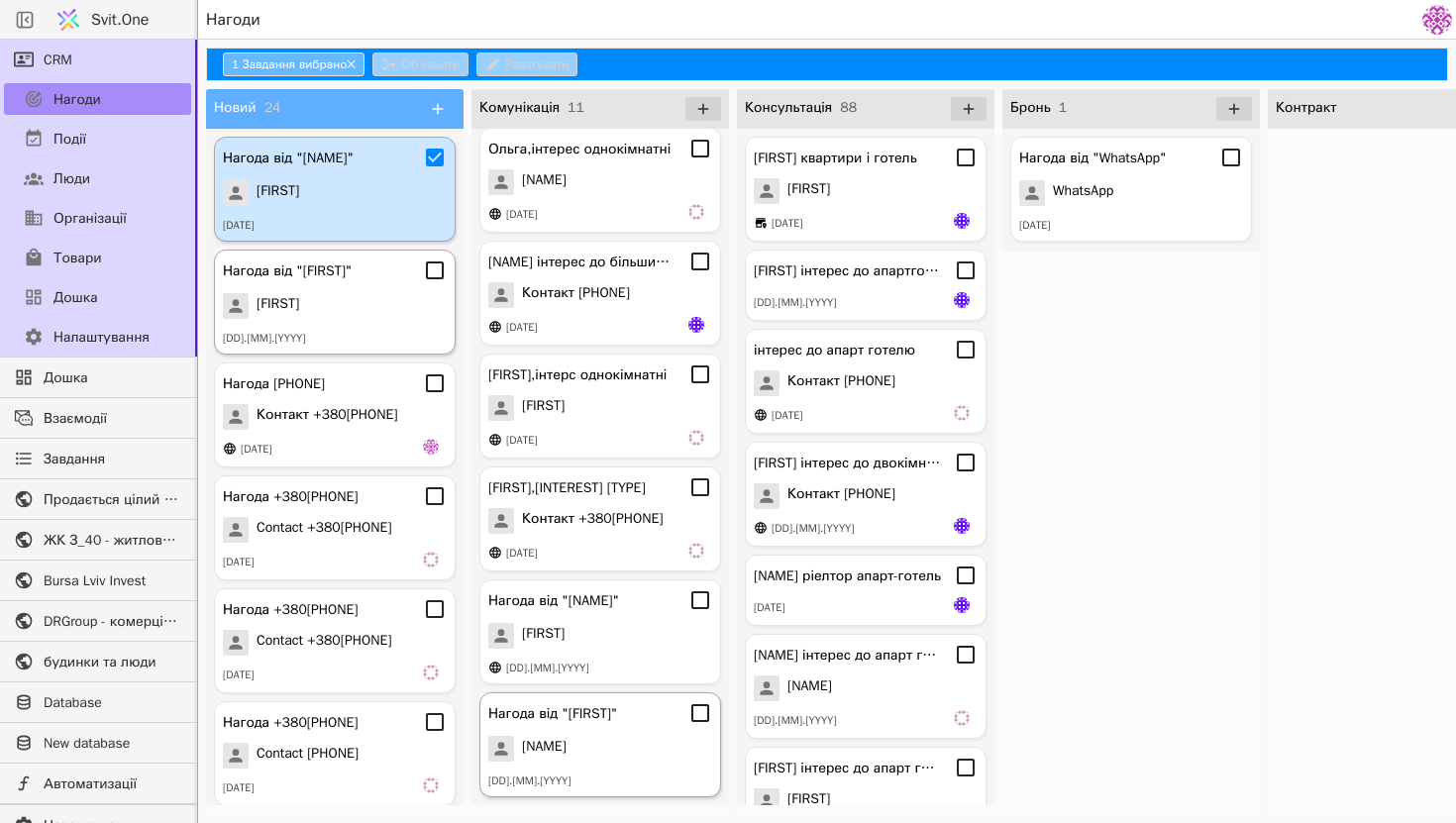 click 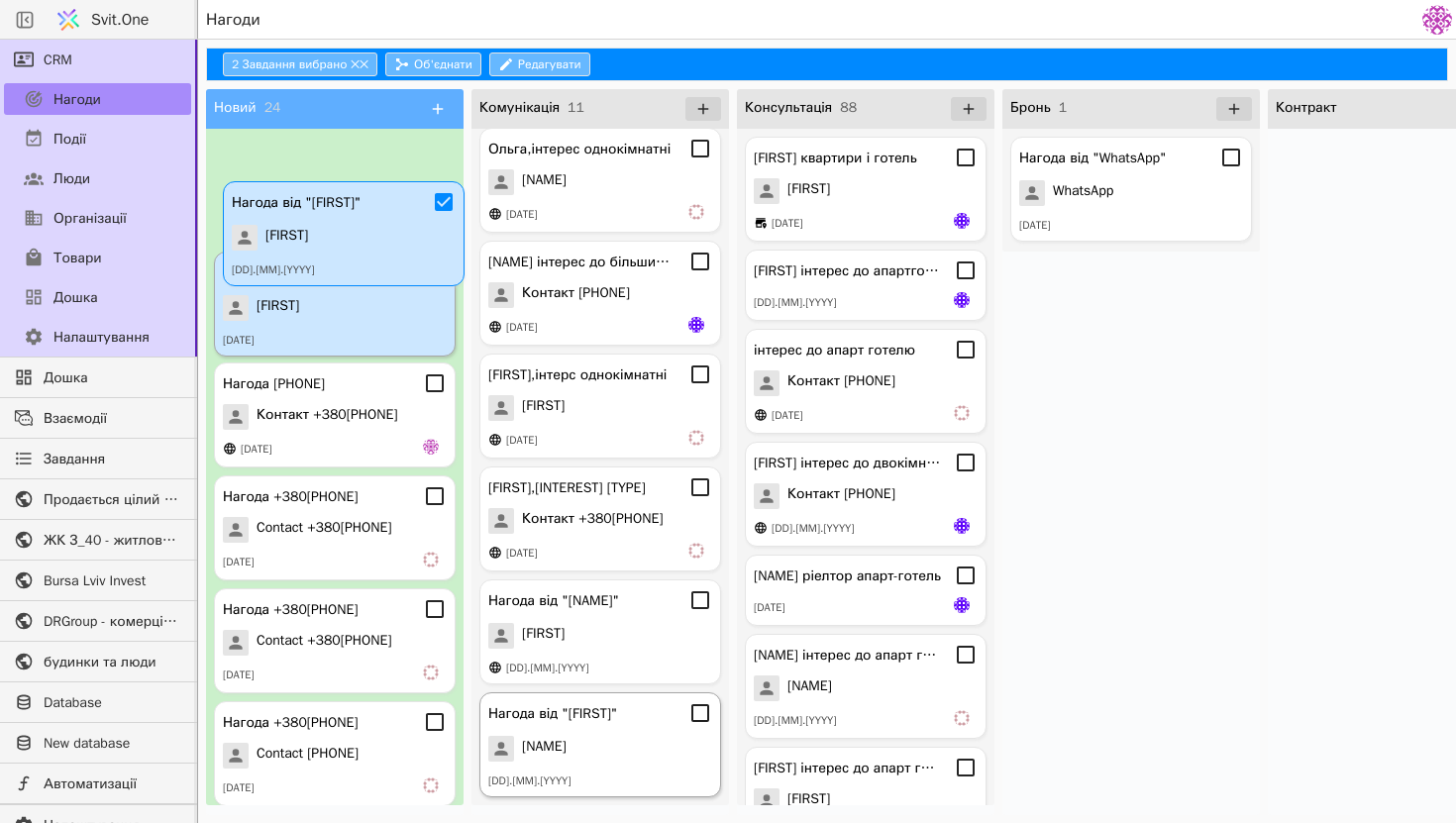 drag, startPoint x: 371, startPoint y: 264, endPoint x: 390, endPoint y: 189, distance: 77.369245 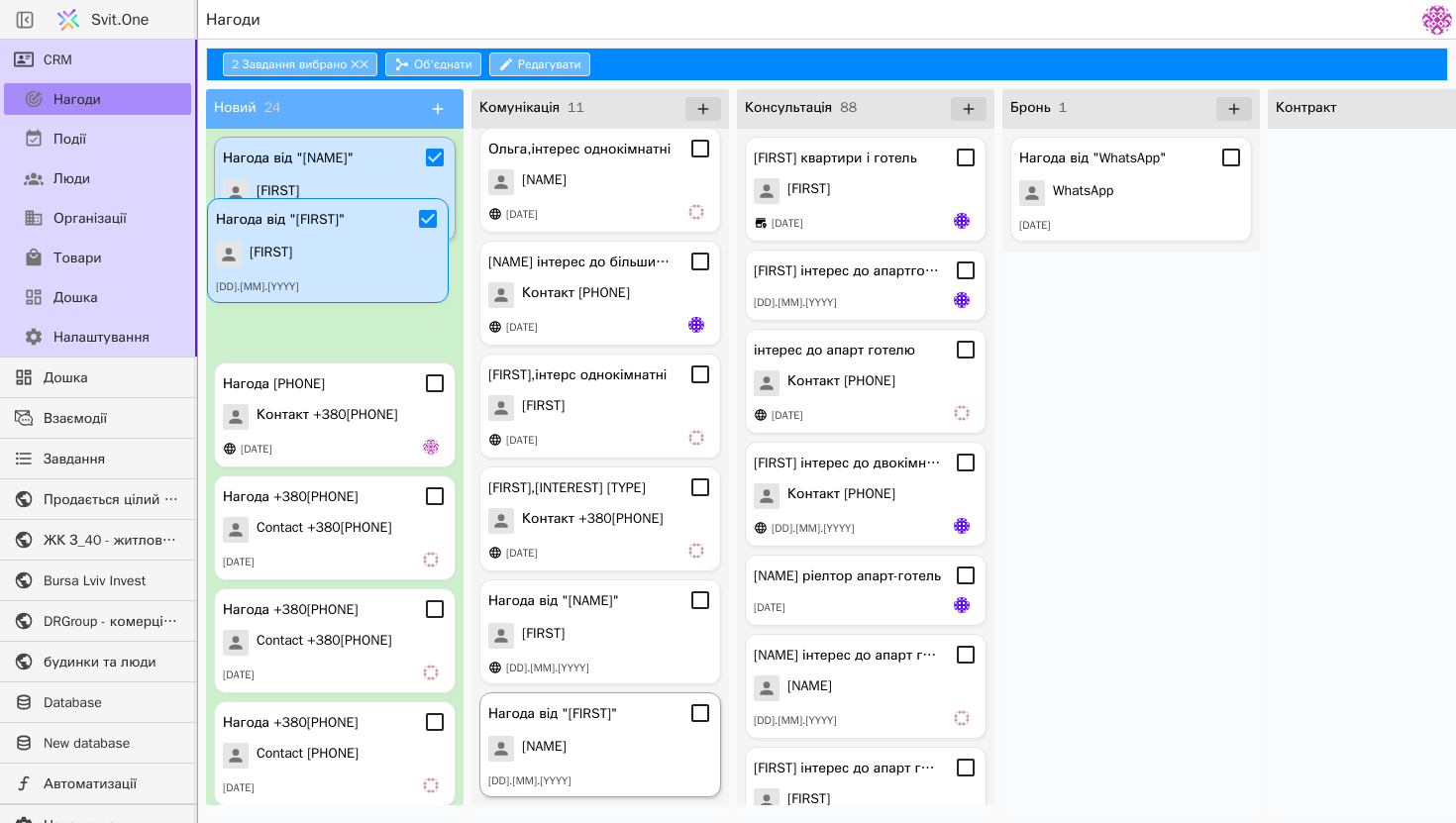 drag, startPoint x: 302, startPoint y: 262, endPoint x: 306, endPoint y: 205, distance: 57.140179 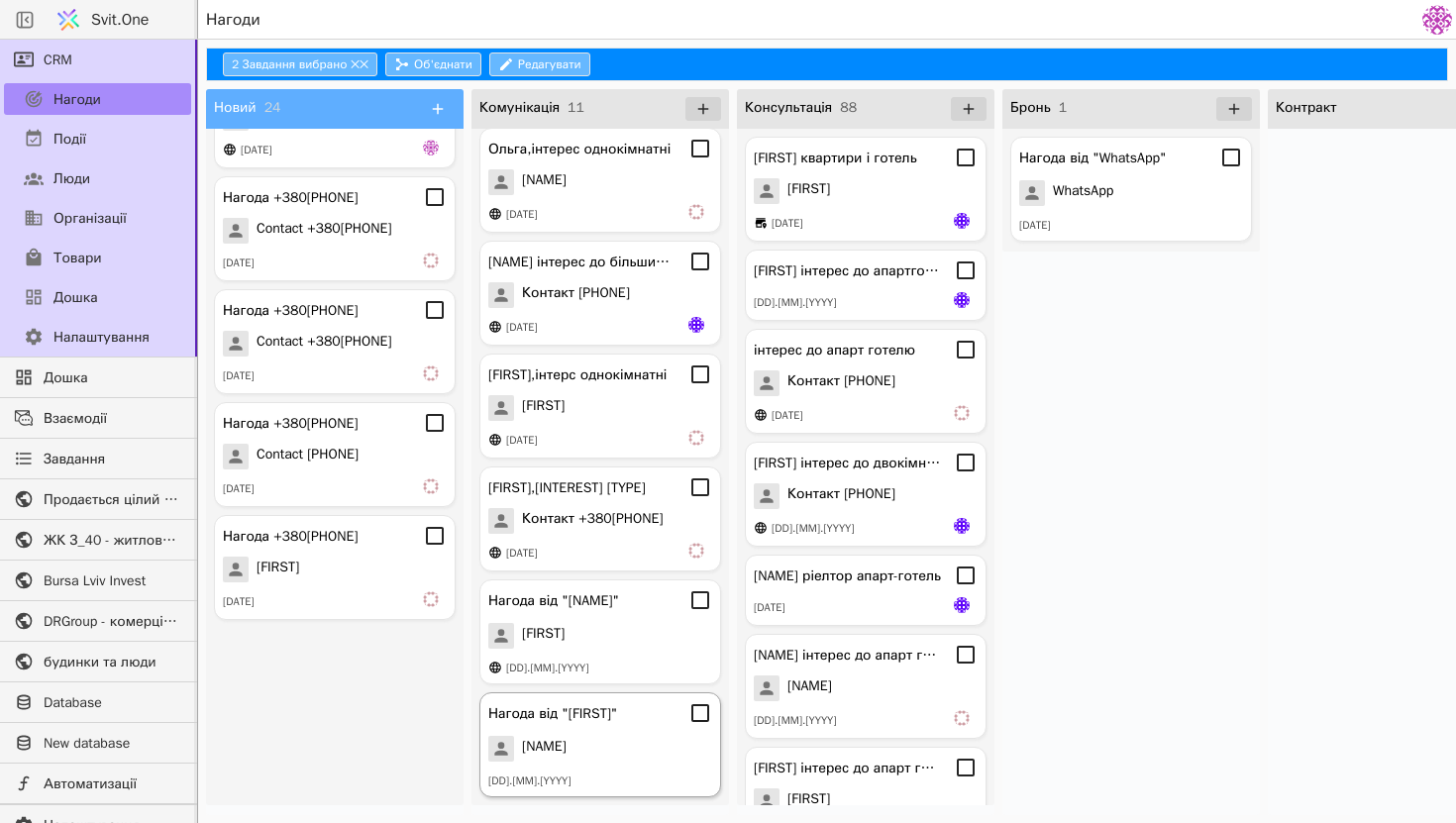 scroll, scrollTop: 0, scrollLeft: 0, axis: both 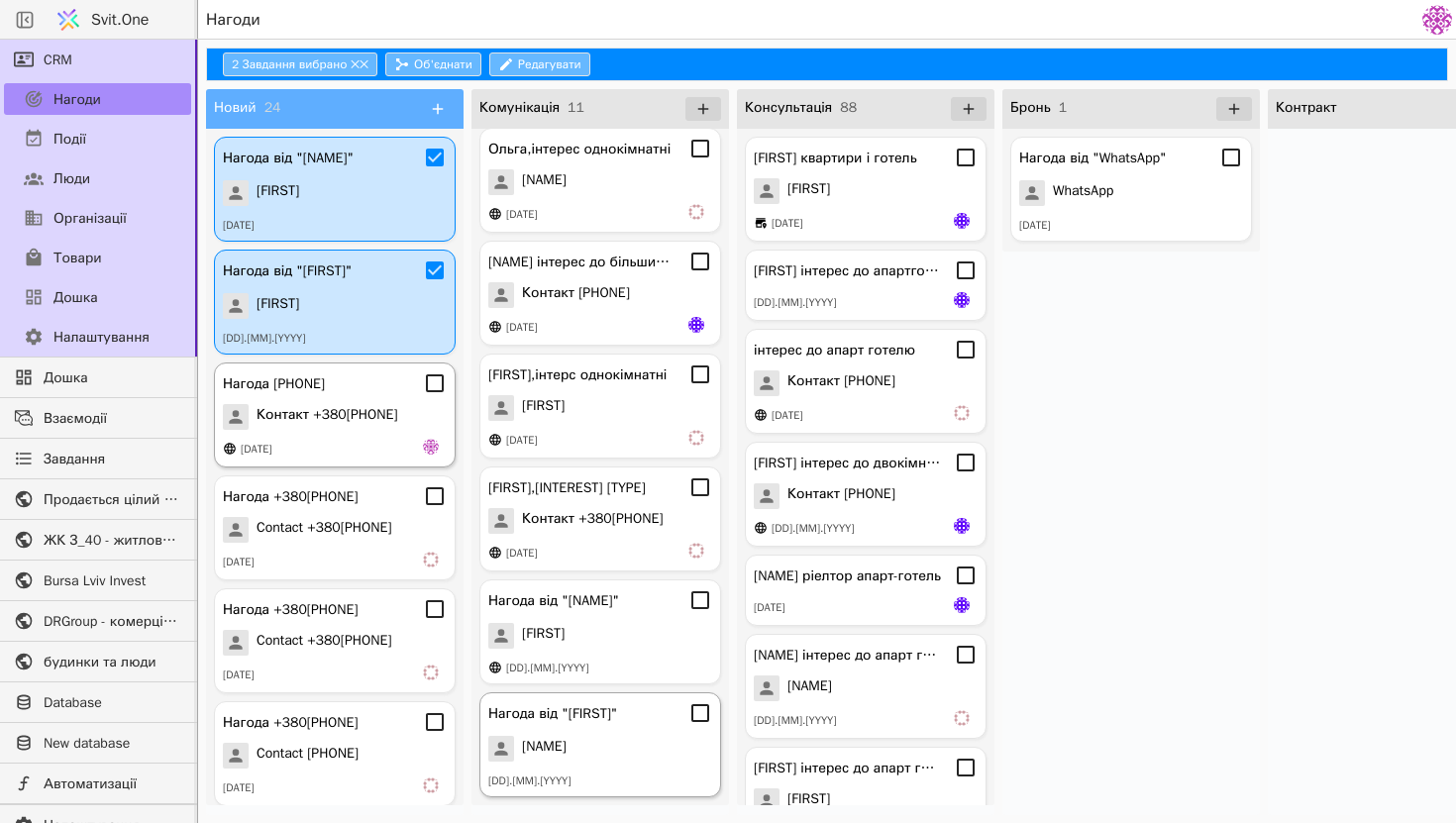 click on "Нагода [PHONE] Контакт [PHONE] [DATE]" at bounding box center [335, 415] 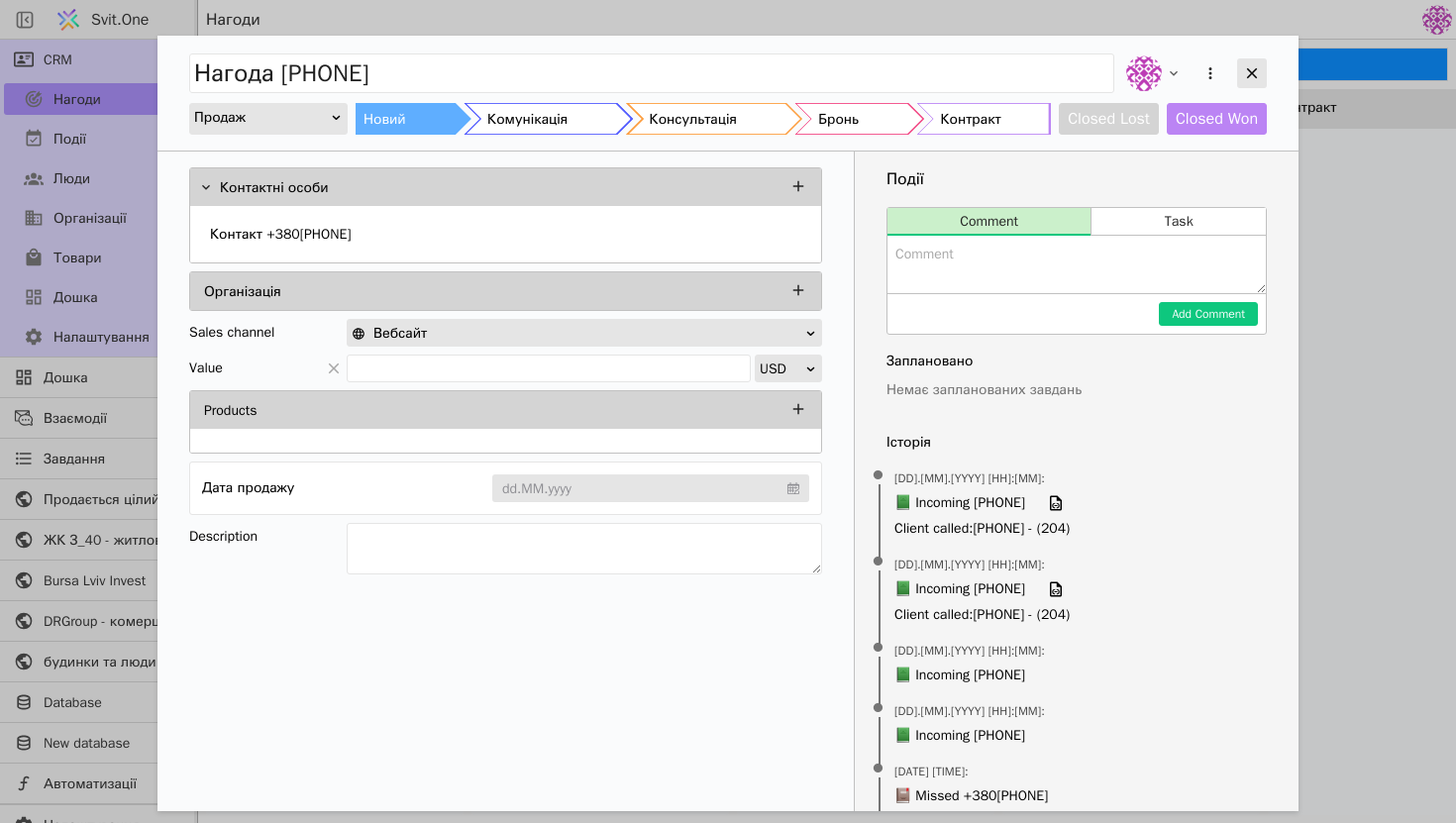 click 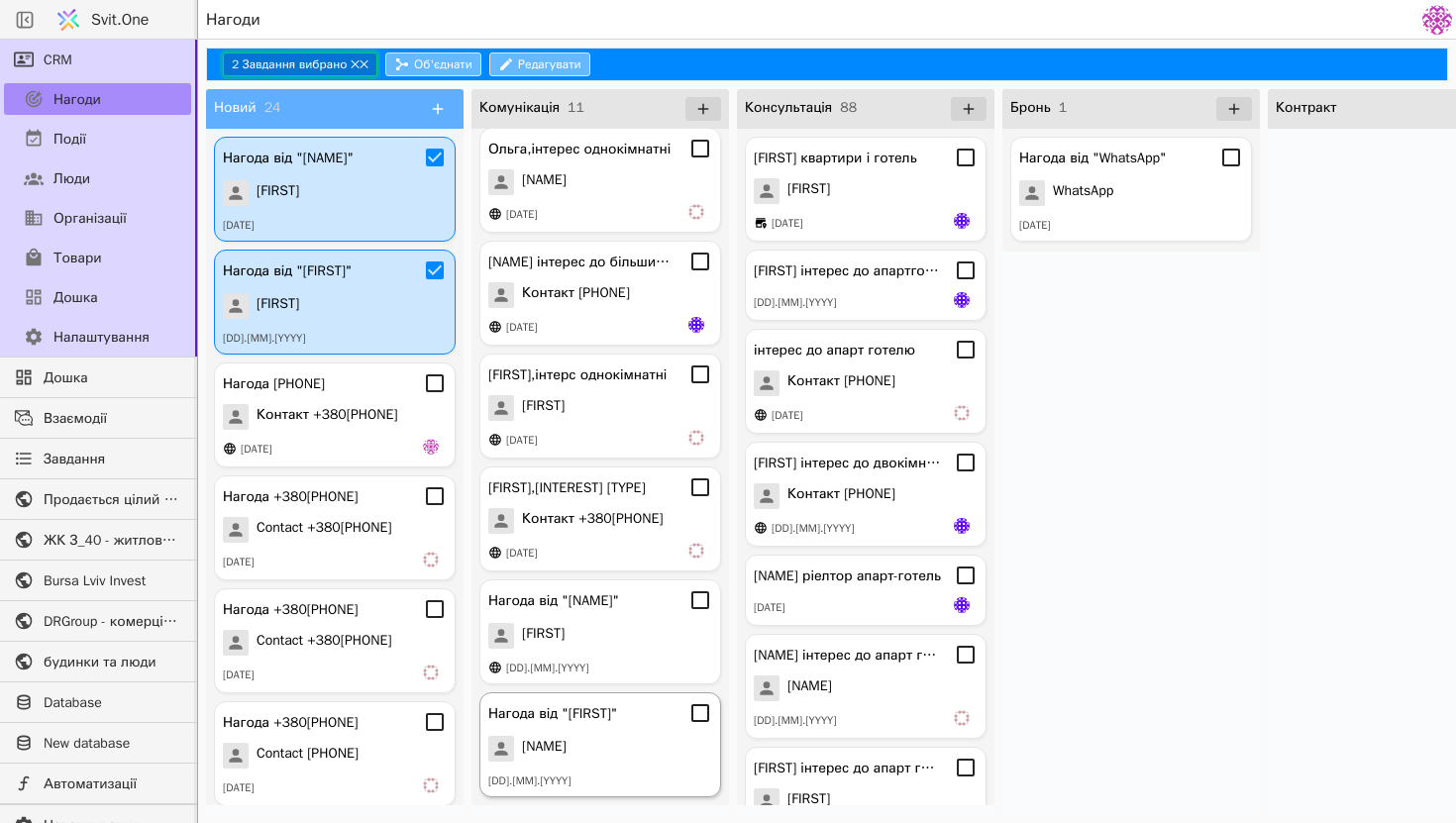 click on "2 Завдання вибрано  ✕" at bounding box center (300, 64) 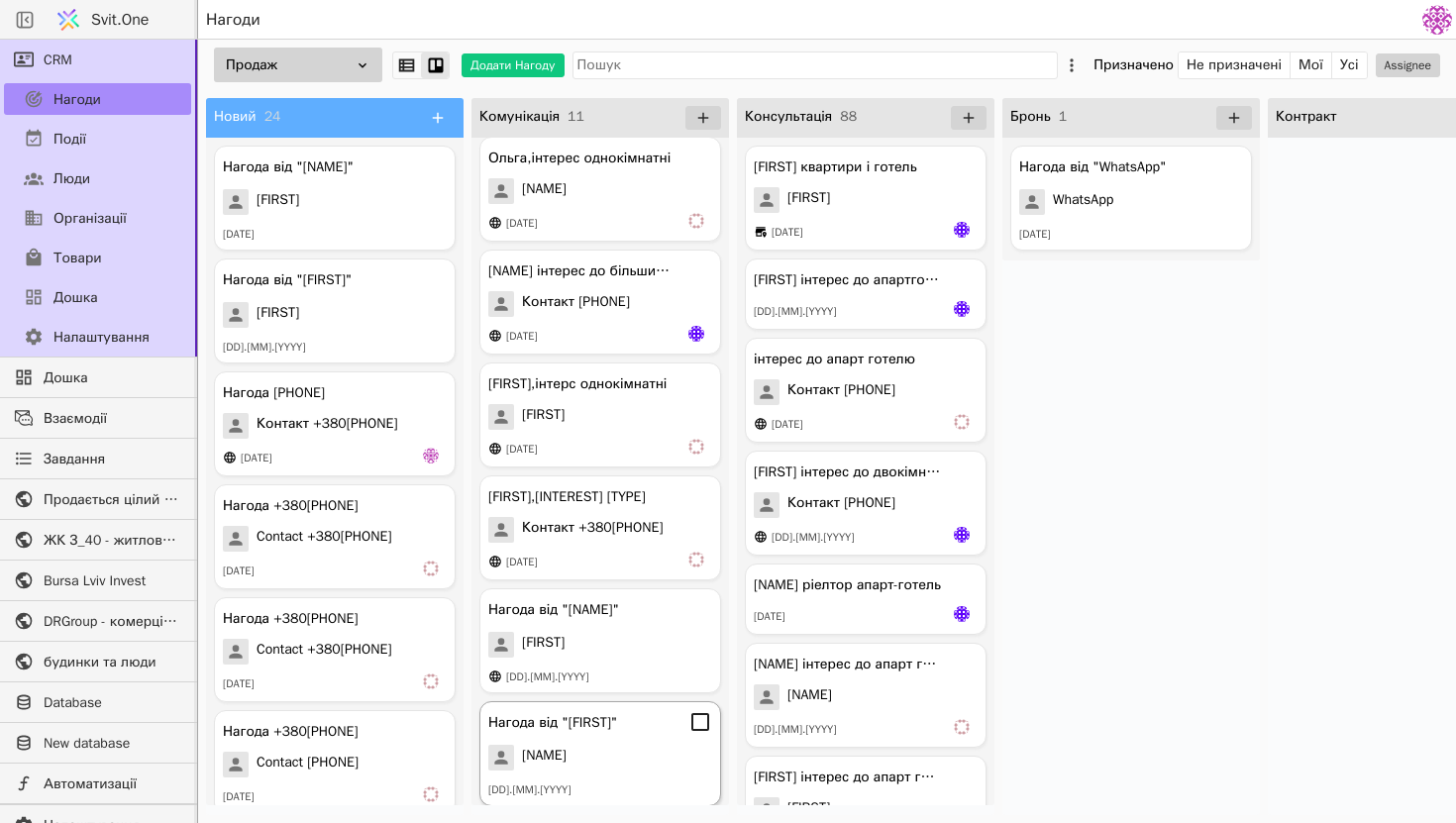 click 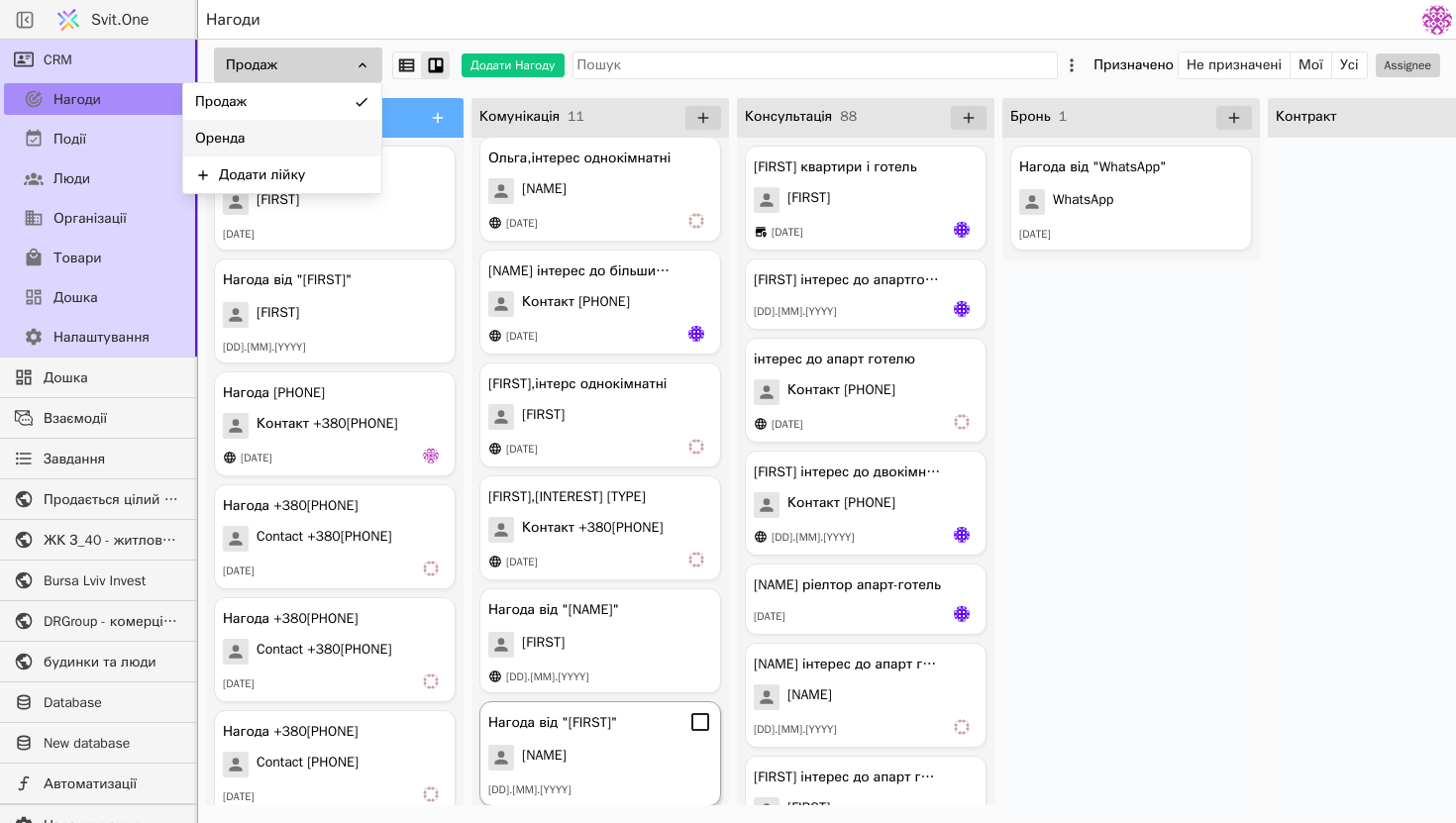 click on "Оренда" at bounding box center (282, 138) 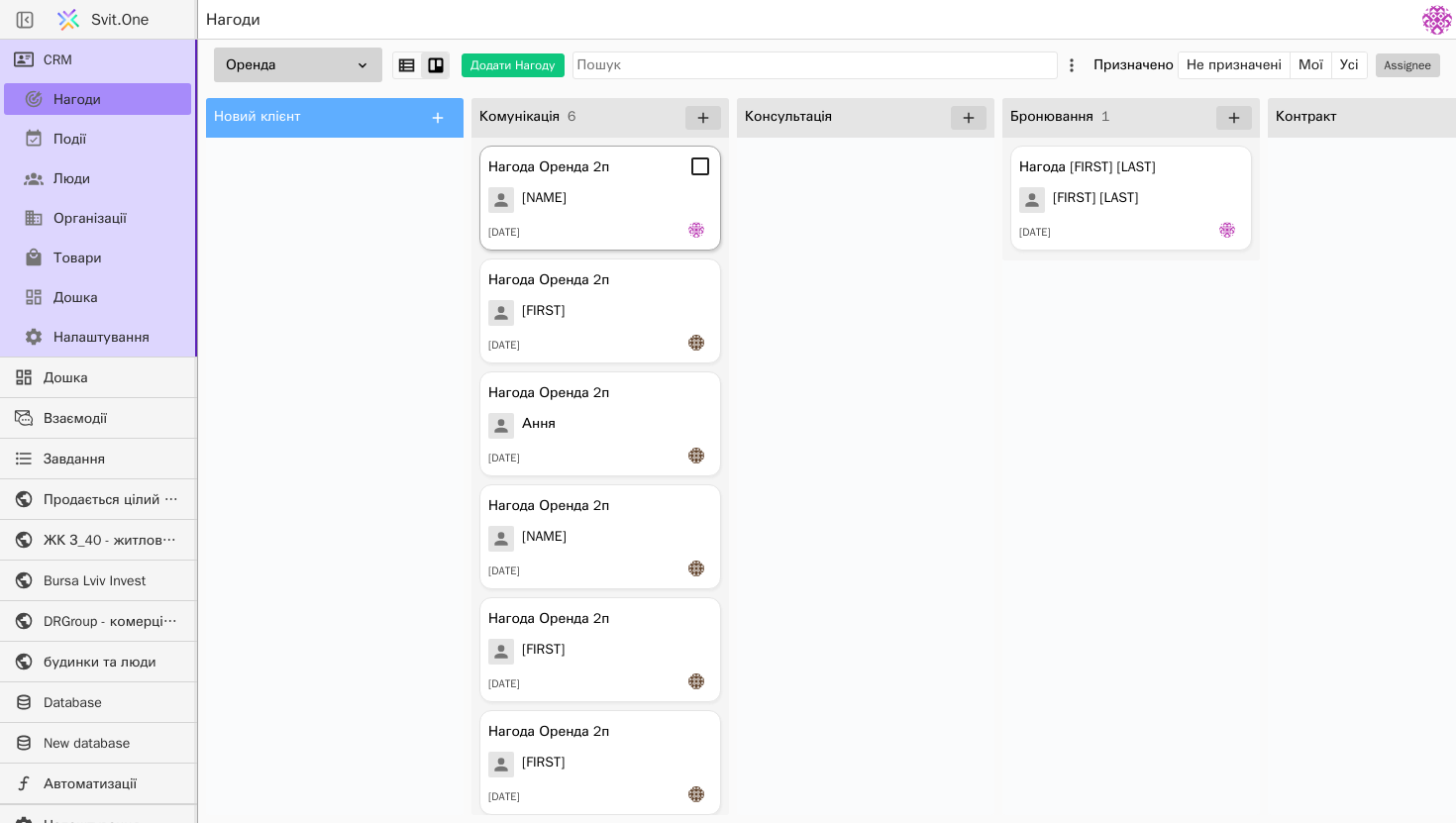 click 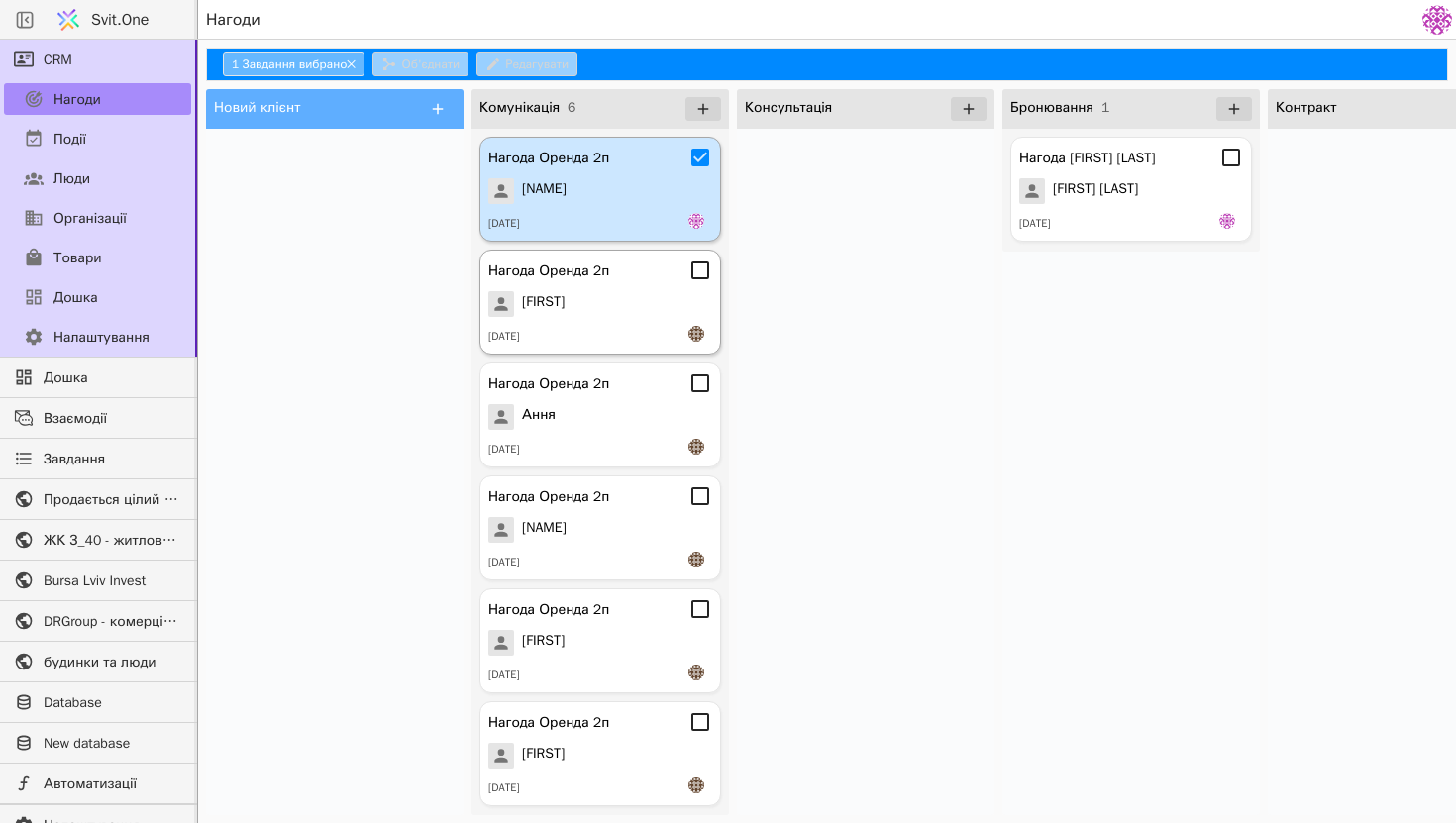 click 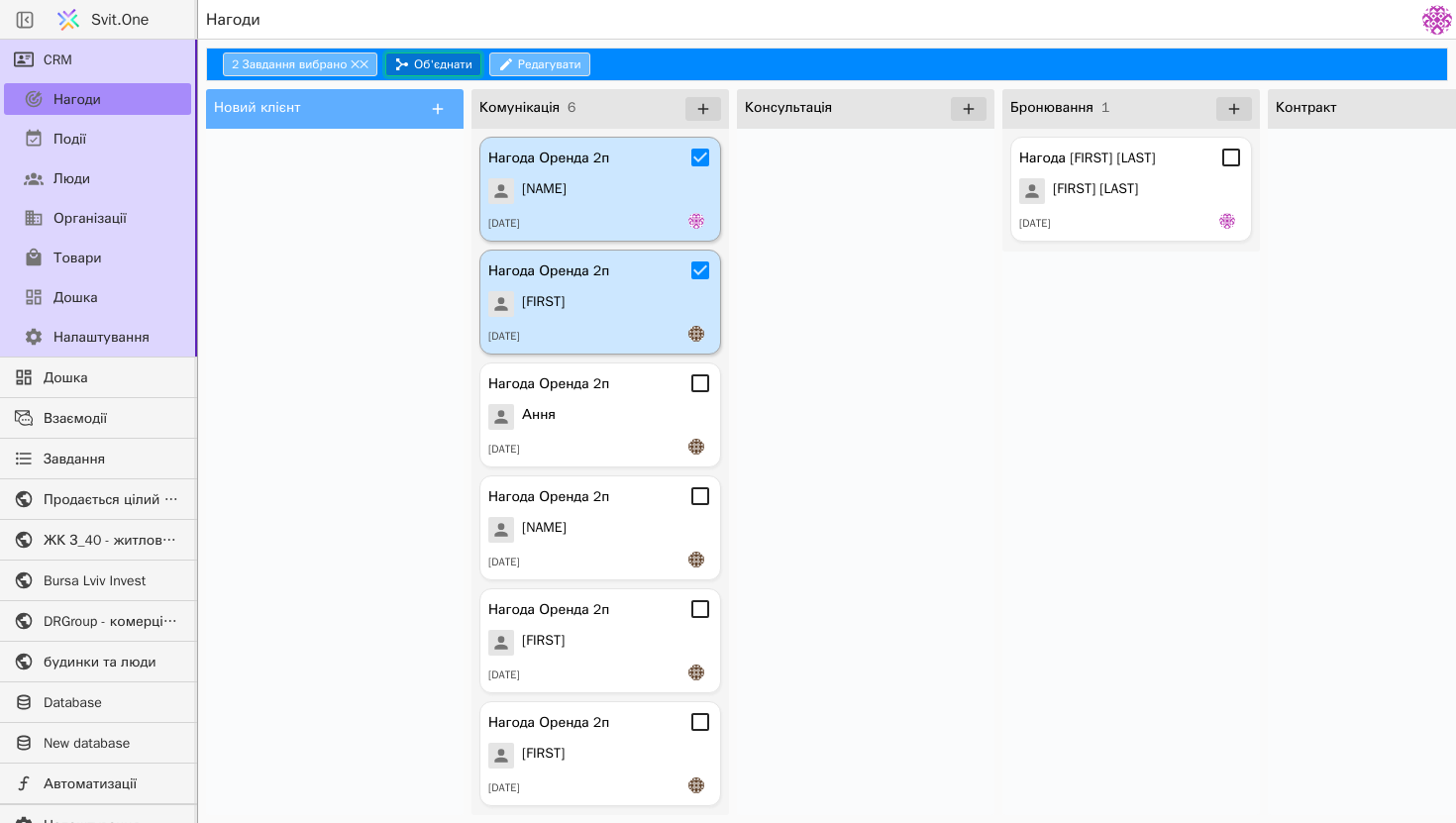 click on "Об'єднати" at bounding box center [433, 64] 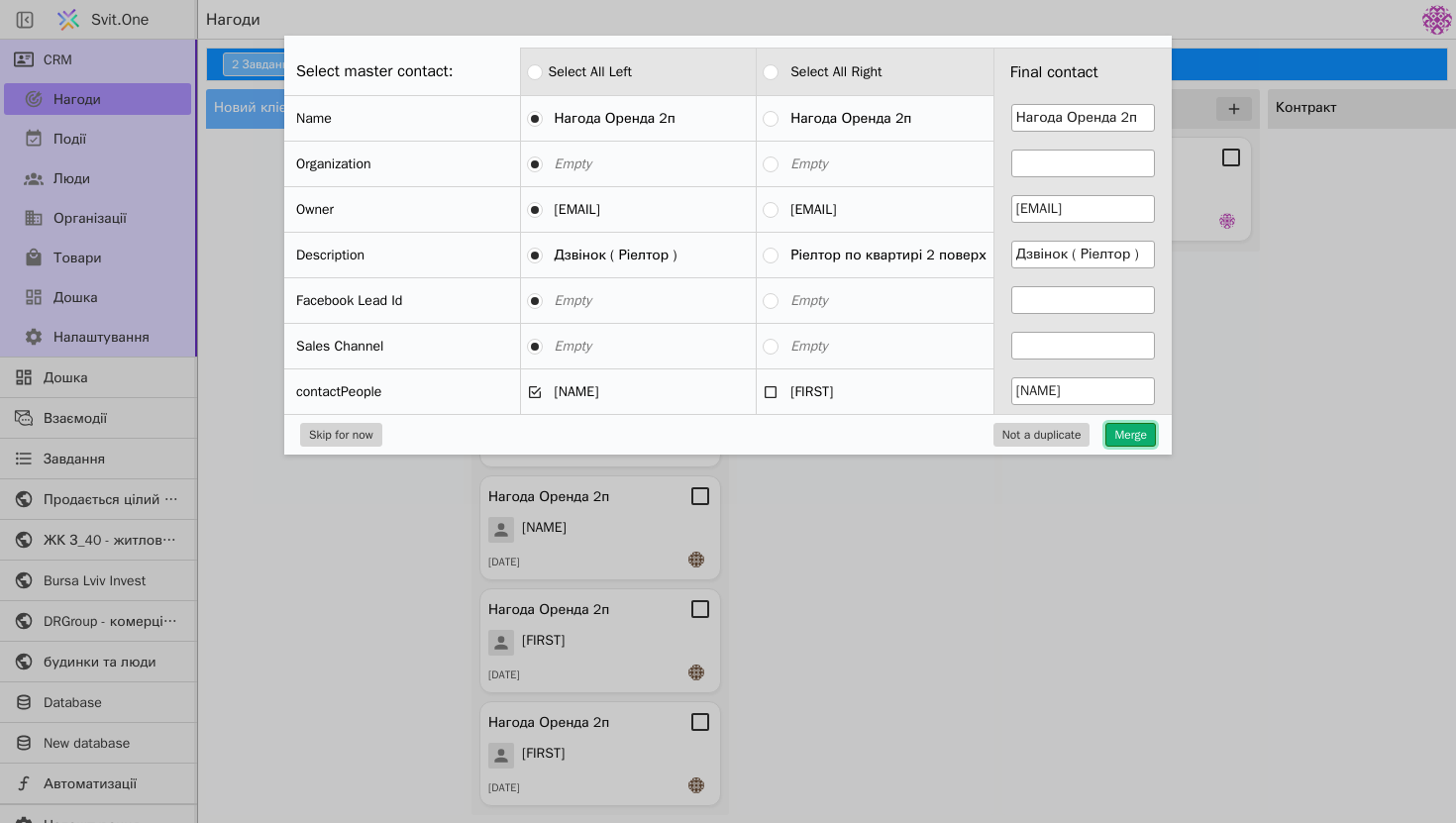 click on "Merge" at bounding box center [1130, 435] 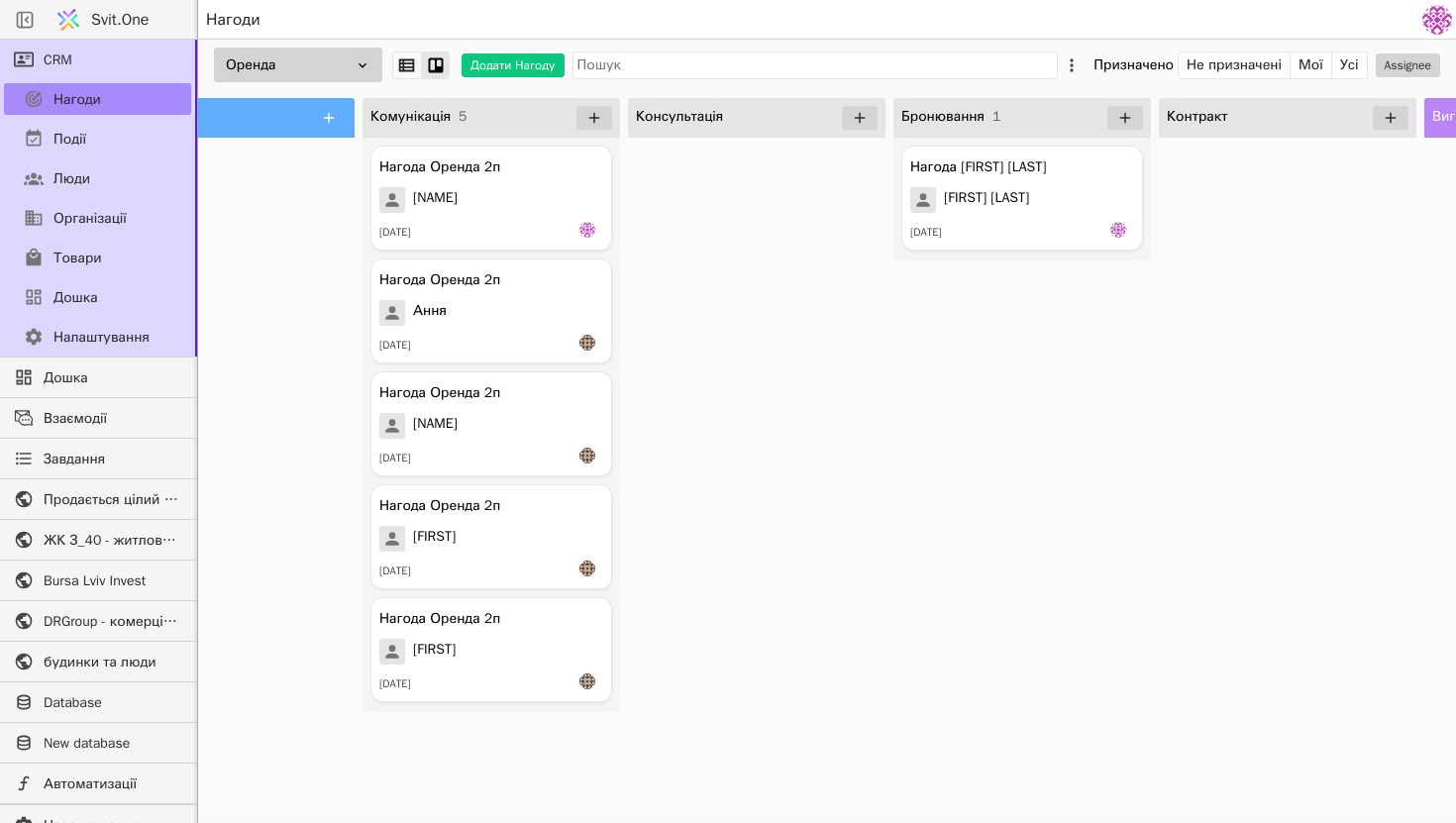 scroll, scrollTop: 0, scrollLeft: 0, axis: both 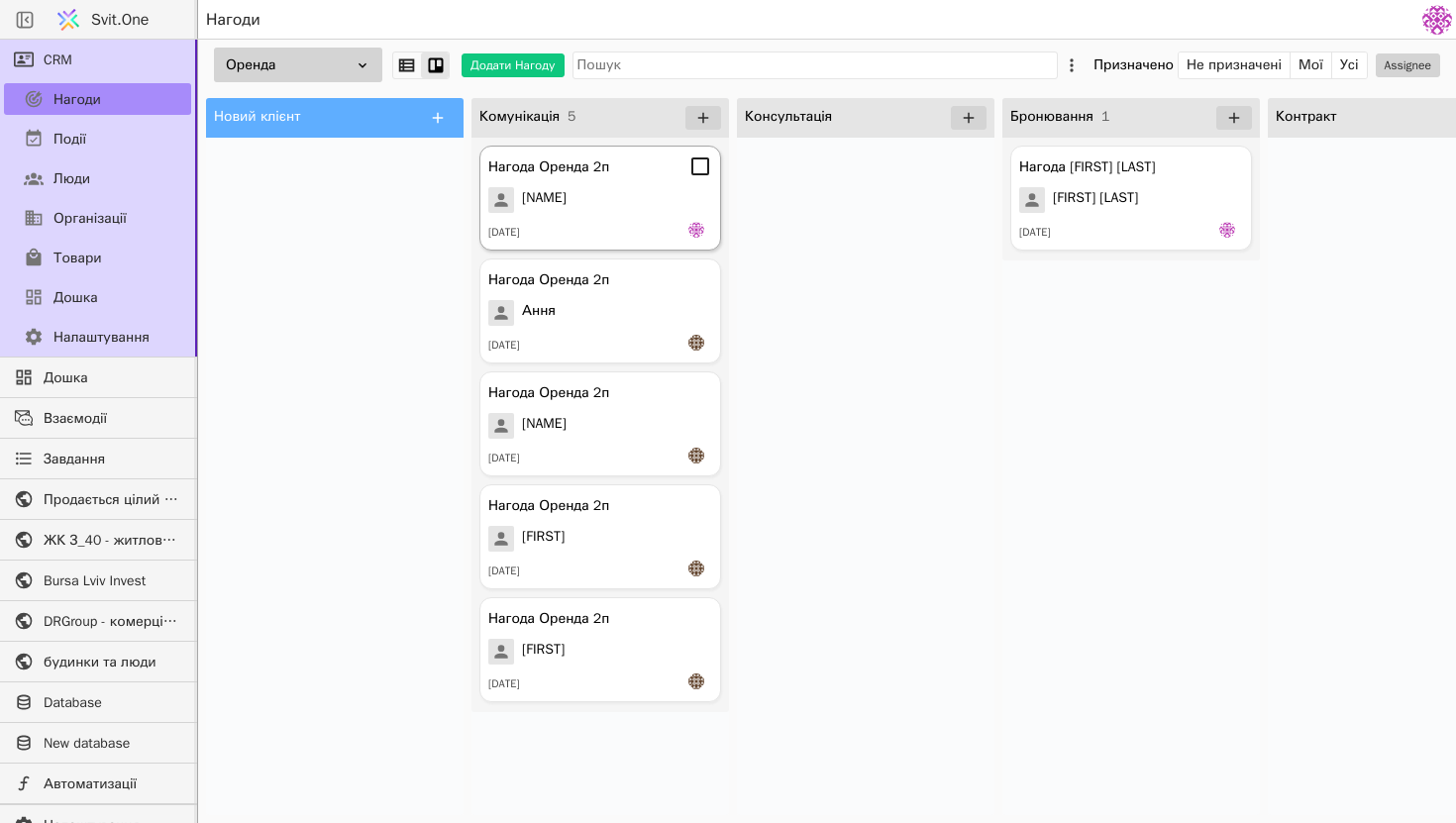 click 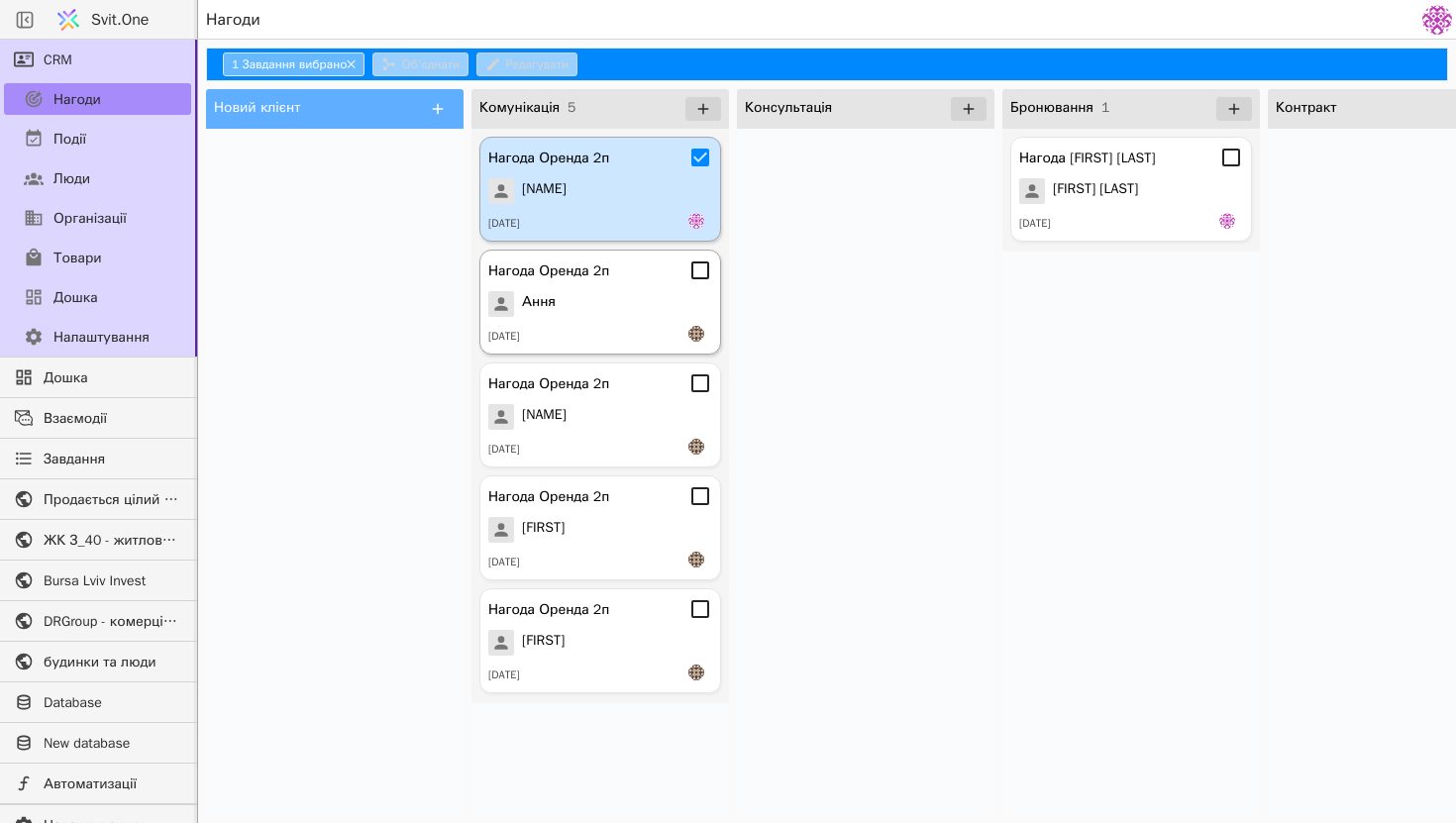 click 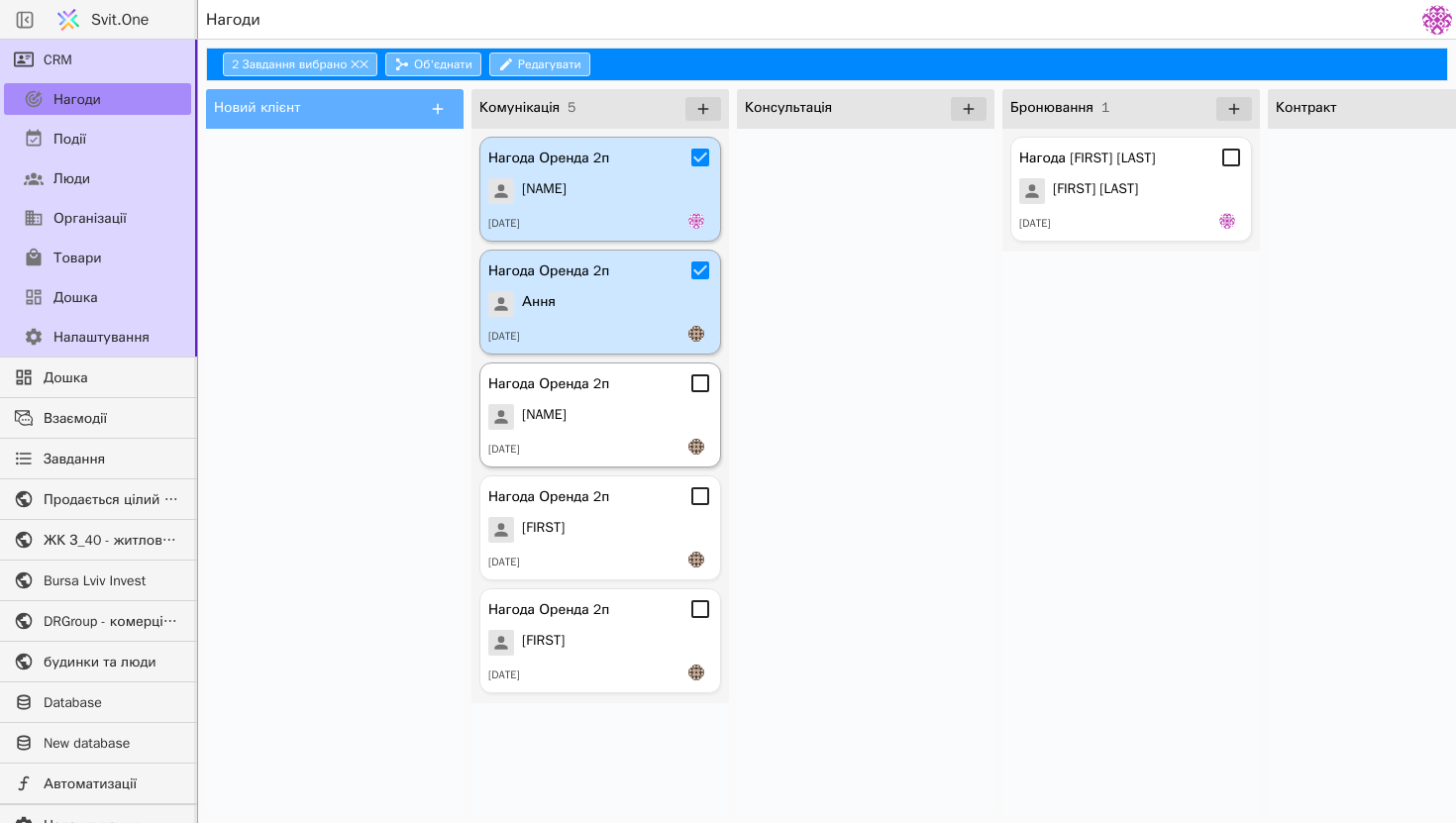 click 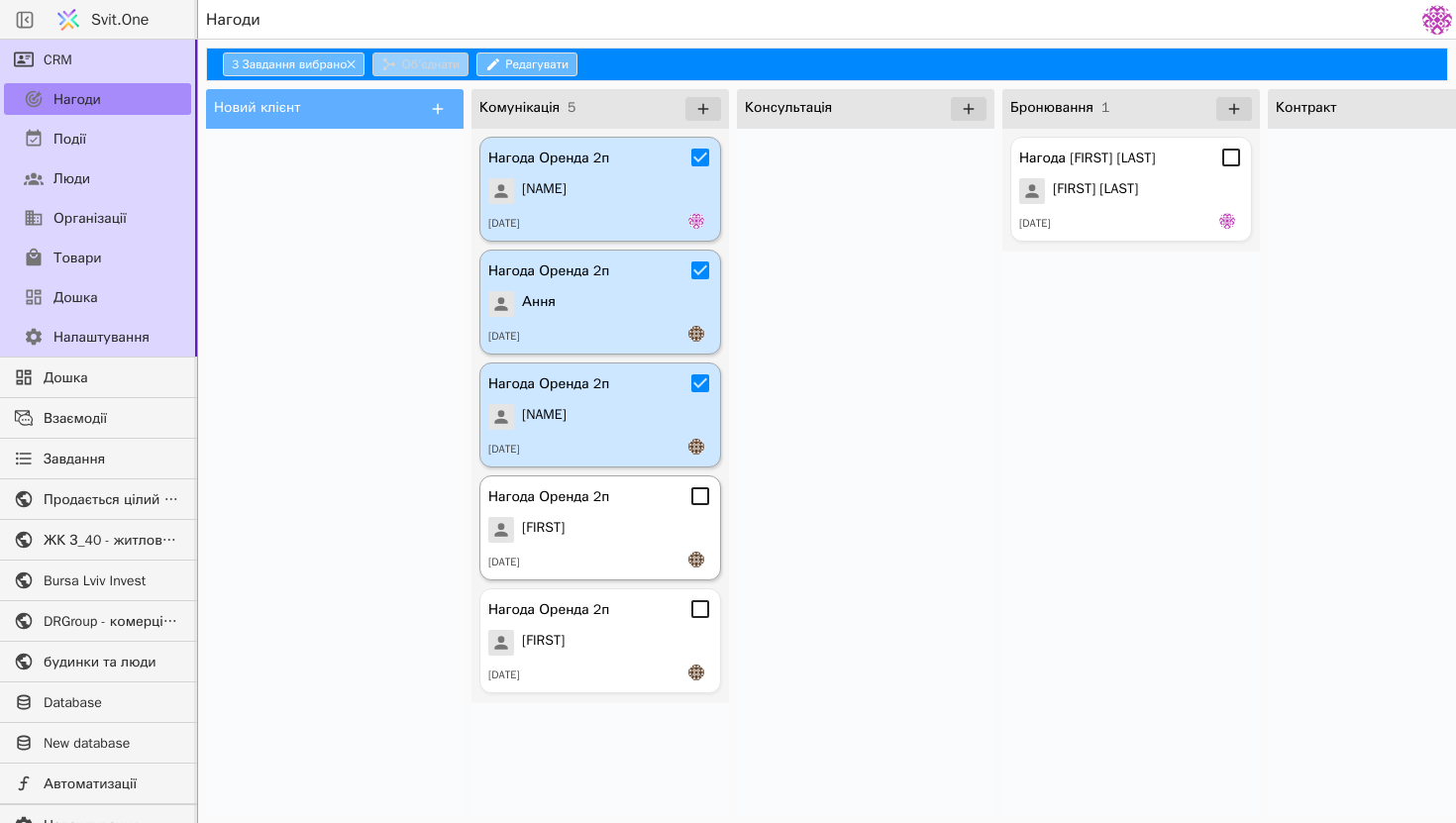 click 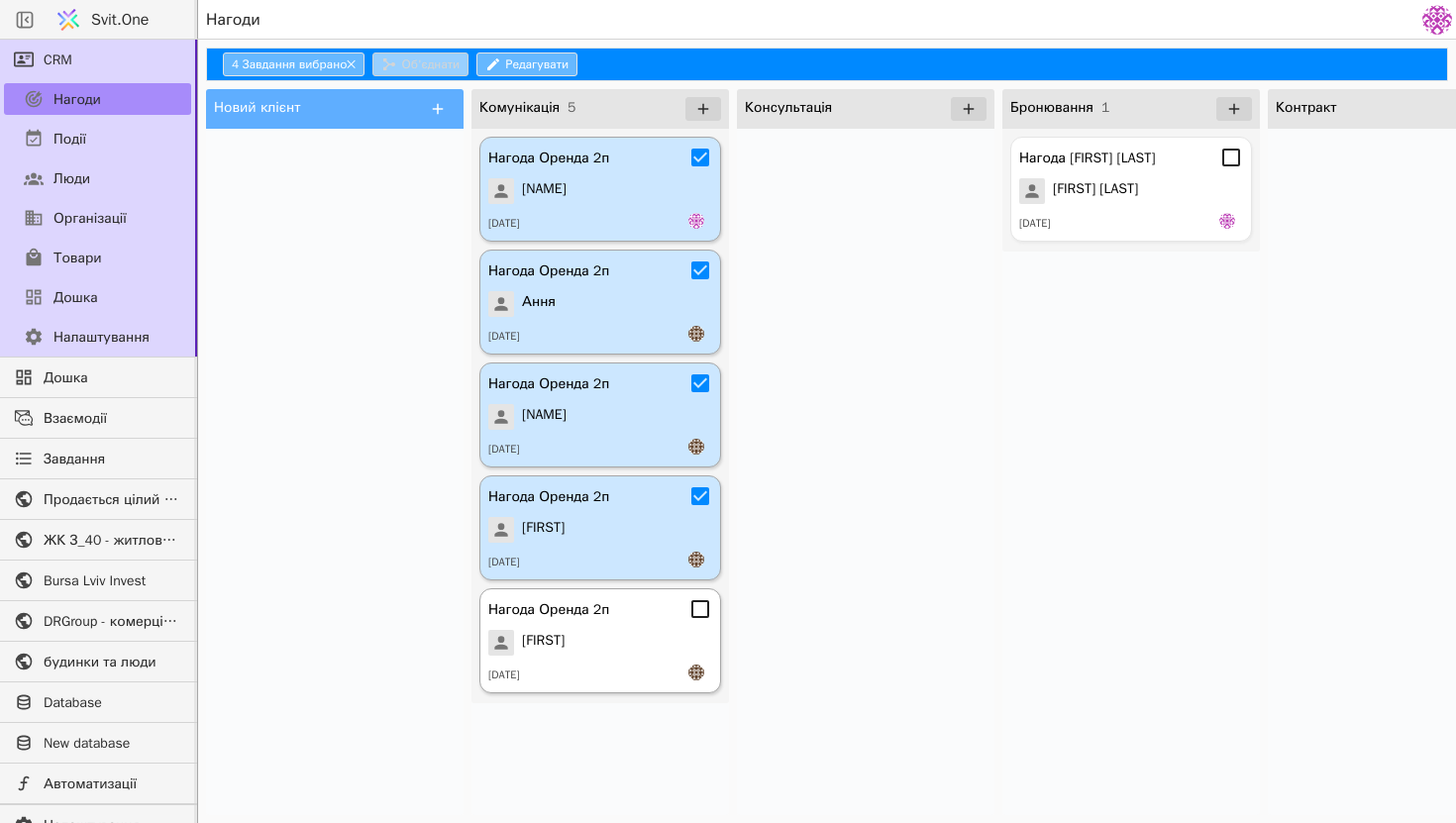 click 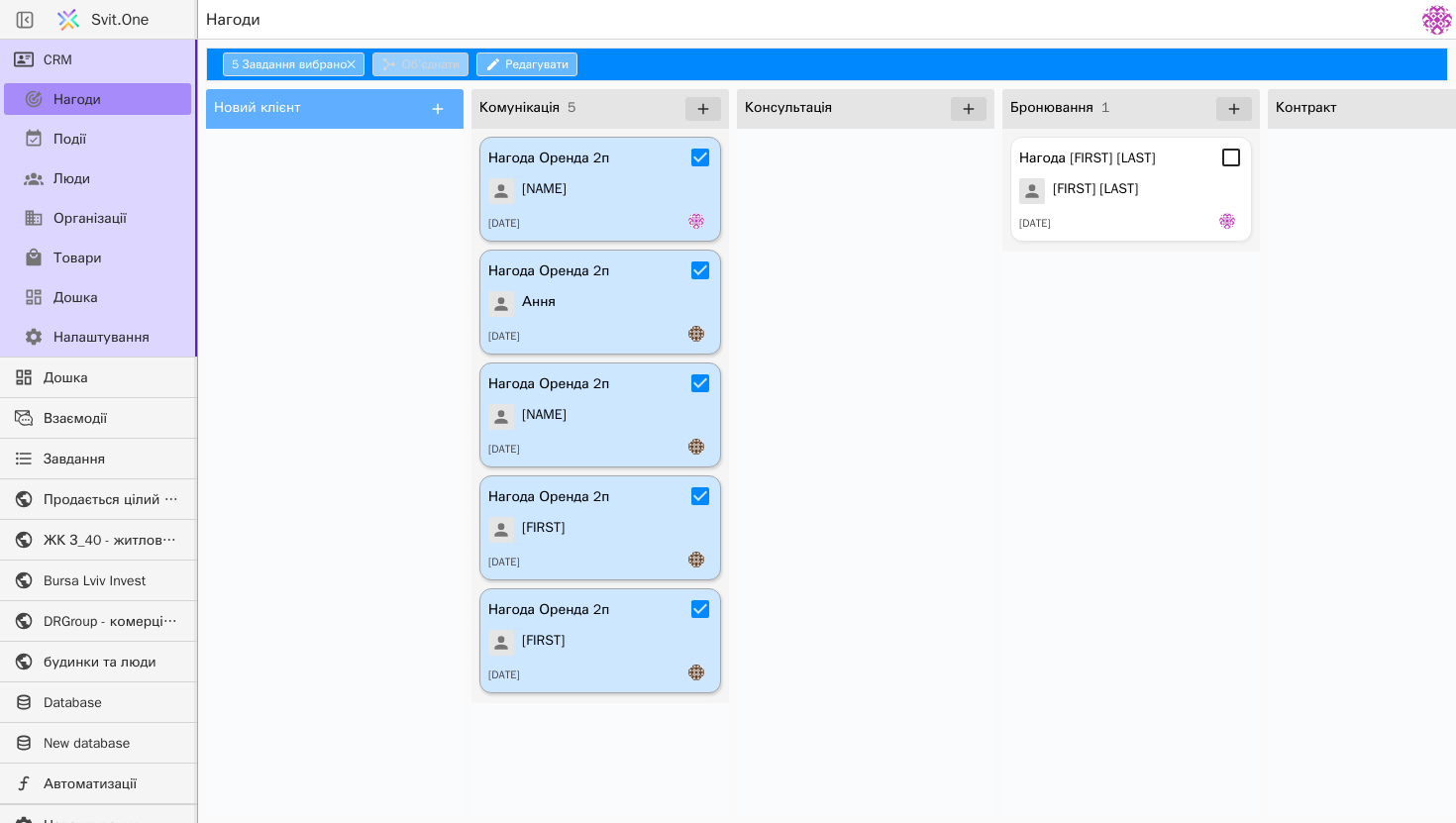 click on "5 Завдання вибрано  ✕ Об'єднати Редагувати" at bounding box center (827, 64) 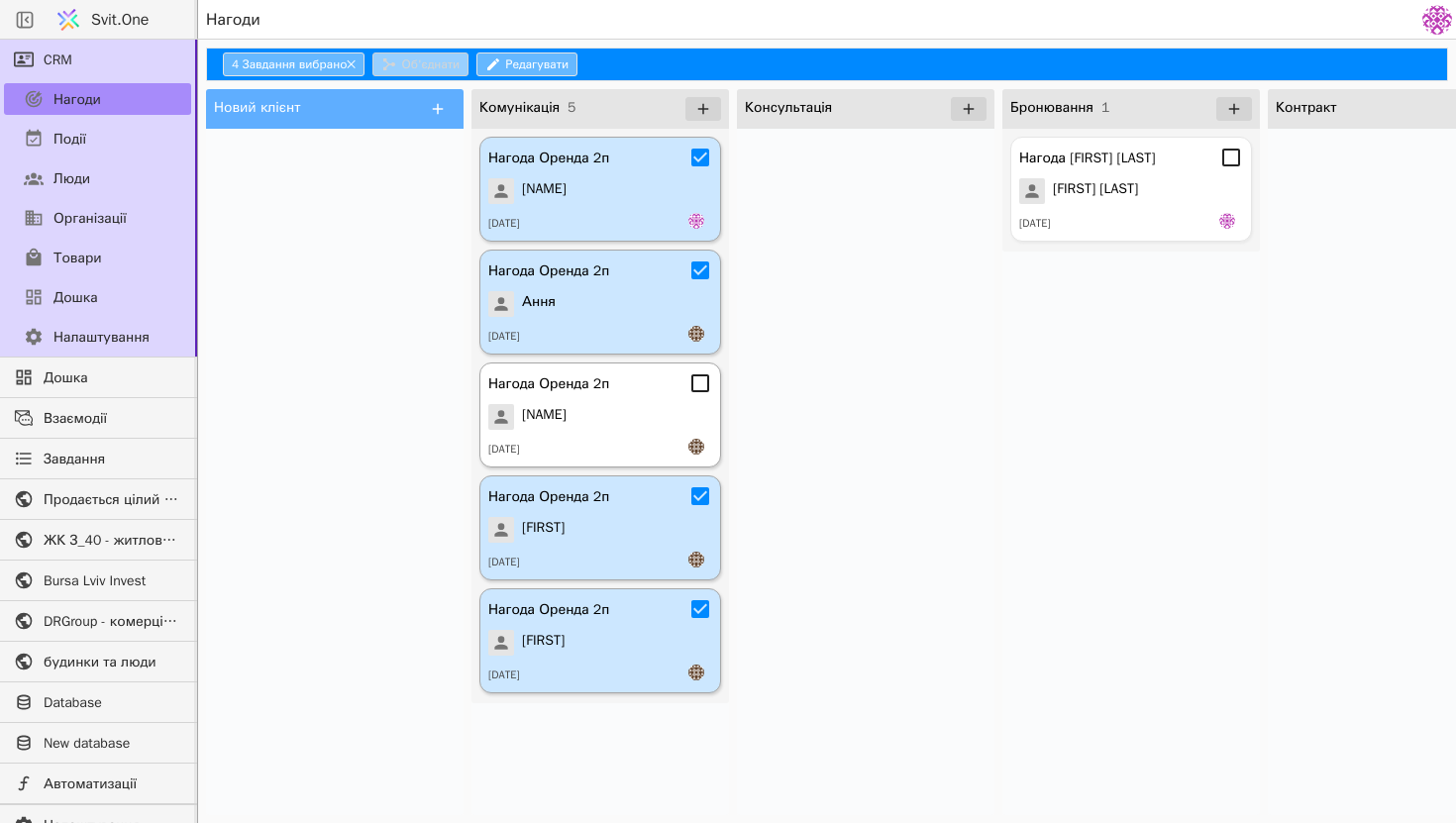 click 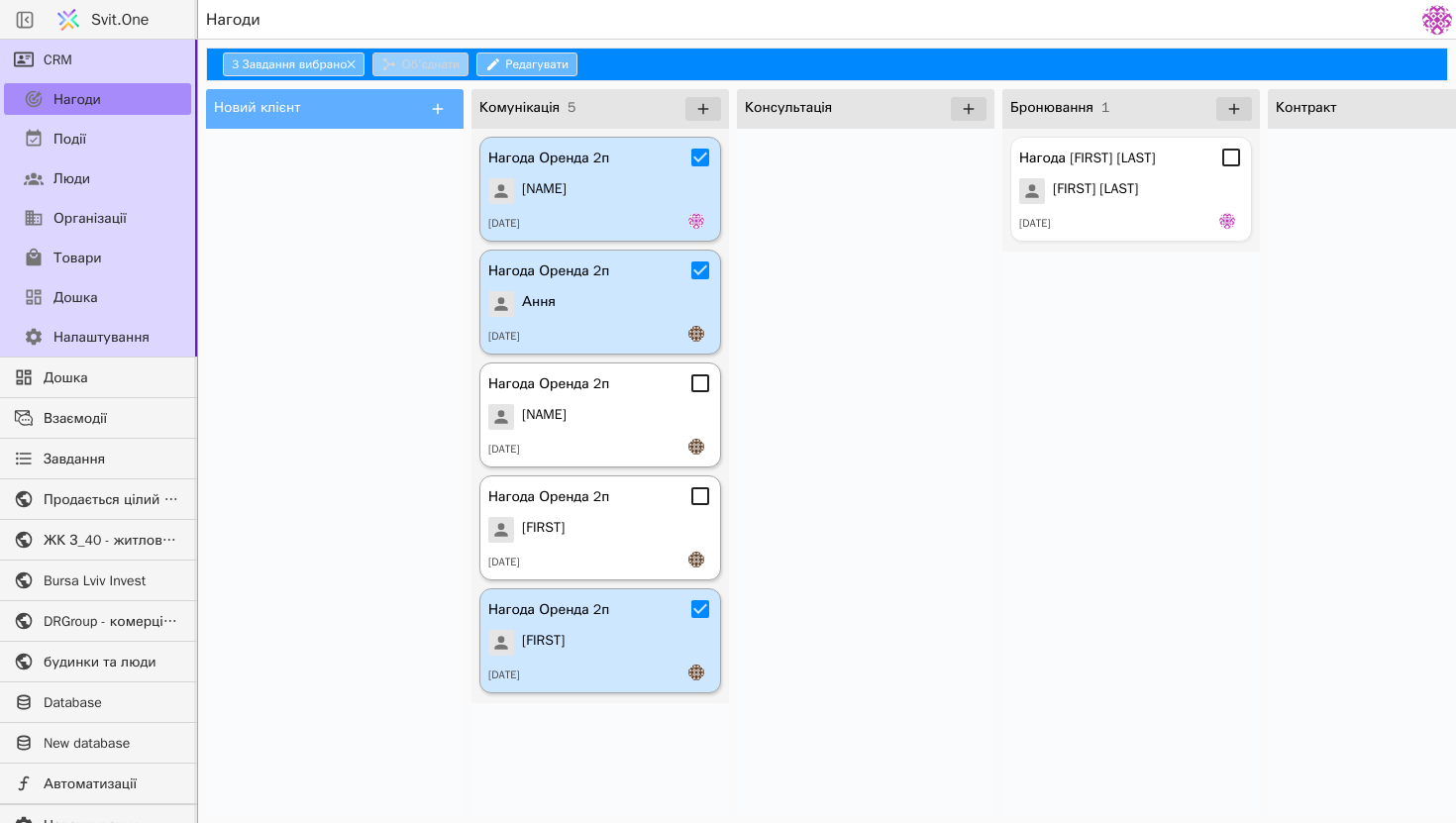 click on "[FIRST]" at bounding box center (600, 643) 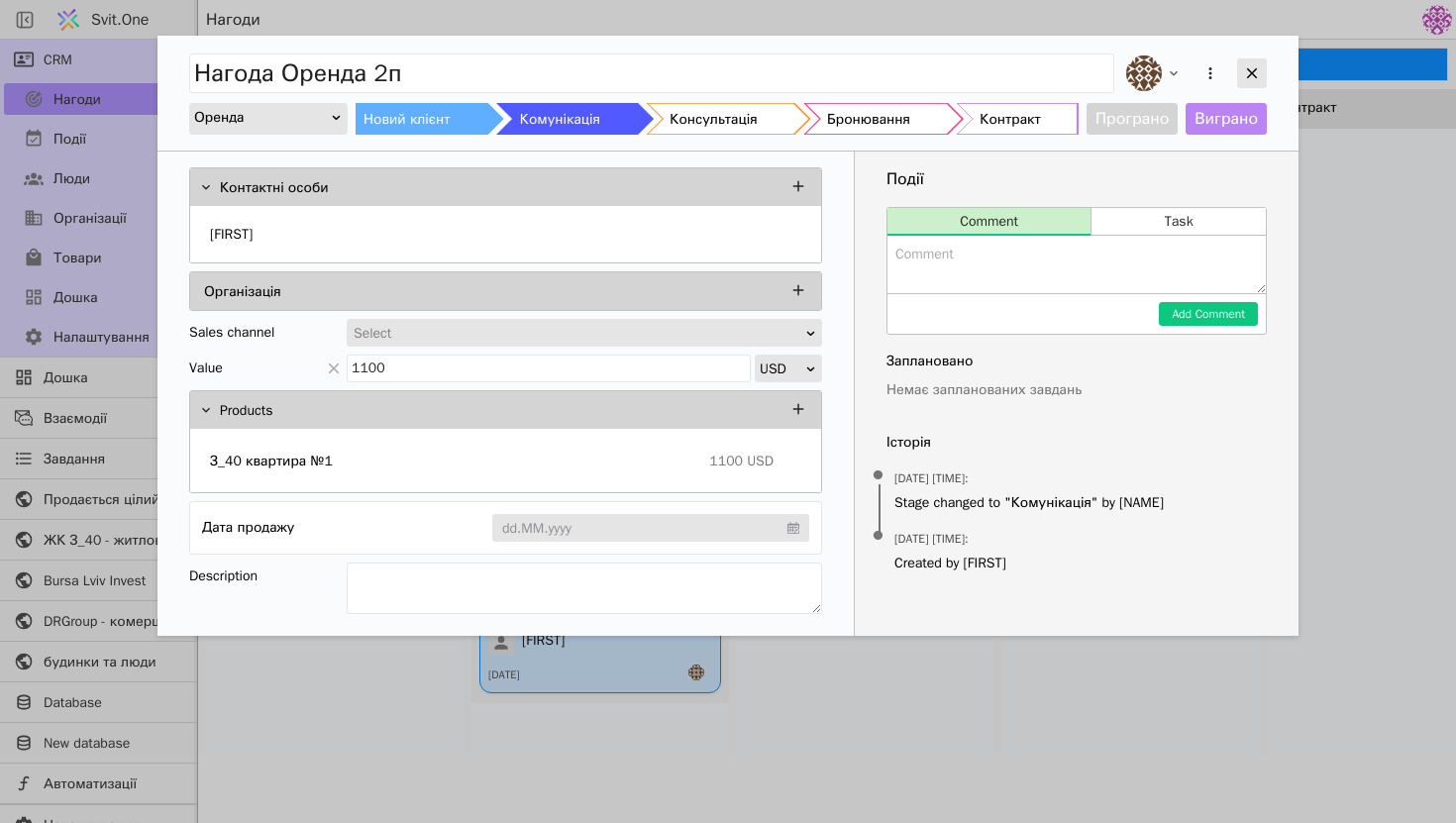 click at bounding box center [1252, 73] 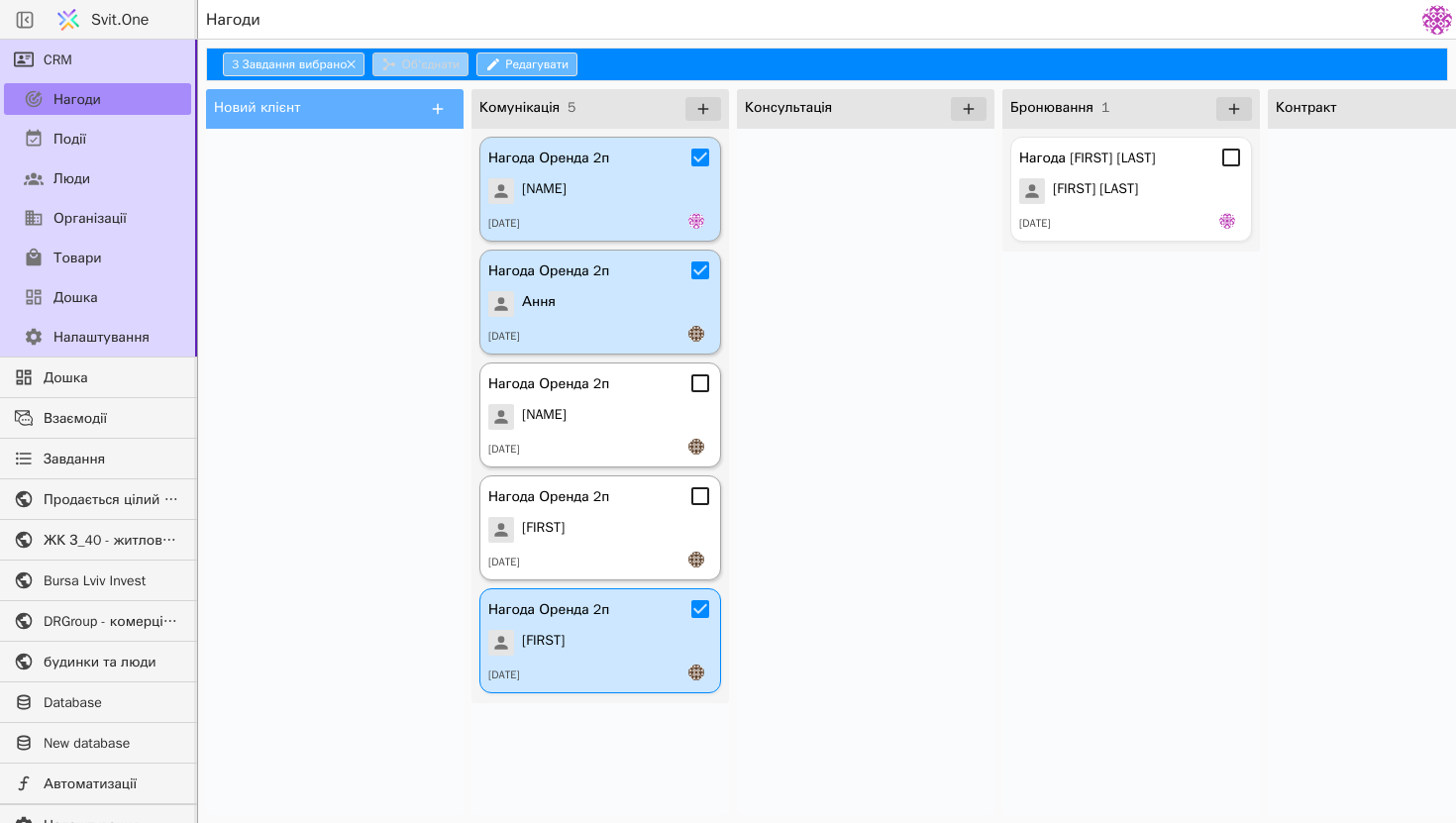 click 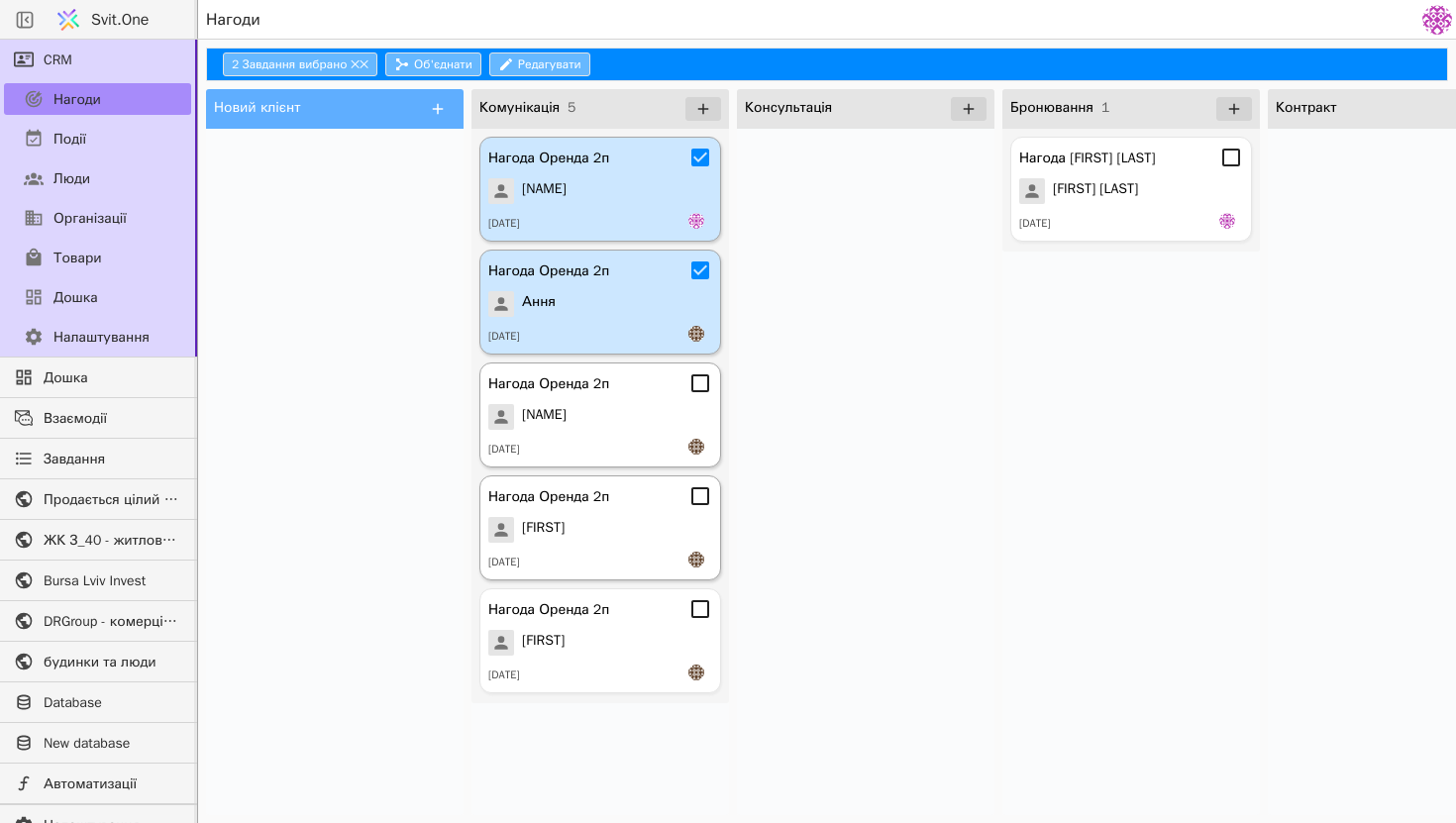 click 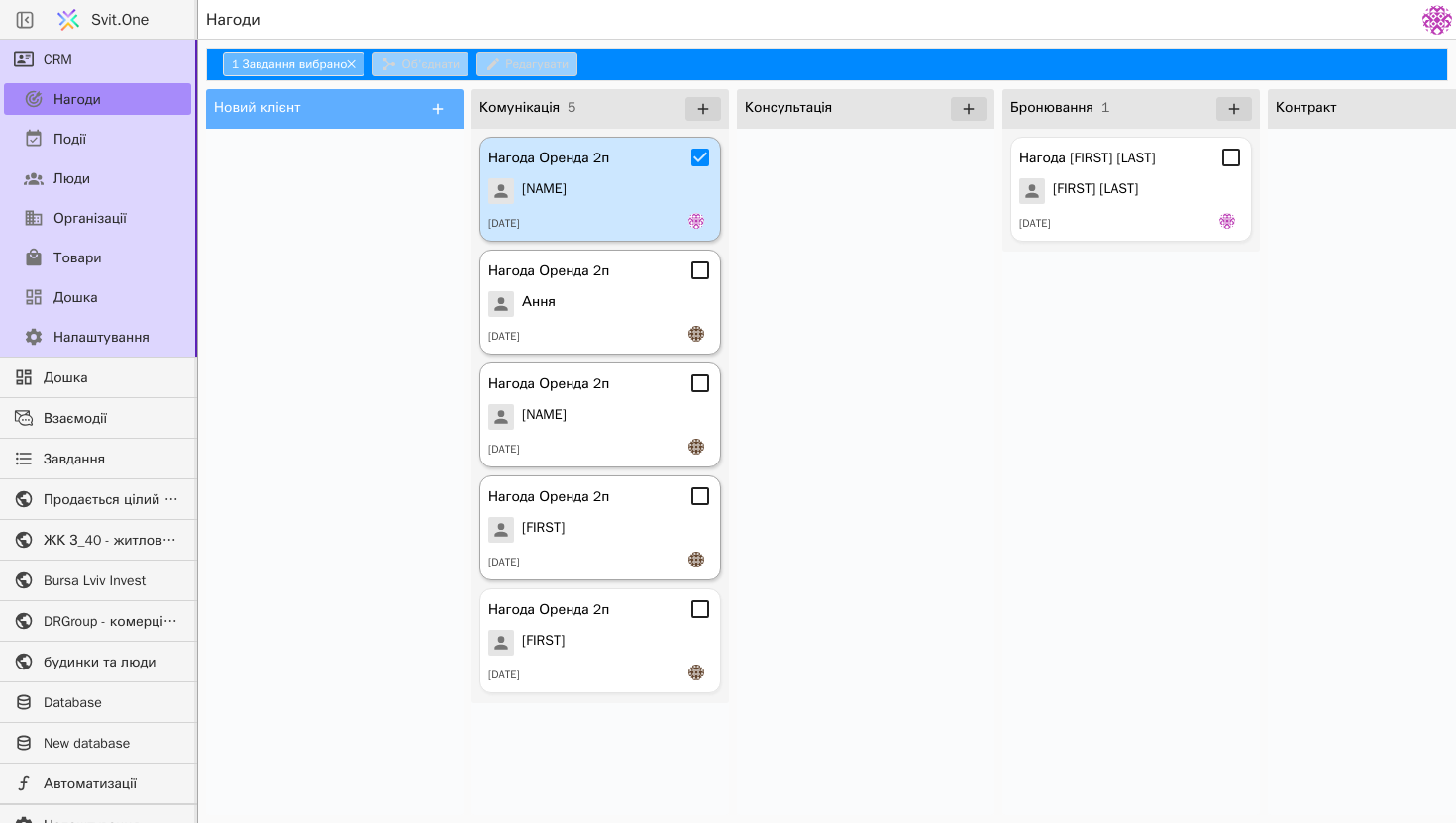 click 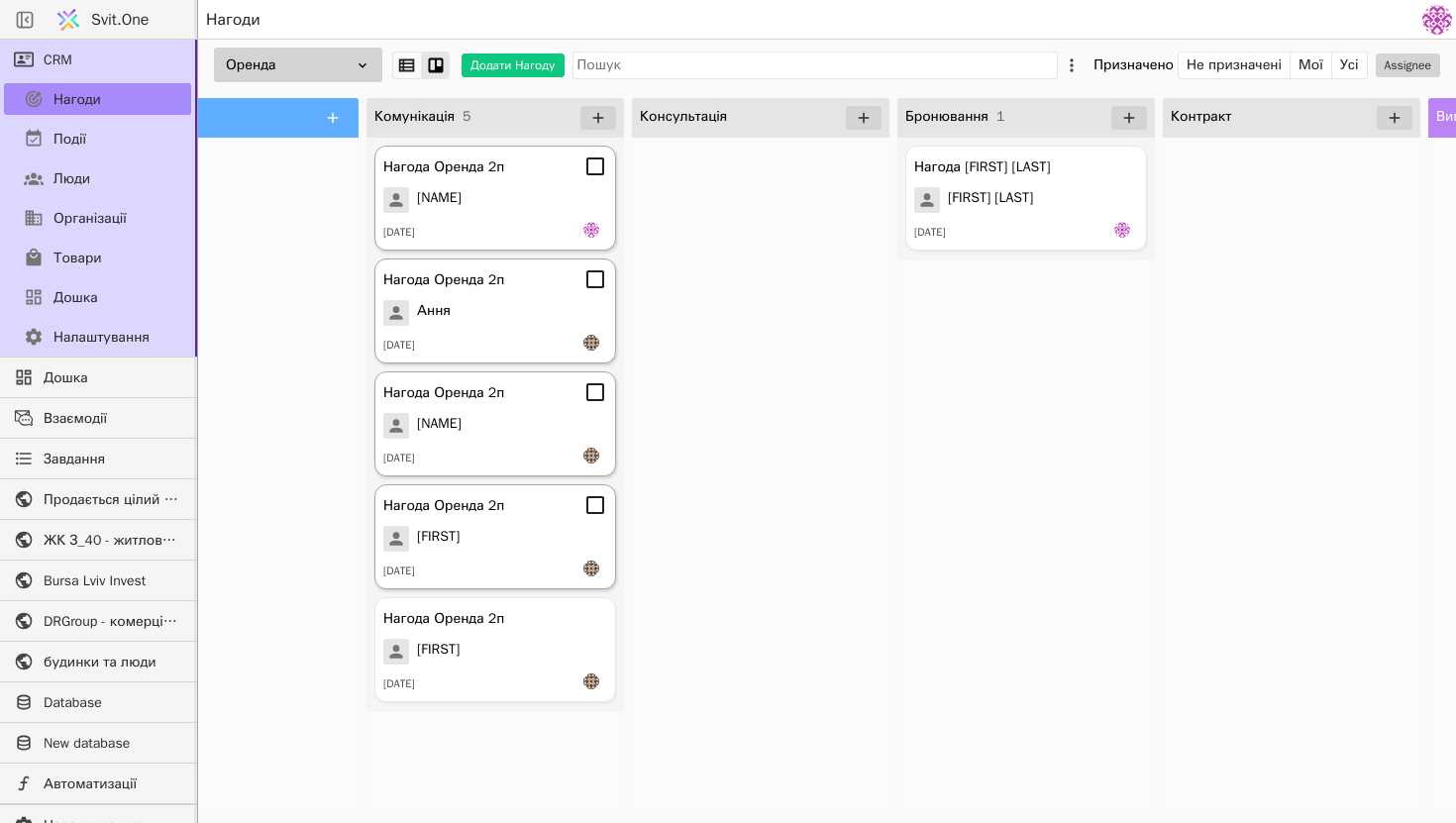 scroll, scrollTop: 0, scrollLeft: 0, axis: both 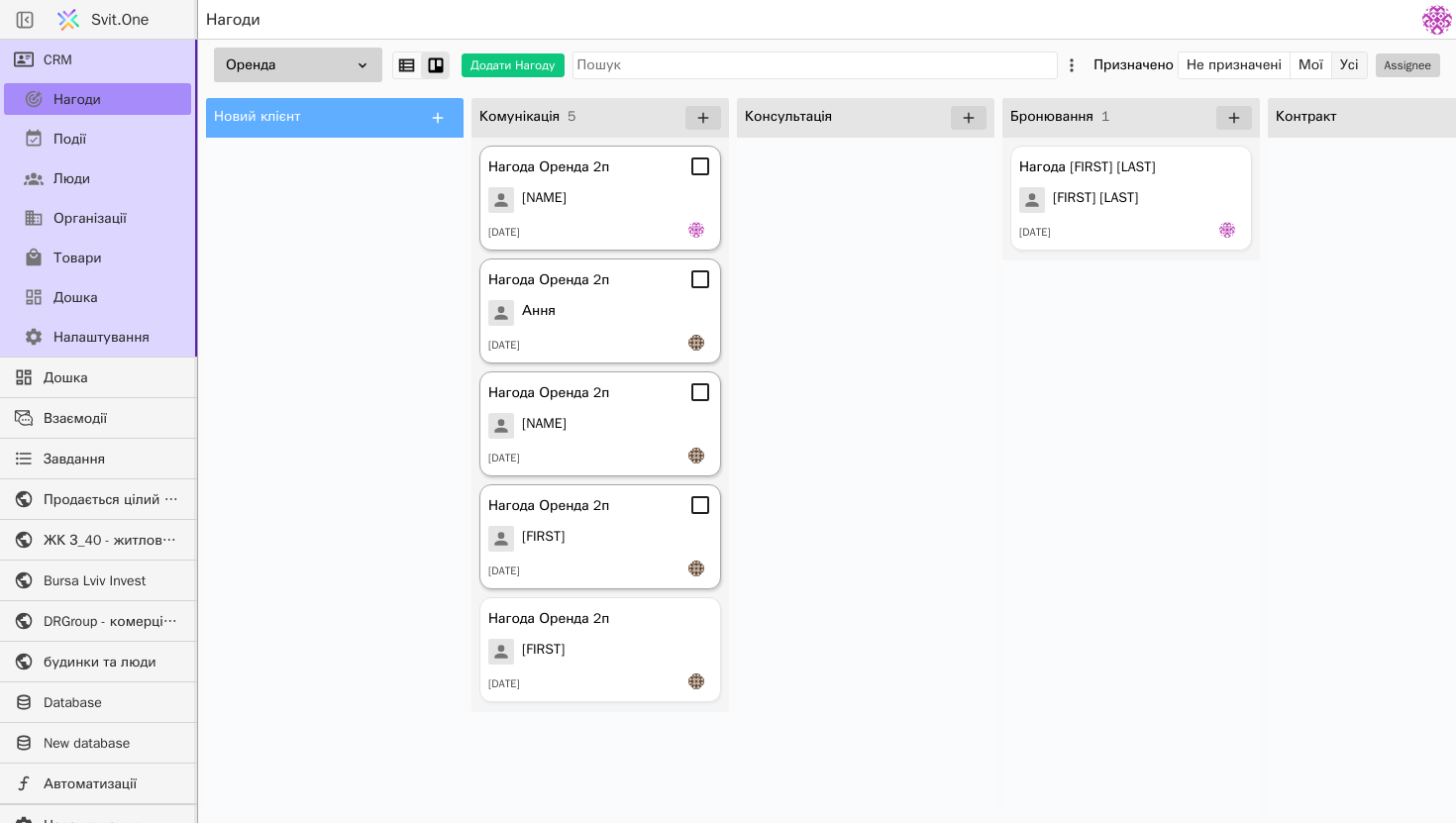 click on "Усі" at bounding box center (1349, 65) 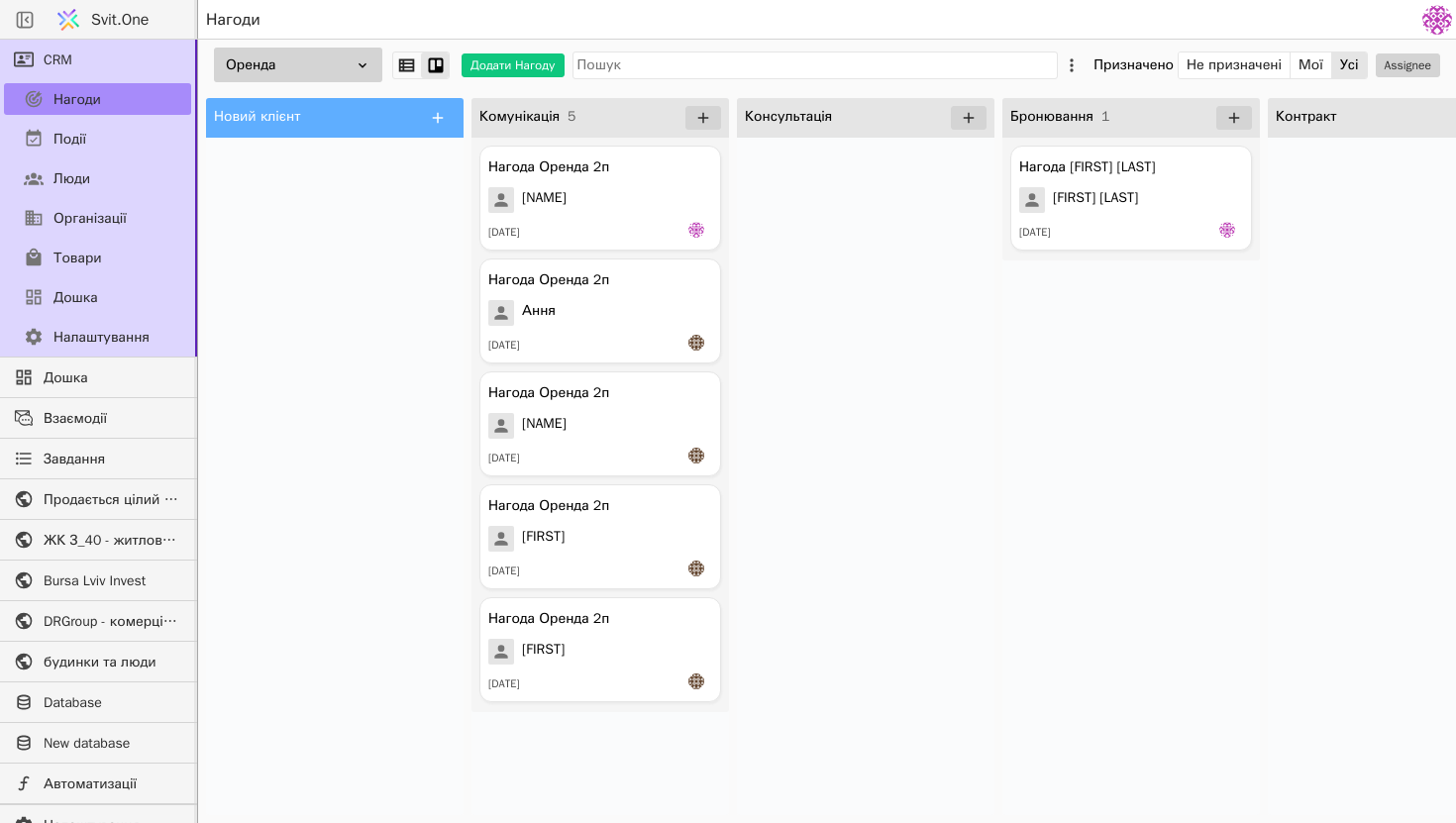 drag, startPoint x: 427, startPoint y: 202, endPoint x: 604, endPoint y: 476, distance: 326.19779 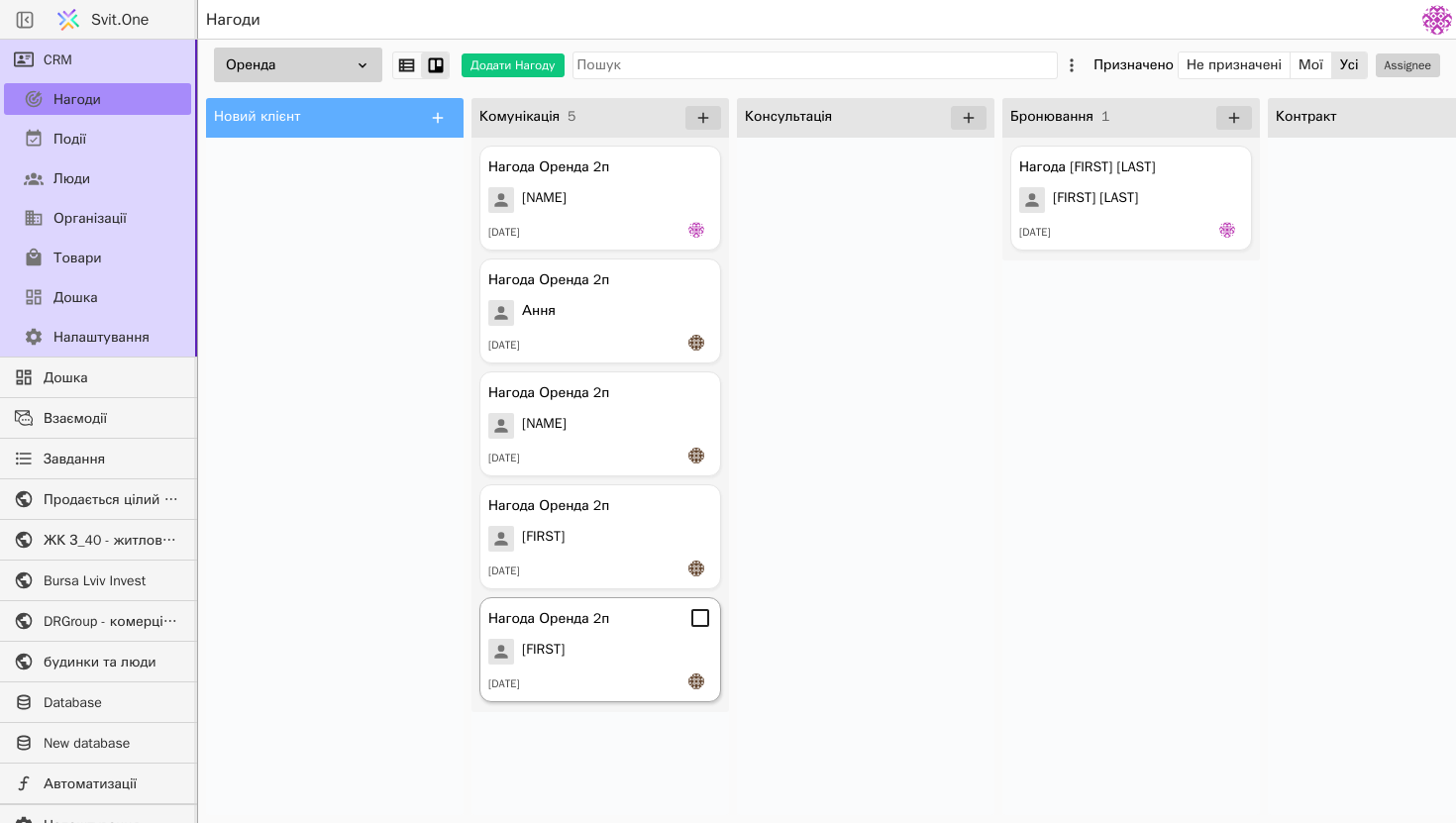 click 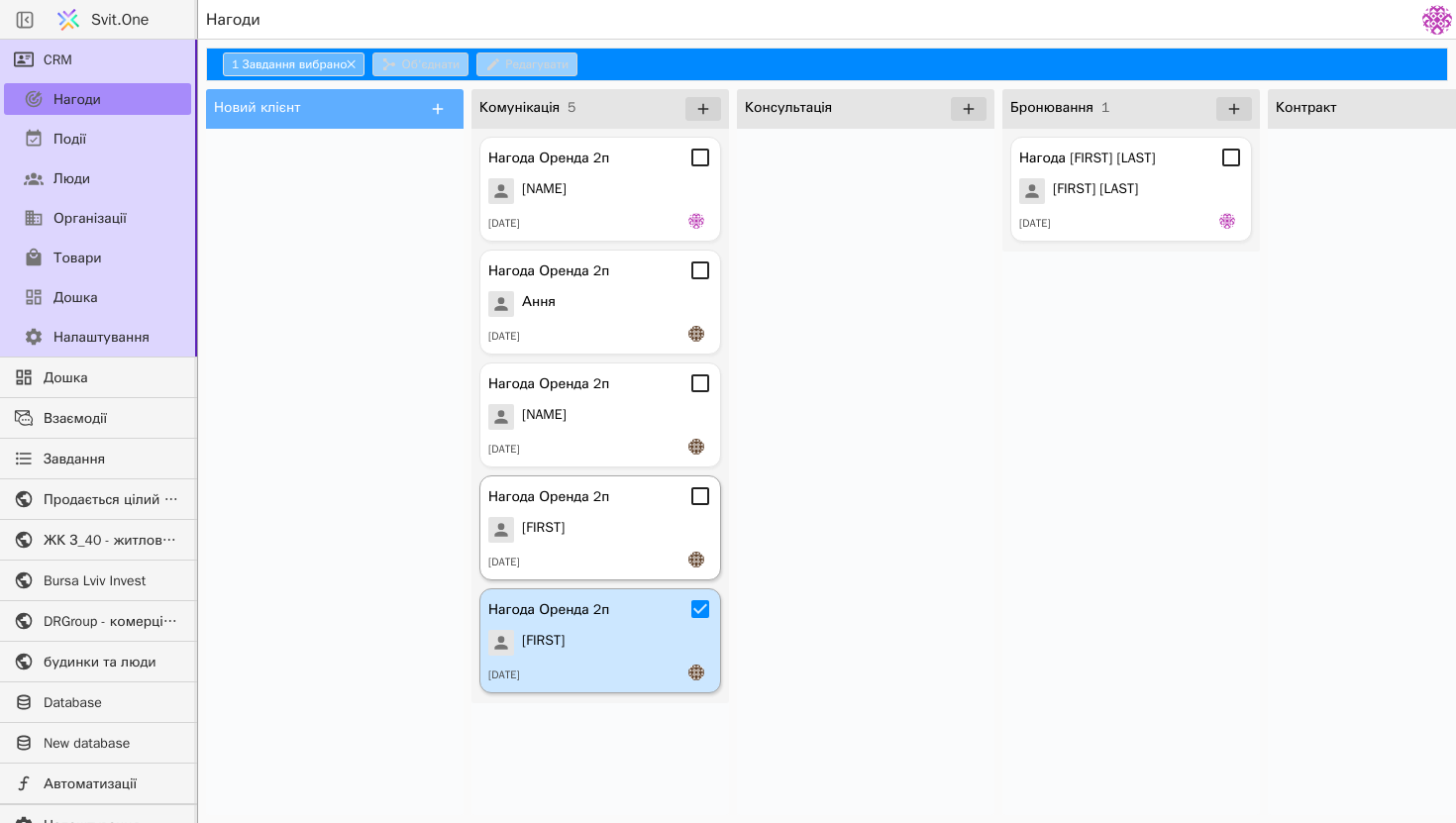 click 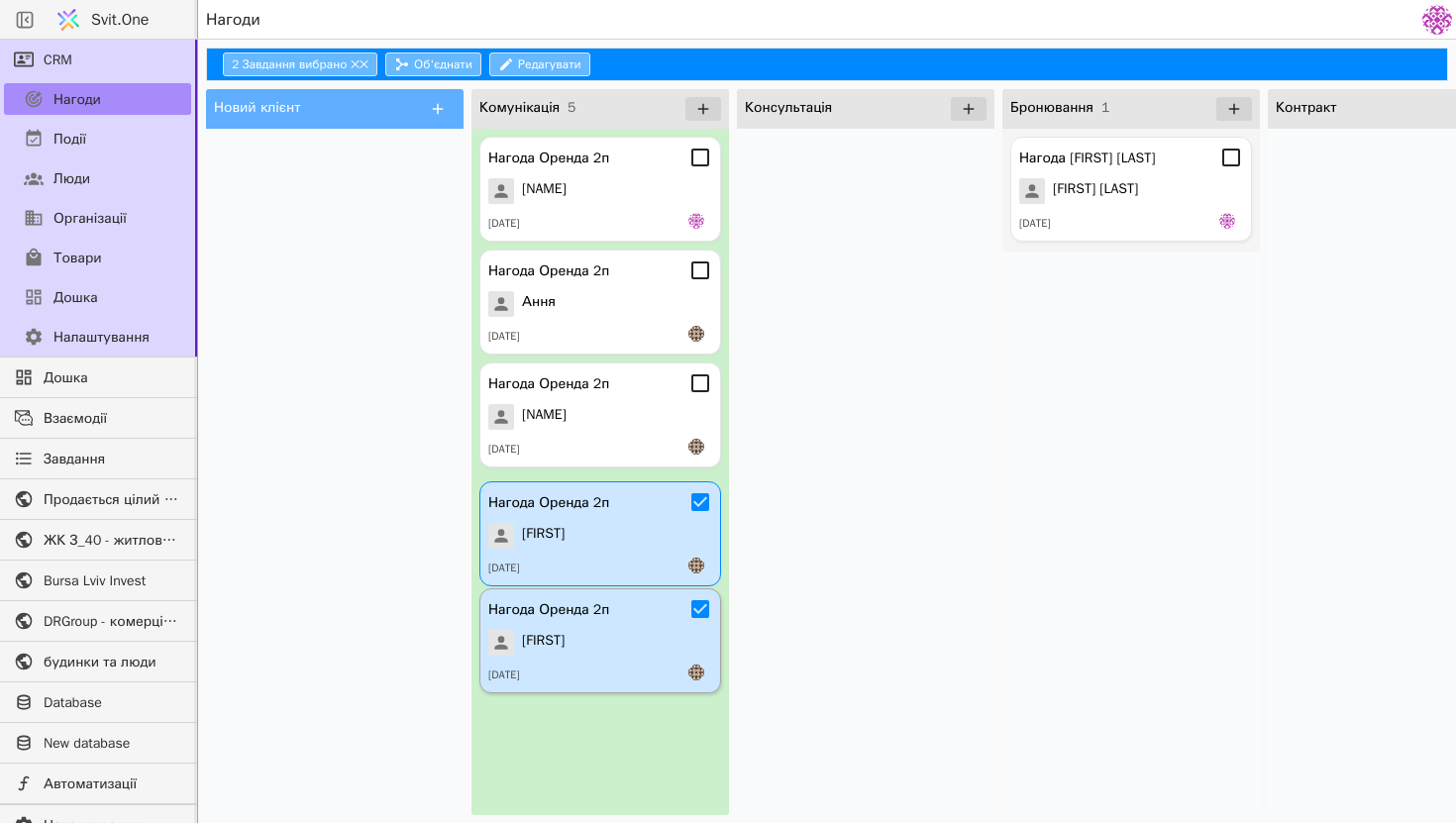 drag, startPoint x: 664, startPoint y: 496, endPoint x: 663, endPoint y: 518, distance: 22.022716 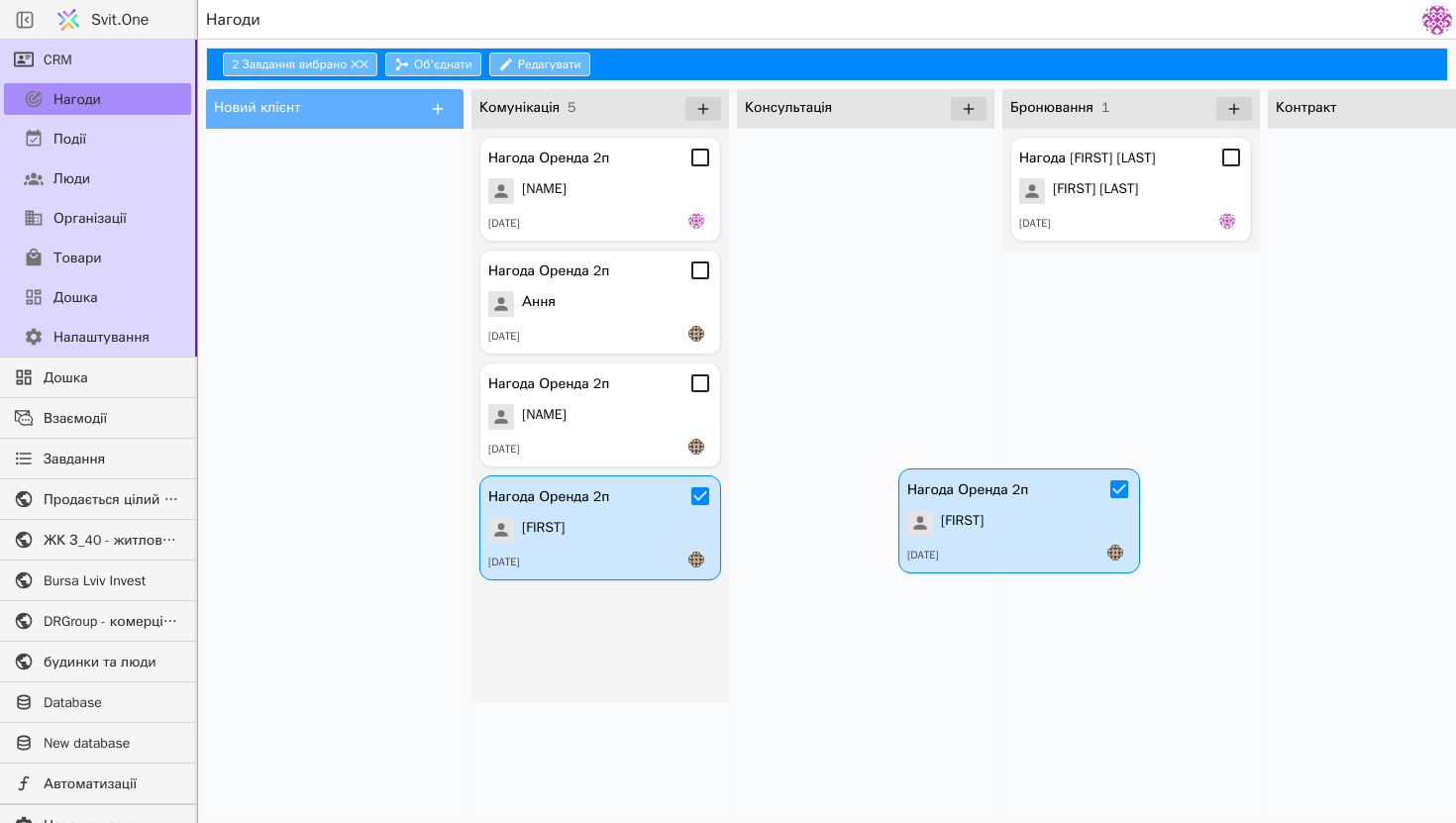 drag, startPoint x: 665, startPoint y: 587, endPoint x: 1090, endPoint y: 465, distance: 442.164 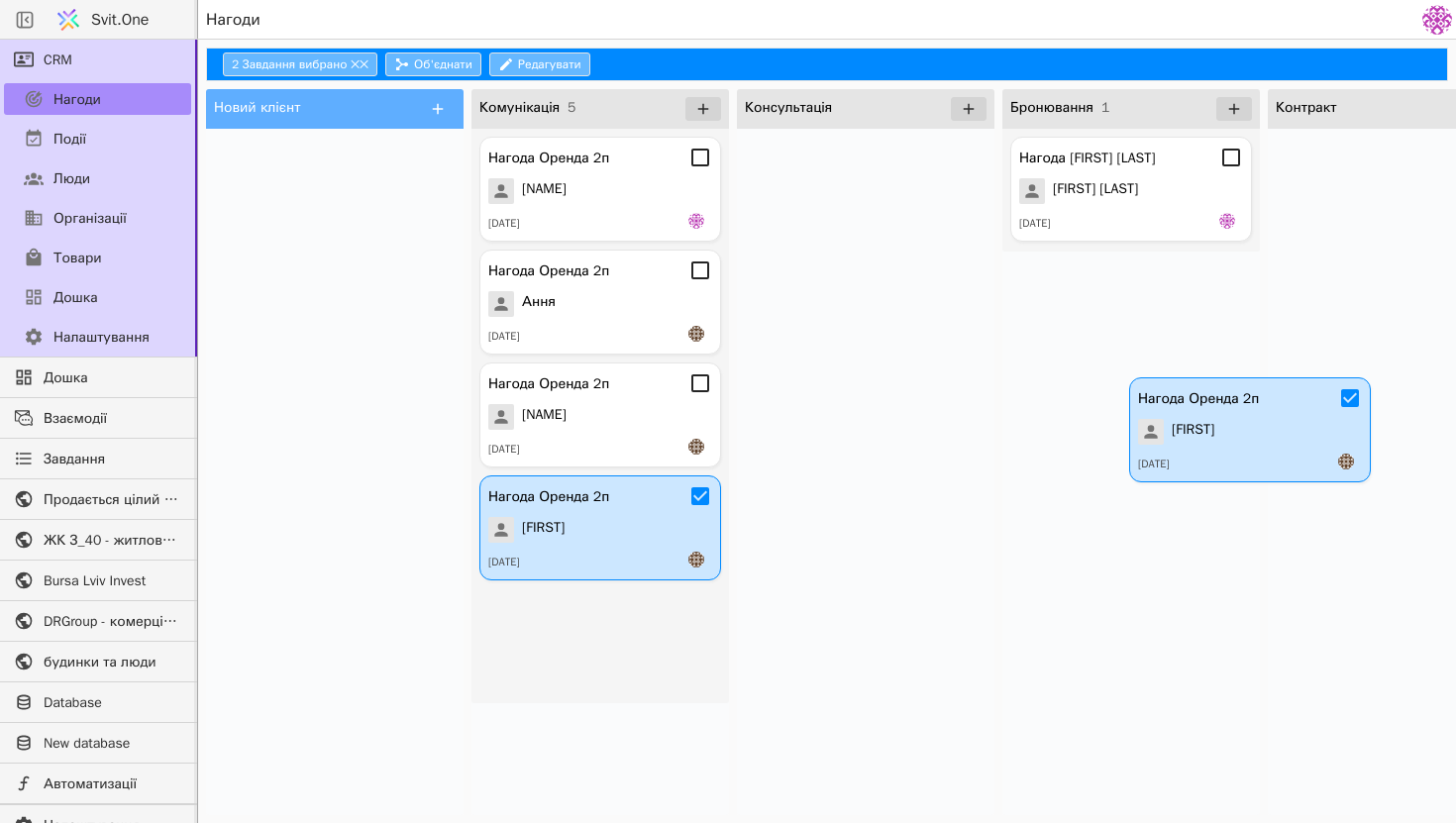drag, startPoint x: 644, startPoint y: 616, endPoint x: 1303, endPoint y: 402, distance: 692.8759 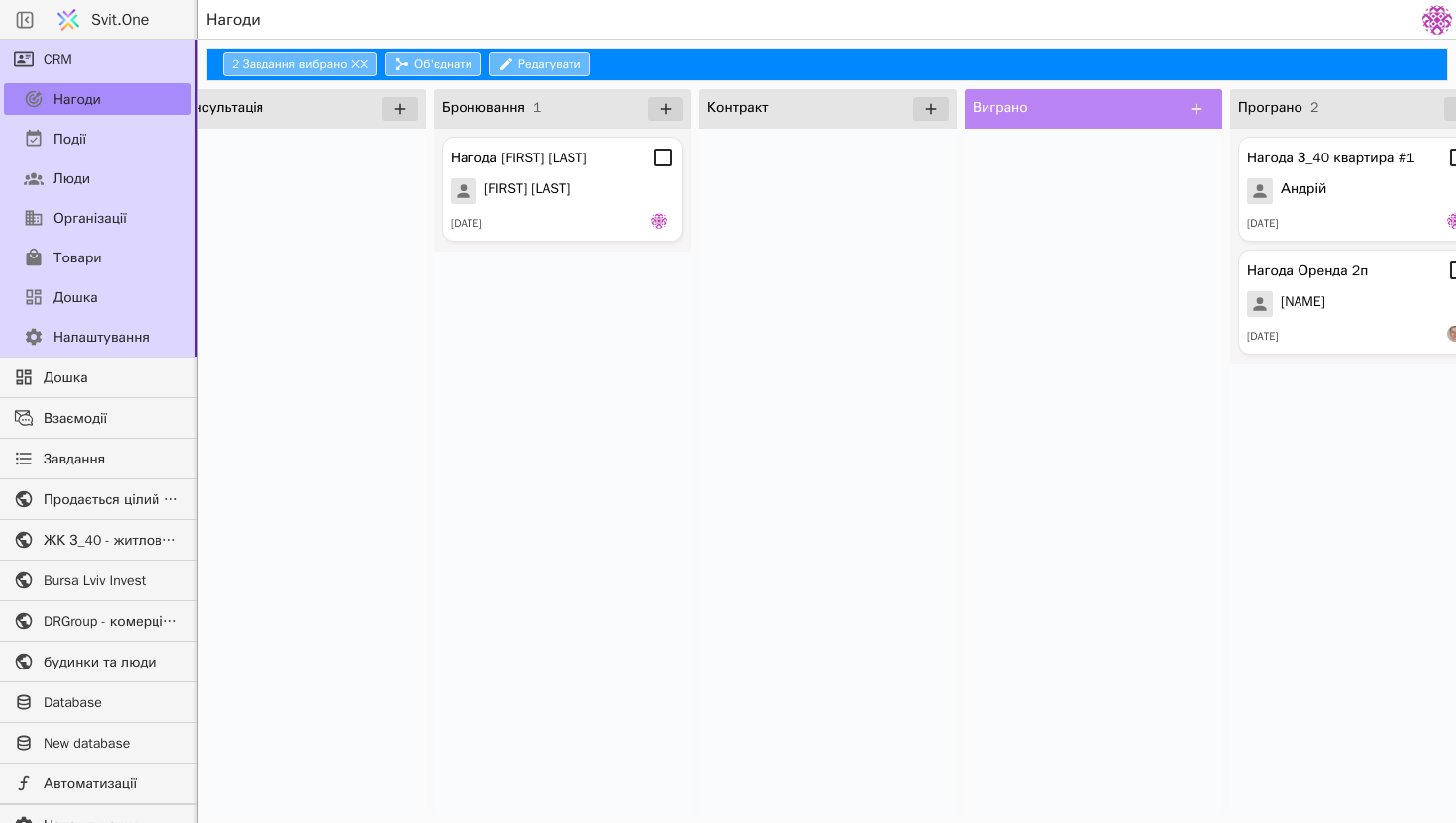 scroll, scrollTop: 0, scrollLeft: 608, axis: horizontal 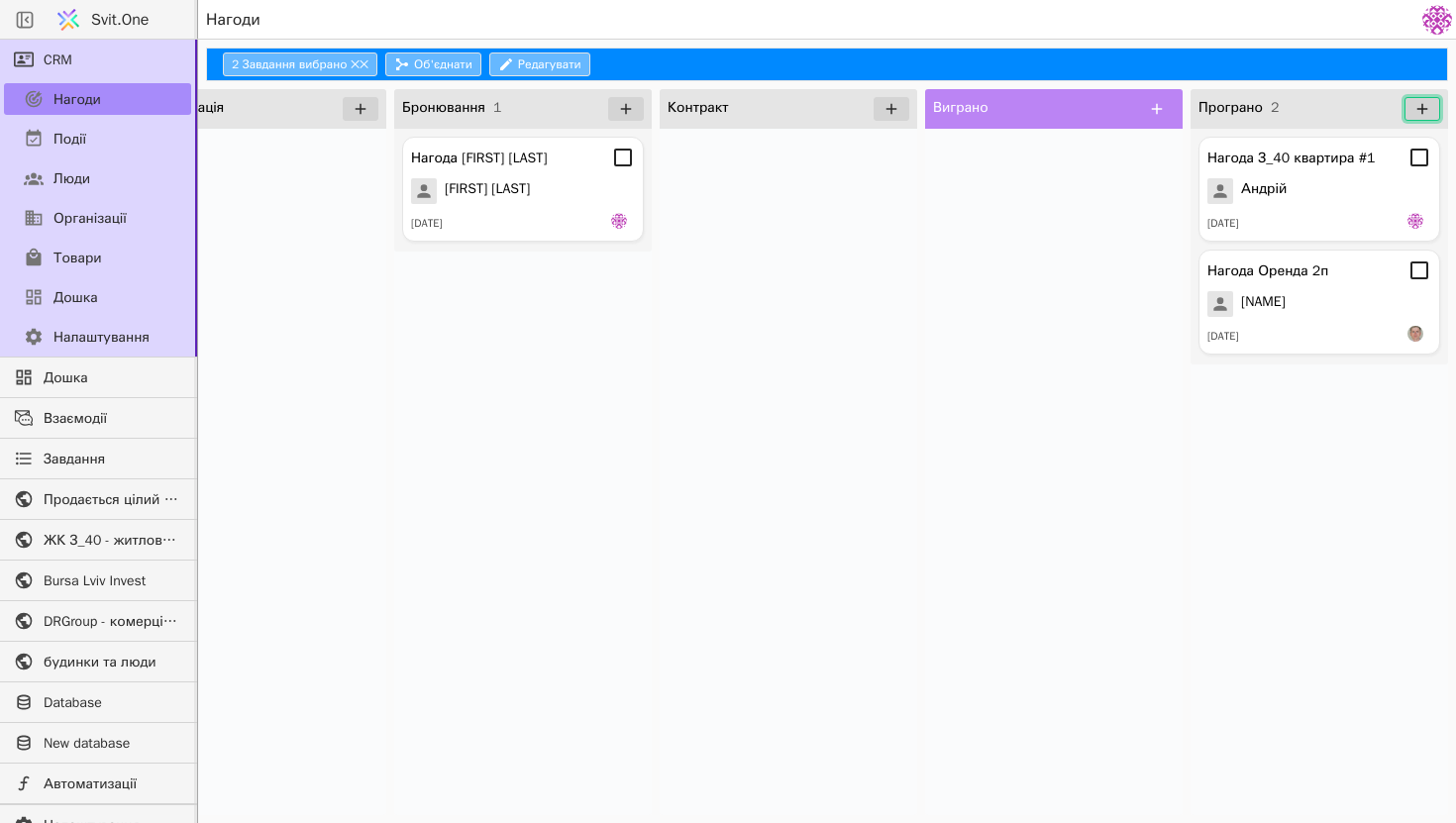 click at bounding box center [1422, 109] 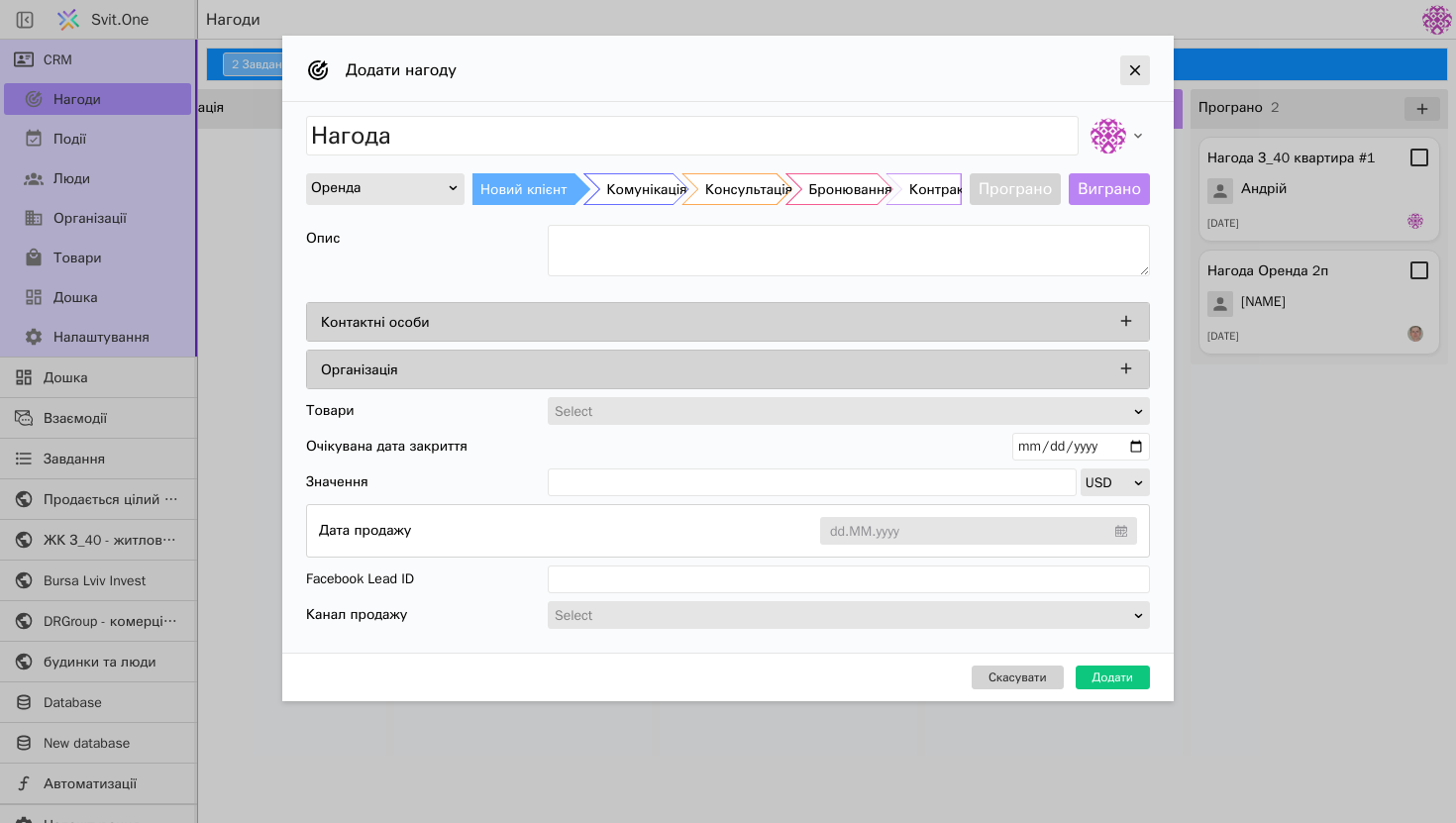 click 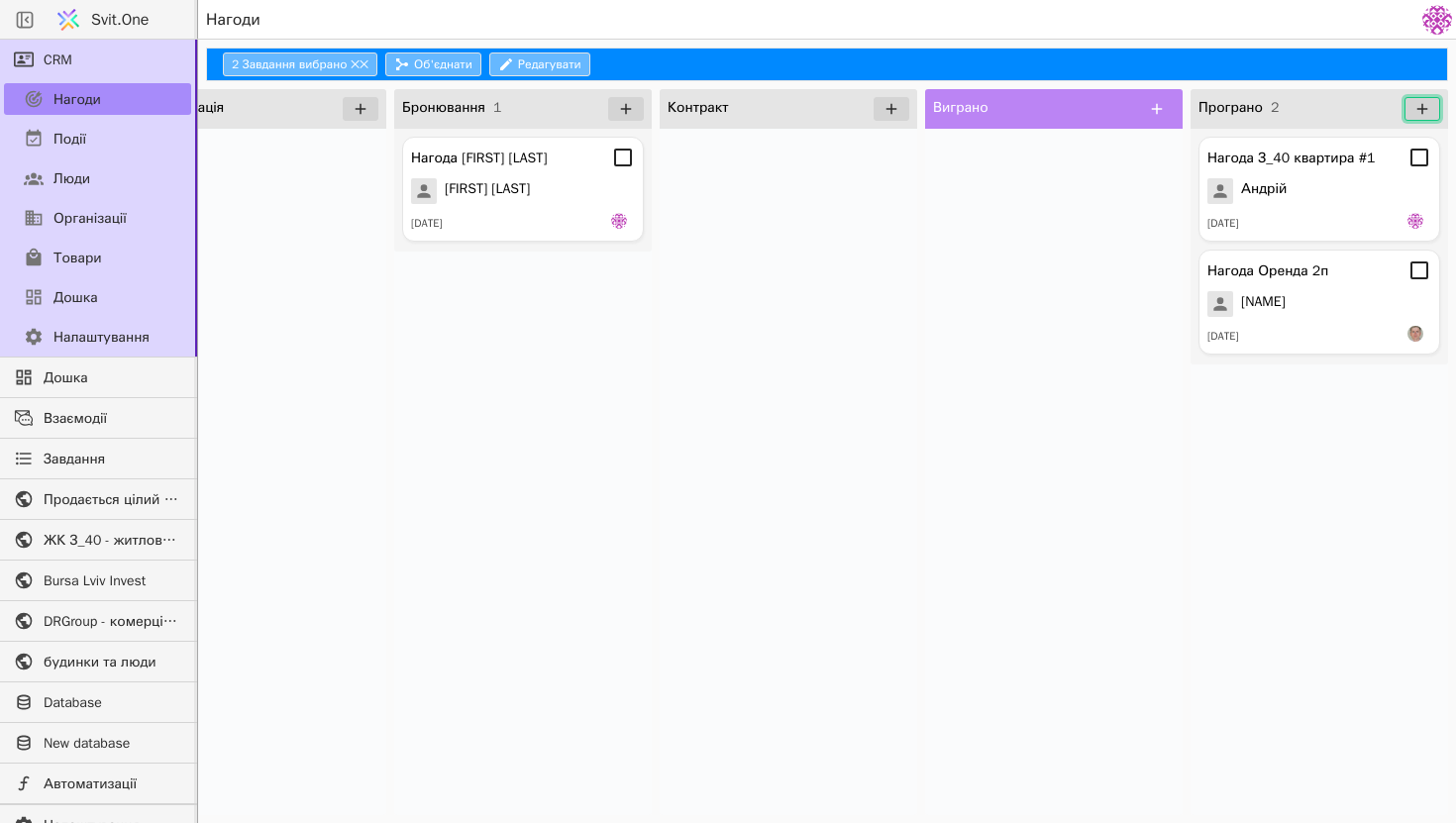 scroll, scrollTop: 0, scrollLeft: 0, axis: both 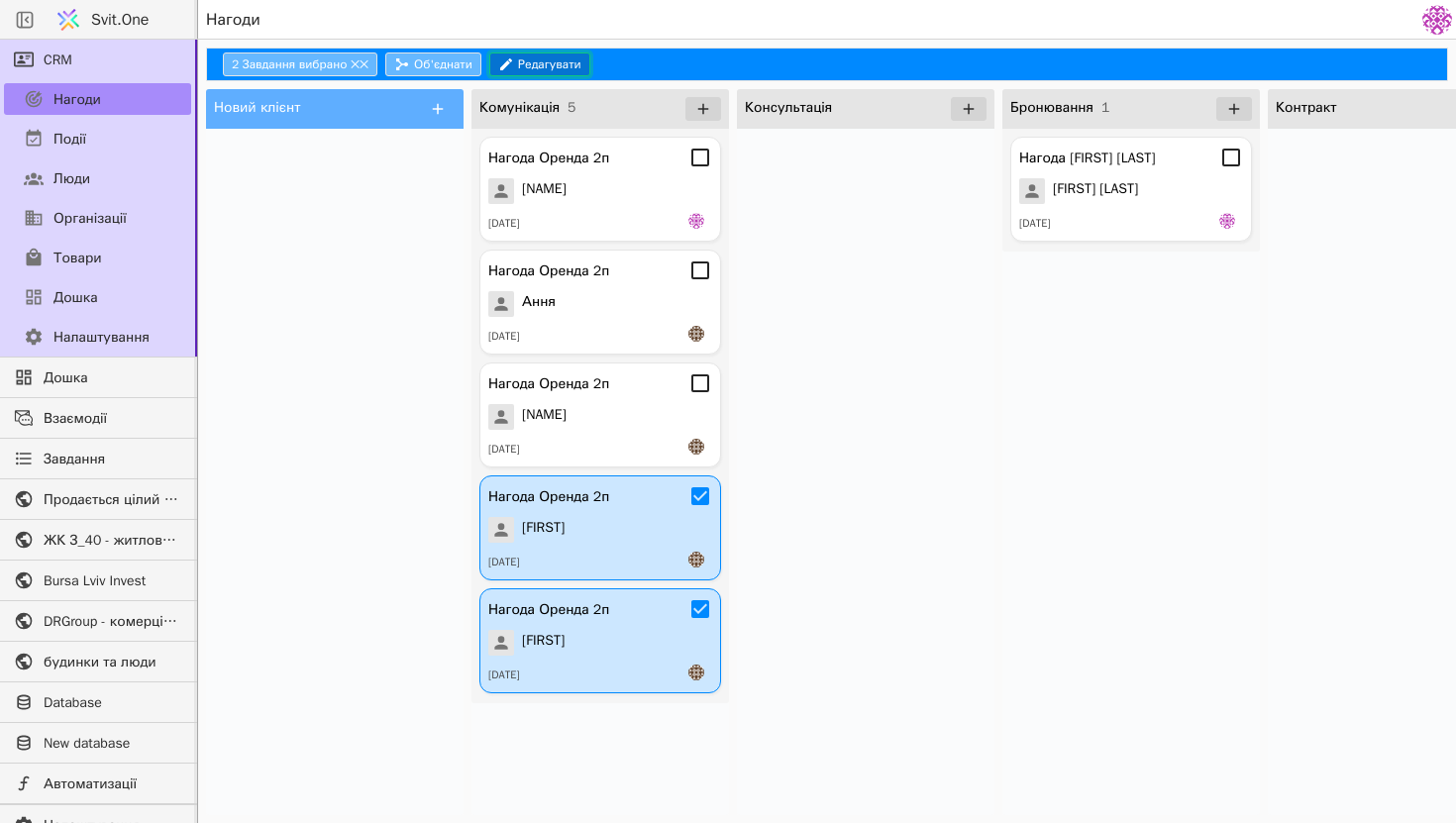 click on "Редагувати" at bounding box center [540, 64] 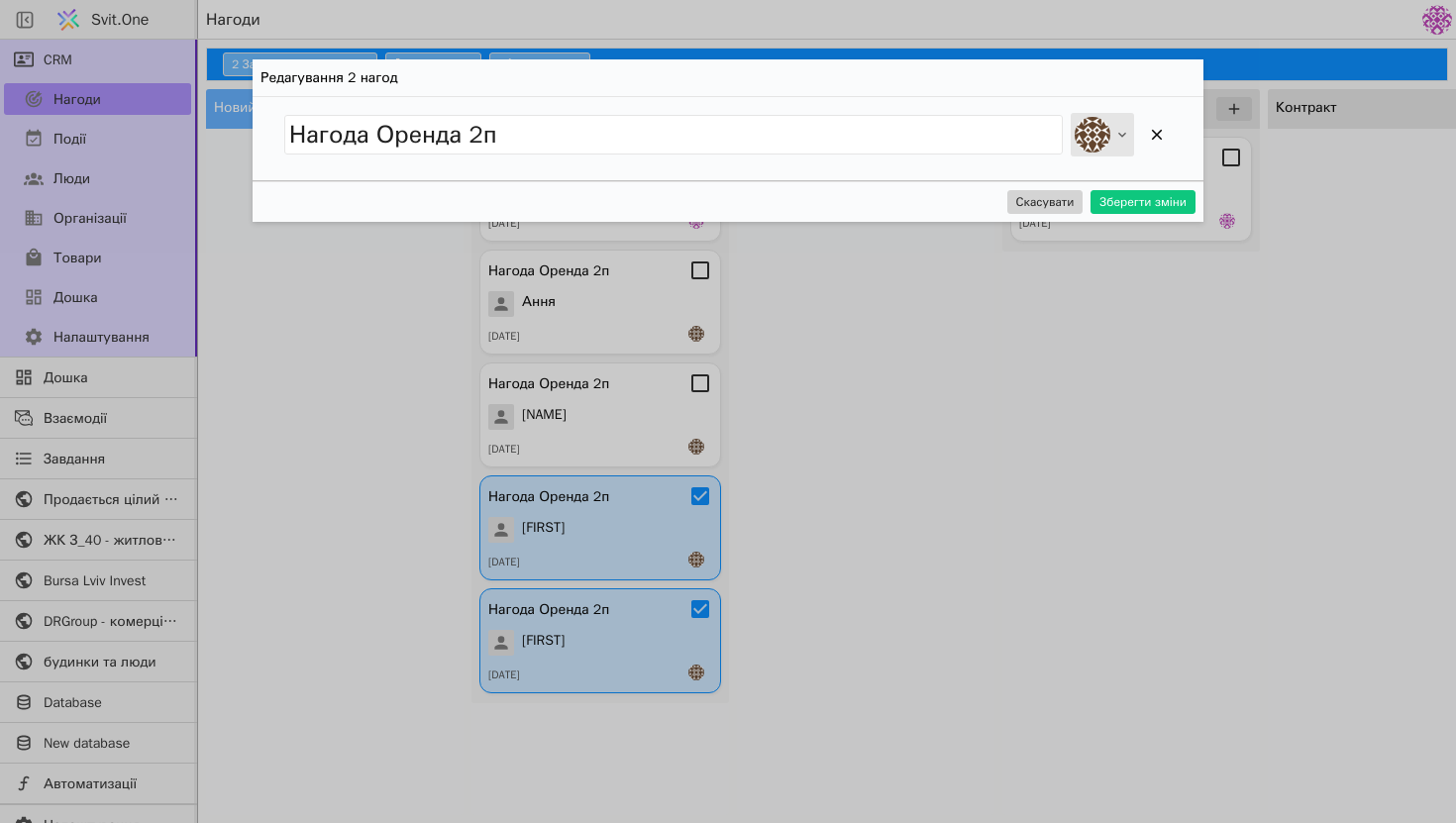 click at bounding box center (1102, 135) 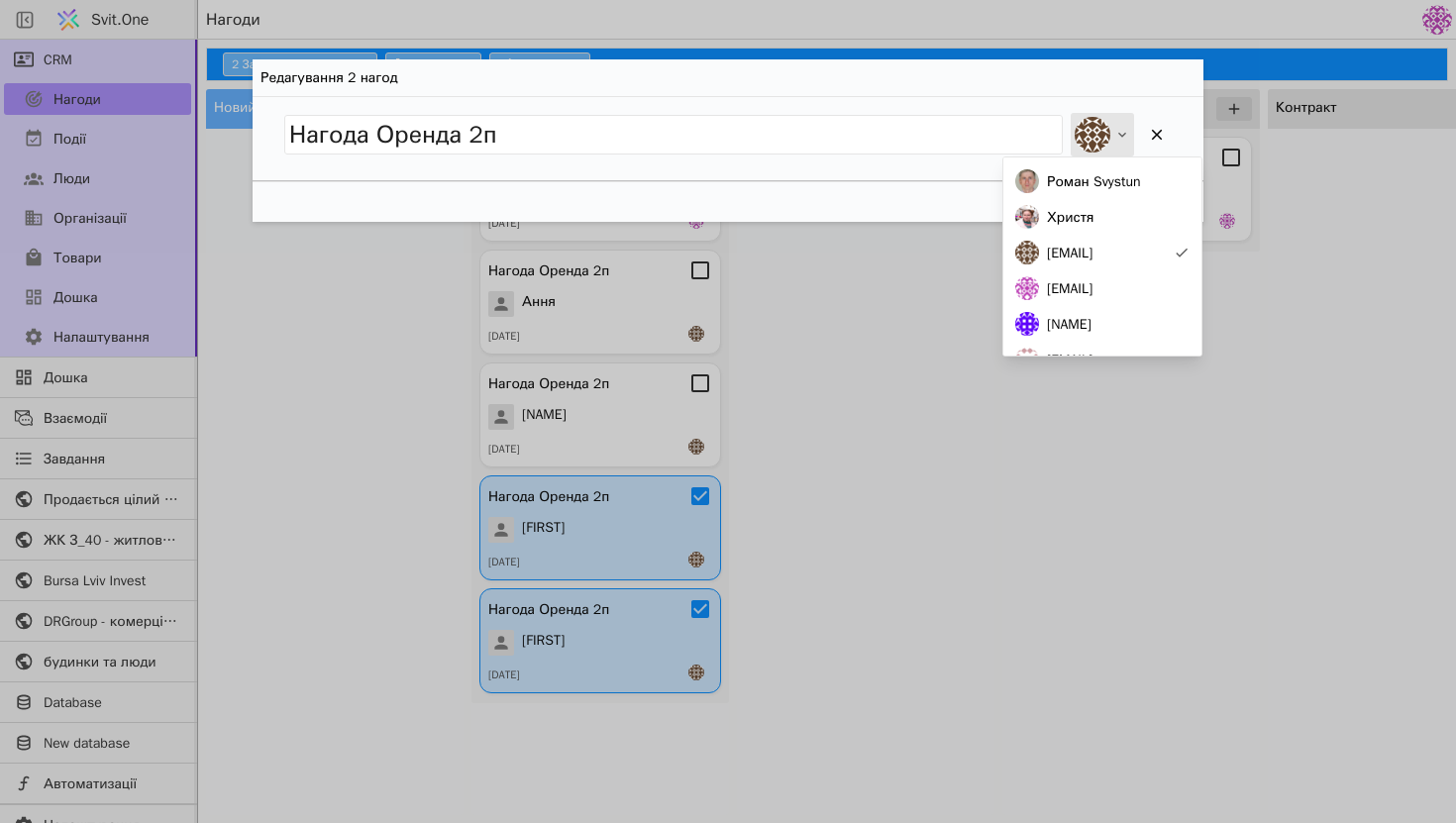 click at bounding box center (1102, 135) 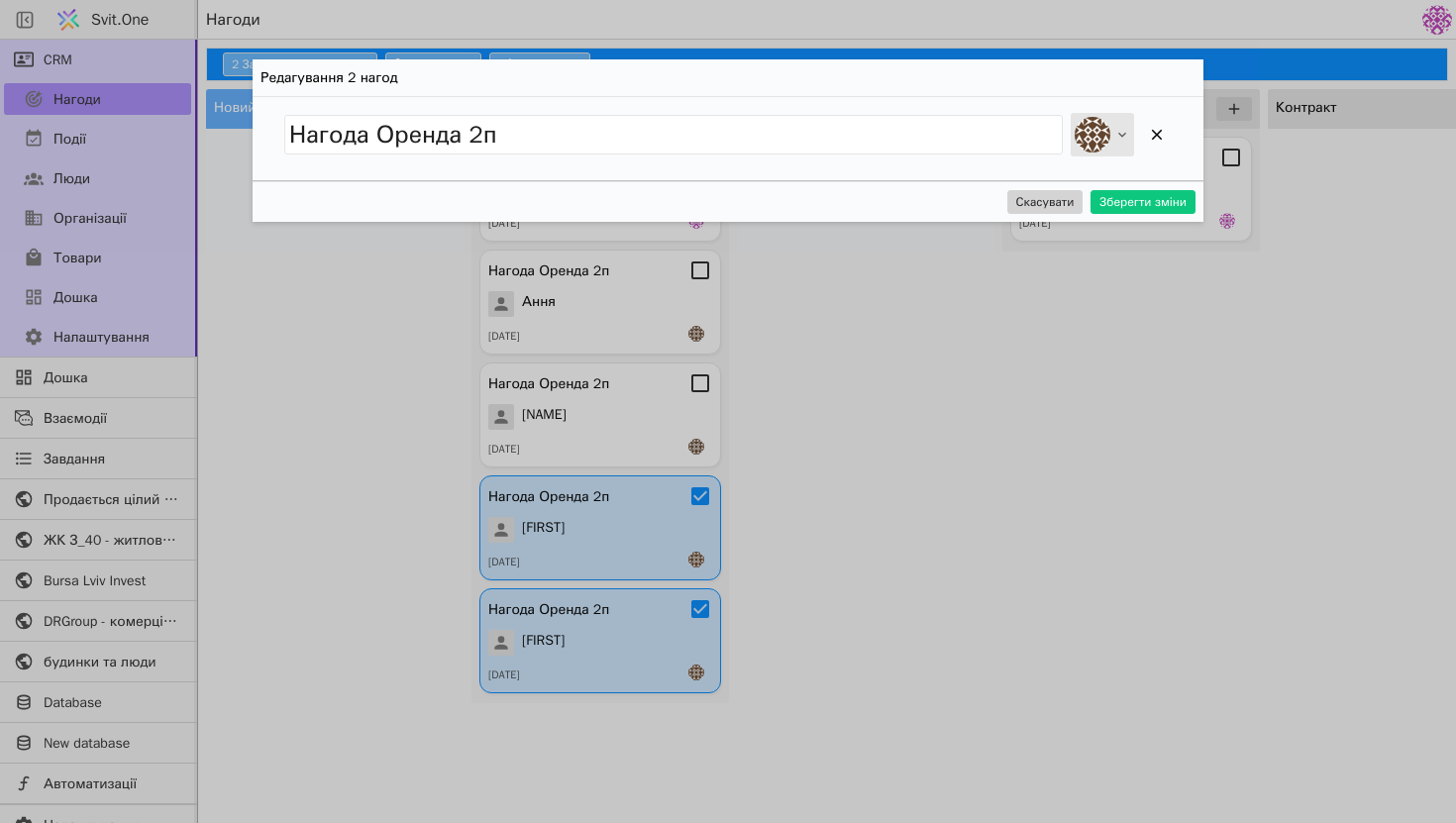 click at bounding box center (1102, 135) 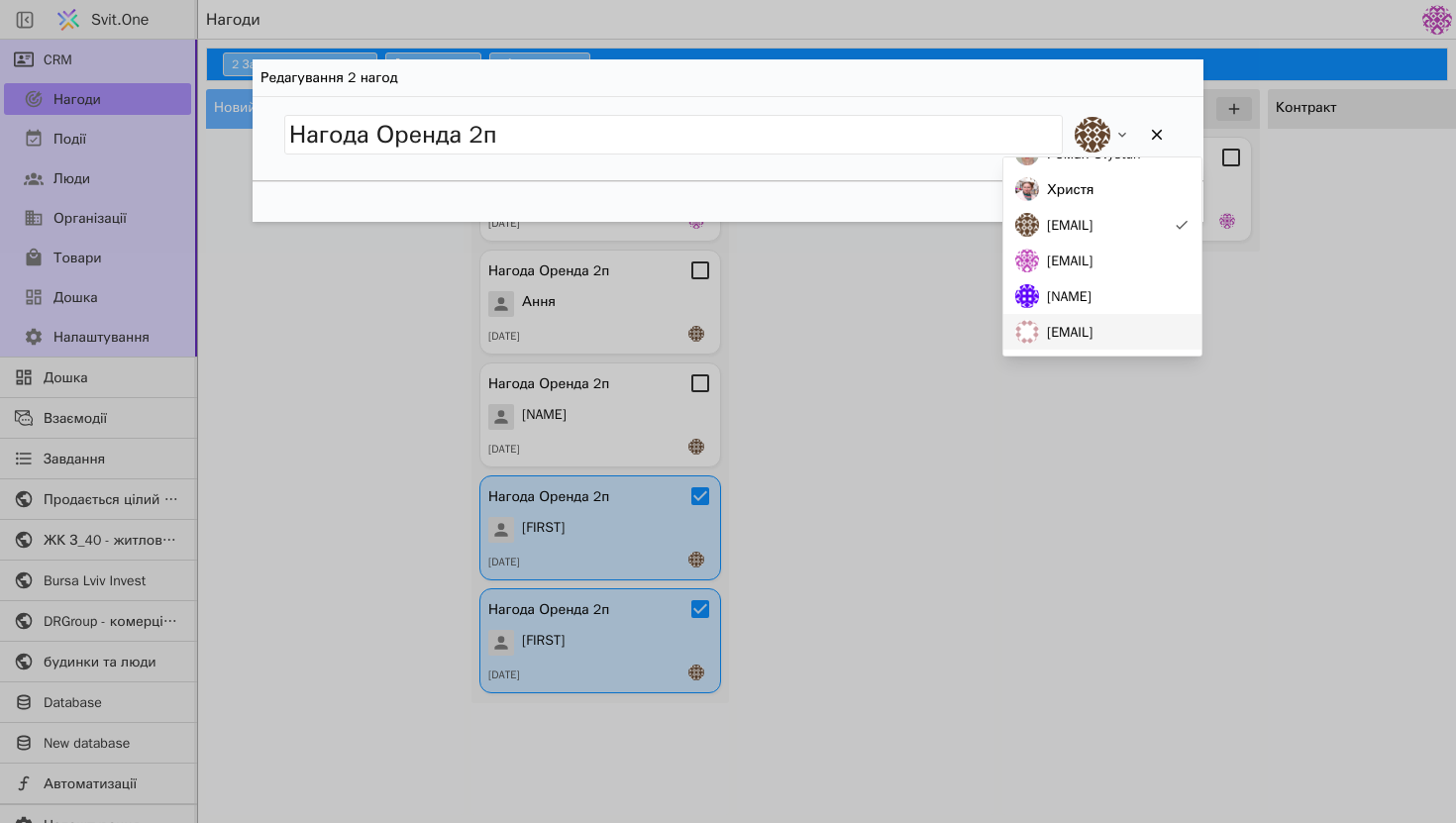scroll, scrollTop: 0, scrollLeft: 0, axis: both 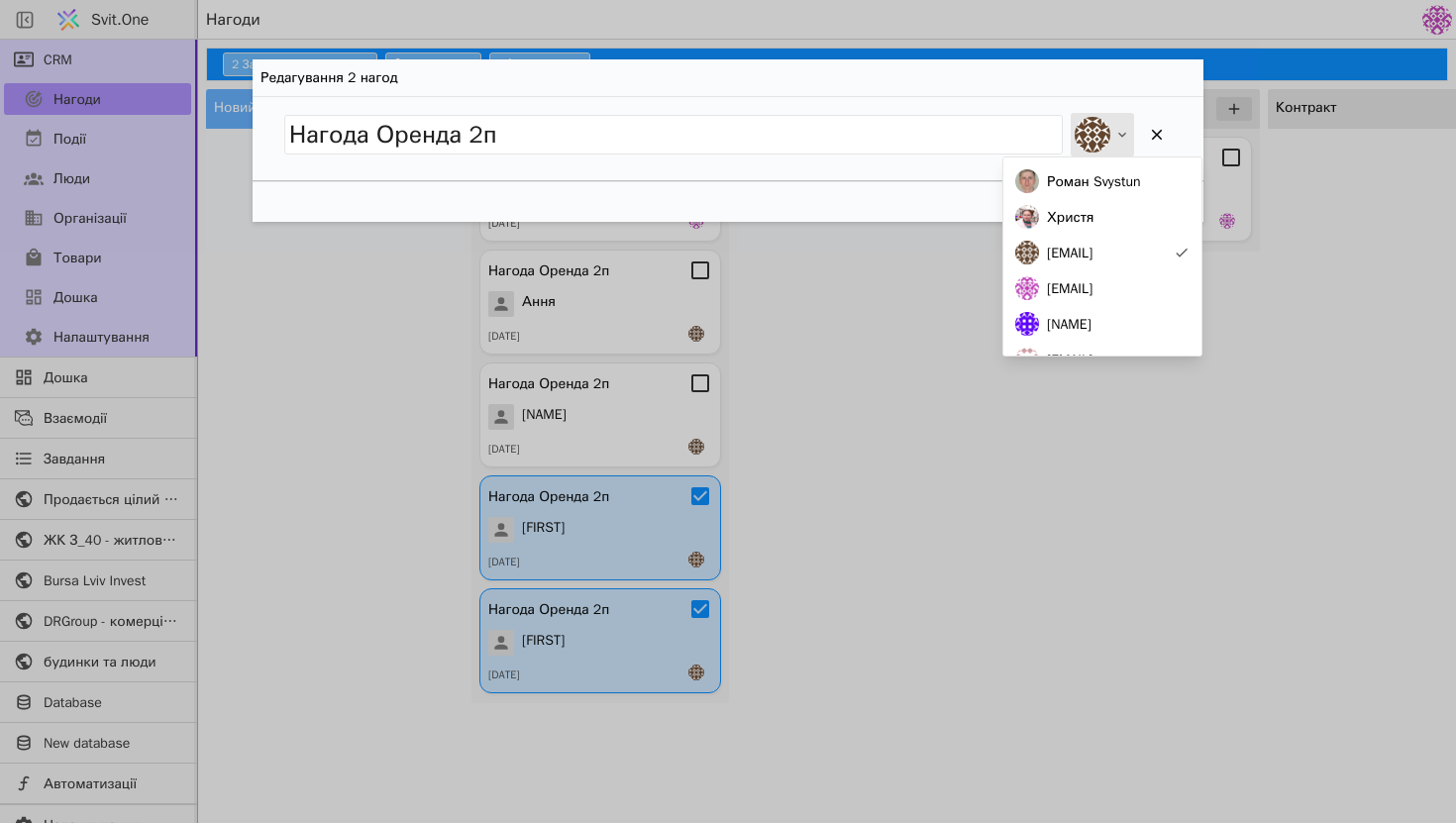 click 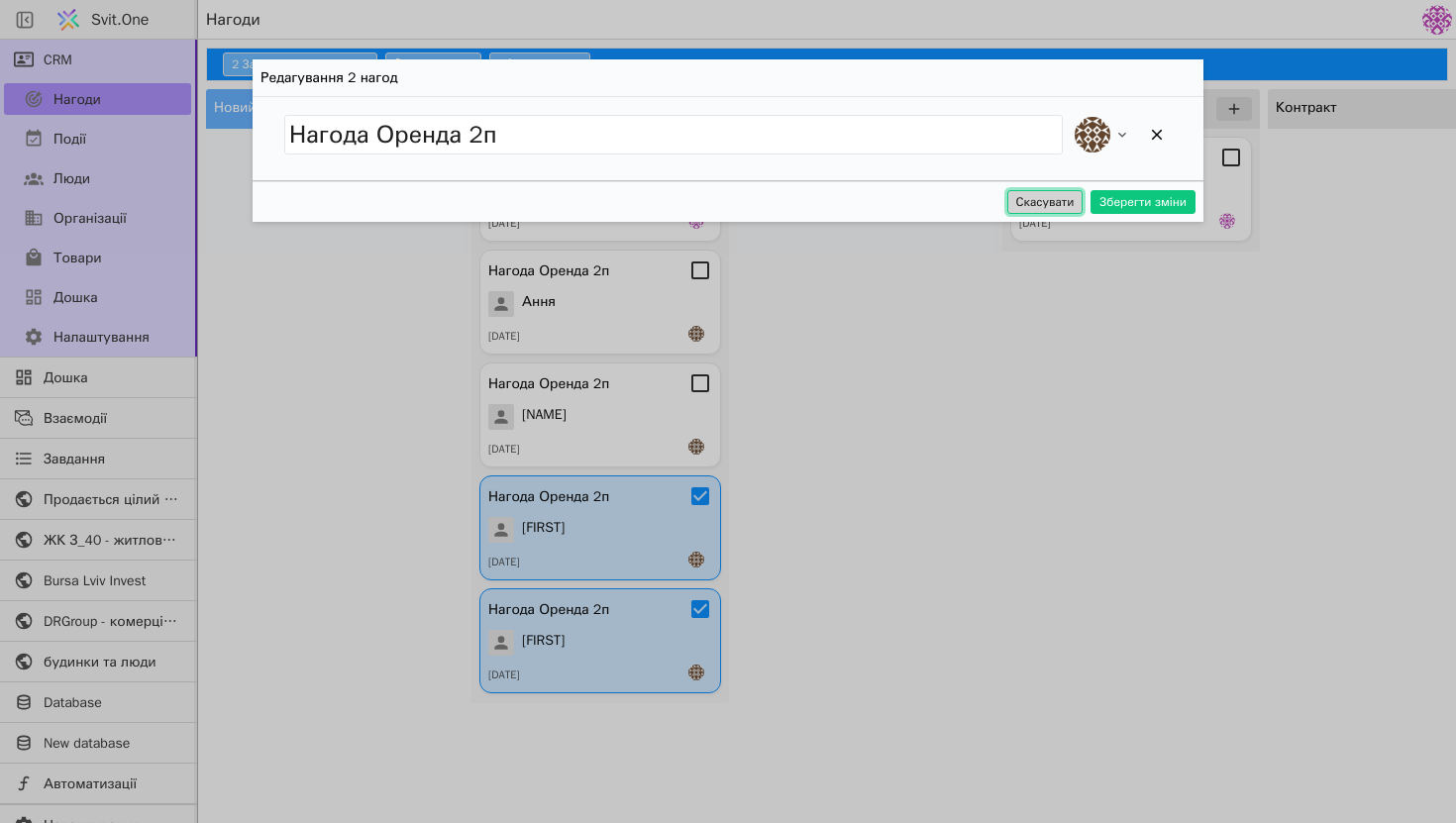 click on "Скасувати" at bounding box center (1045, 202) 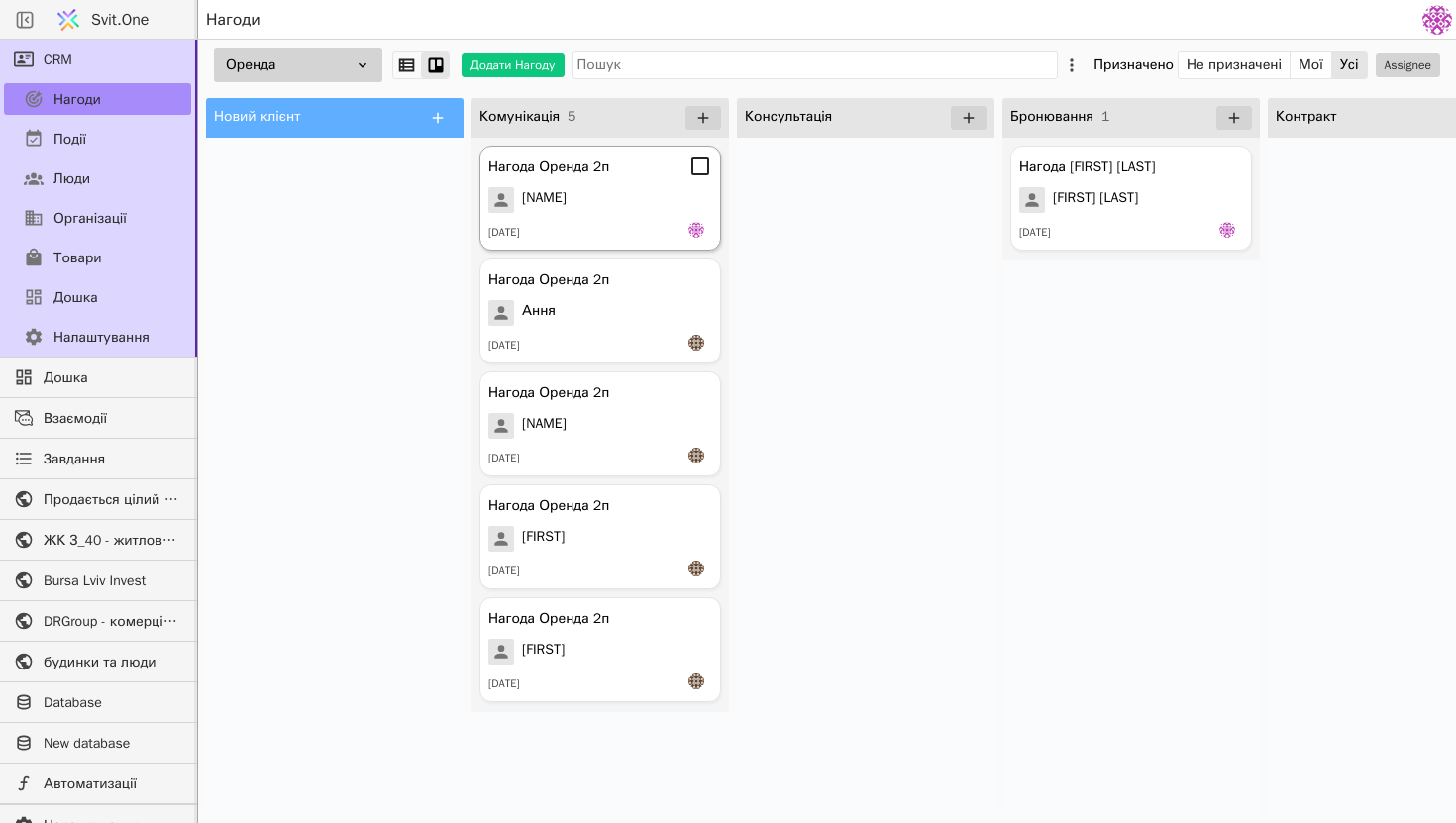 drag, startPoint x: 889, startPoint y: 302, endPoint x: 587, endPoint y: 205, distance: 317.1955 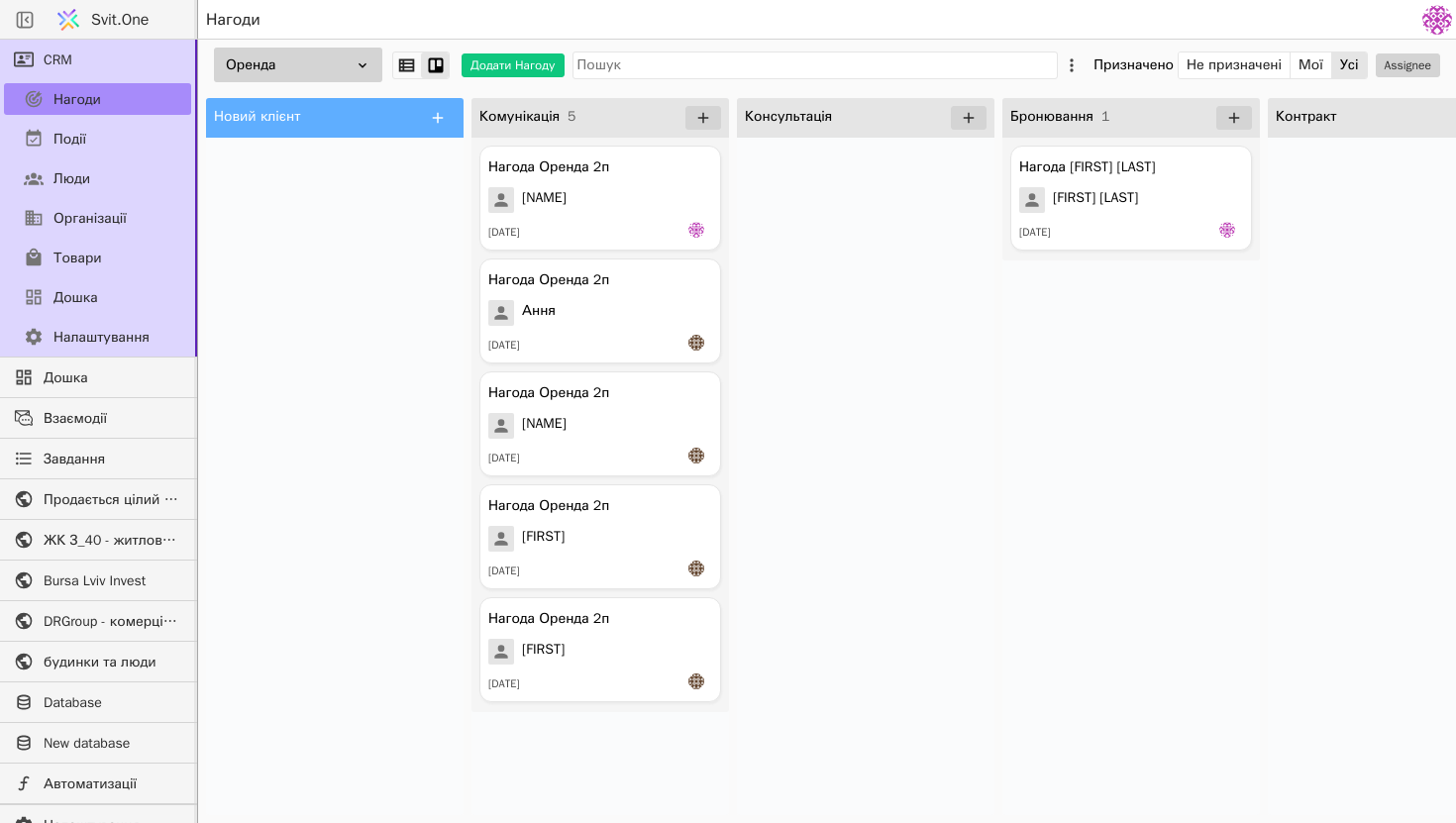 click at bounding box center (866, 476) 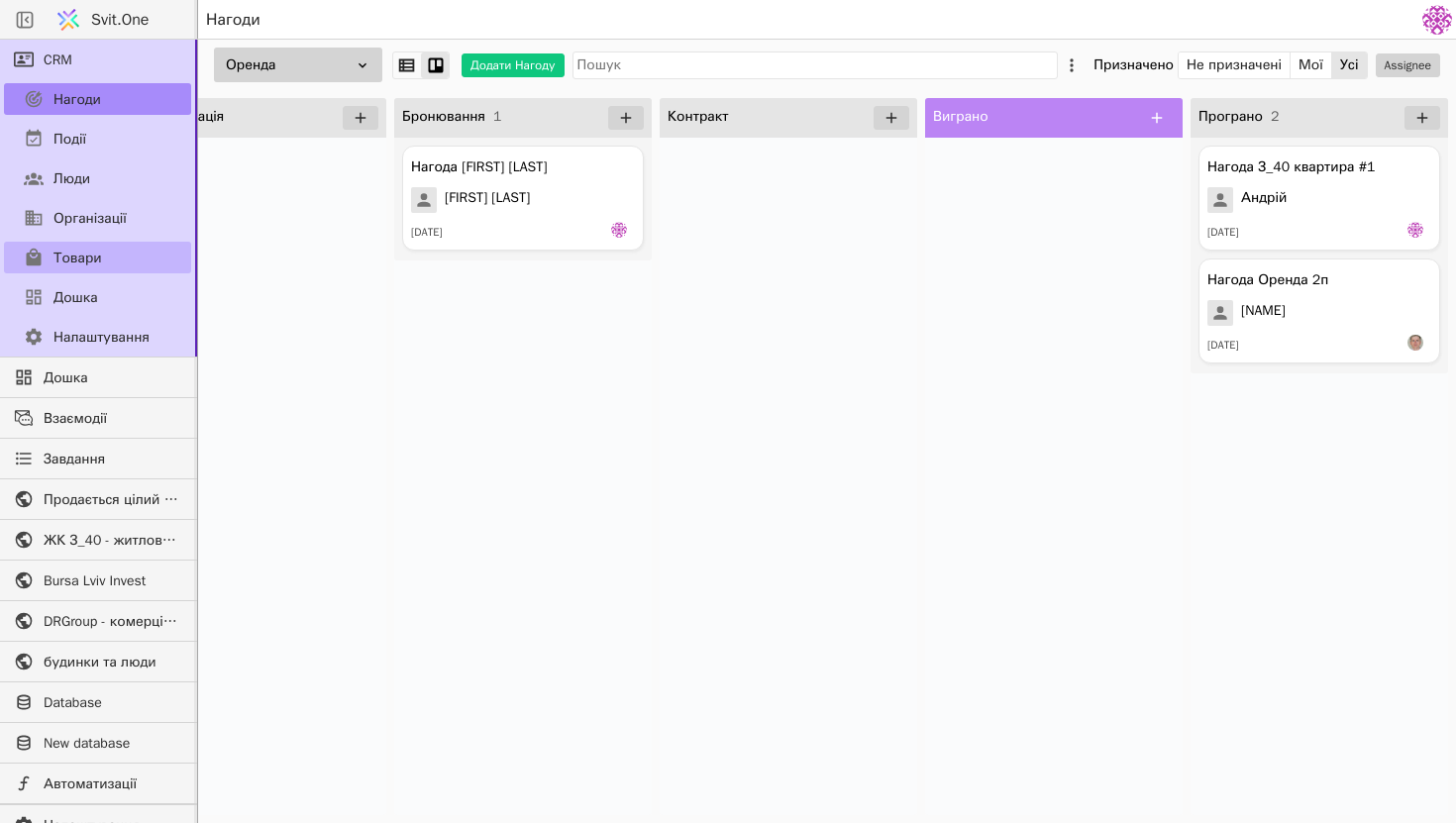 click on "Товари" at bounding box center (97, 257) 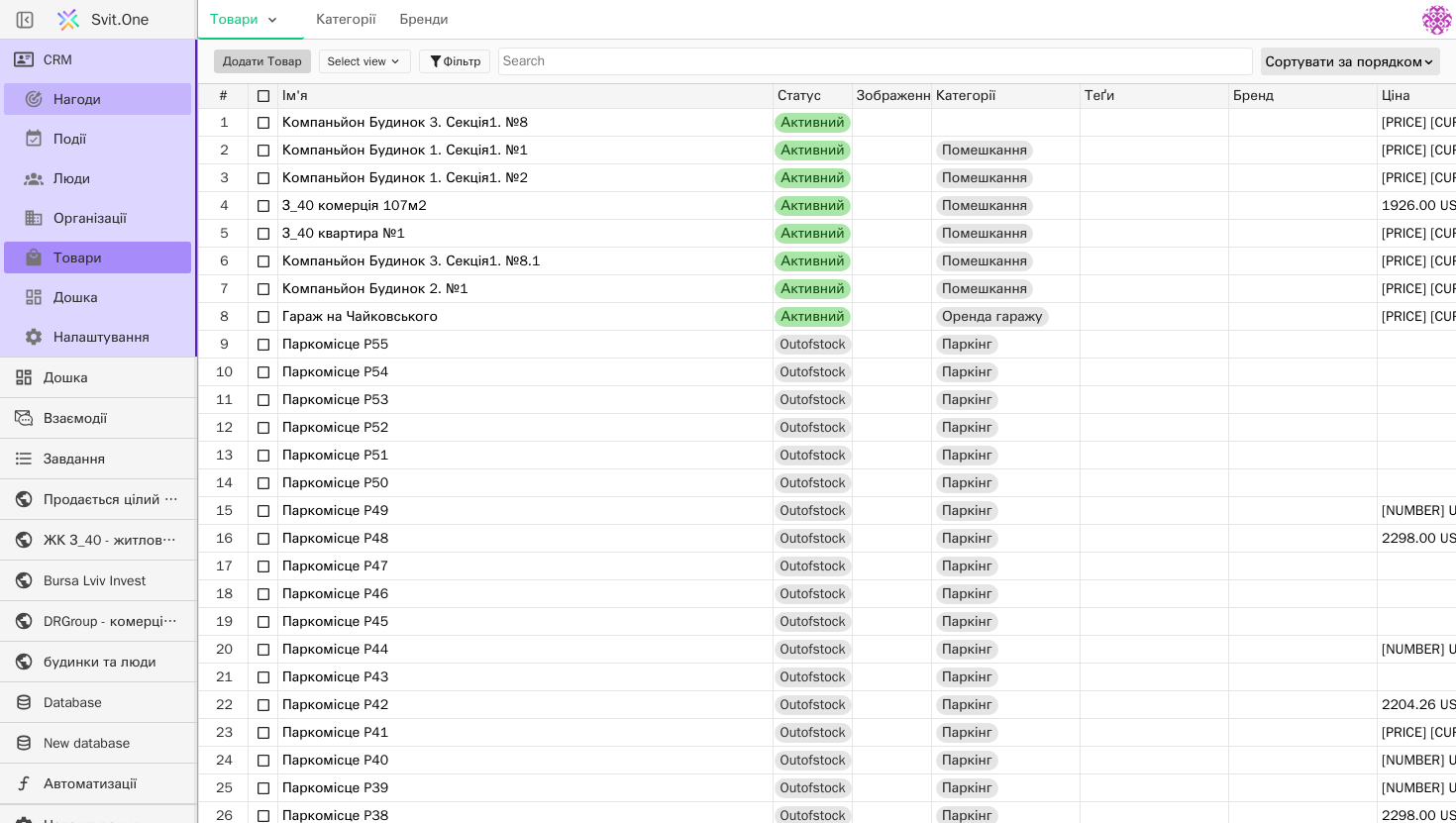 click on "Нагоди" at bounding box center [97, 99] 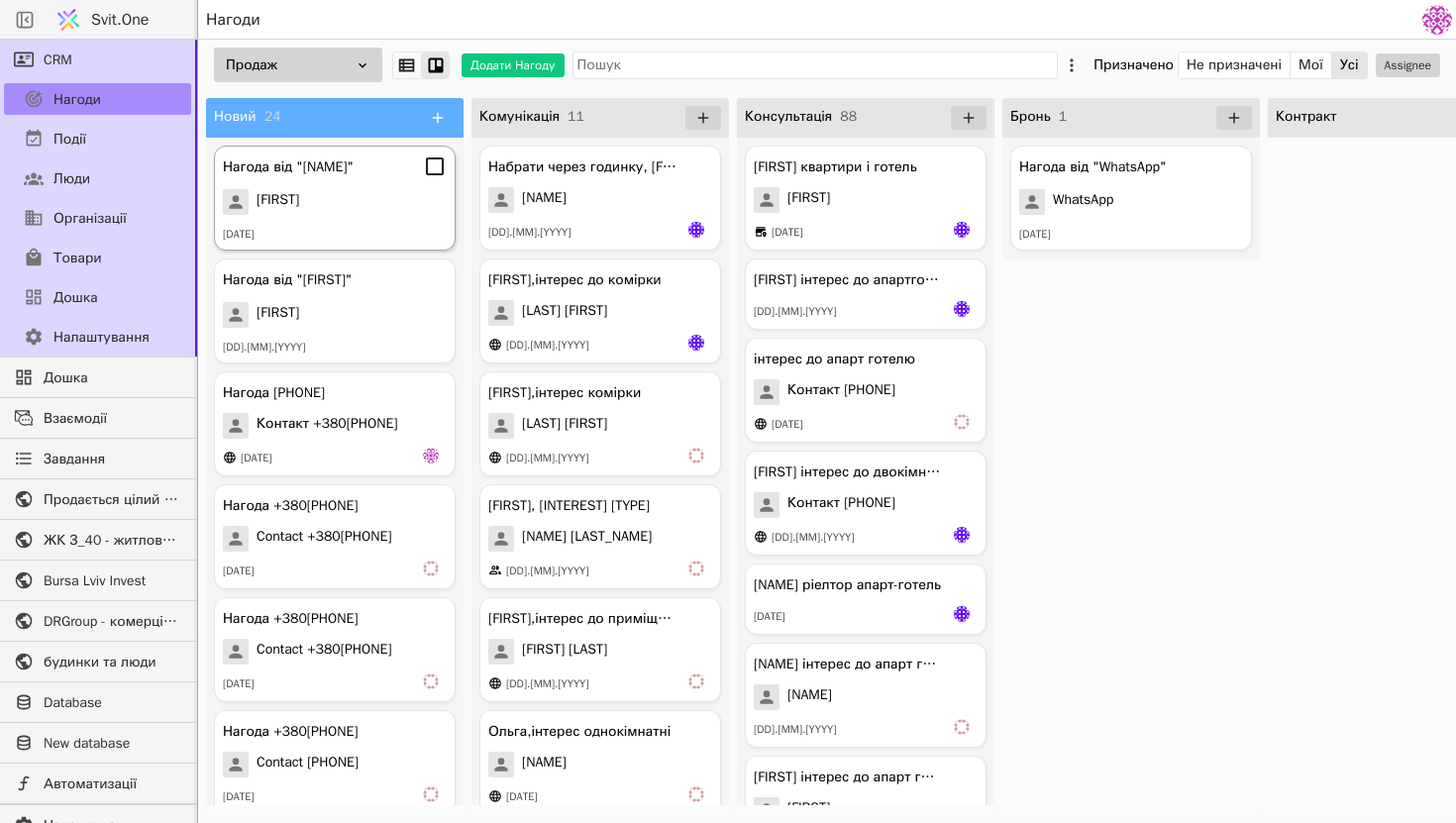 click 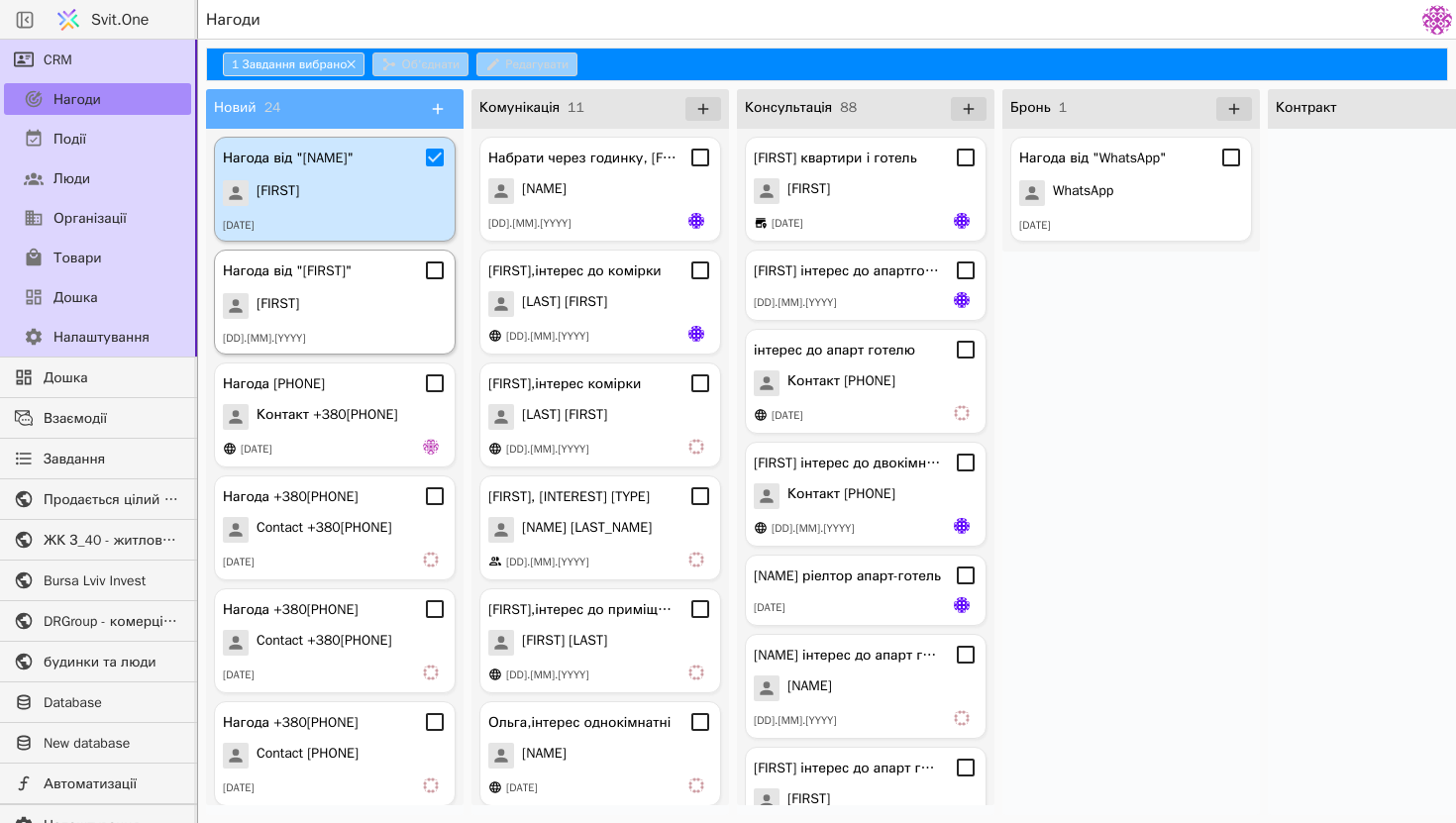 click 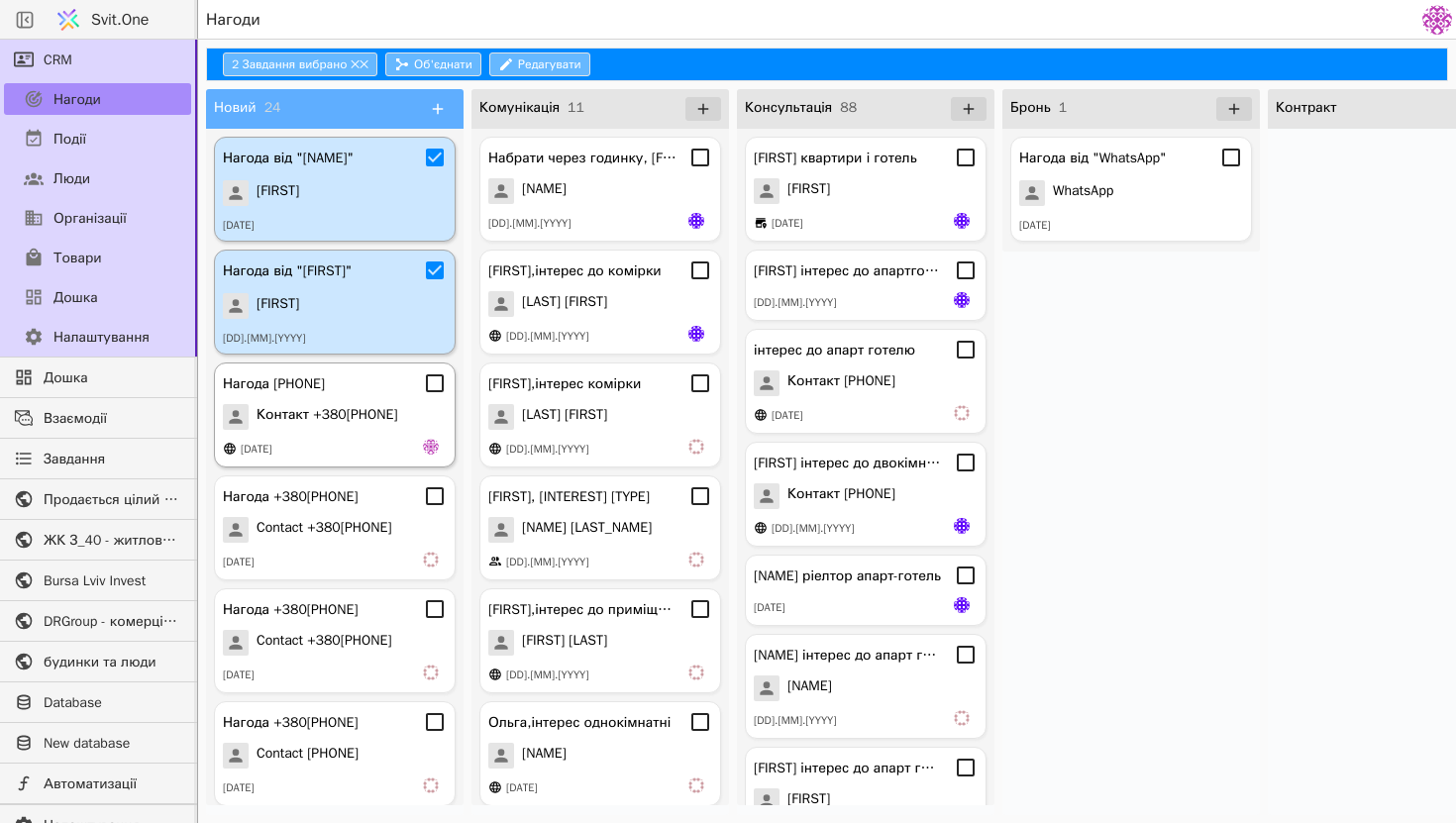 click on "Нагода [PHONE] Контакт [PHONE] [DATE]" at bounding box center (335, 415) 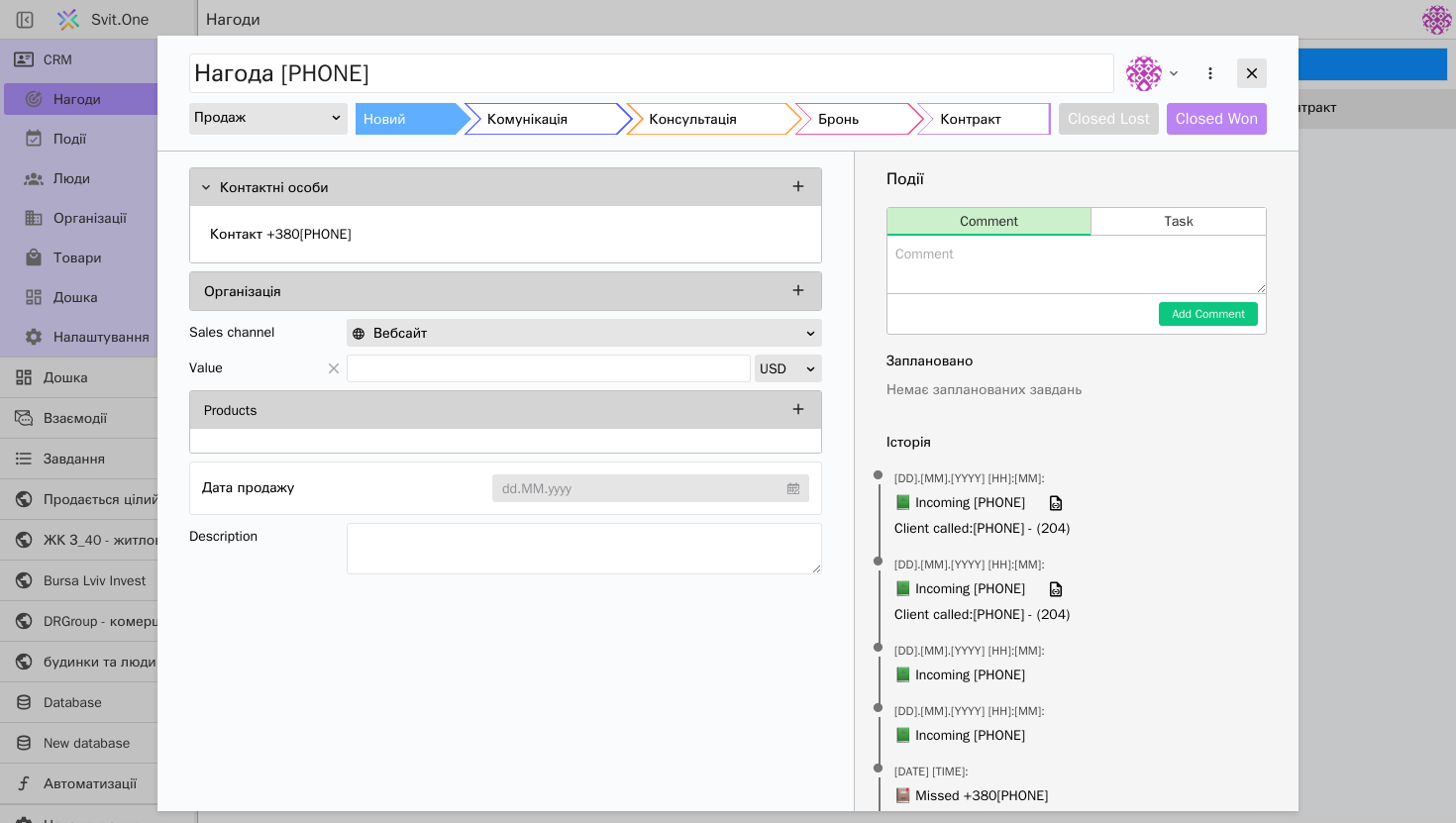 click at bounding box center (1252, 73) 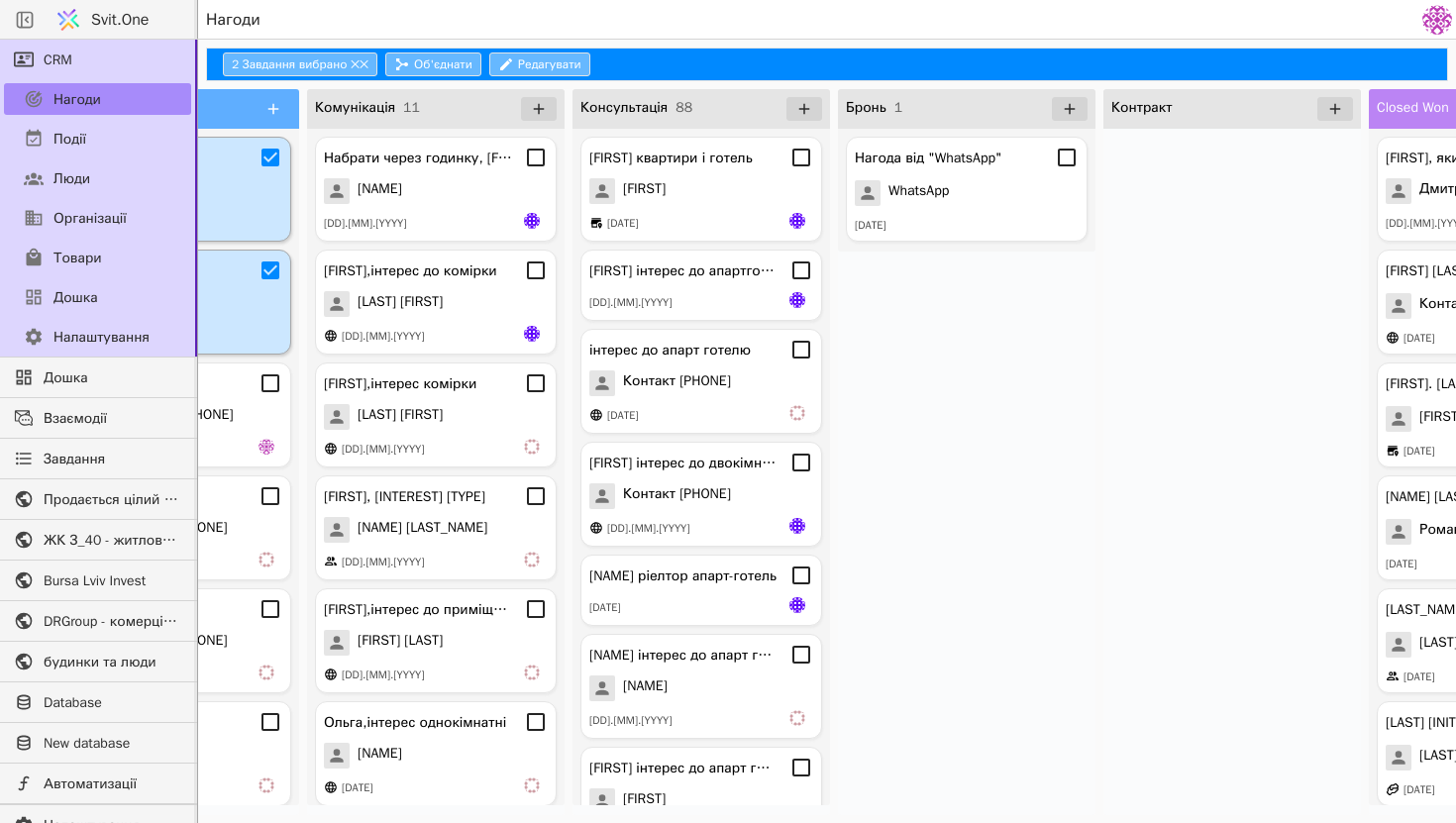 scroll, scrollTop: 0, scrollLeft: 0, axis: both 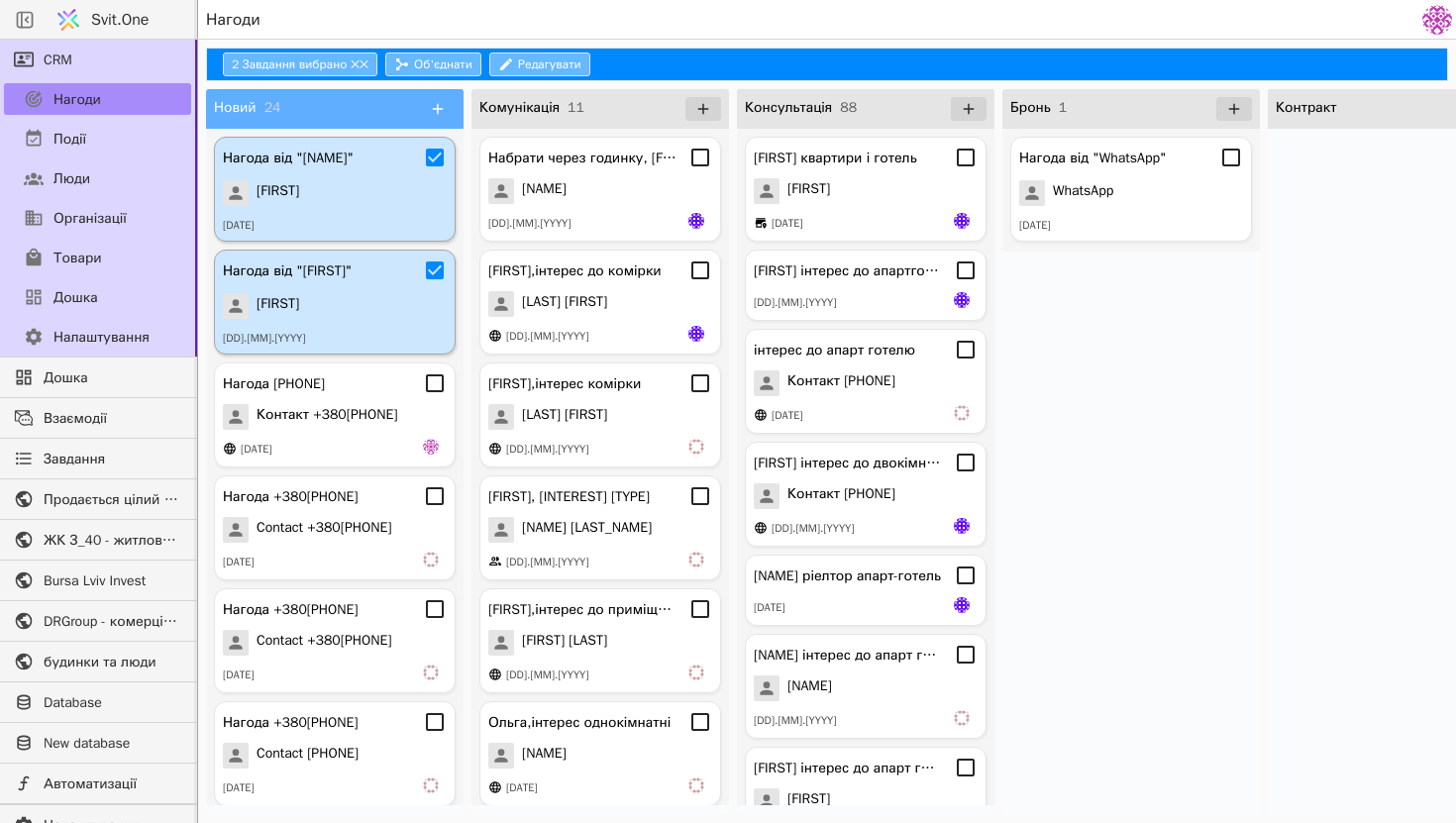 click 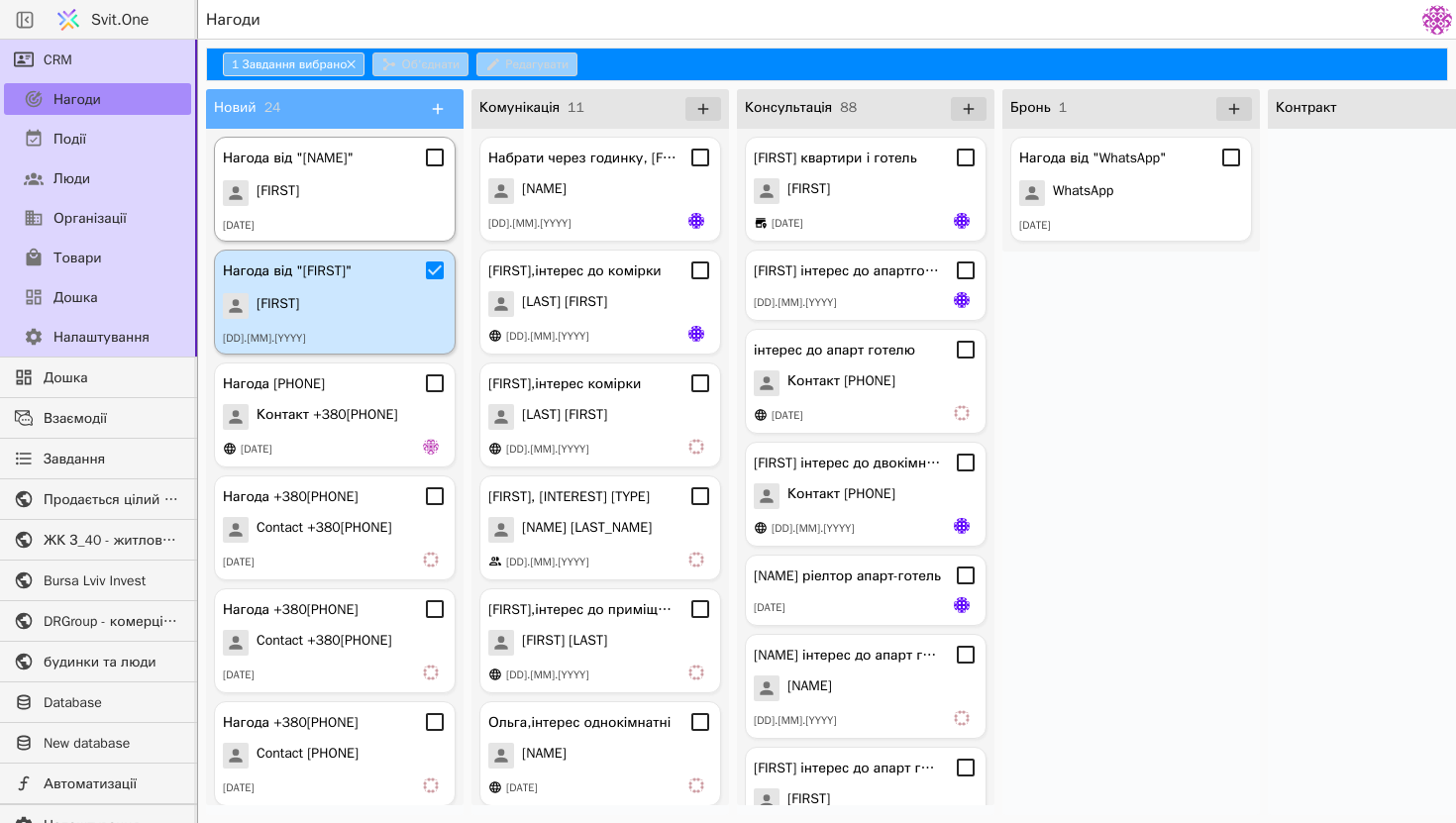 click 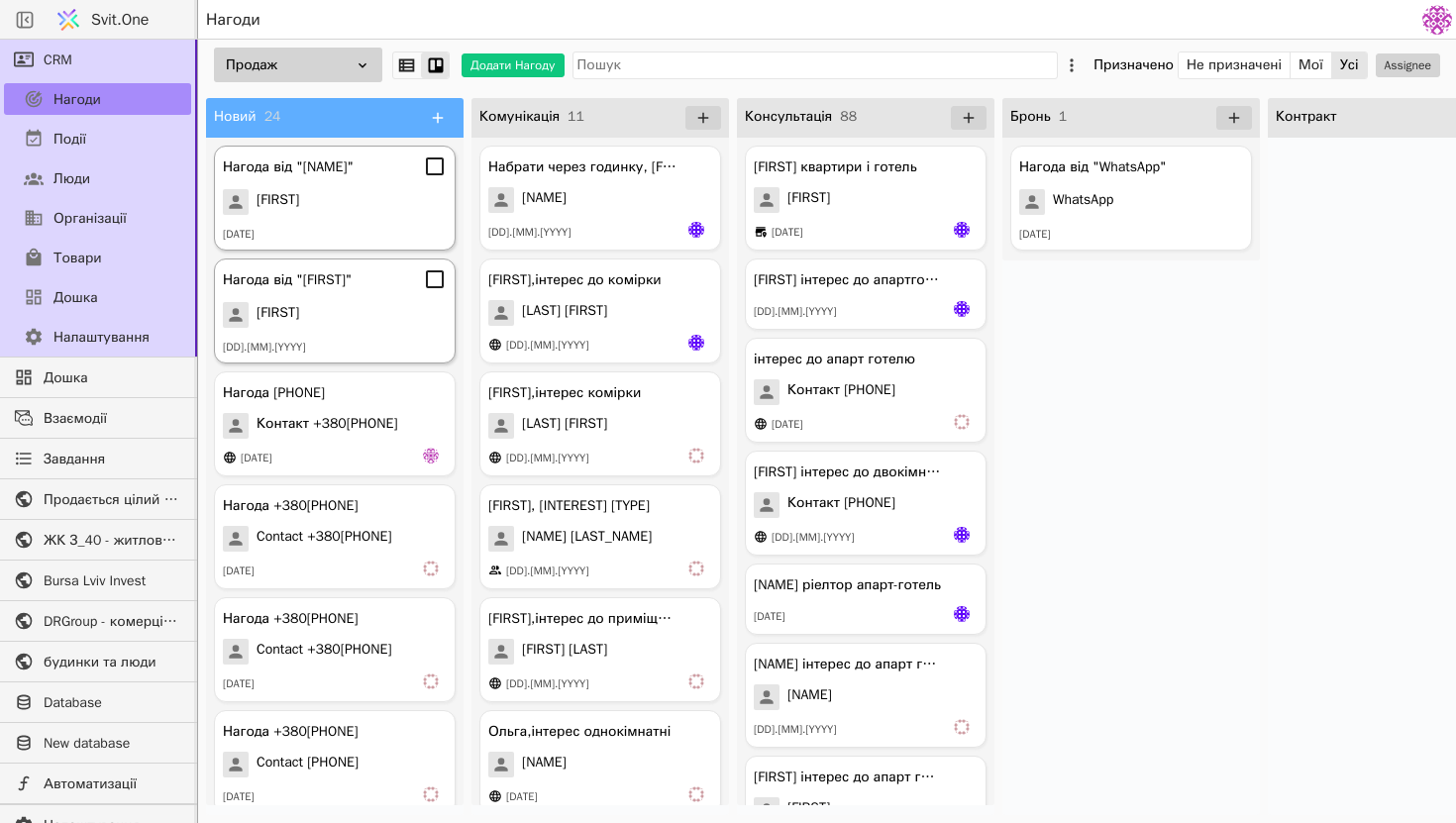 drag, startPoint x: 353, startPoint y: 117, endPoint x: 411, endPoint y: 117, distance: 58 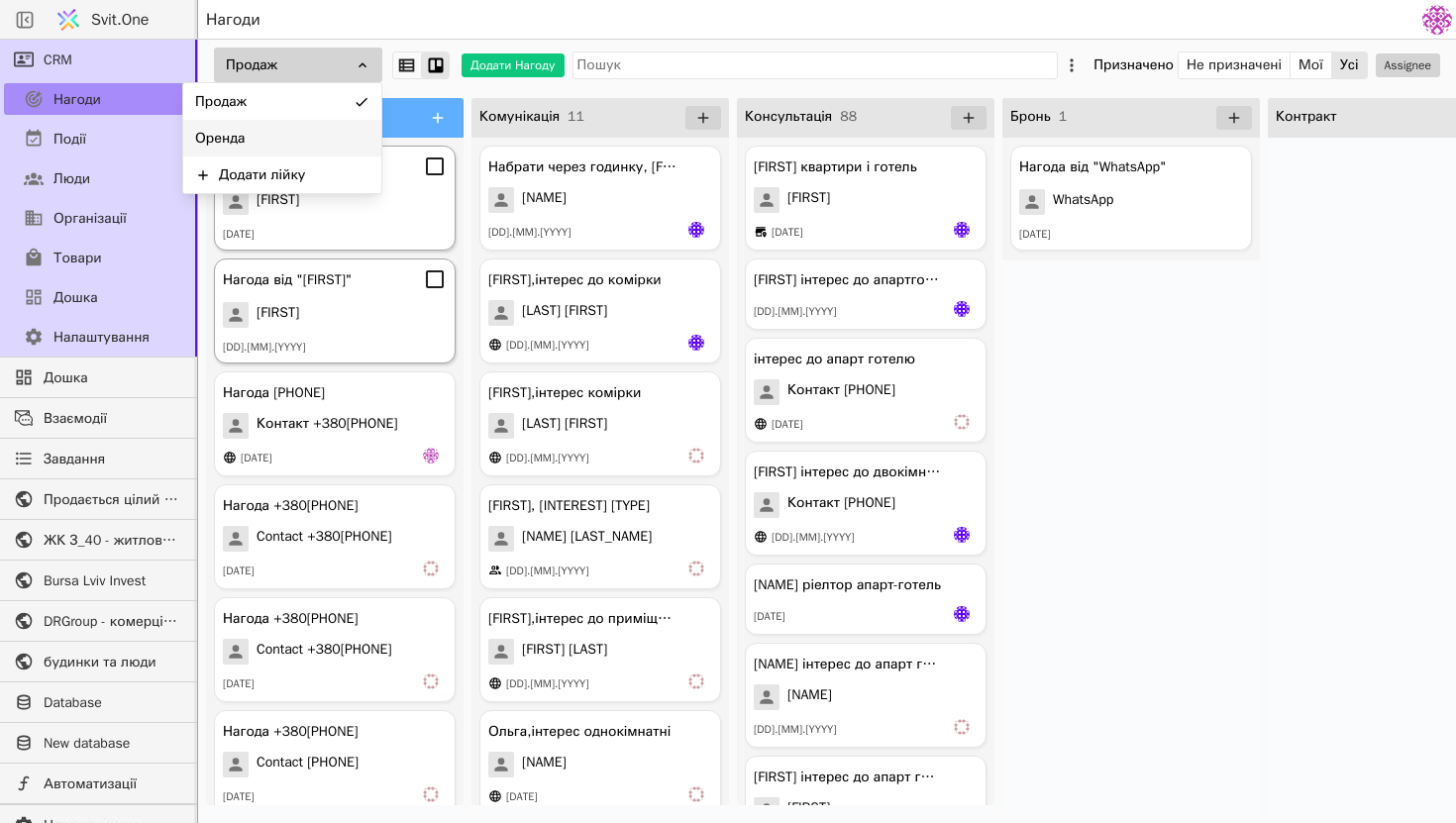click on "Оренда" at bounding box center (282, 138) 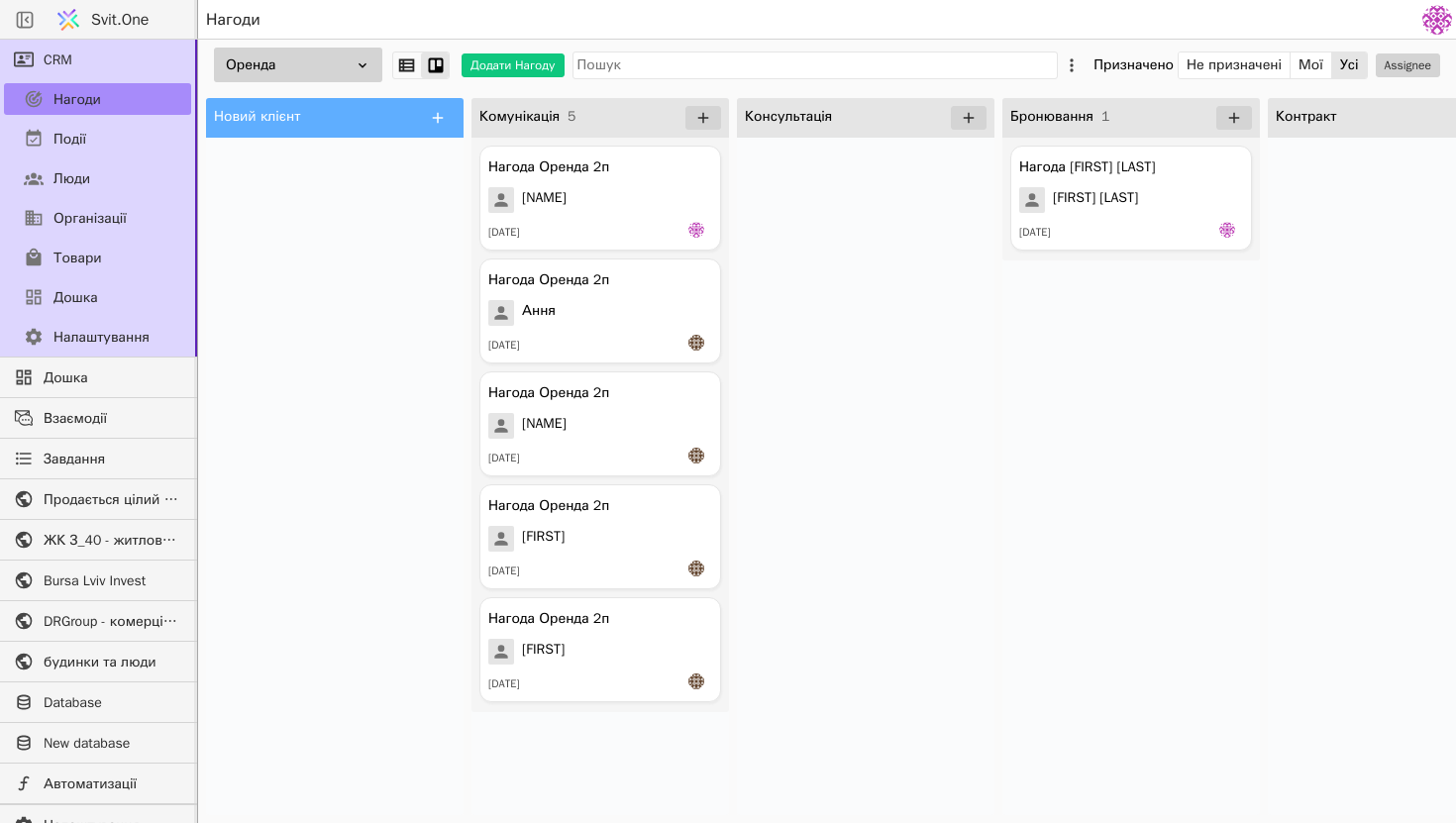 click 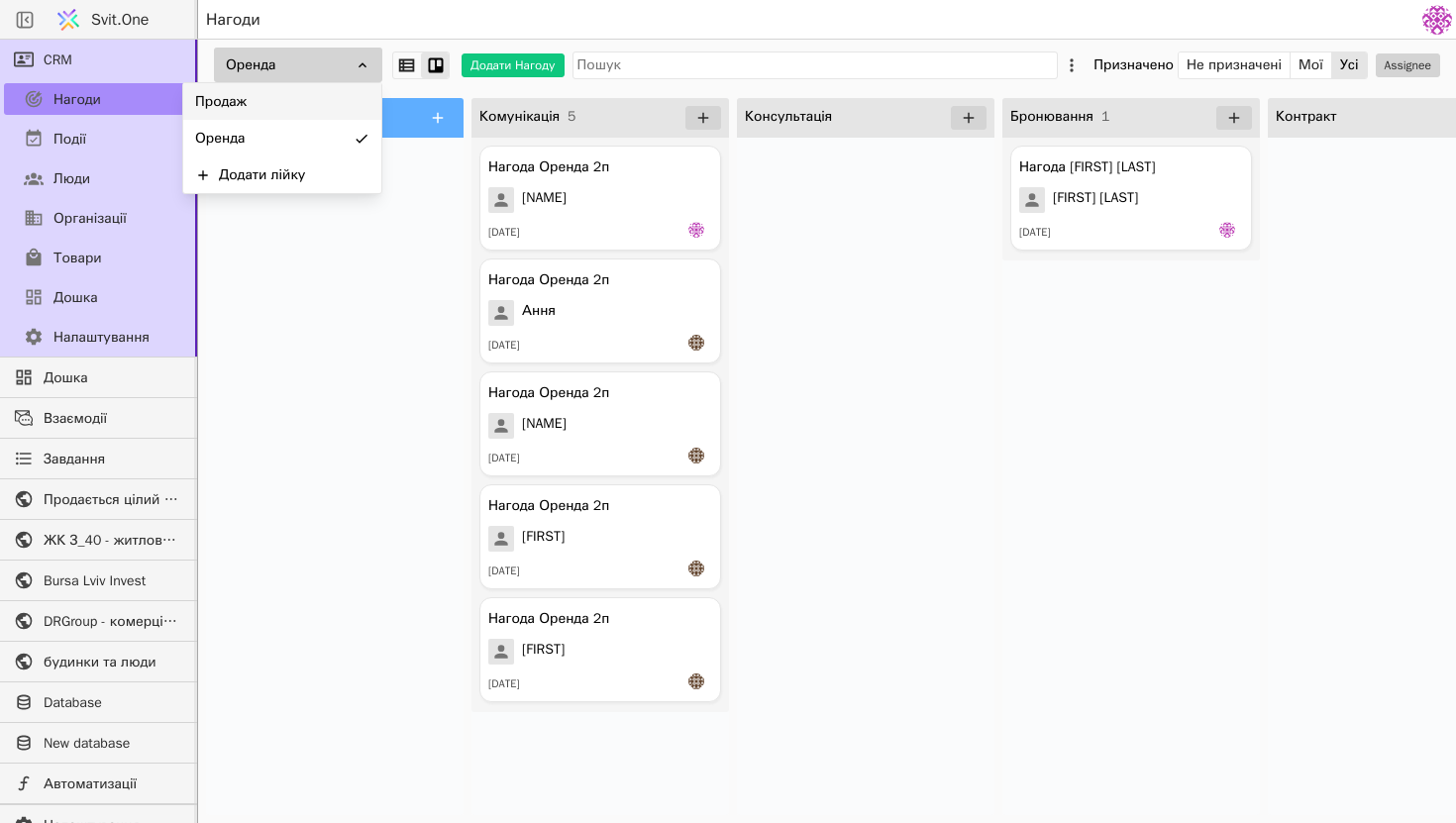 click on "Продаж" at bounding box center (282, 101) 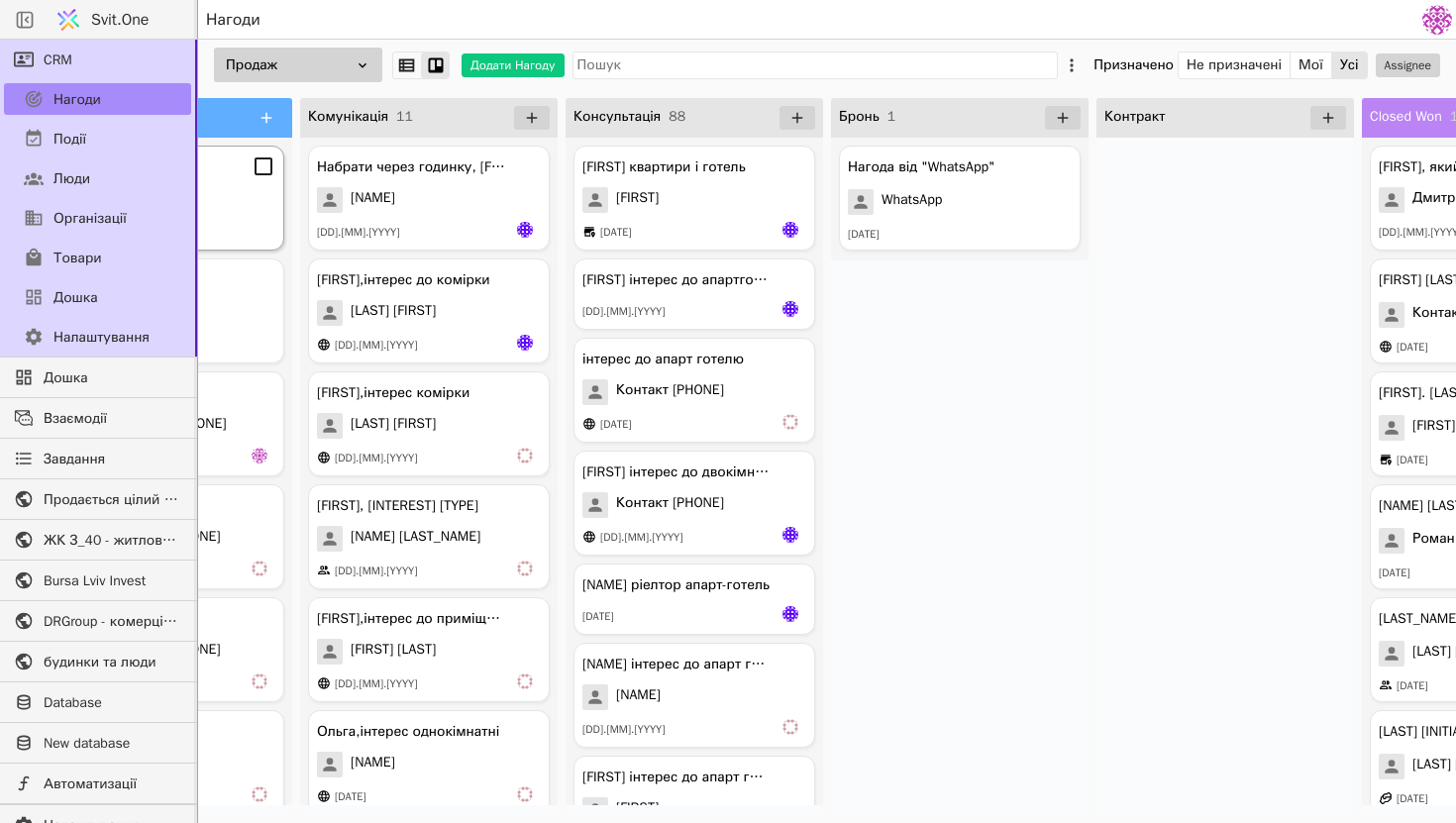 scroll, scrollTop: 0, scrollLeft: 30, axis: horizontal 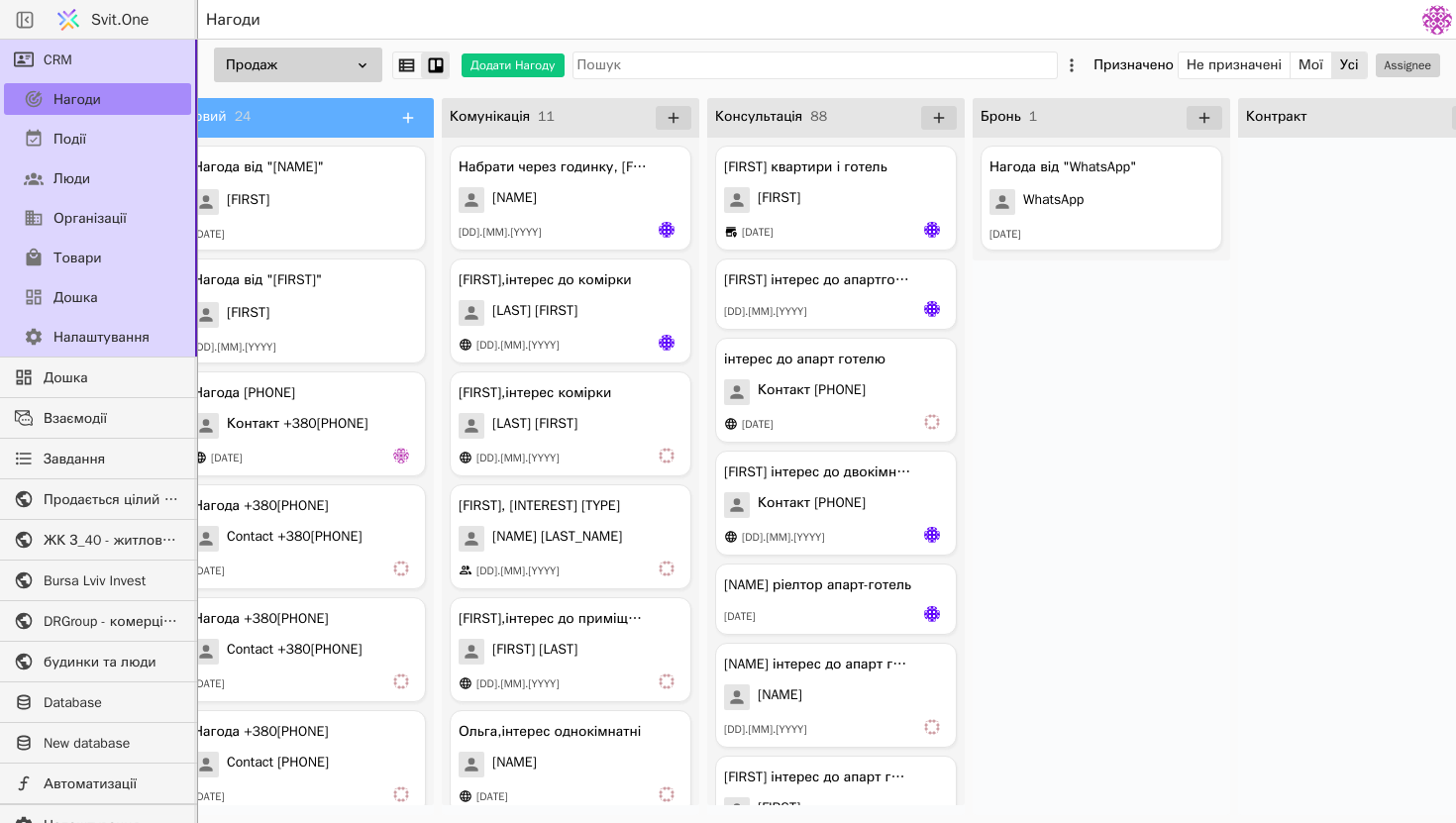click 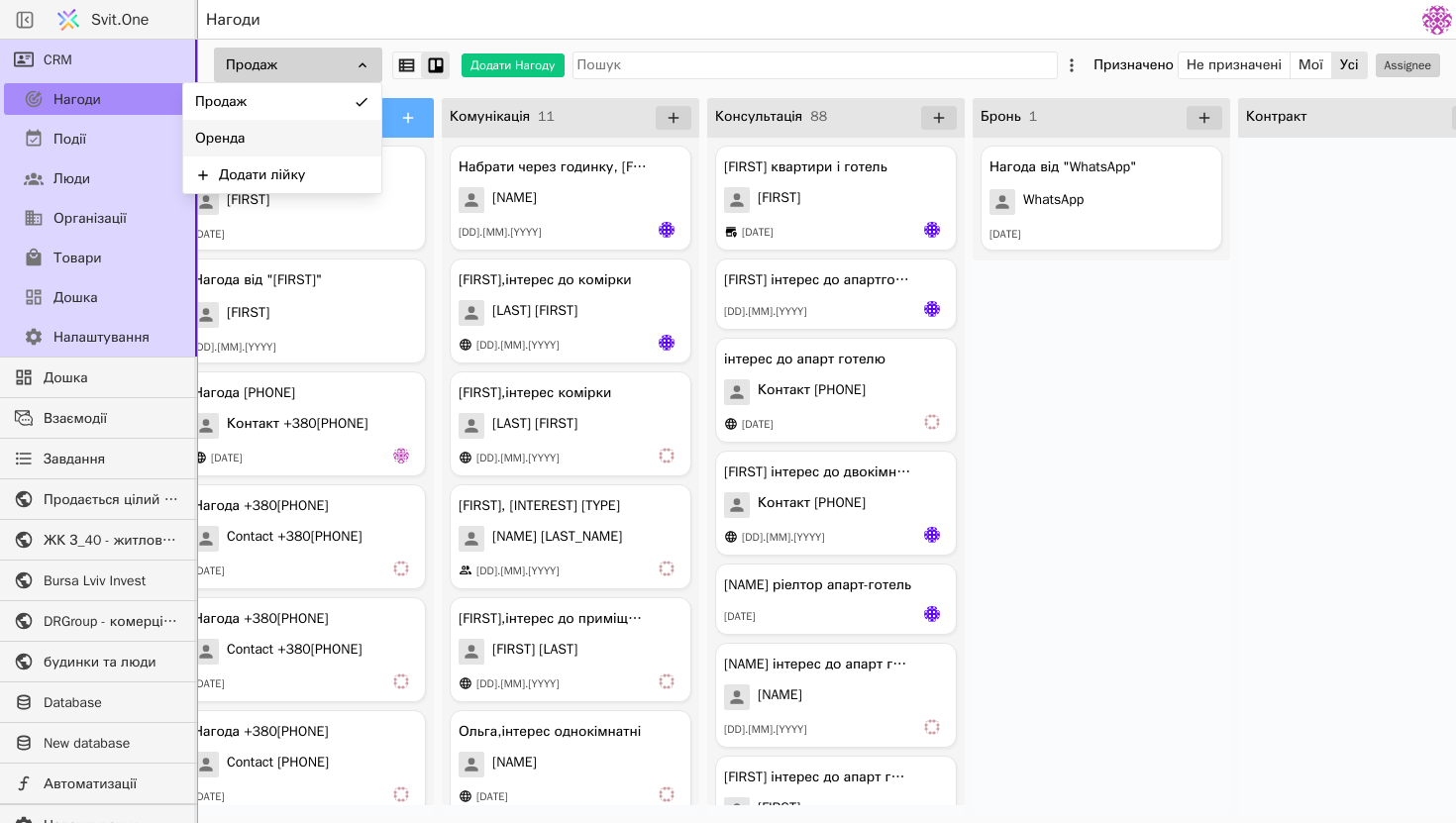 click on "Оренда" at bounding box center (282, 138) 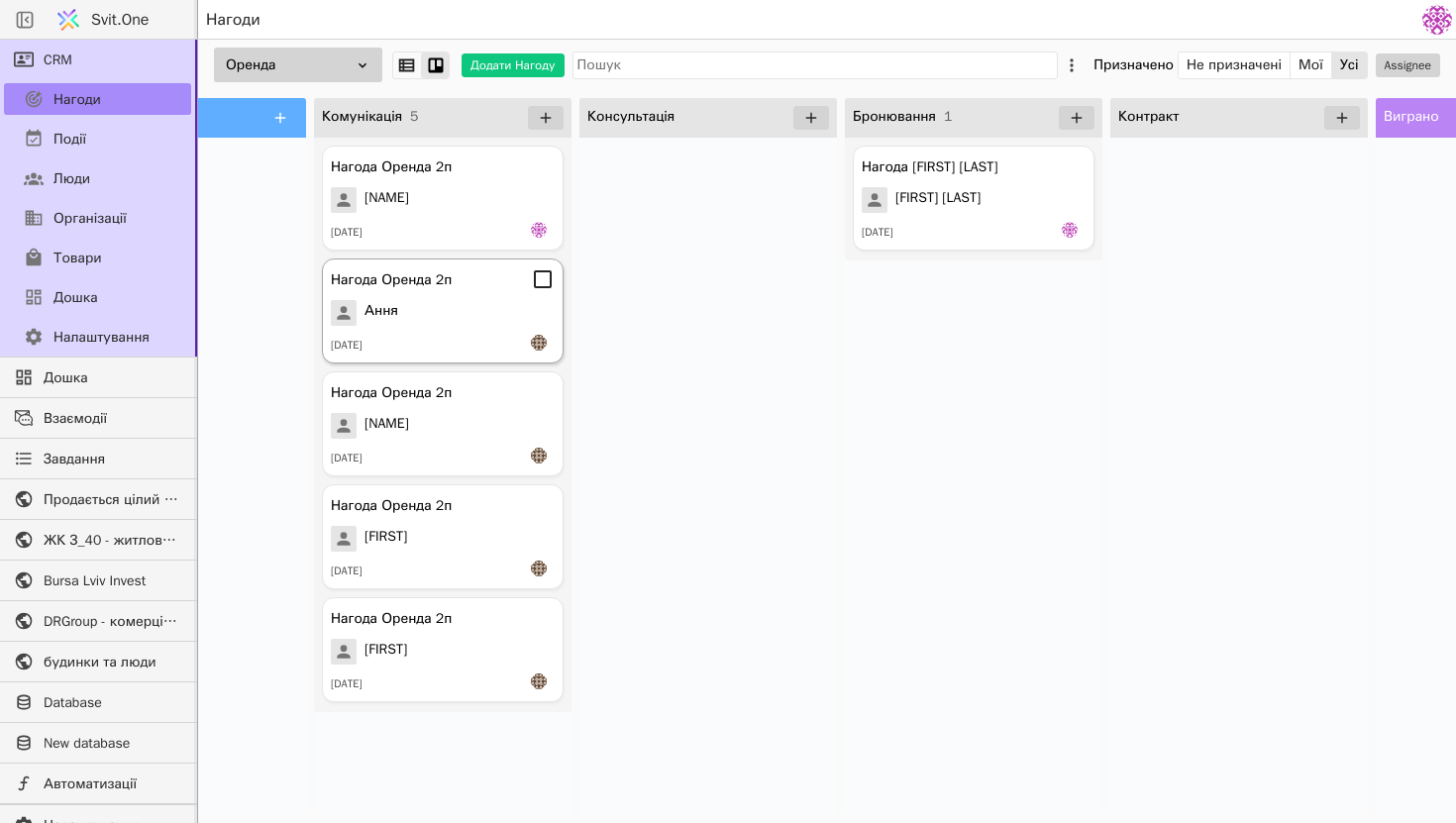 scroll, scrollTop: 0, scrollLeft: 0, axis: both 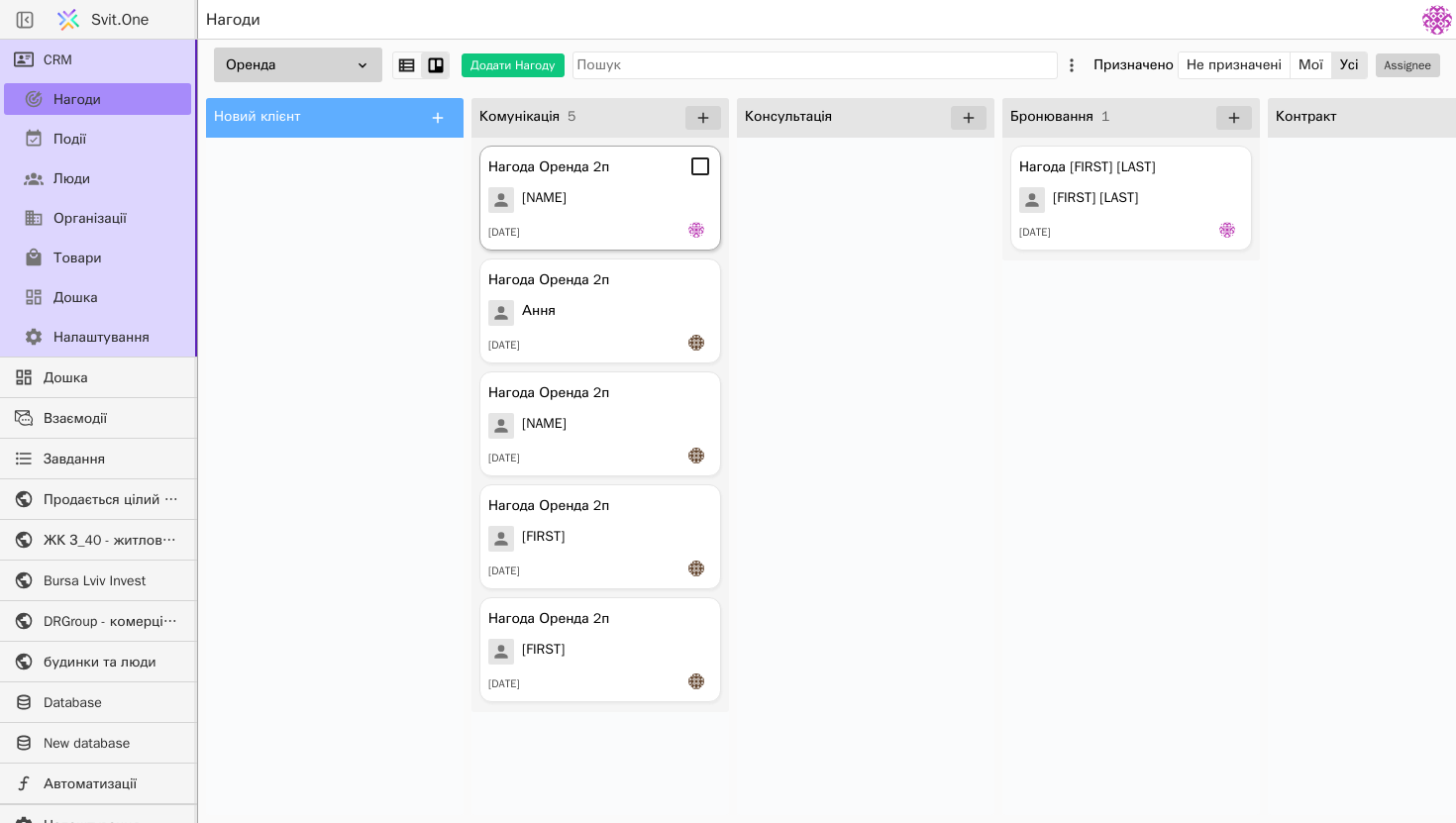 click 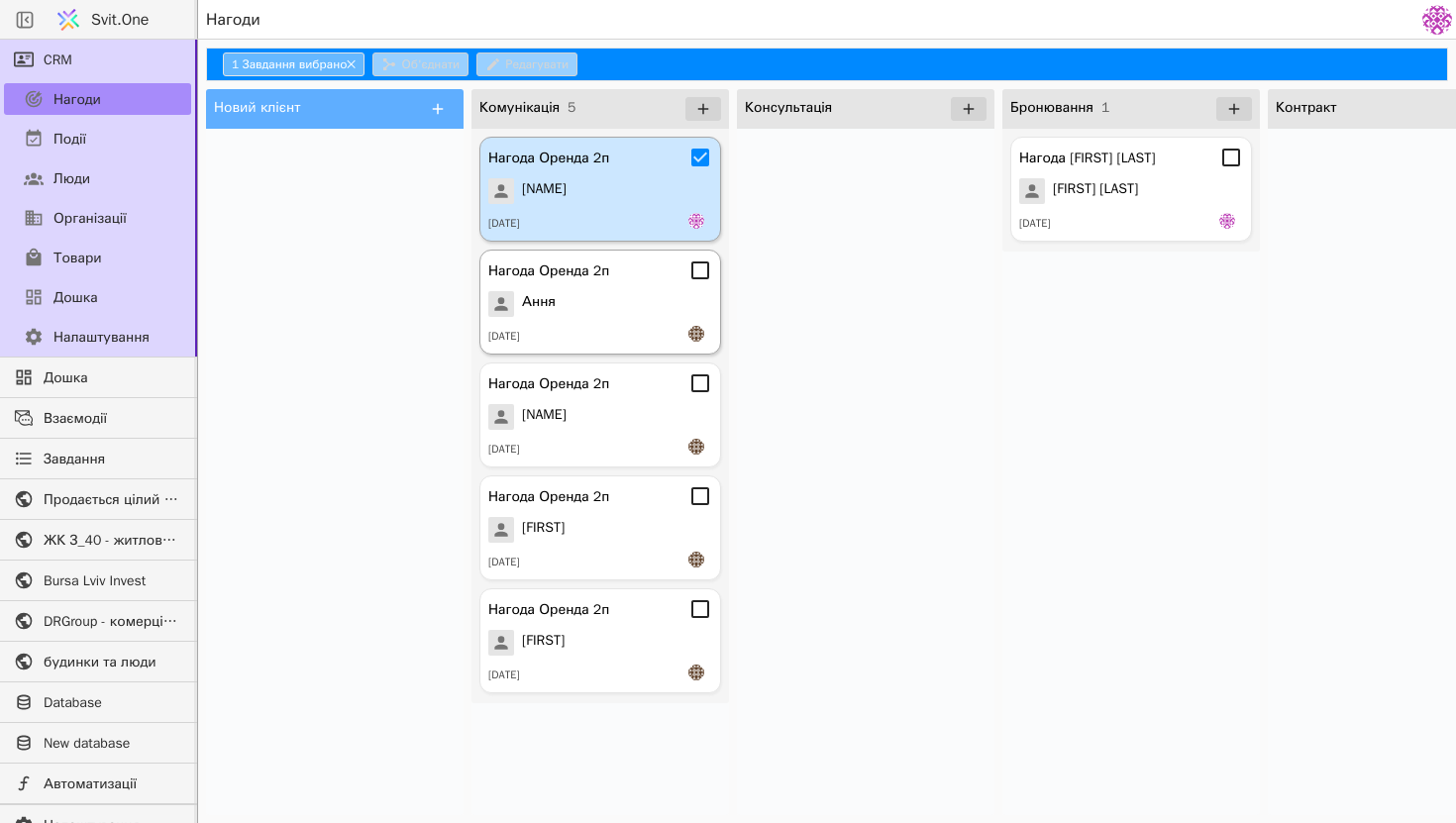 click on "Ання" at bounding box center [600, 304] 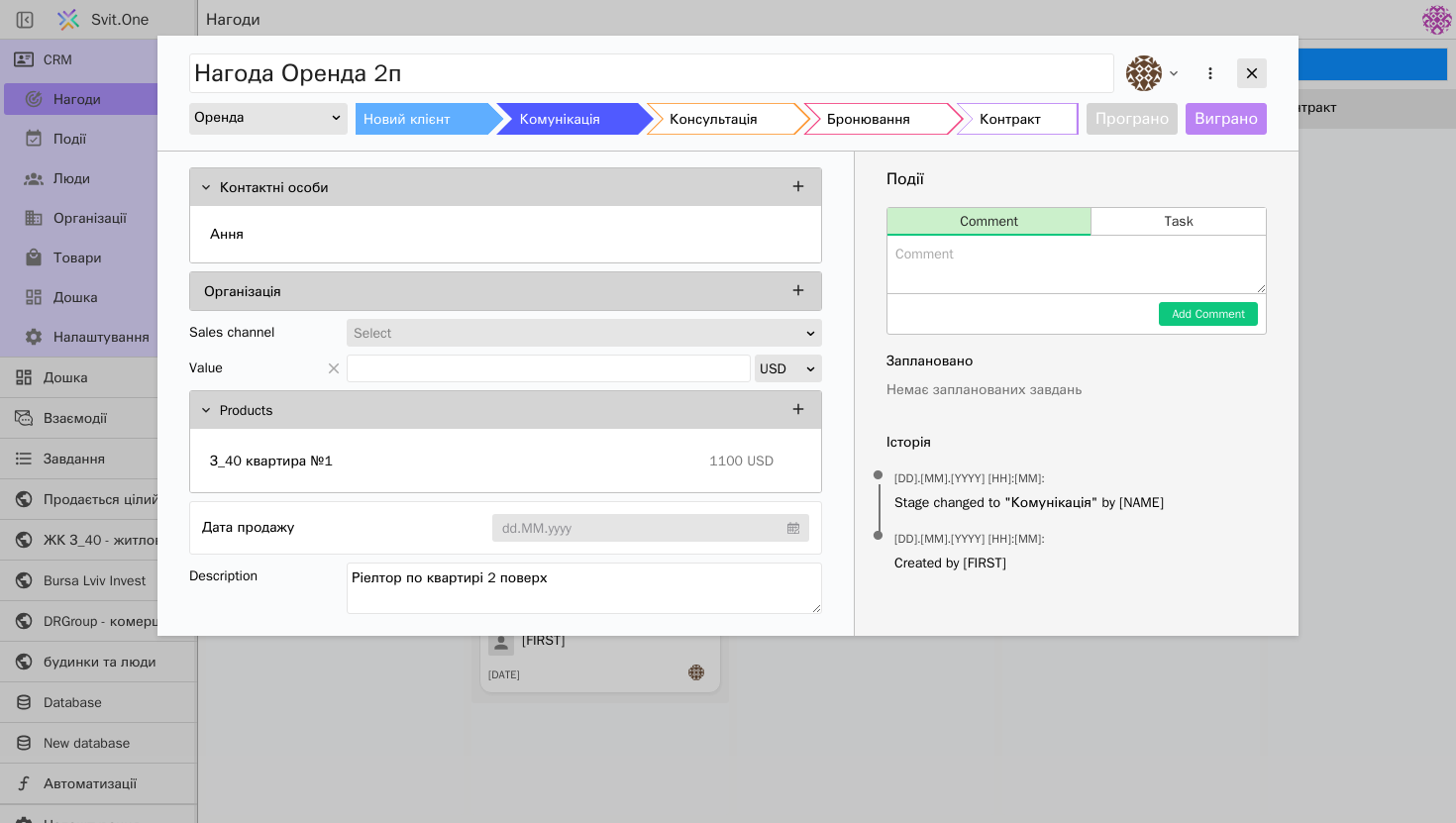 click at bounding box center (1252, 73) 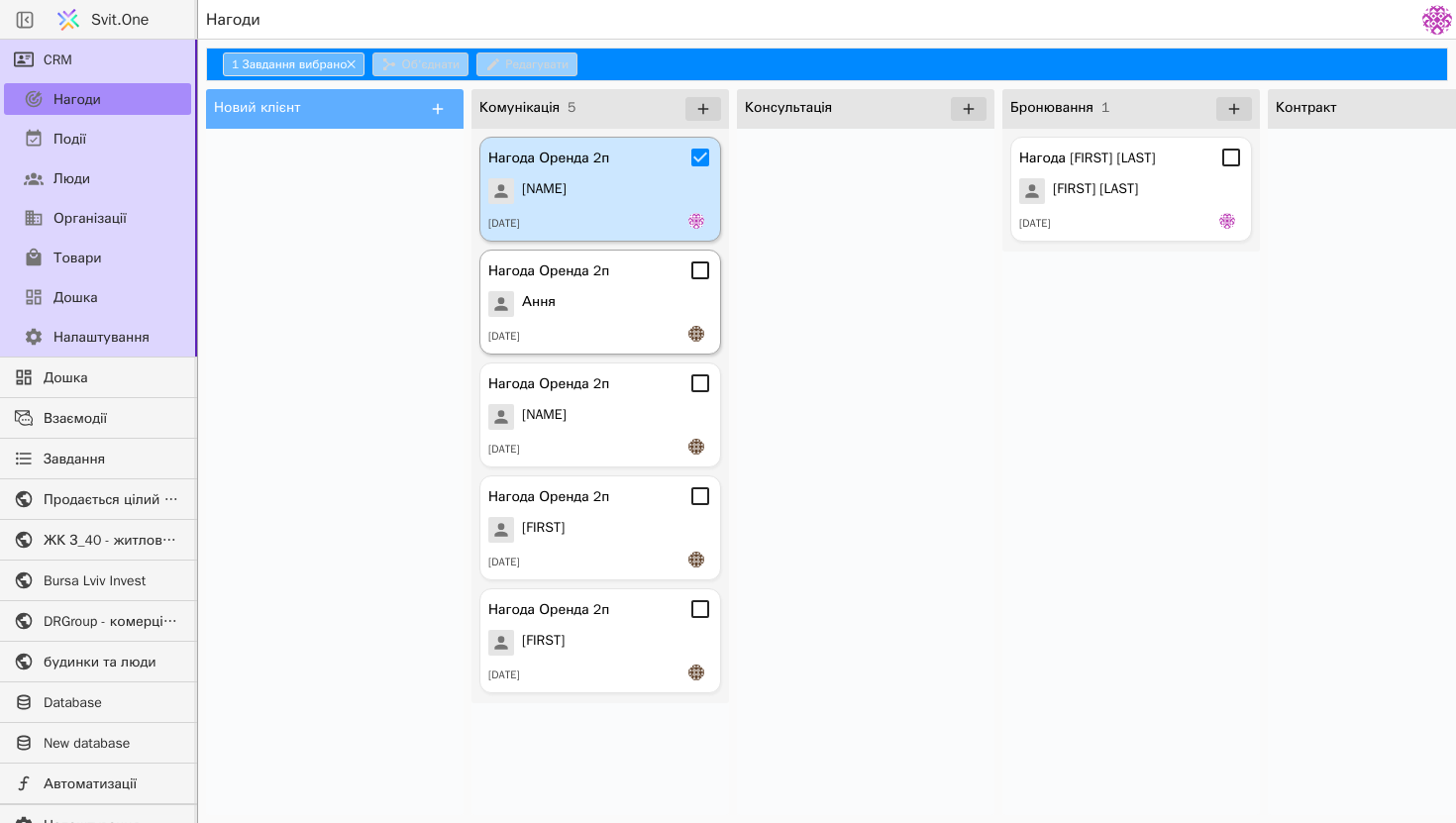 click 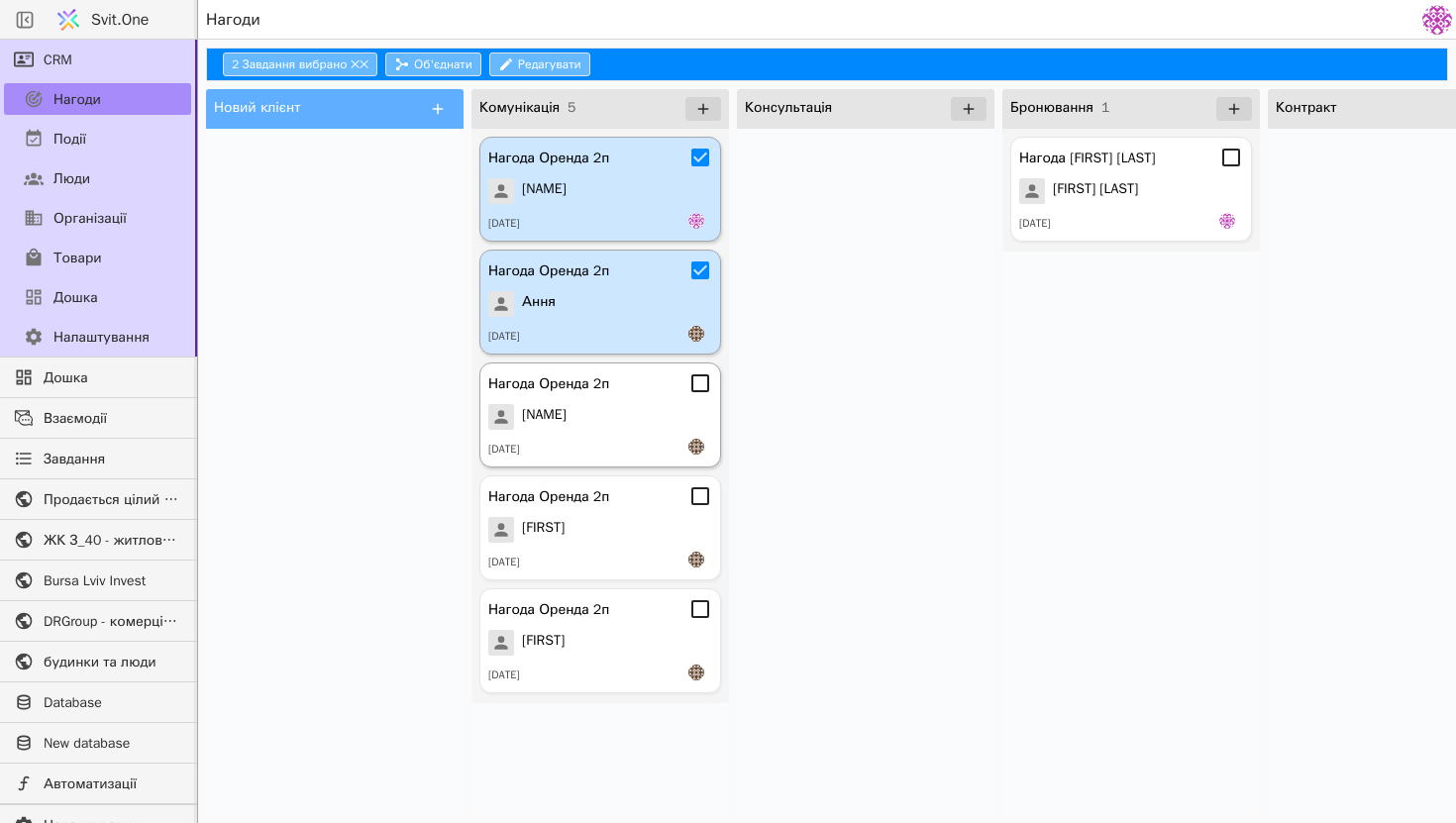 click 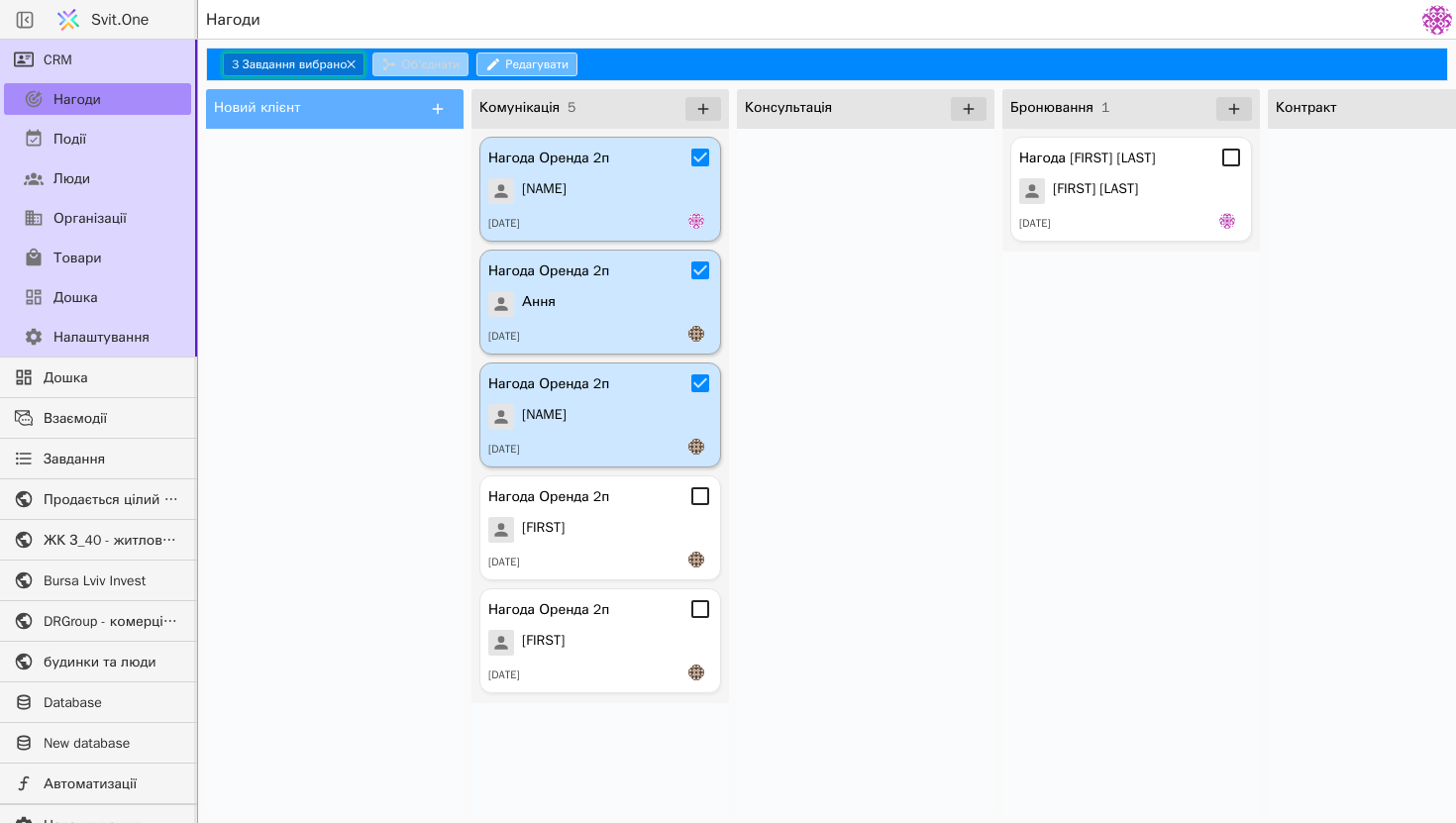 drag, startPoint x: 306, startPoint y: 63, endPoint x: 367, endPoint y: 68, distance: 61.204575 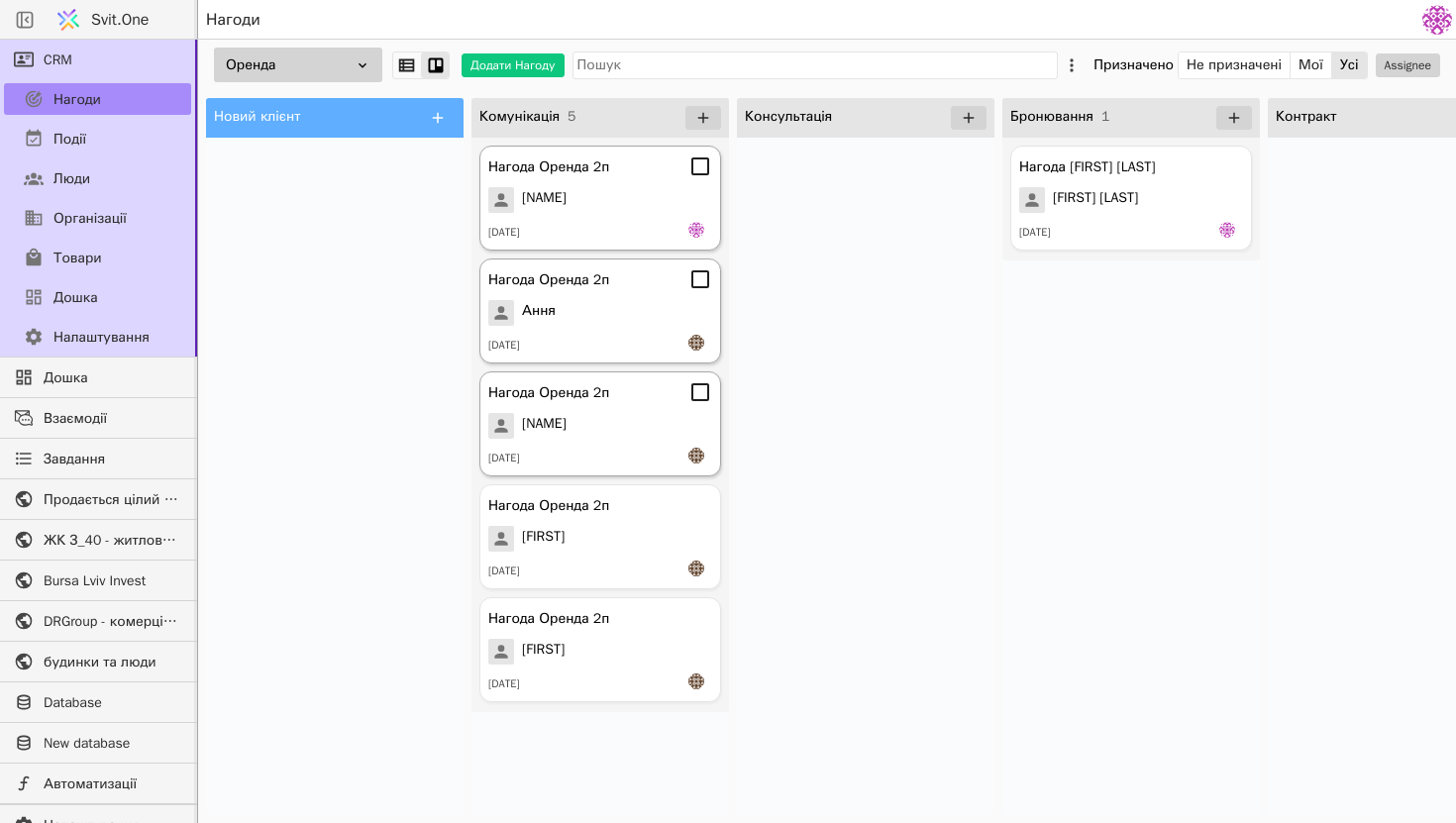 click on "Нагода Оренда 2п [NAME] [DD].[MM].[YYYY]" at bounding box center (600, 198) 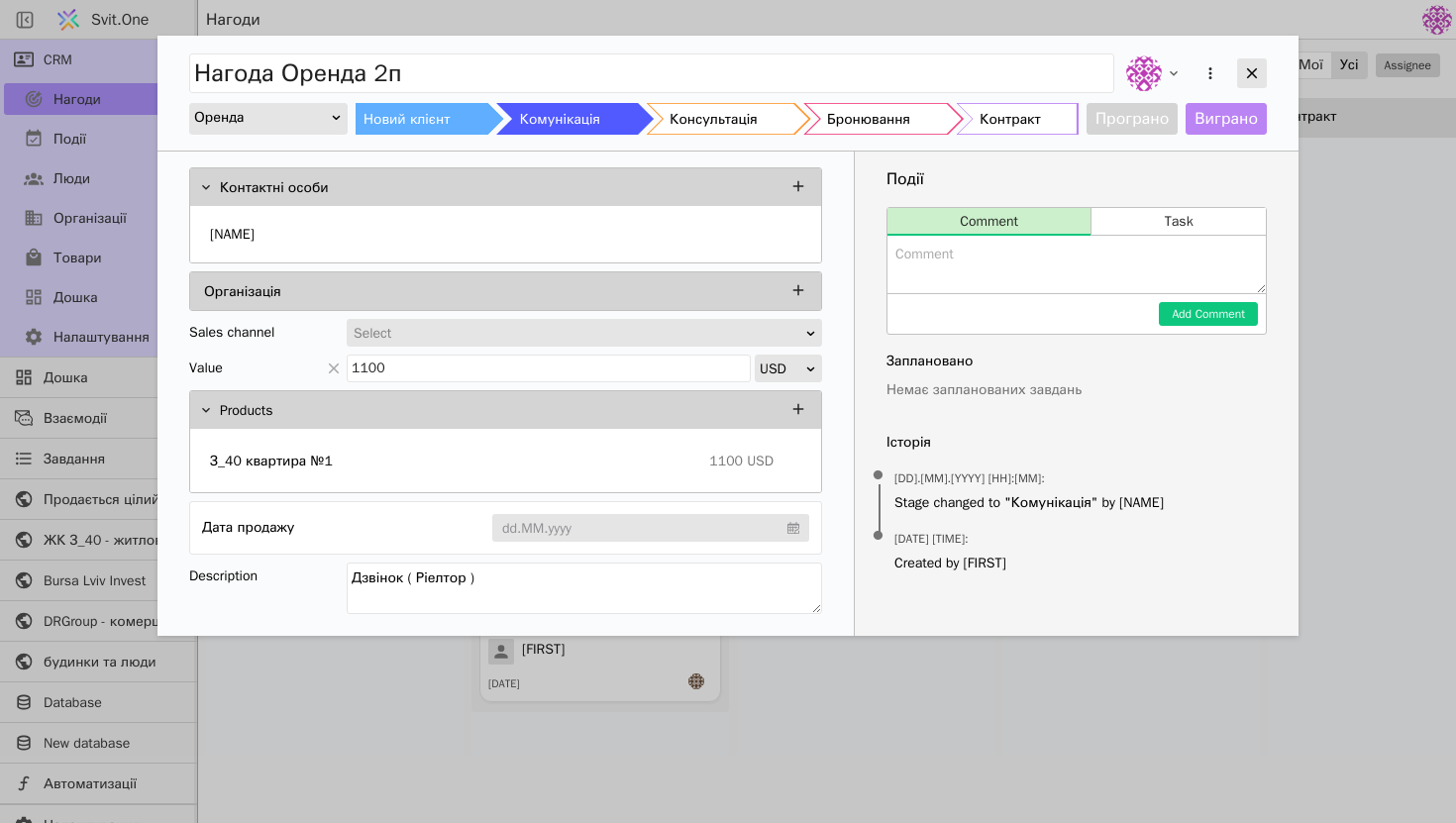 click at bounding box center (1252, 73) 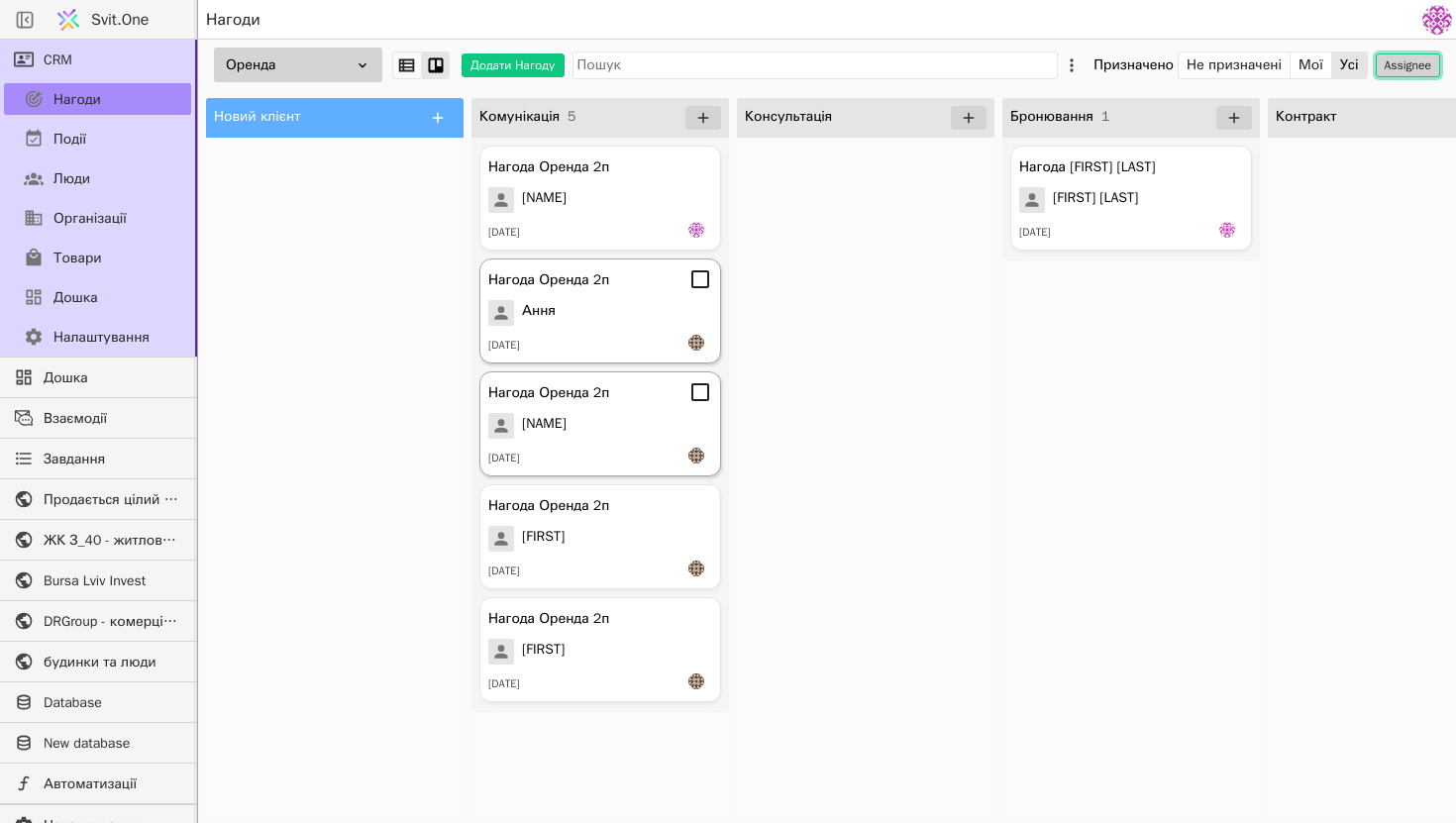 click on "Assignee" at bounding box center (1407, 65) 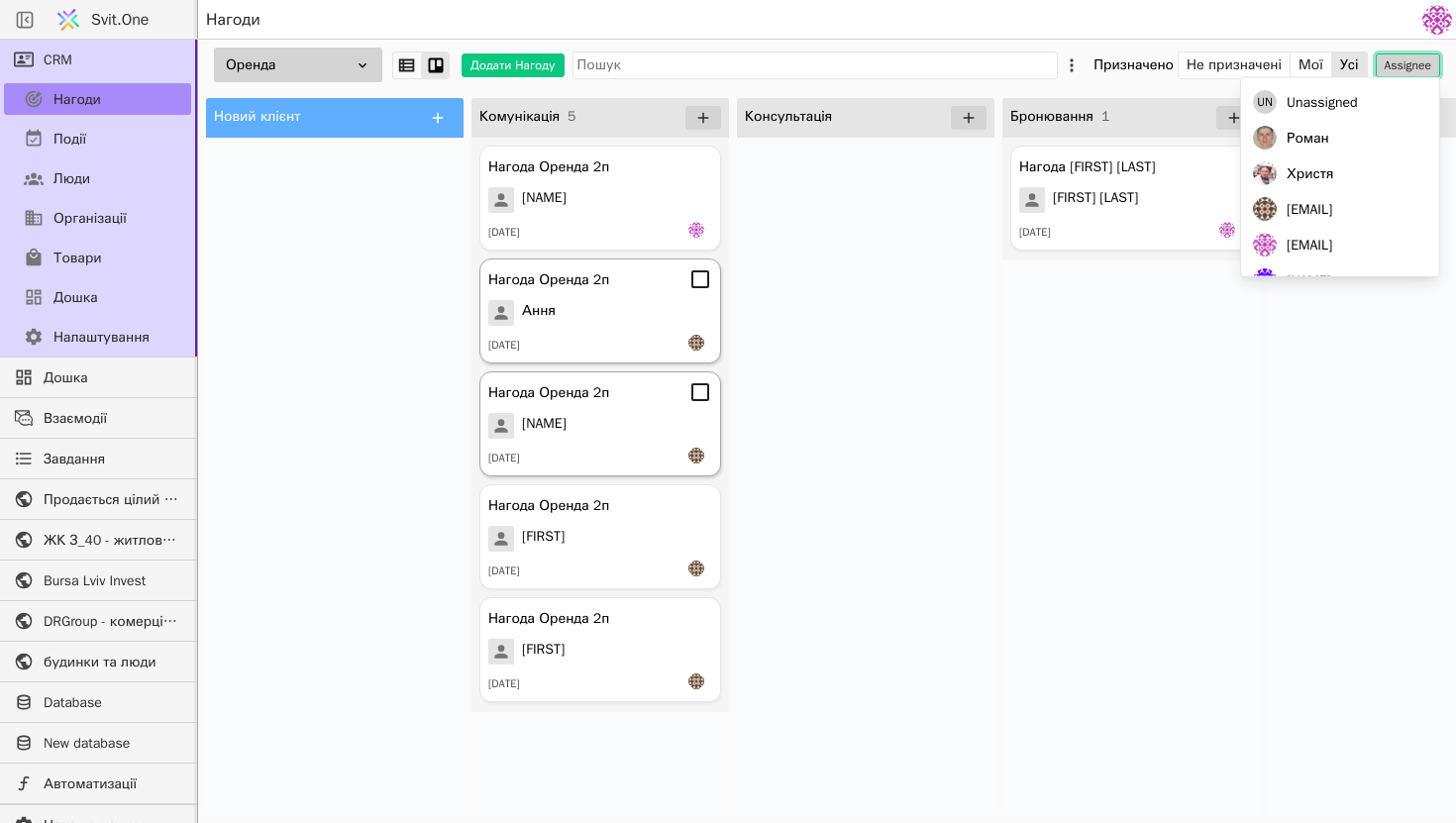 click on "Assignee" at bounding box center (1407, 65) 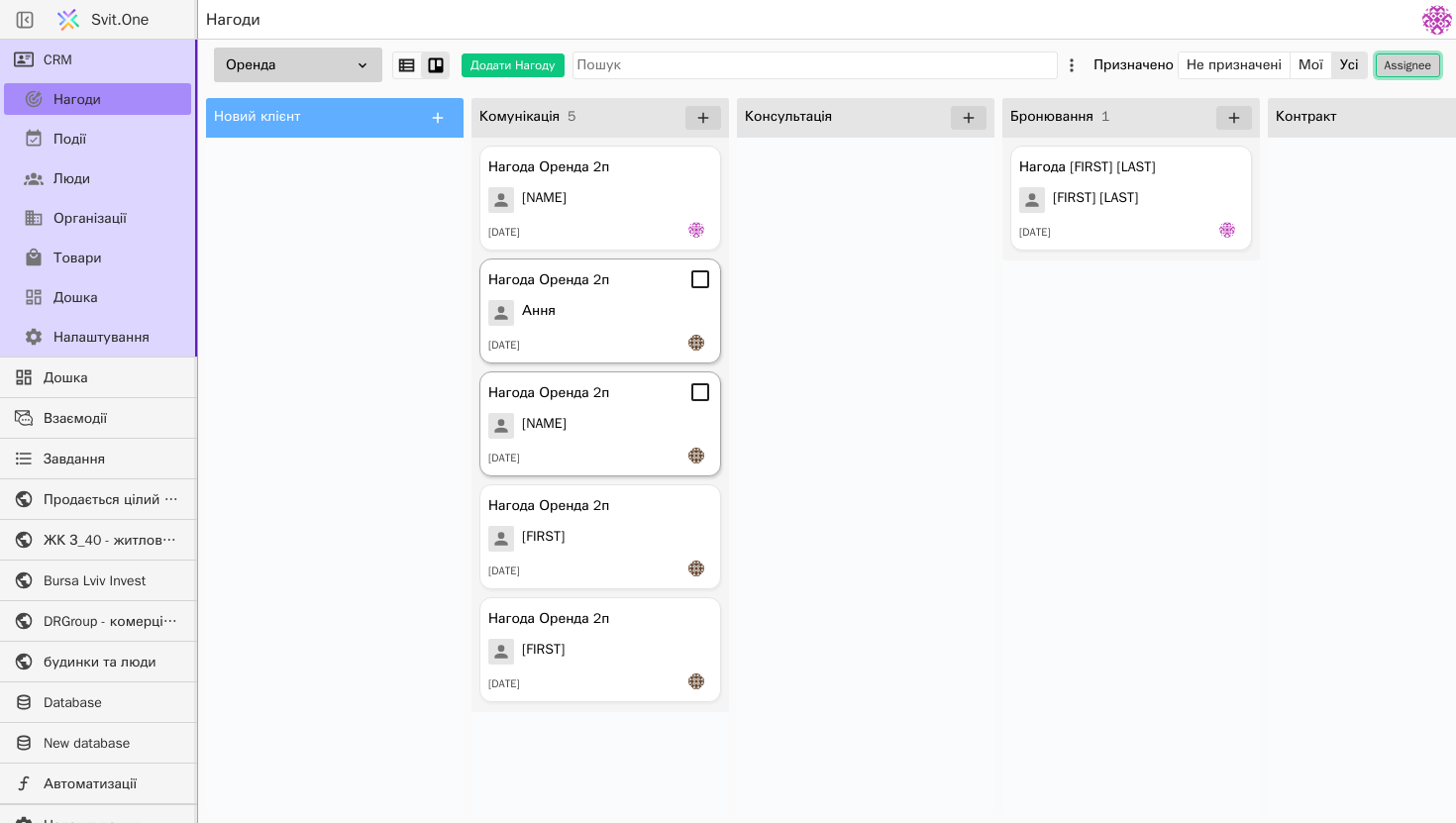 click on "Assignee" at bounding box center (1407, 65) 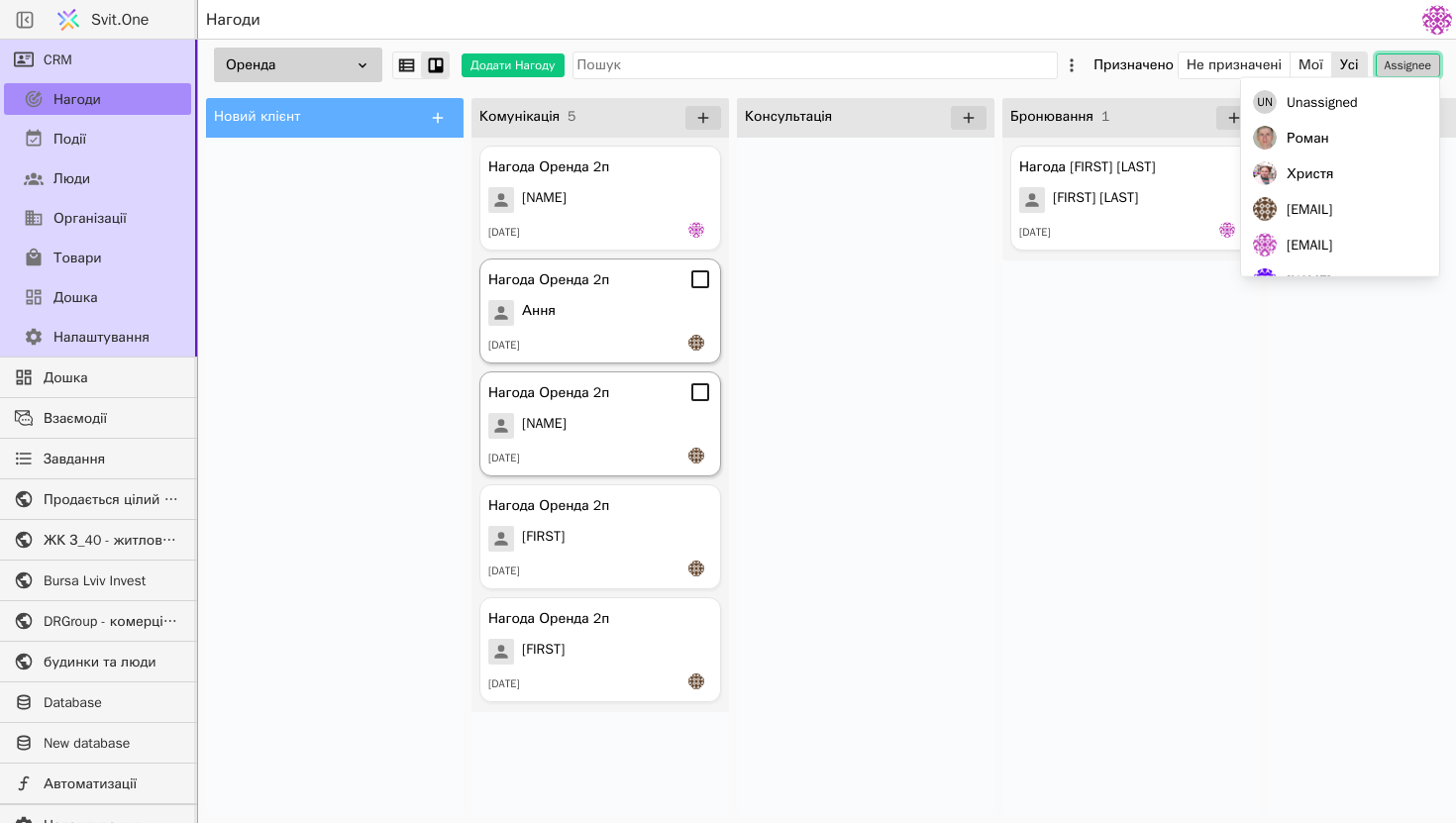 click on "Assignee" at bounding box center [1407, 65] 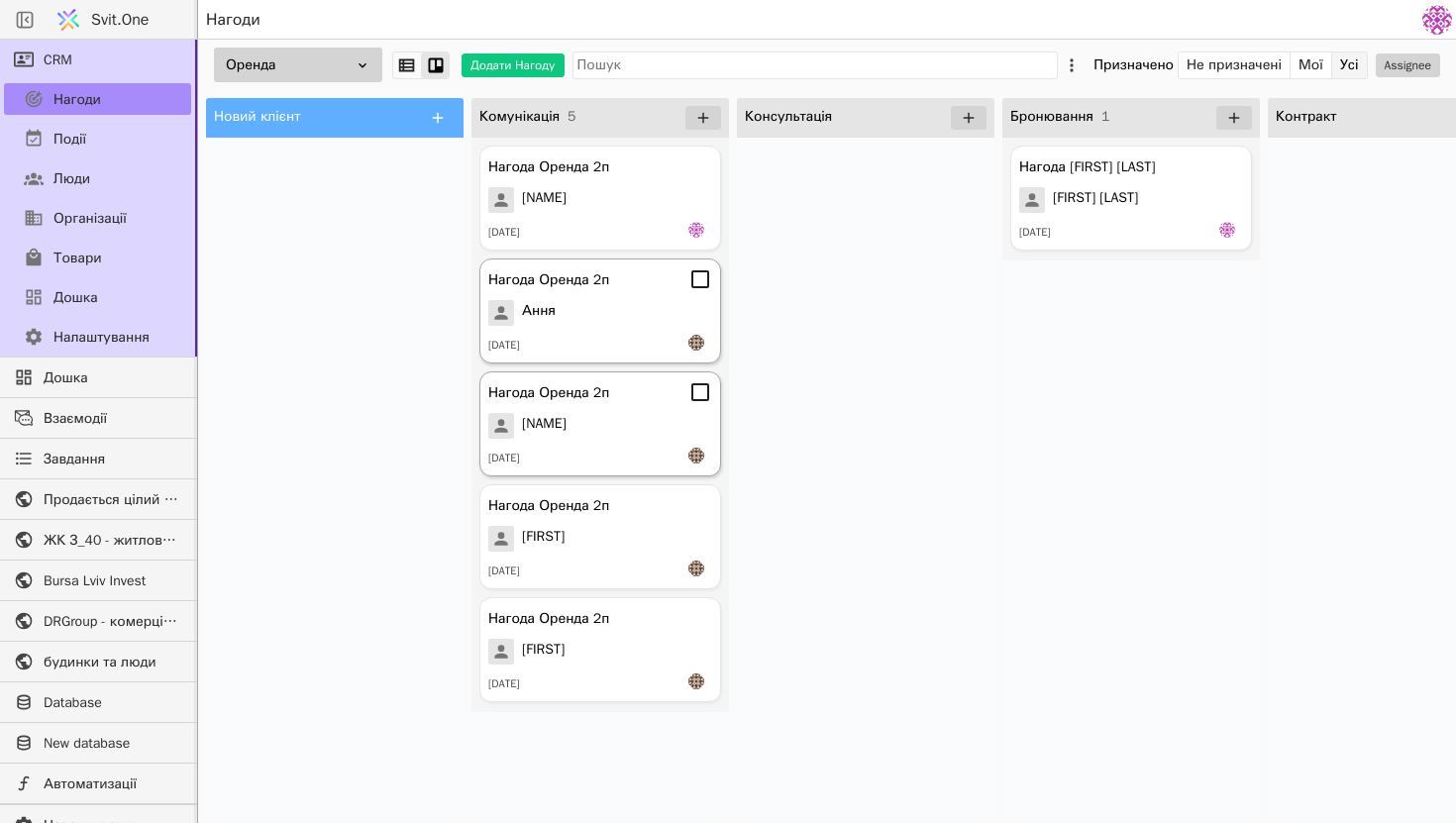 click on "Усі" at bounding box center [1349, 65] 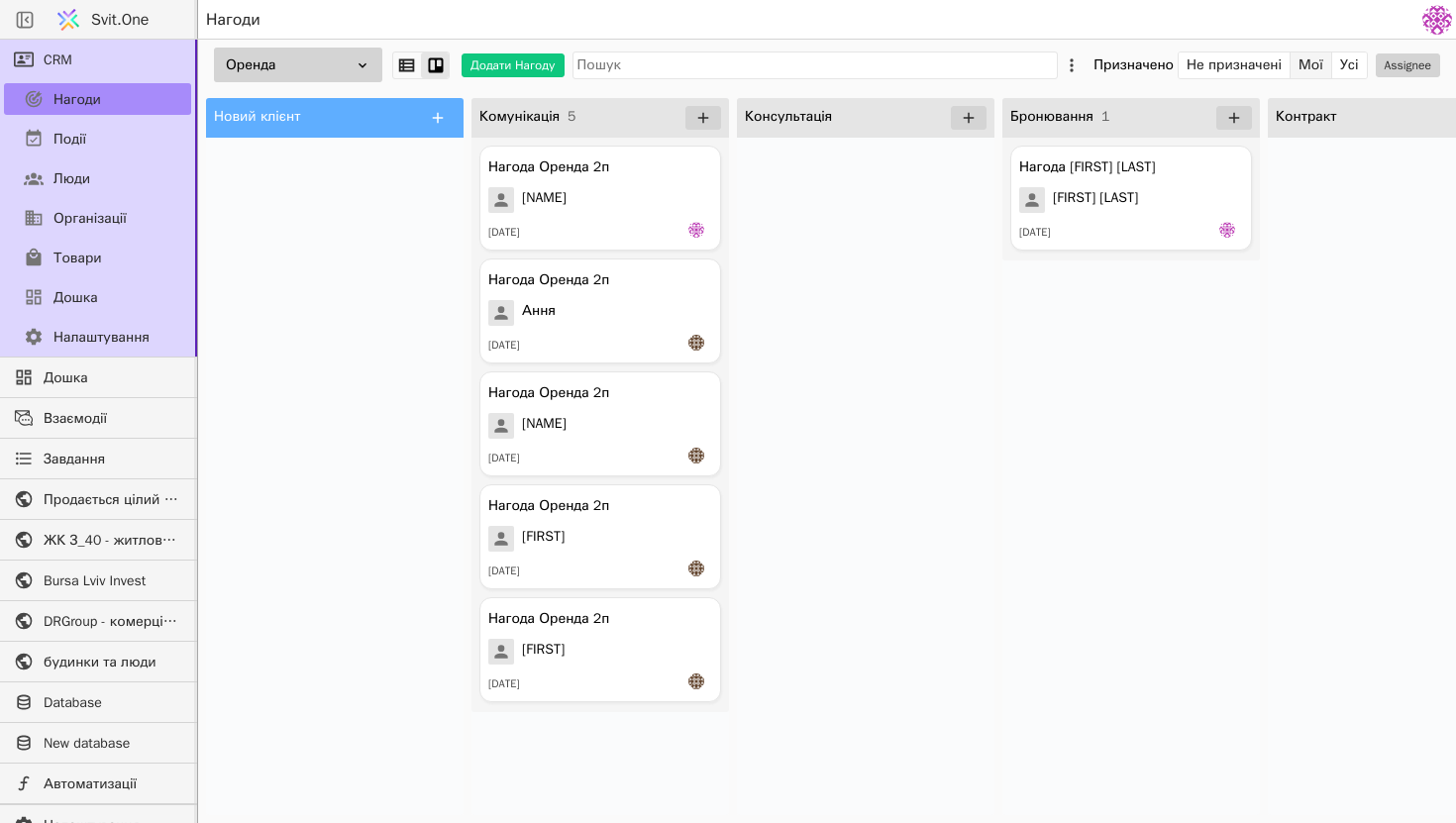 click on "Мої" at bounding box center (1311, 65) 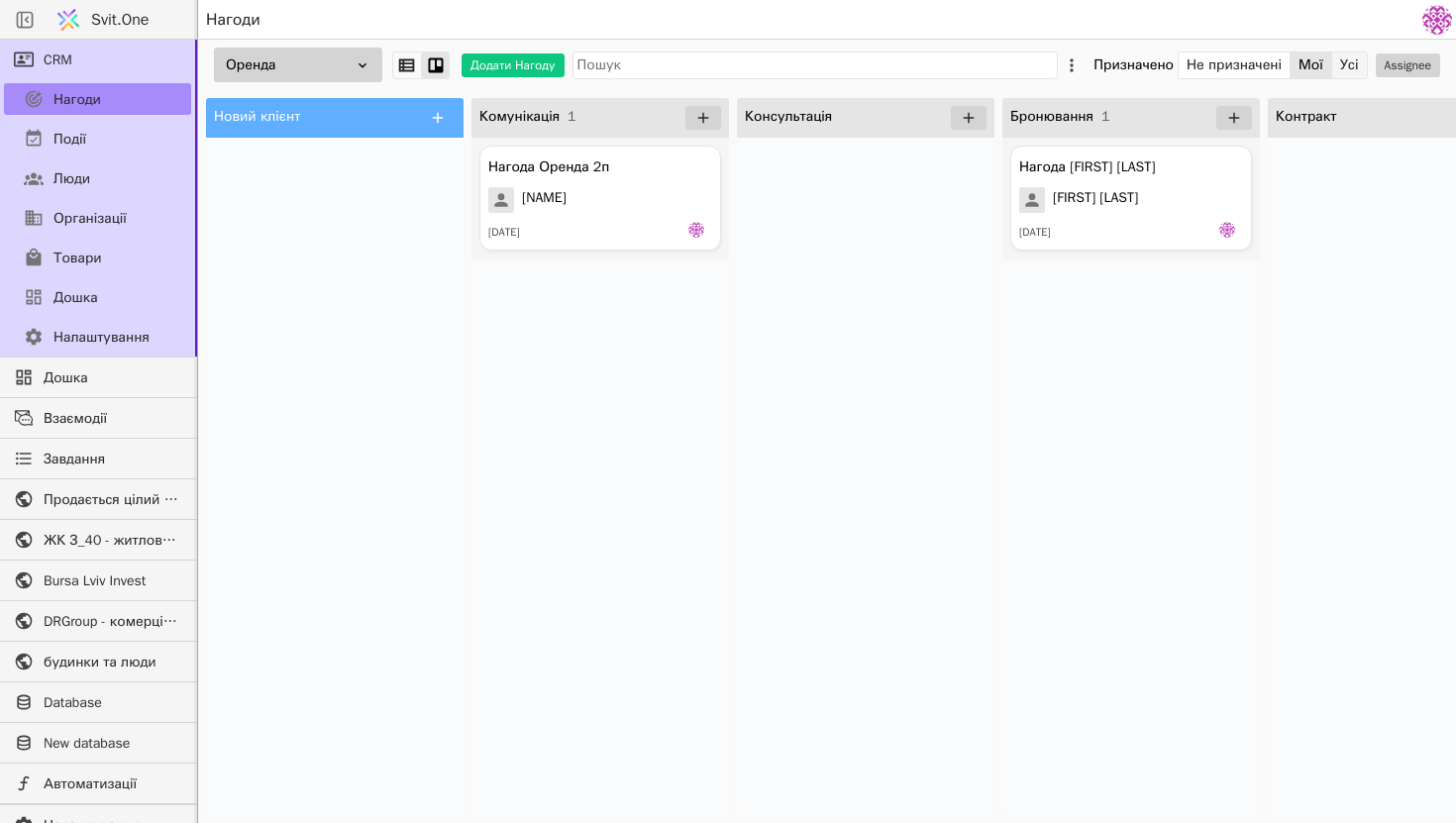 click on "Усі" at bounding box center [1349, 65] 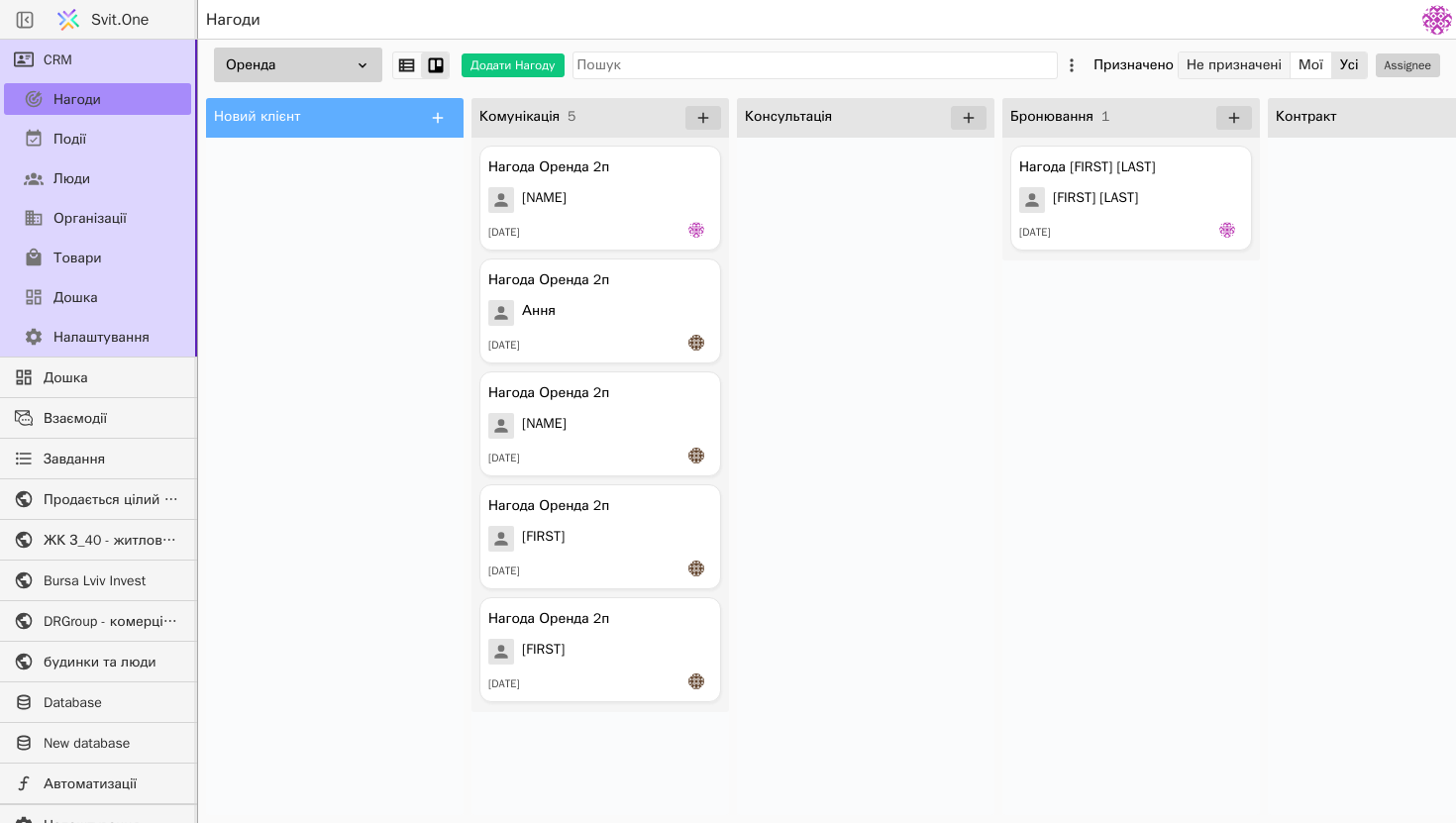 click on "Не призначені" at bounding box center [1234, 65] 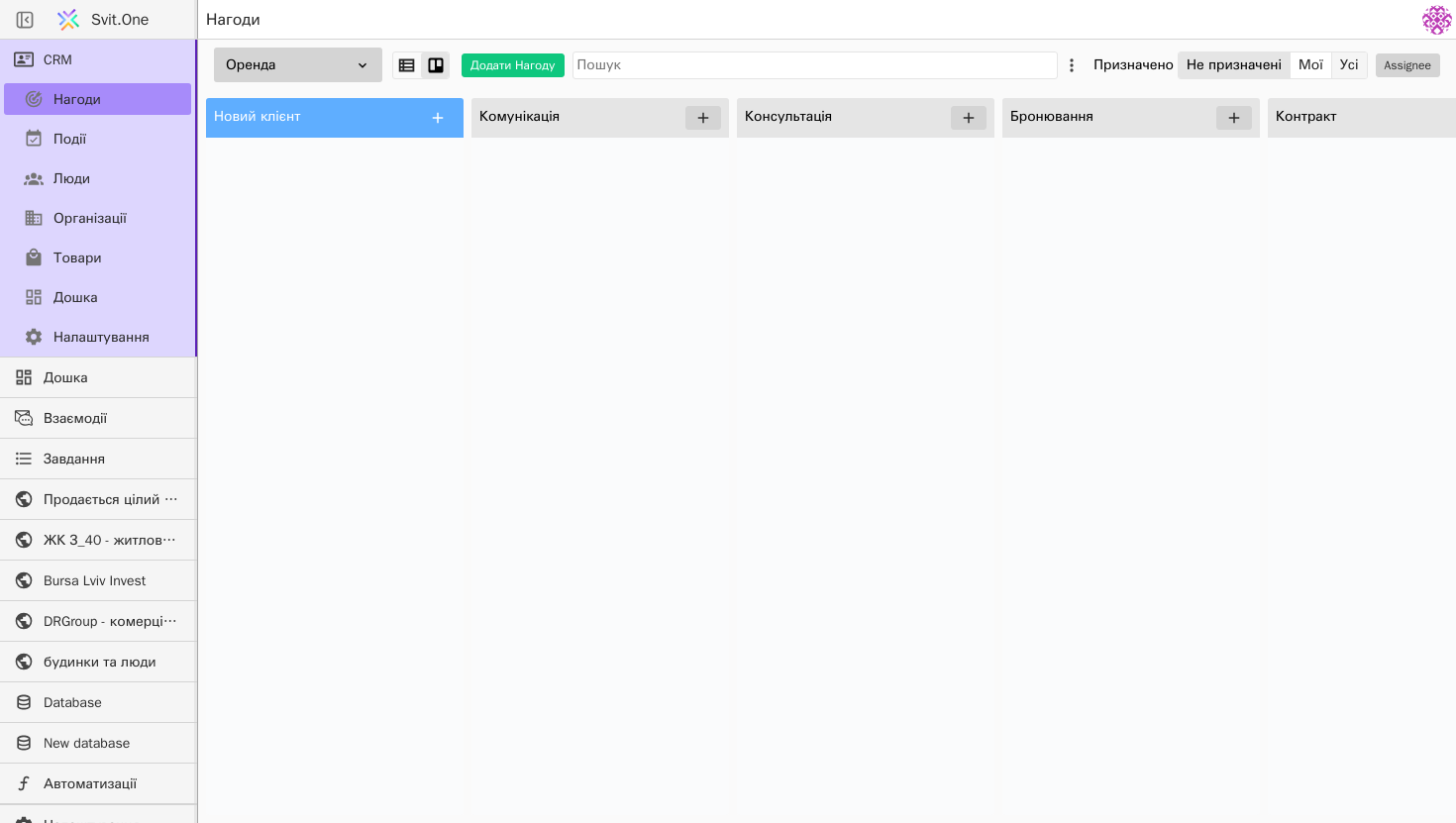 click on "Усі" at bounding box center (1349, 65) 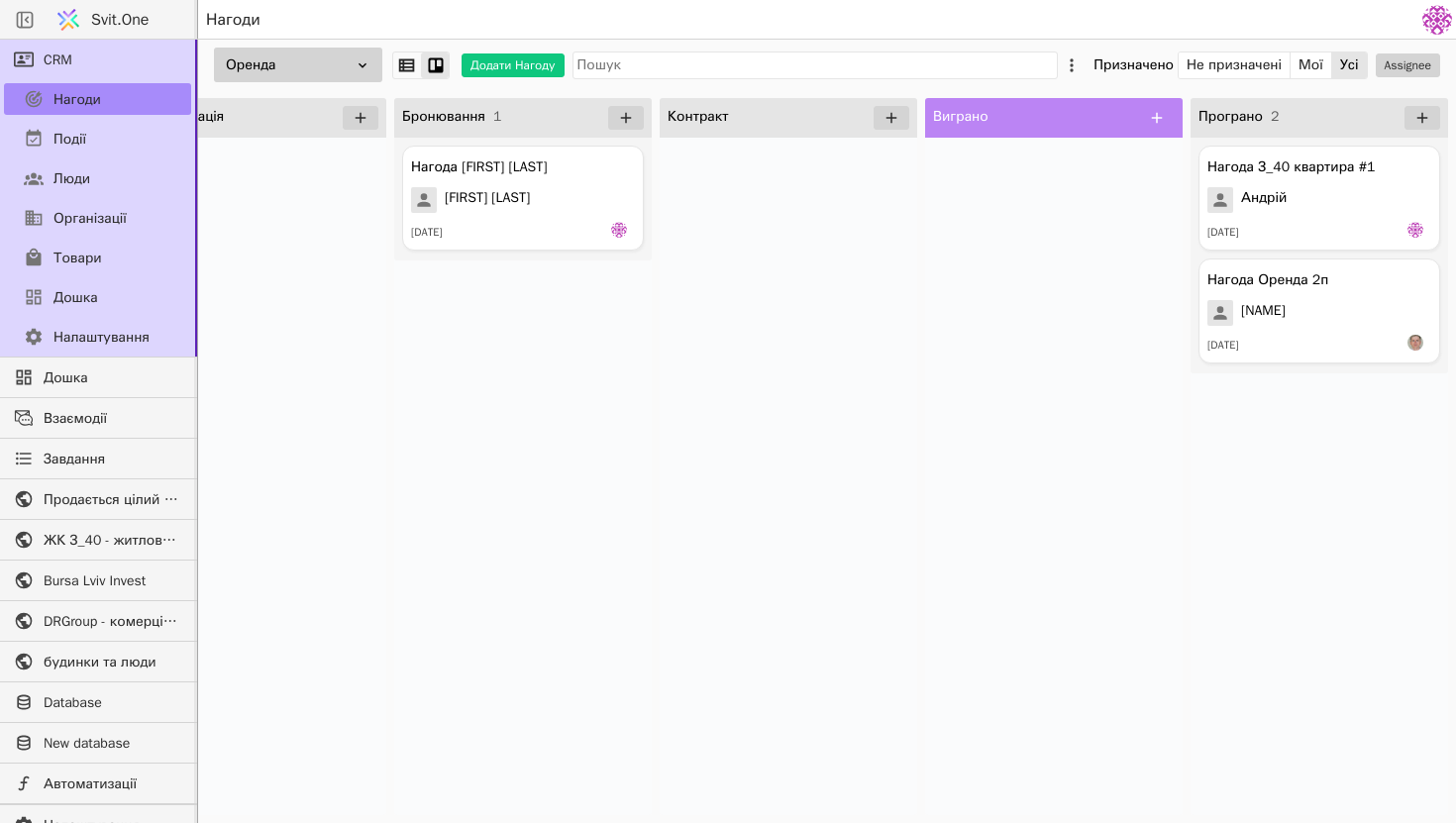 scroll, scrollTop: 0, scrollLeft: 0, axis: both 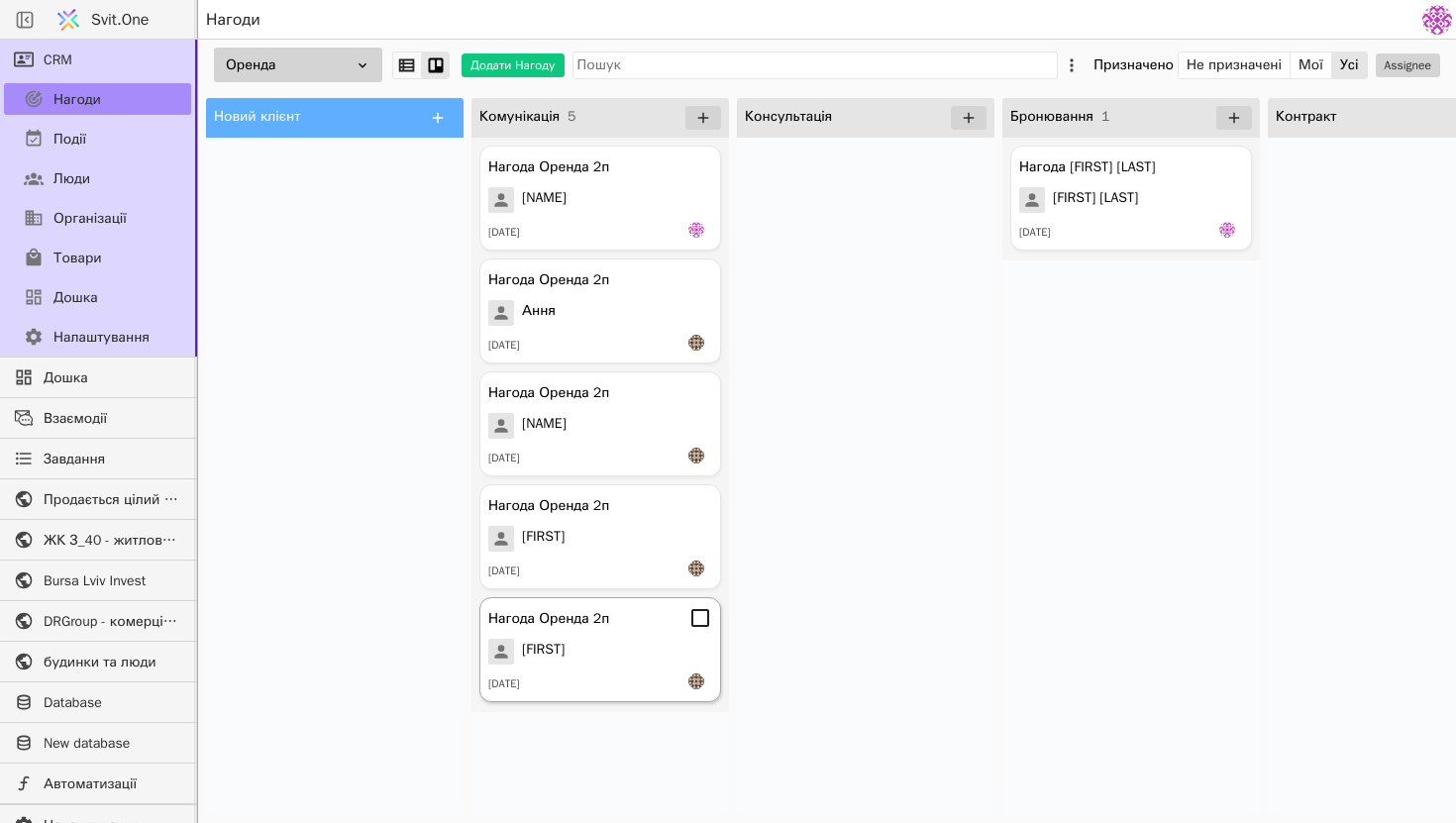 click 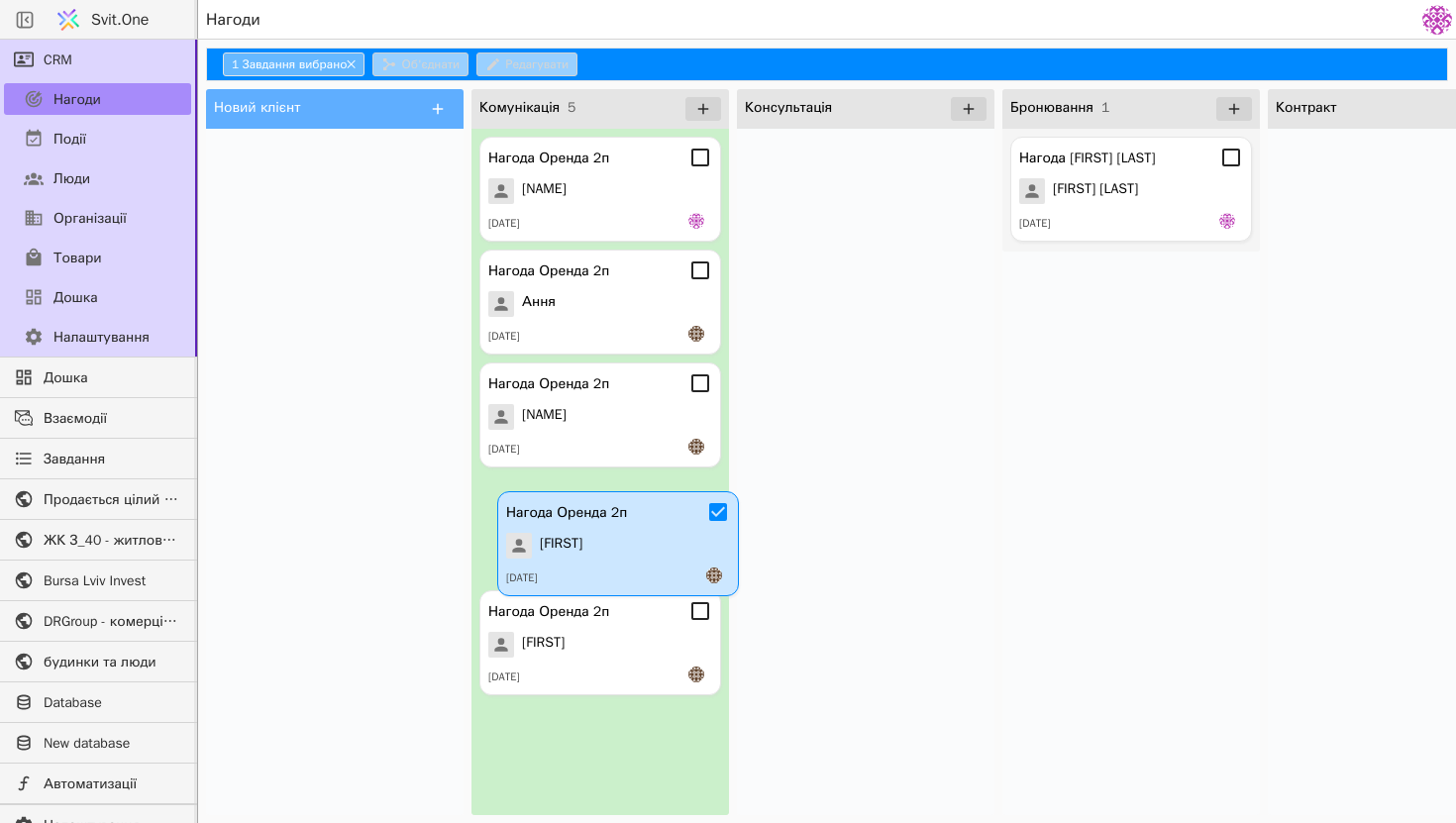 drag, startPoint x: 708, startPoint y: 642, endPoint x: 730, endPoint y: 536, distance: 108.25895 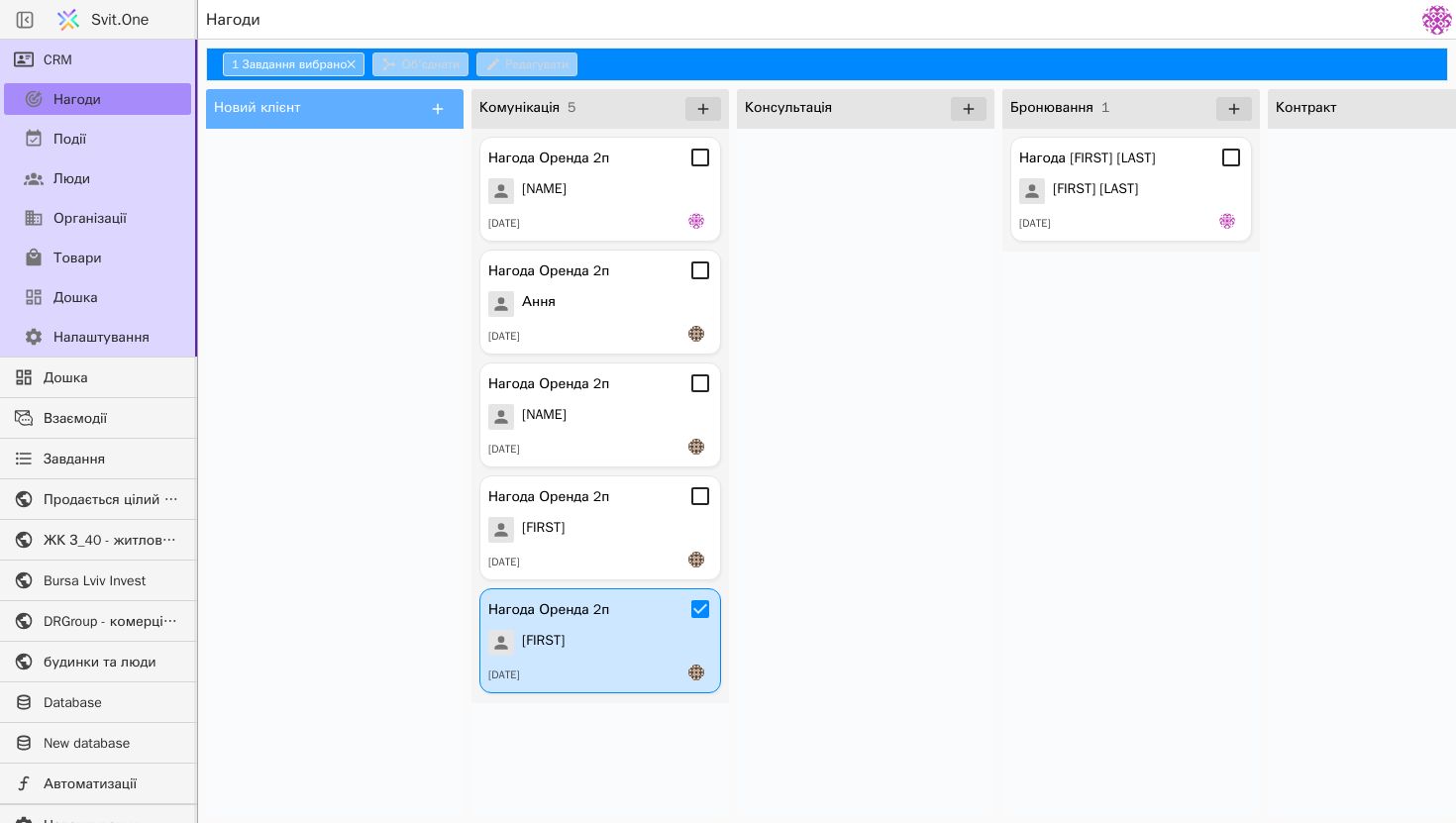 click at bounding box center (866, 471) 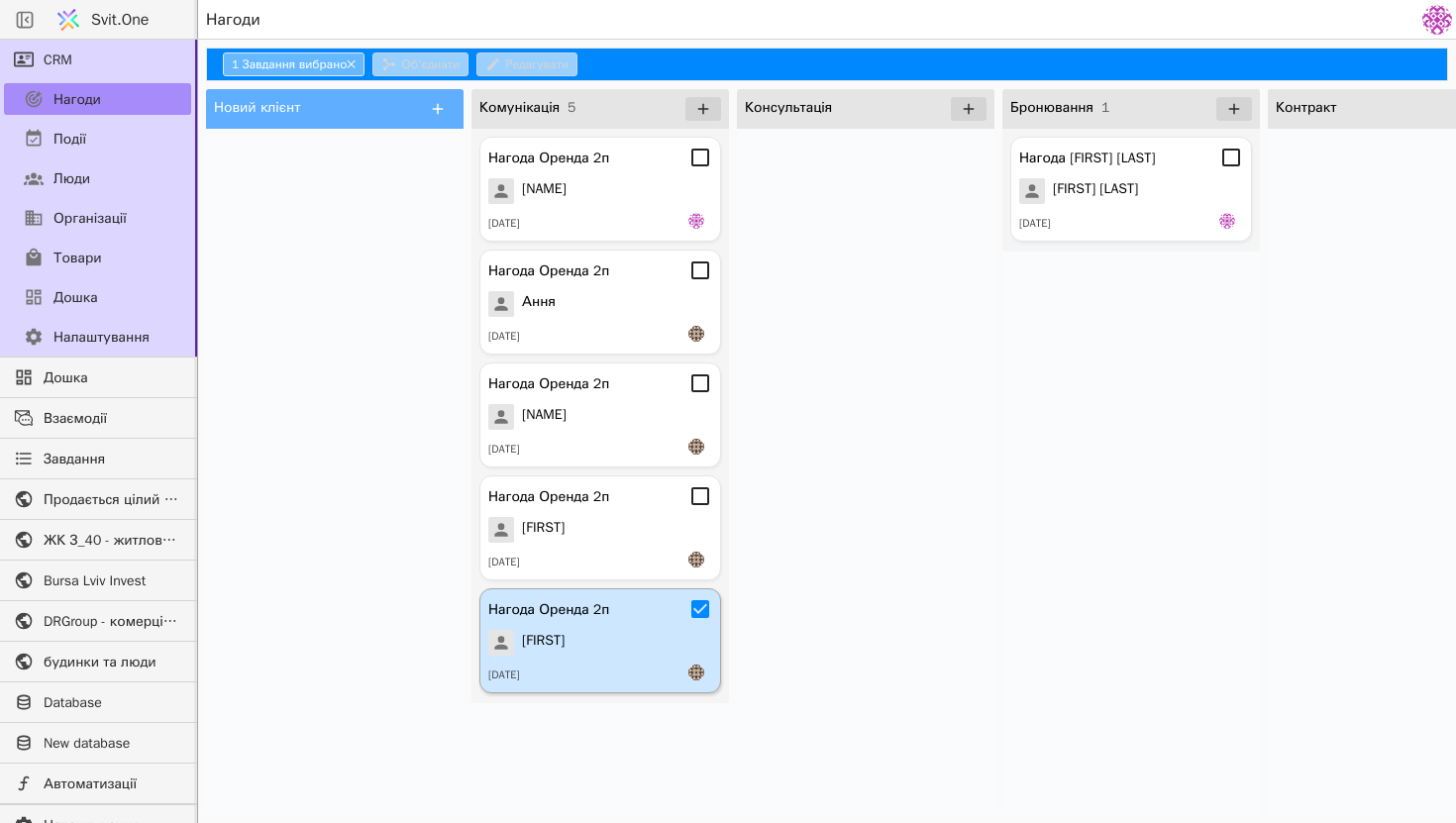 click 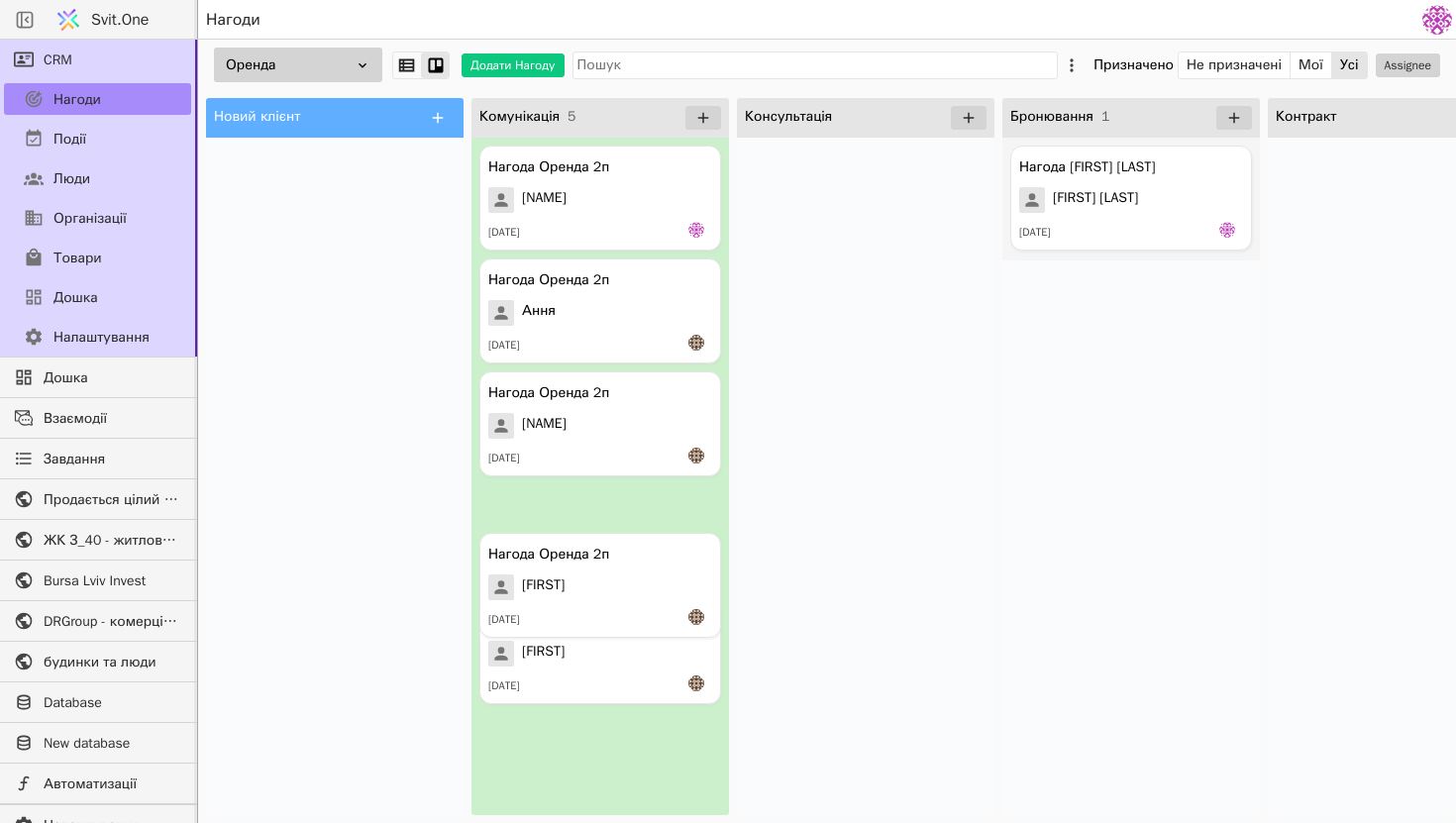 drag, startPoint x: 699, startPoint y: 613, endPoint x: 700, endPoint y: 532, distance: 81.006173 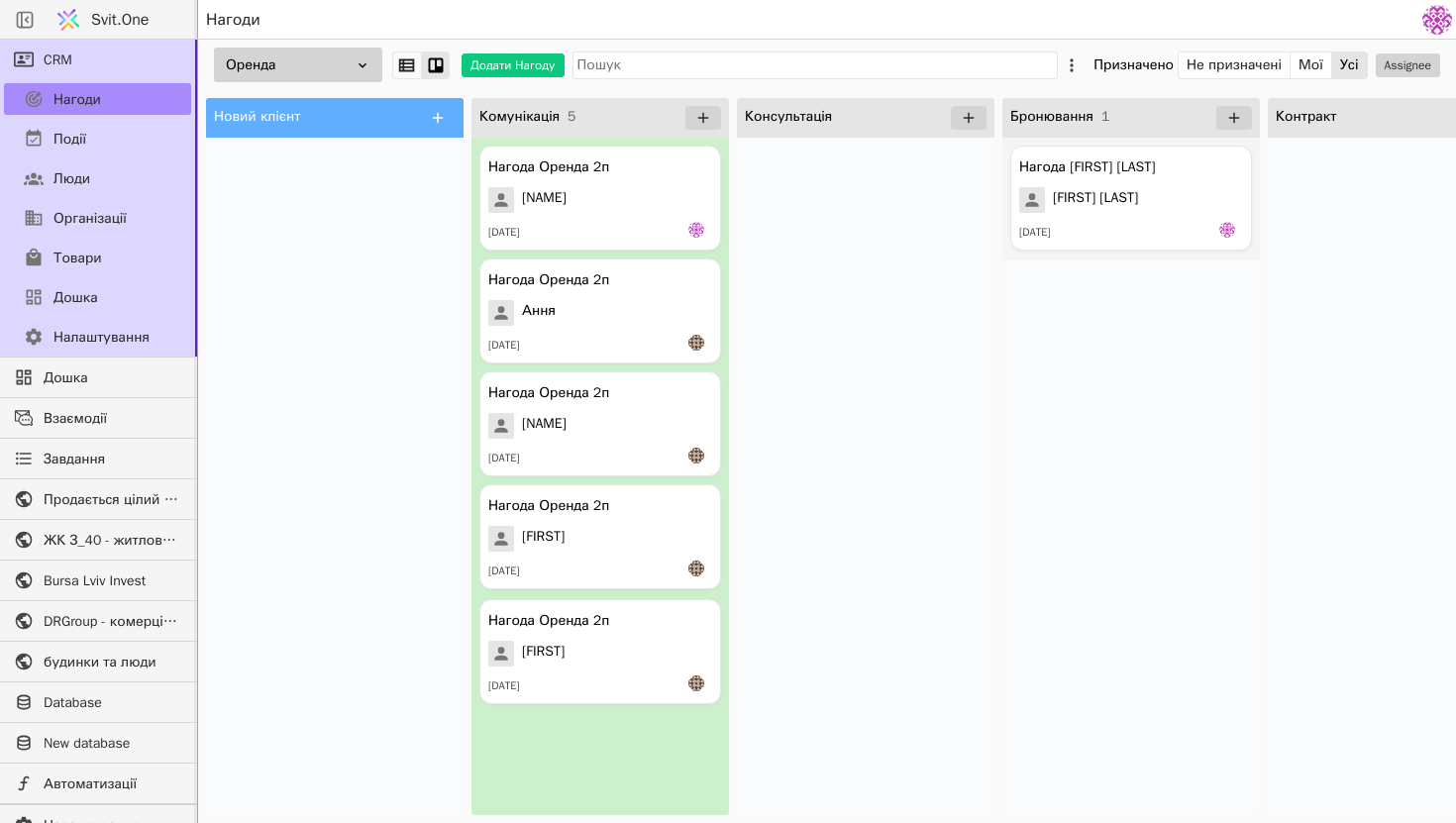 click on "Нагода Оренда 2п [FIRST] [DATE] Нагода Оренда 2п [FIRST] [DATE] Нагода Оренда 2п [FIRST] [DATE] Нагода Оренда 2п [FIRST] [DATE]" at bounding box center (600, 460) 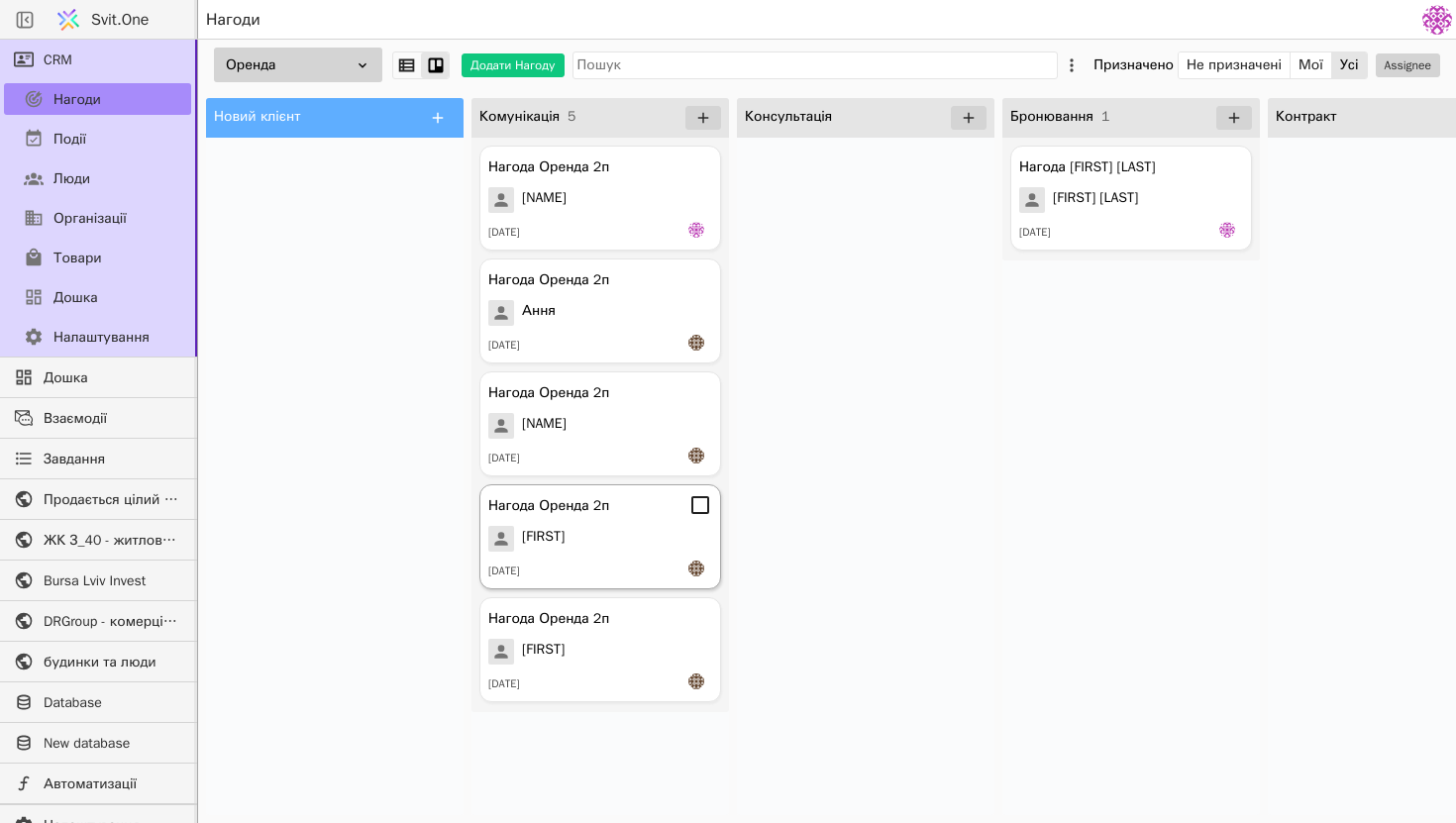 click 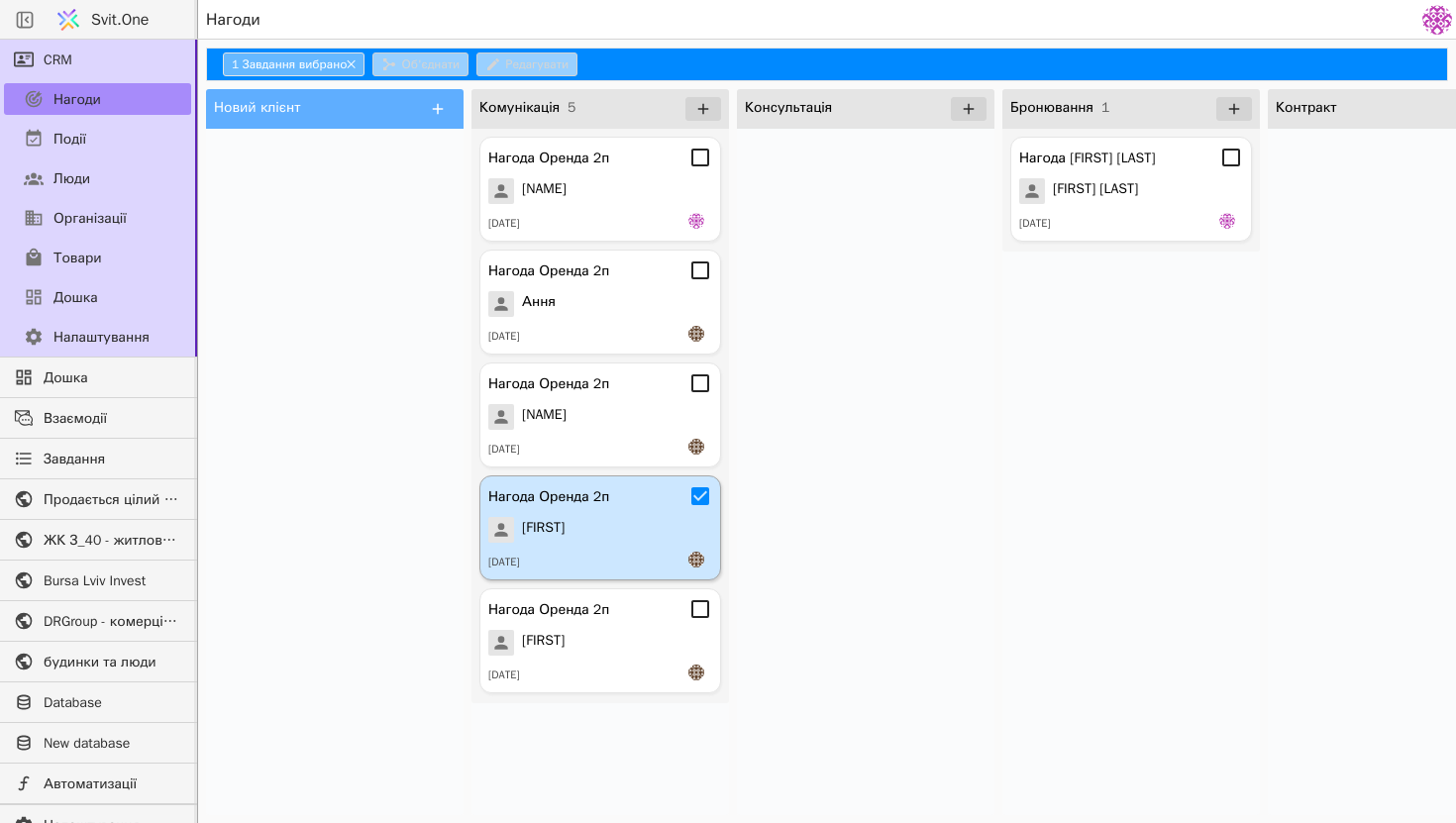 click 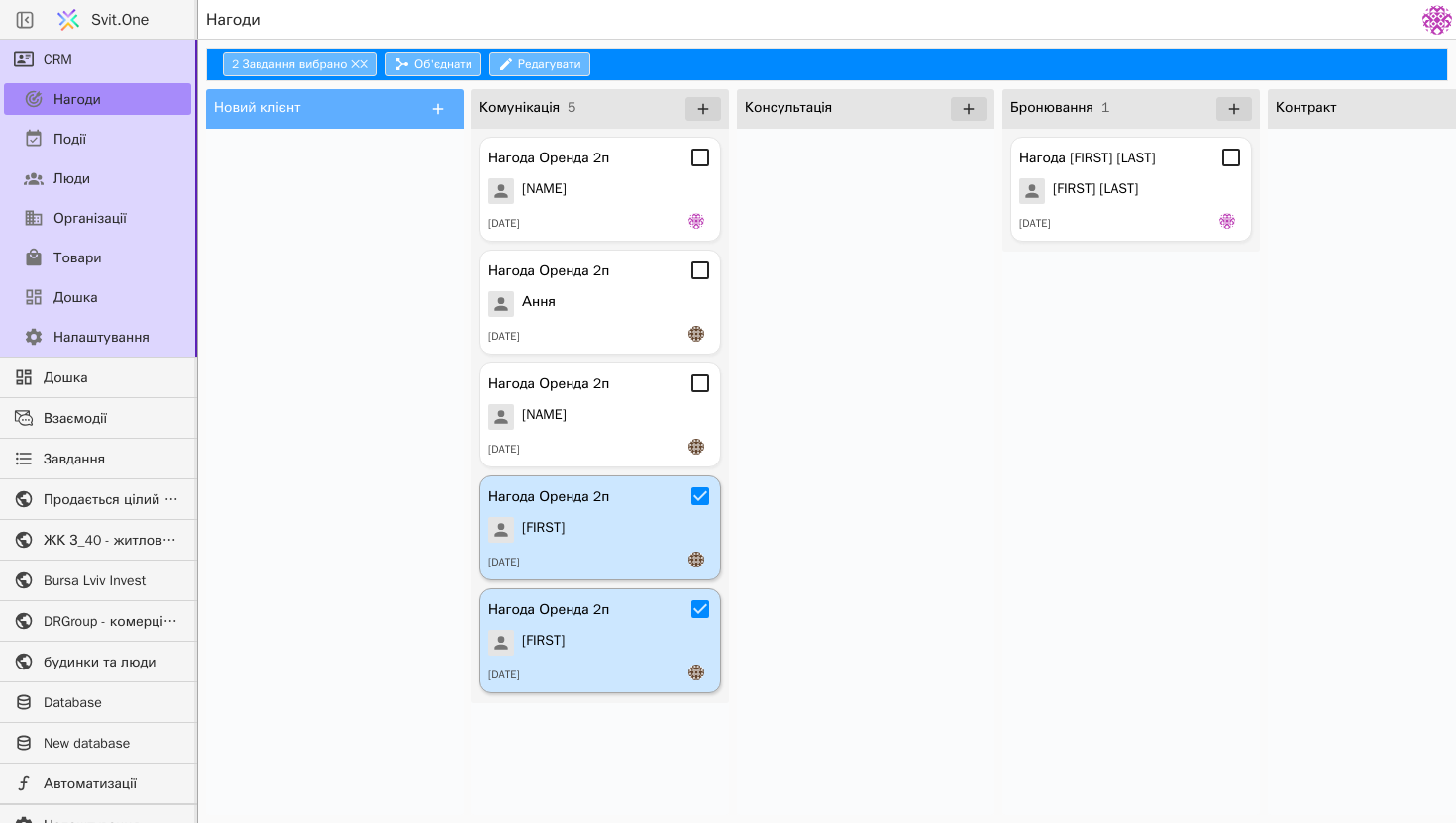 click 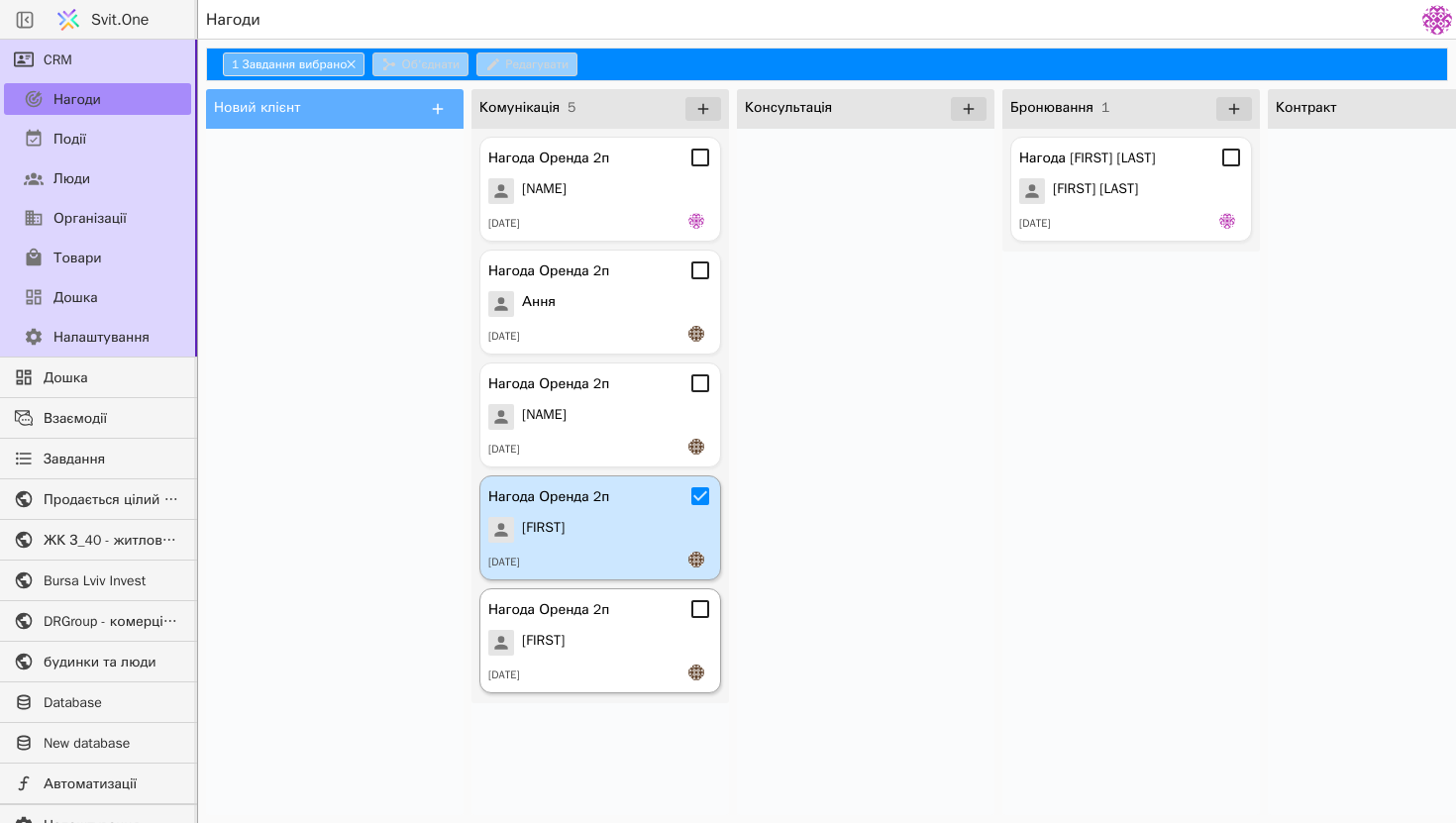 click 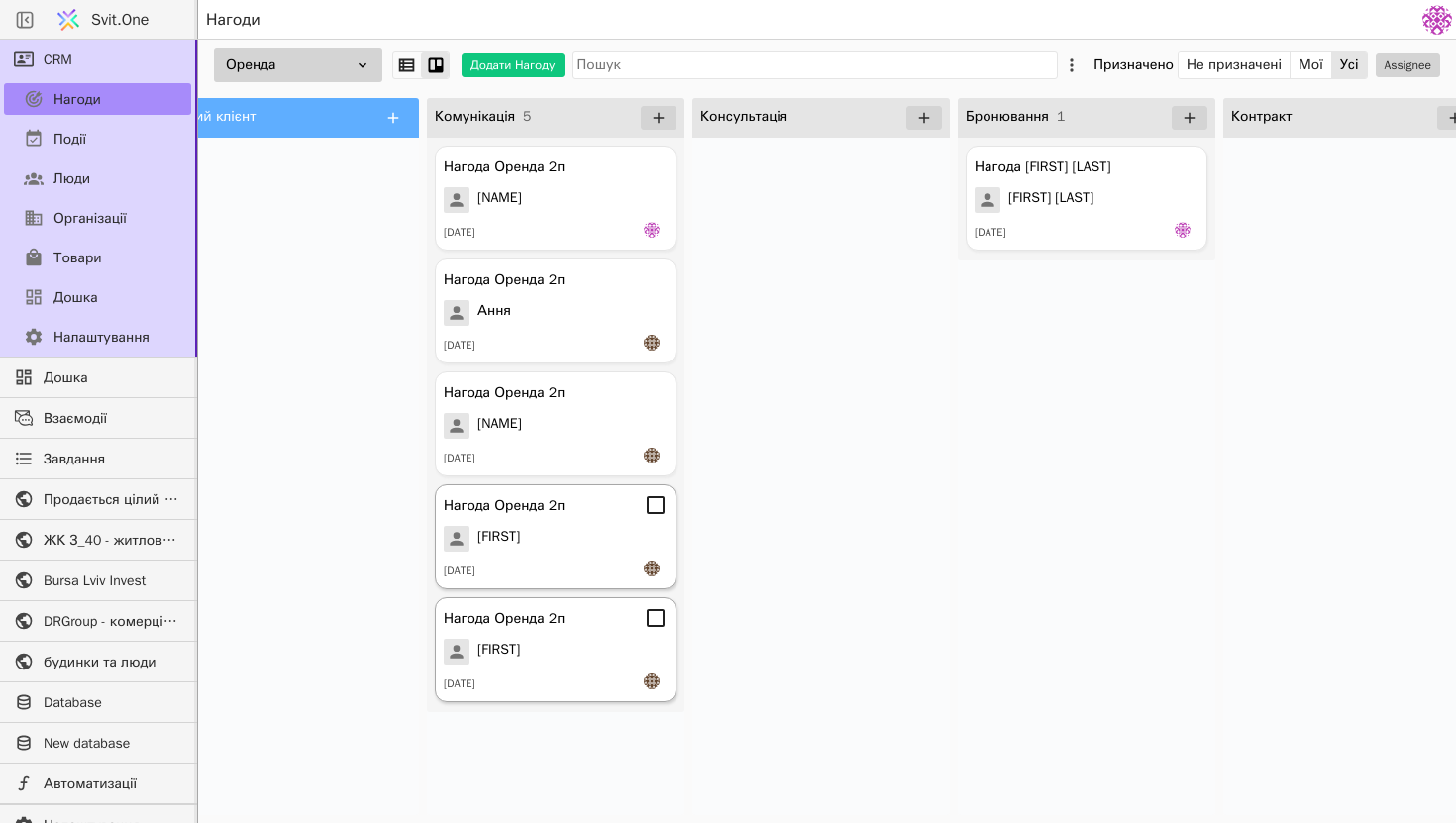 scroll, scrollTop: 0, scrollLeft: 0, axis: both 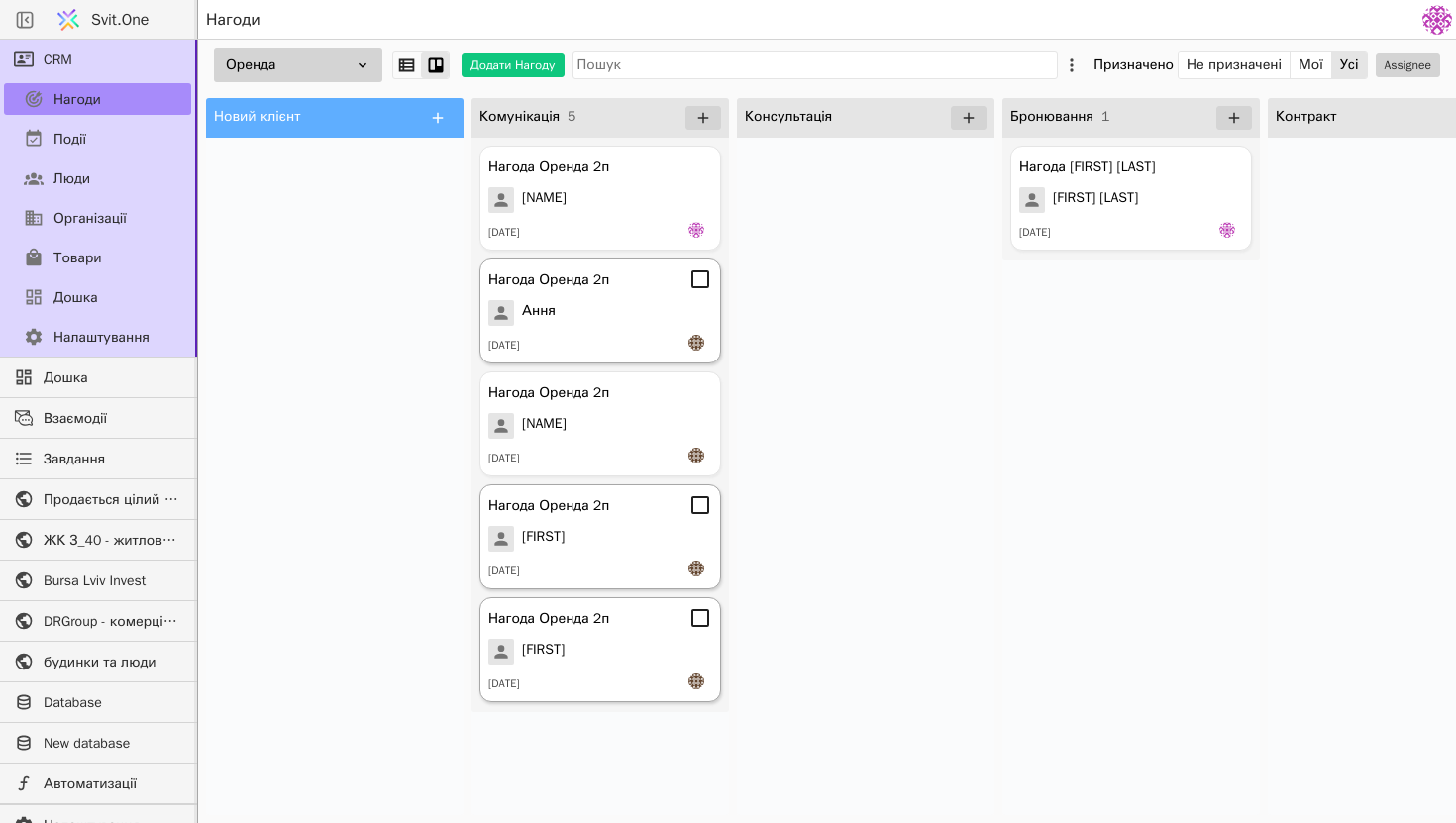 click 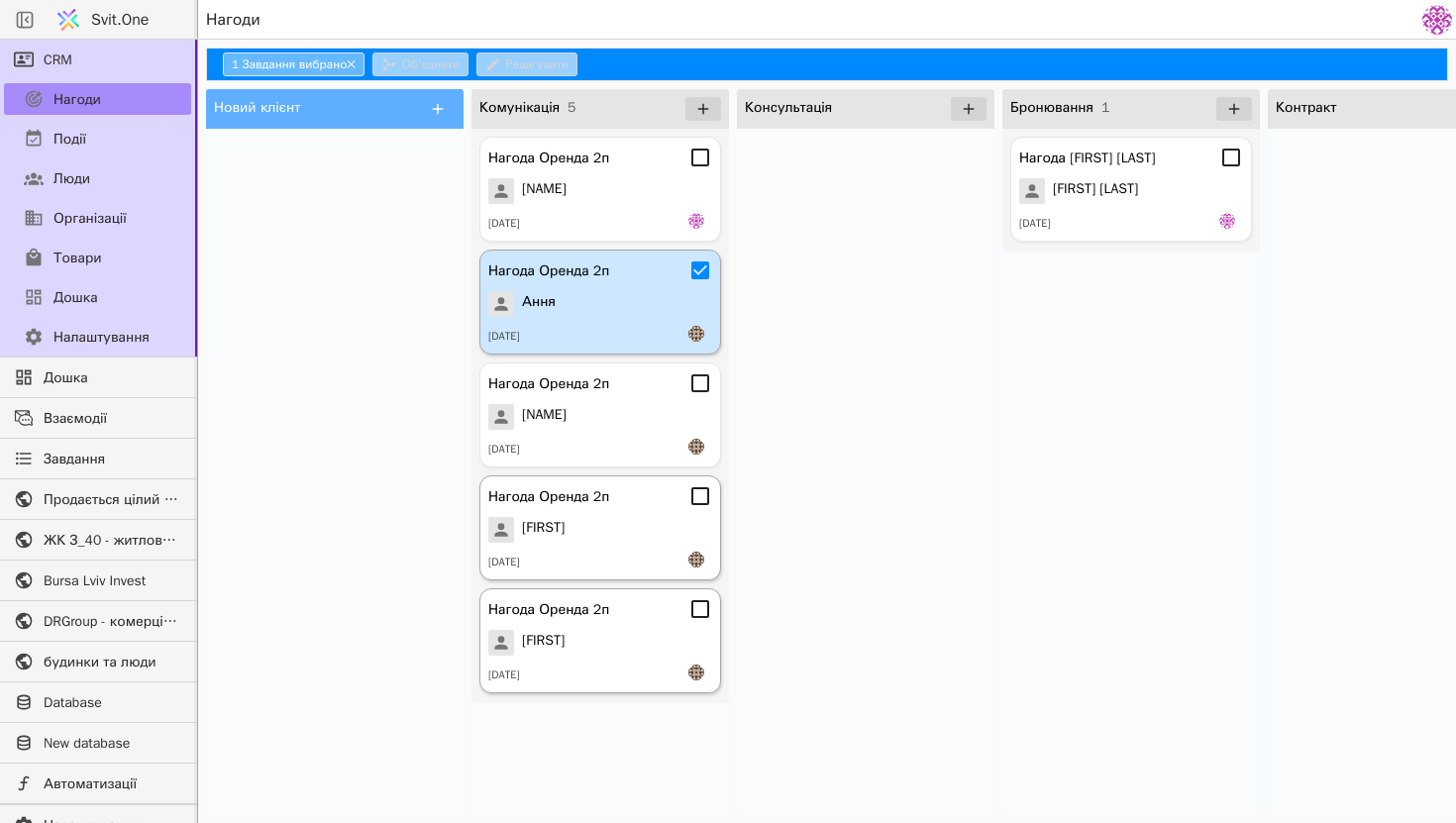 click 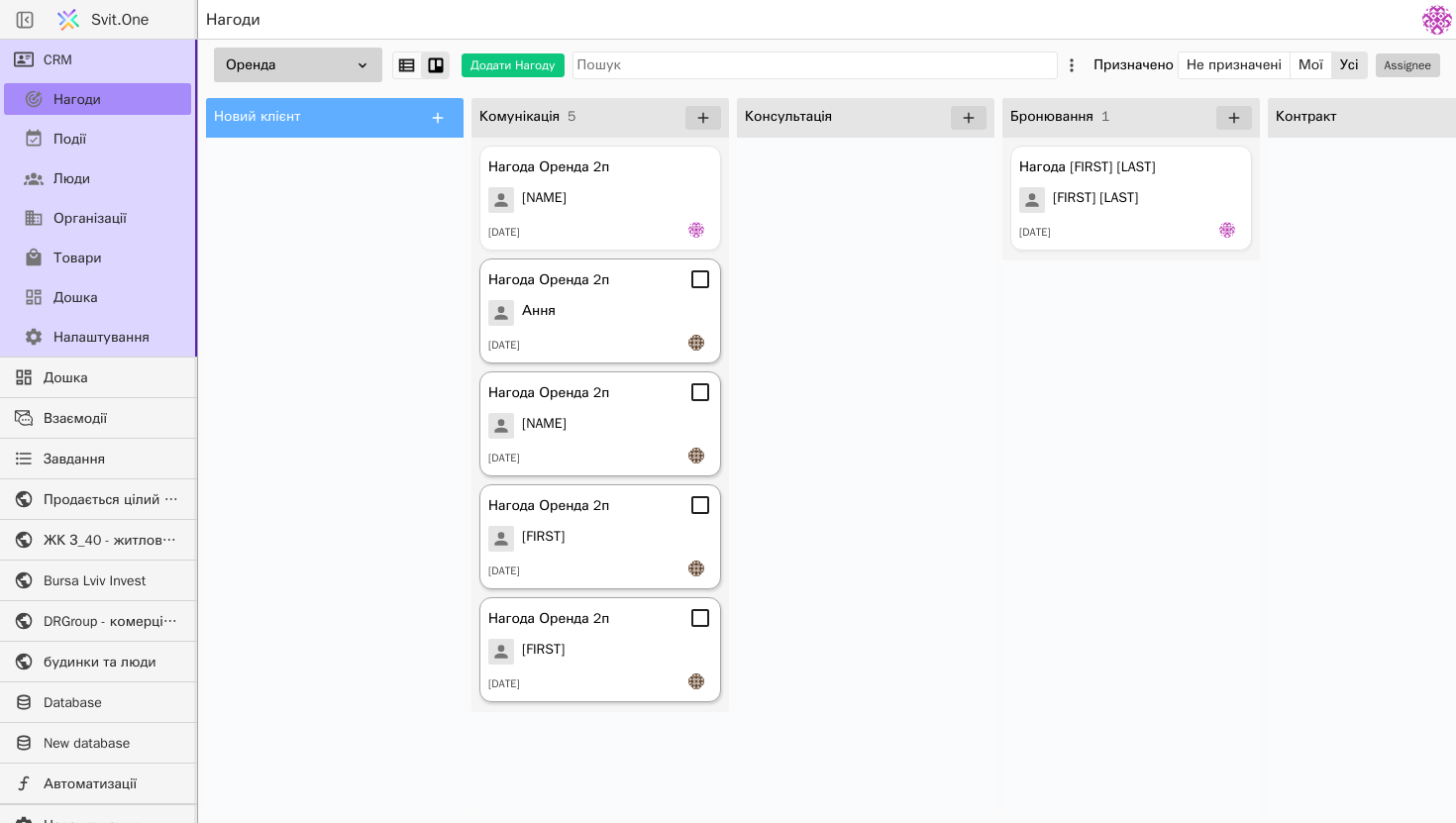 click 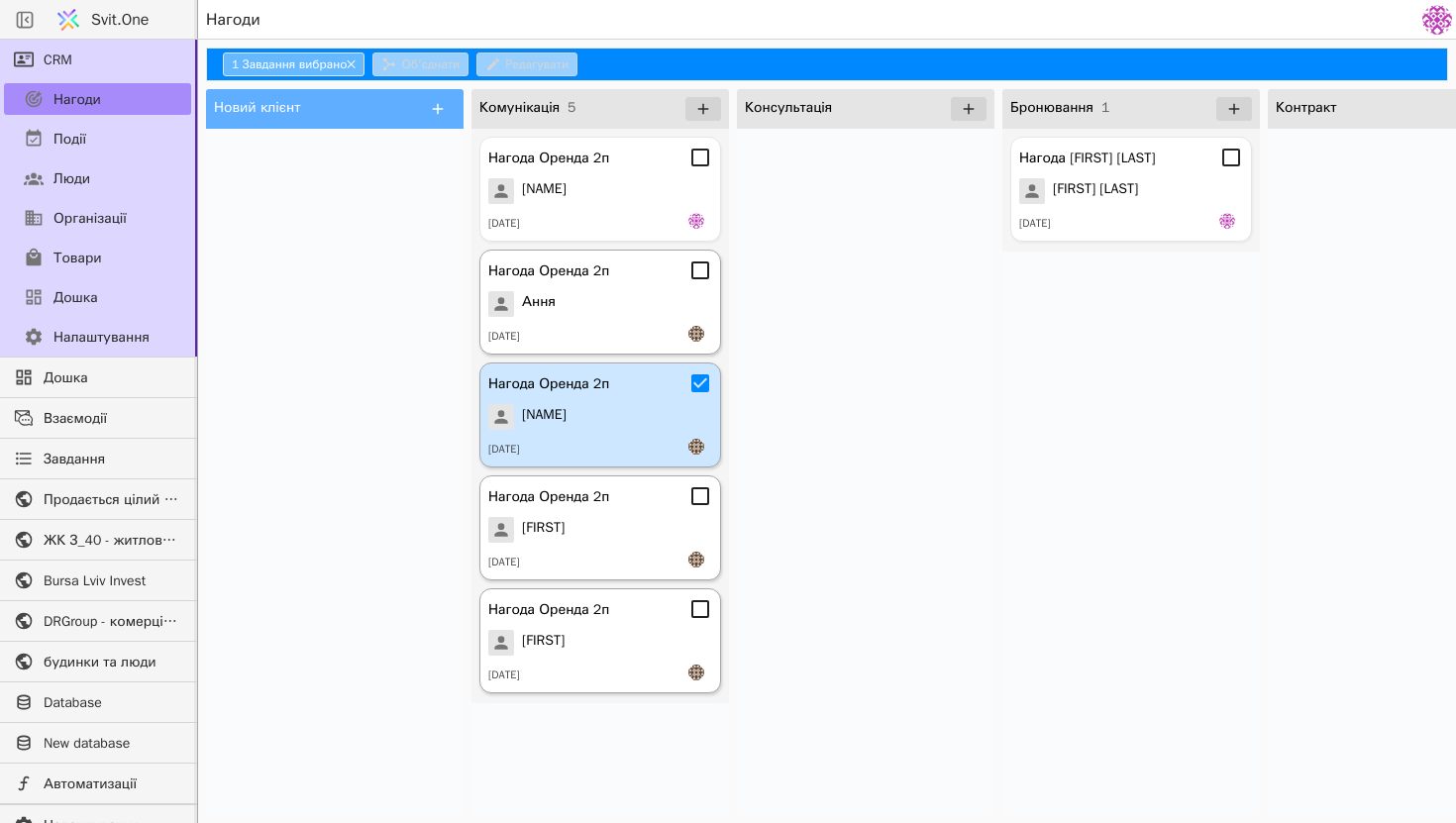 click 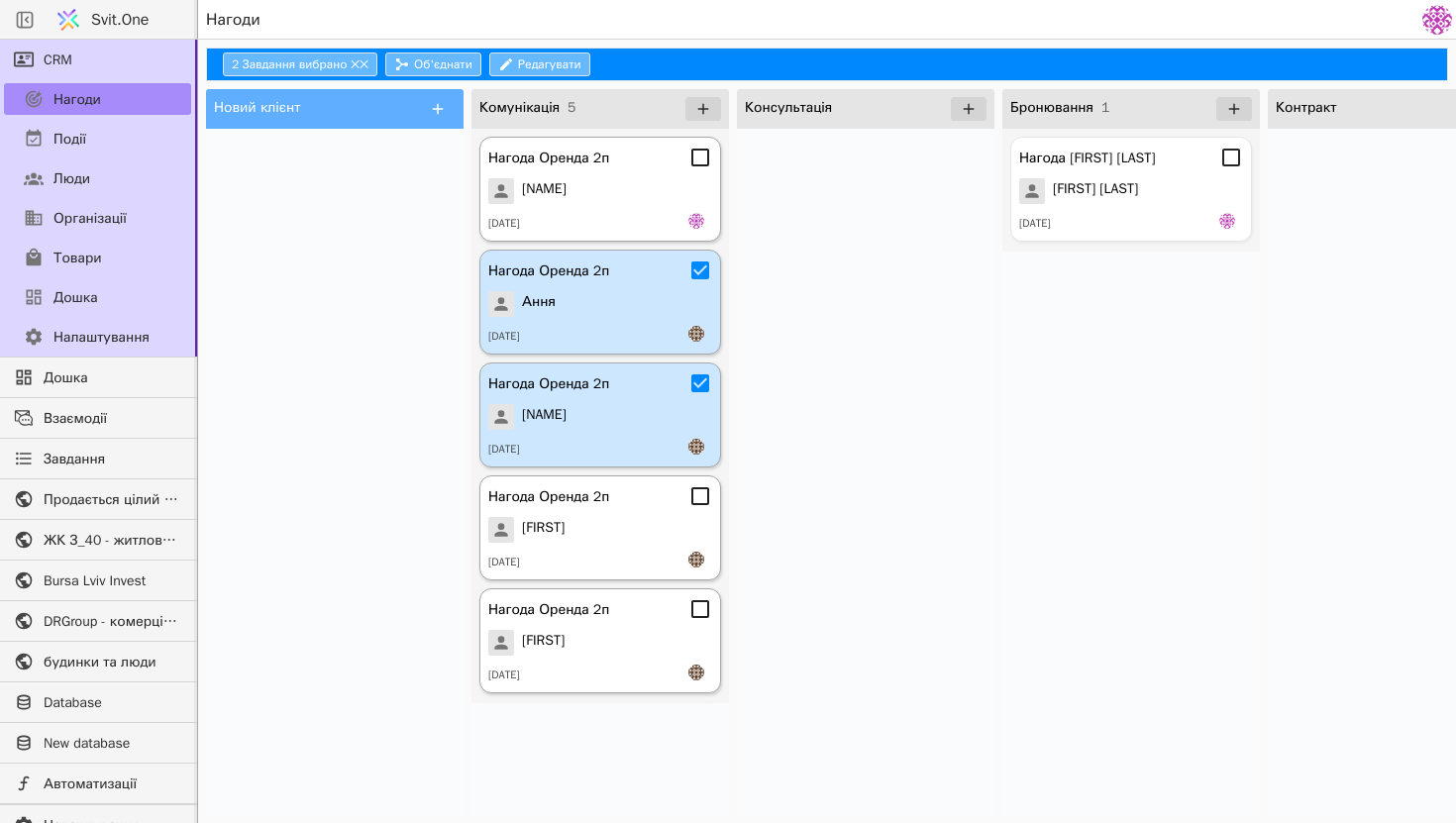 click 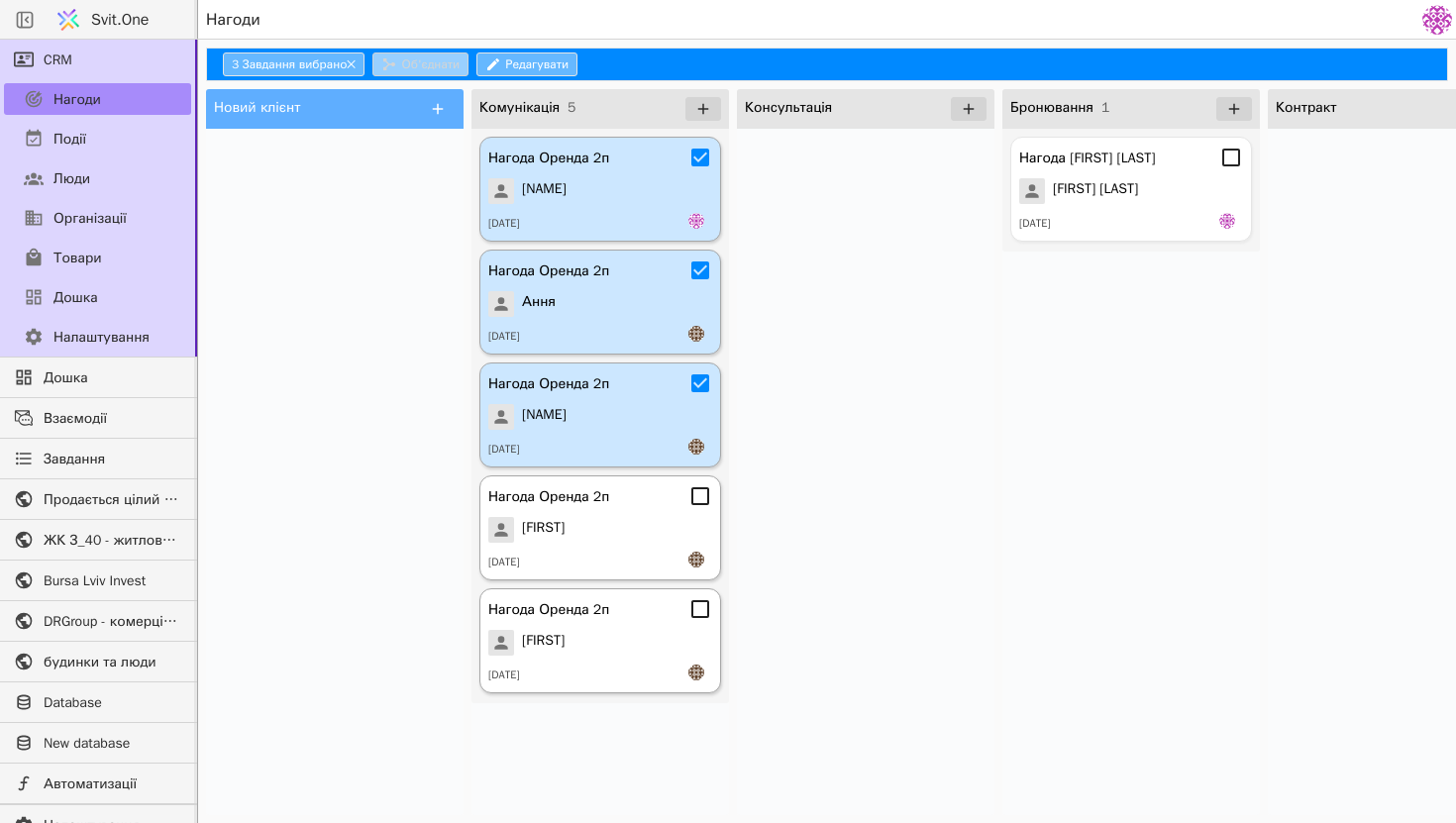 click on "Комунікація 5" at bounding box center [600, 109] 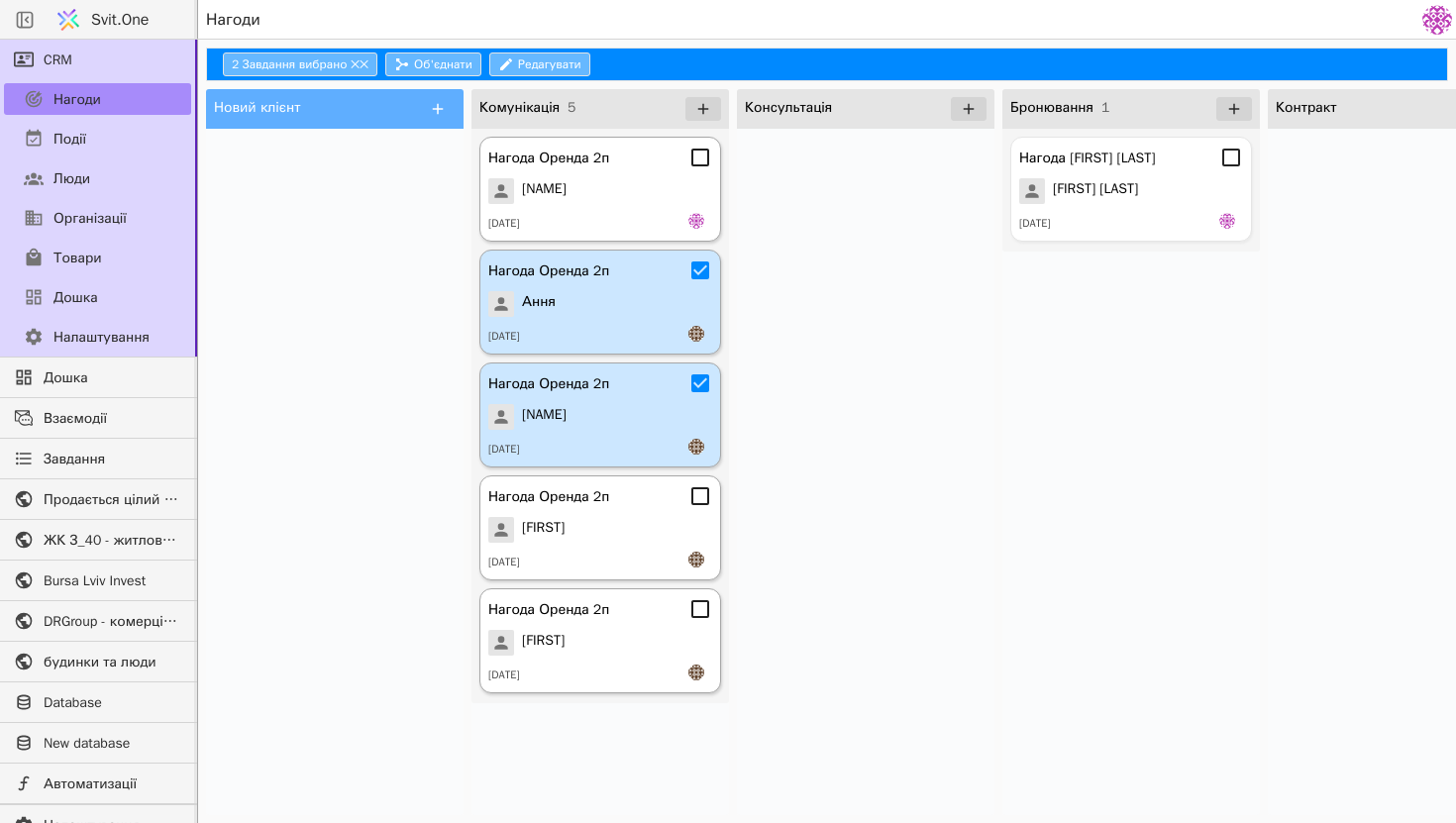 click 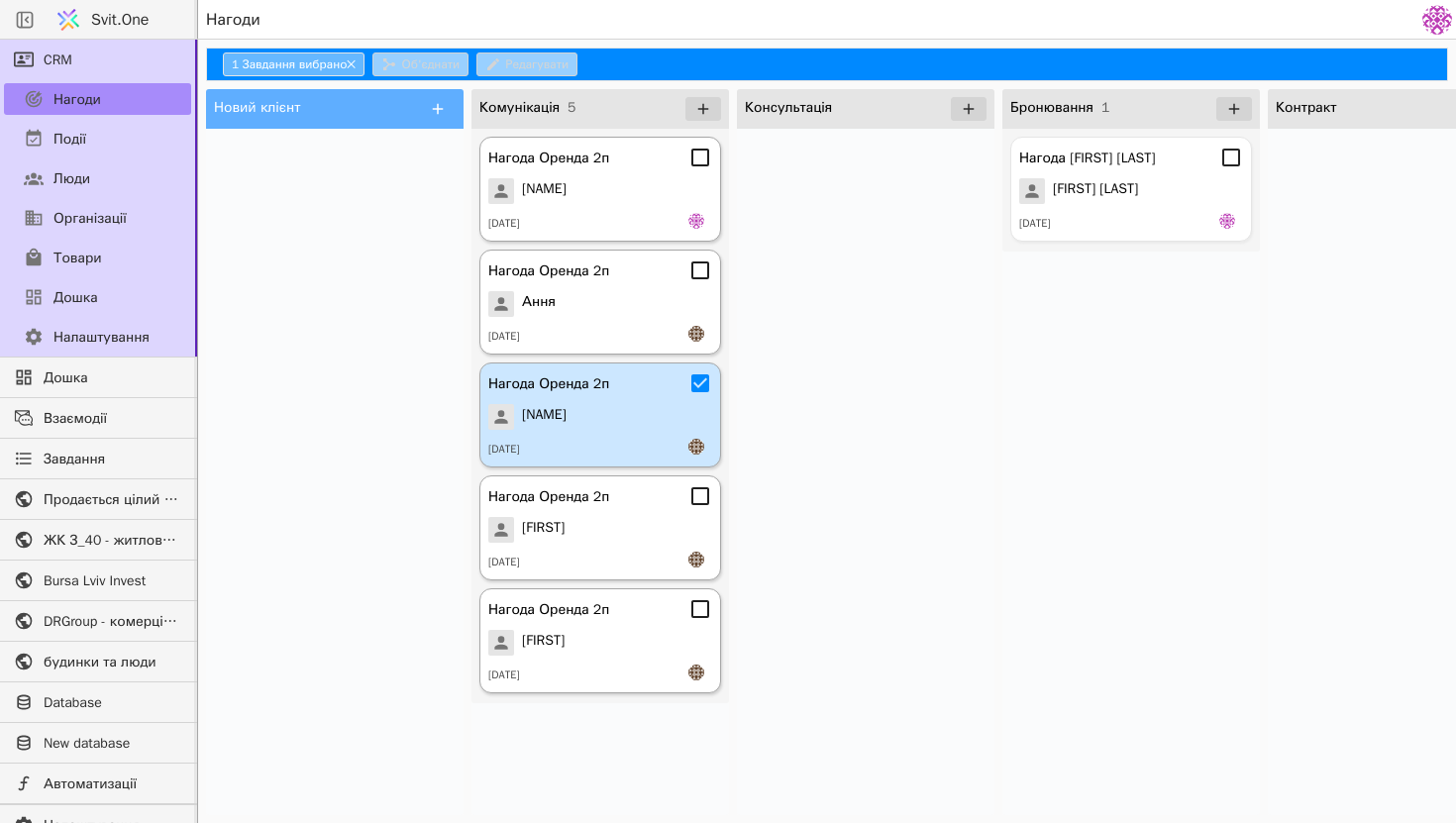 click 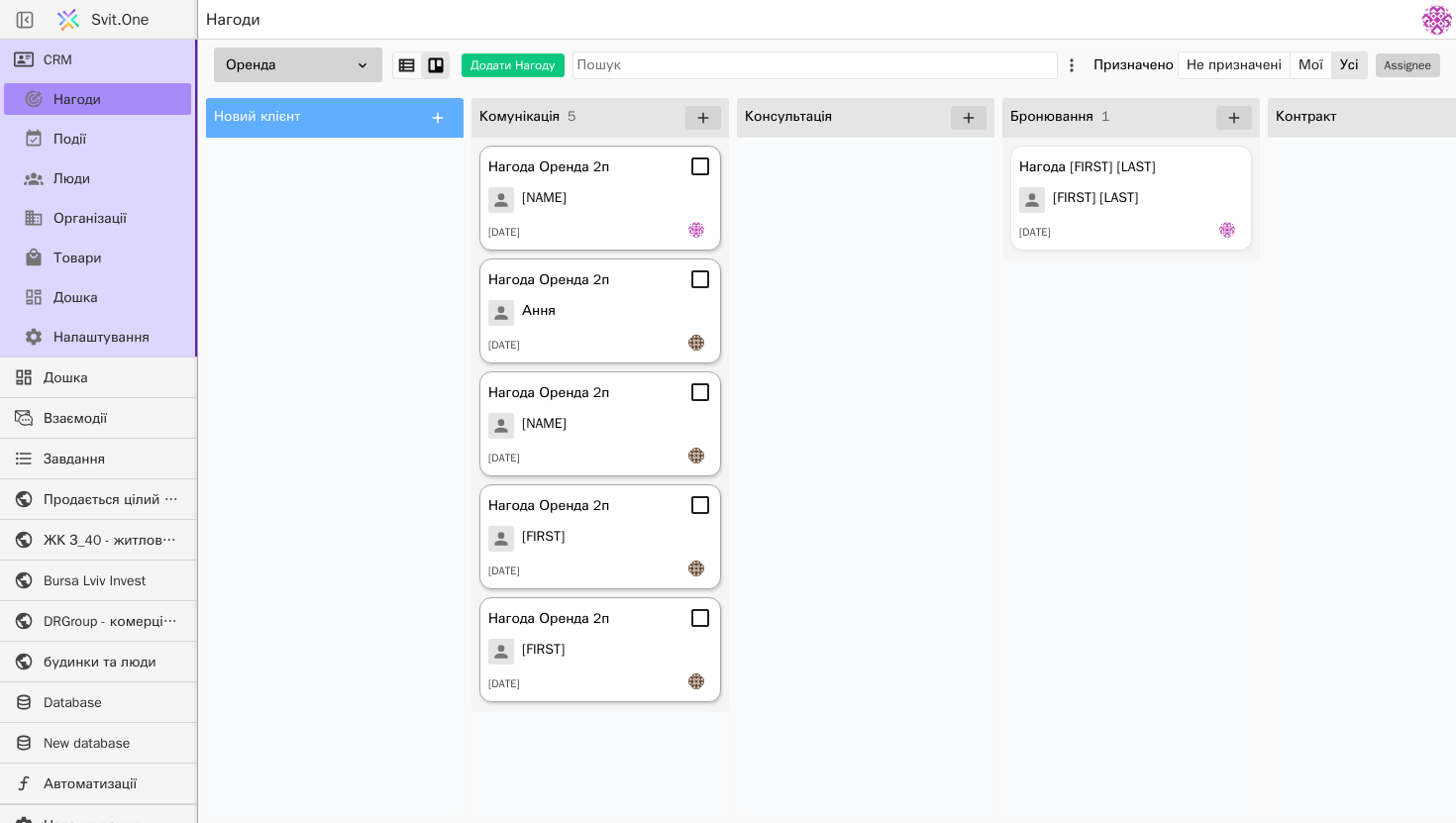 click on "Комунікація 5" at bounding box center (600, 118) 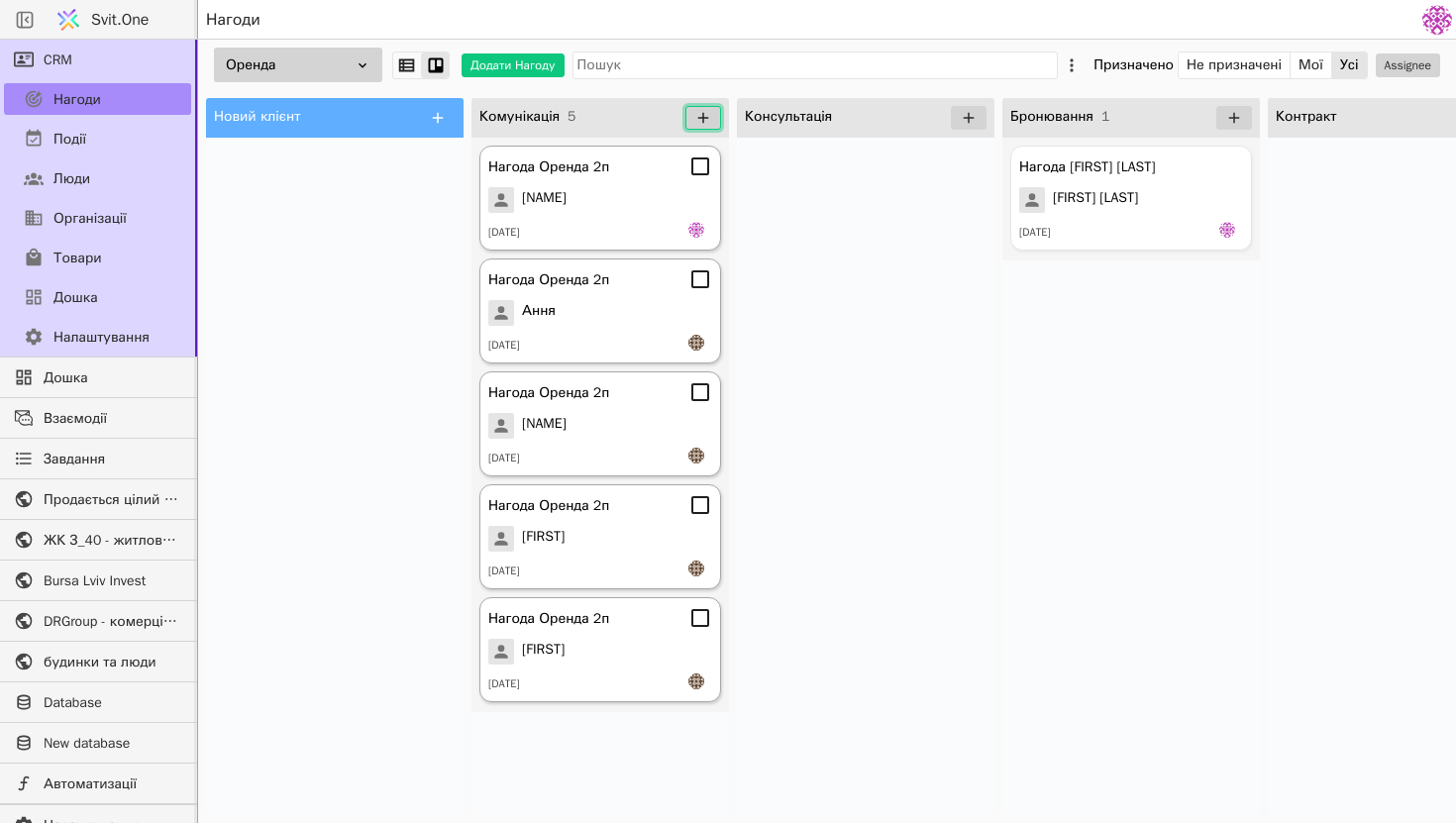 click at bounding box center (703, 118) 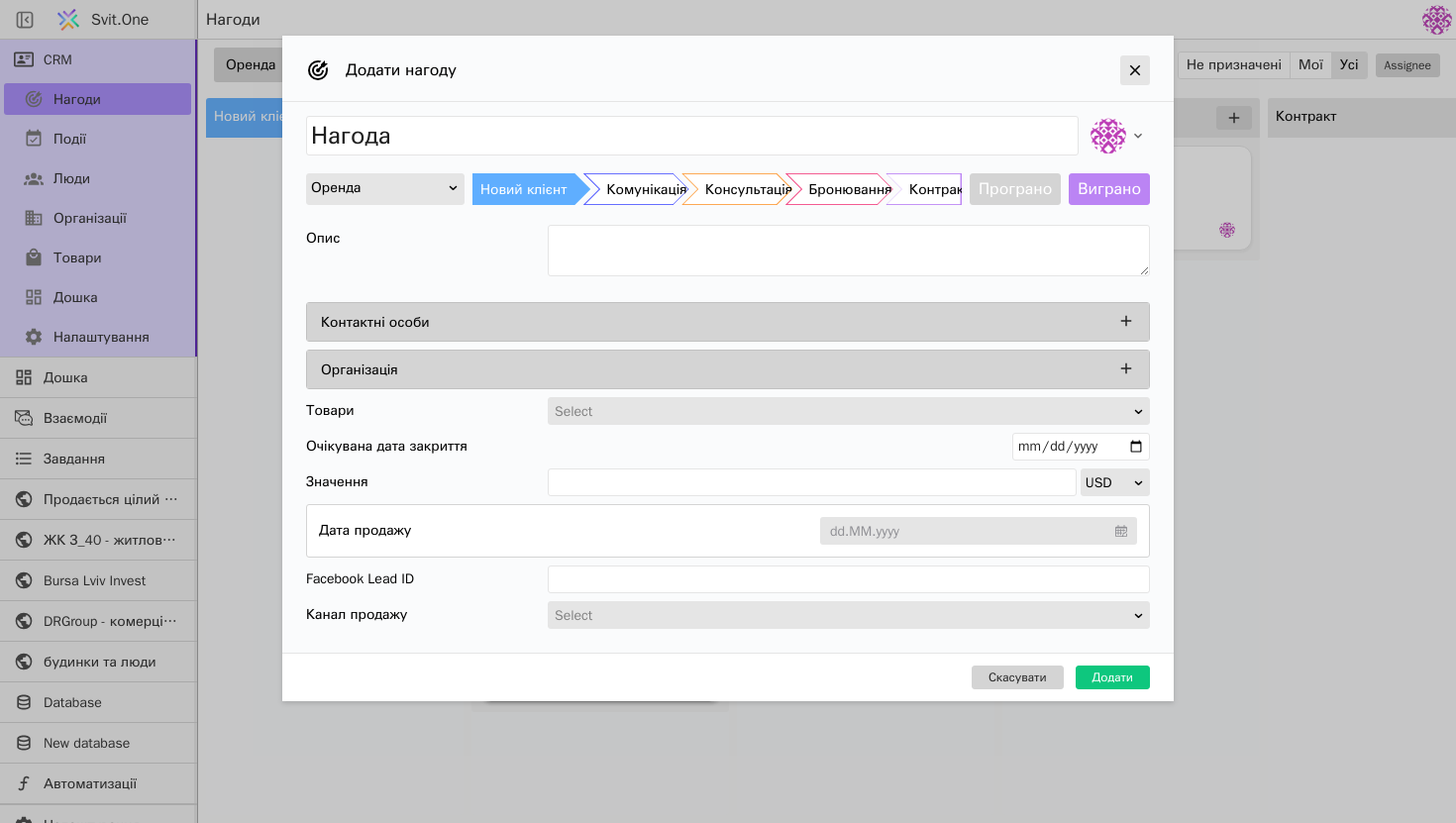 click 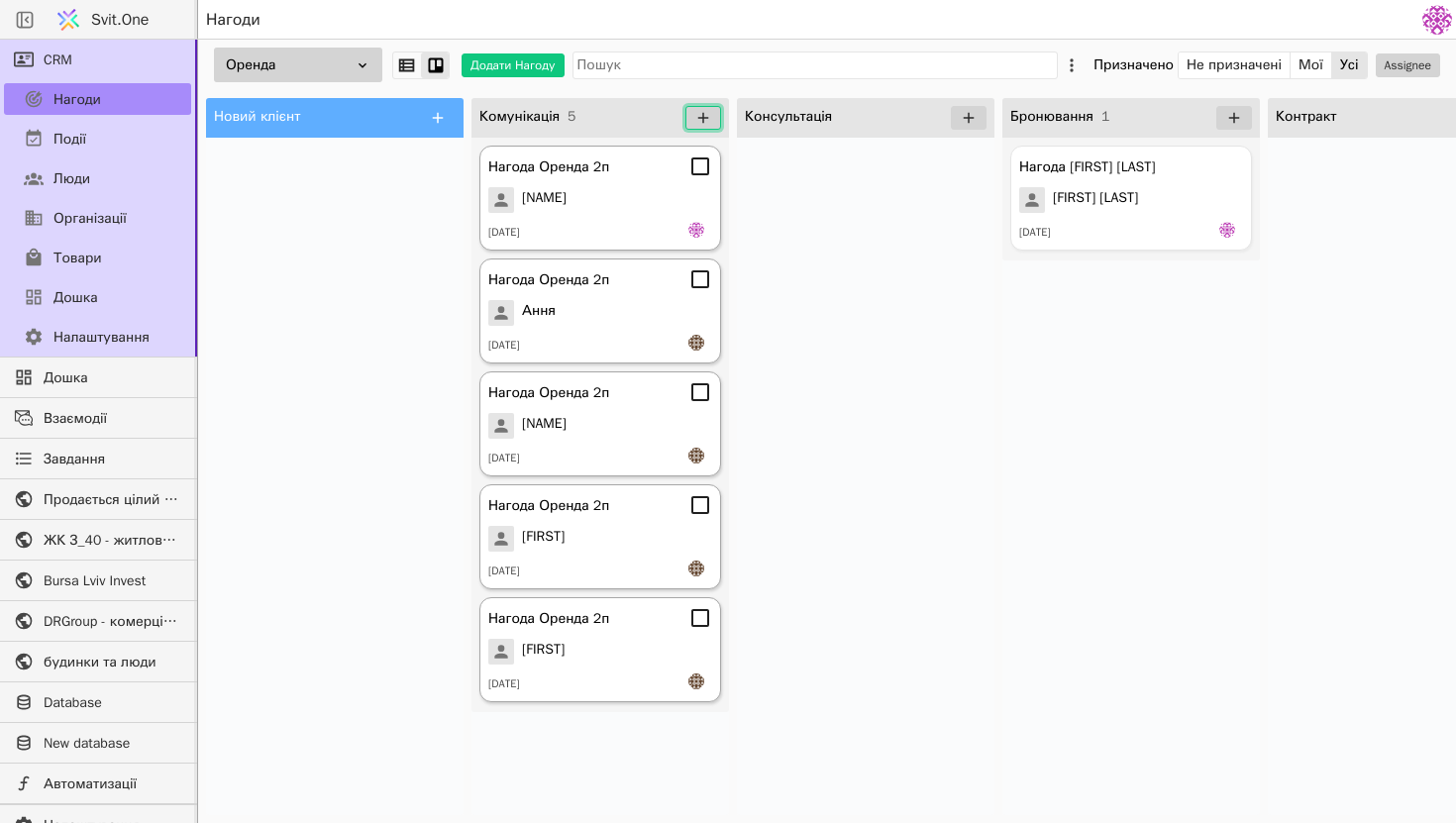 click 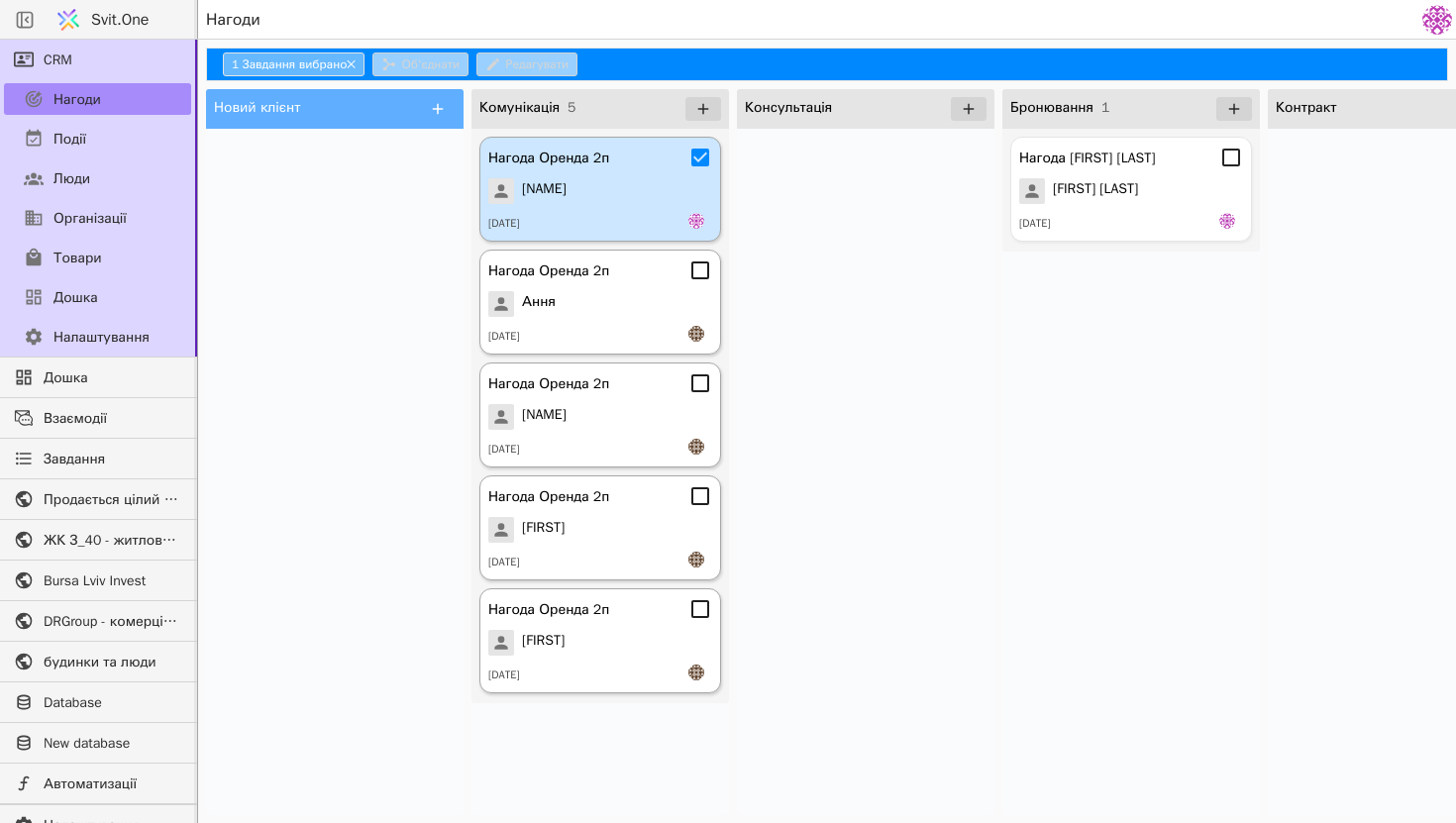 click at bounding box center [866, 471] 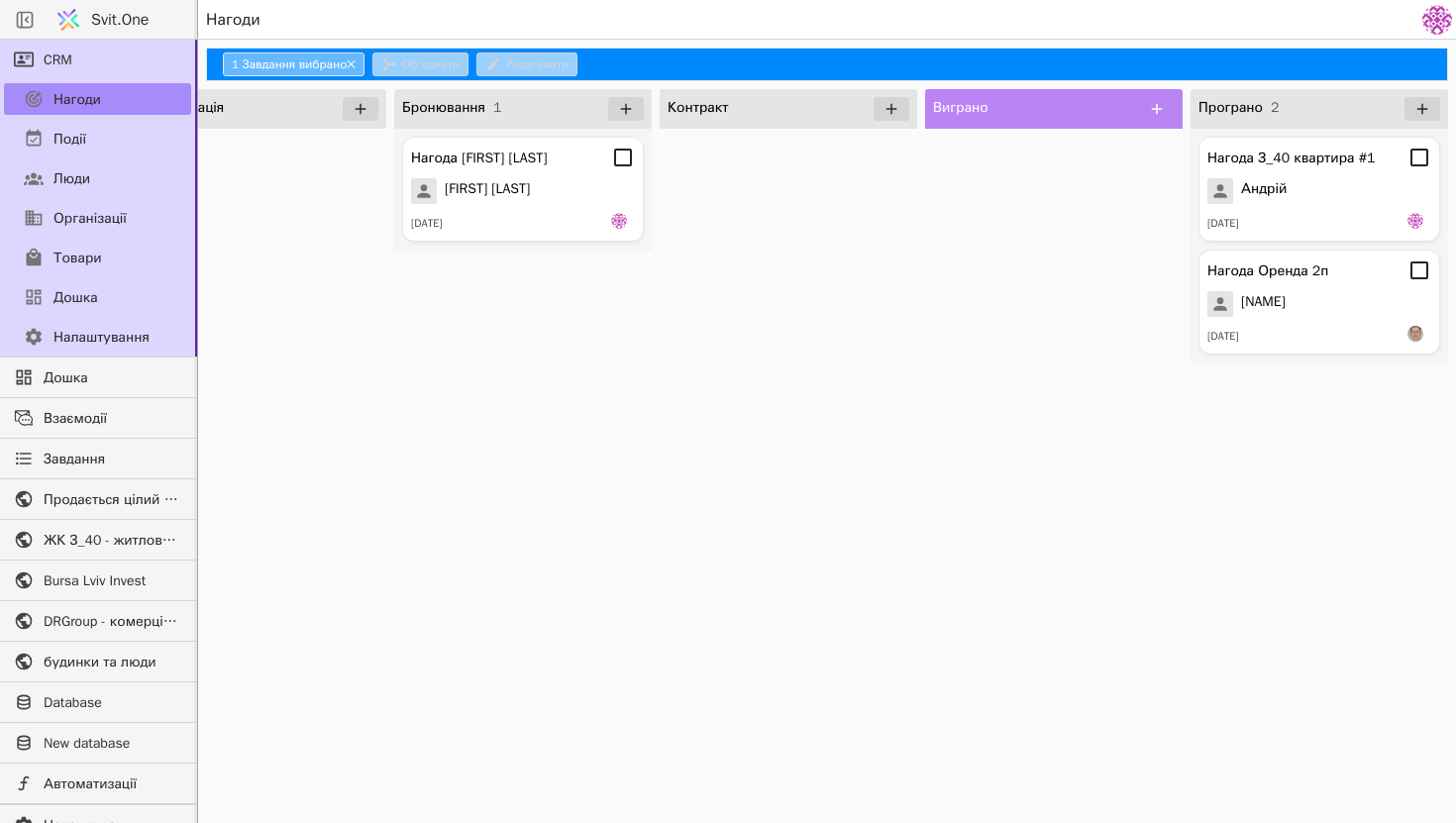 scroll, scrollTop: 0, scrollLeft: 0, axis: both 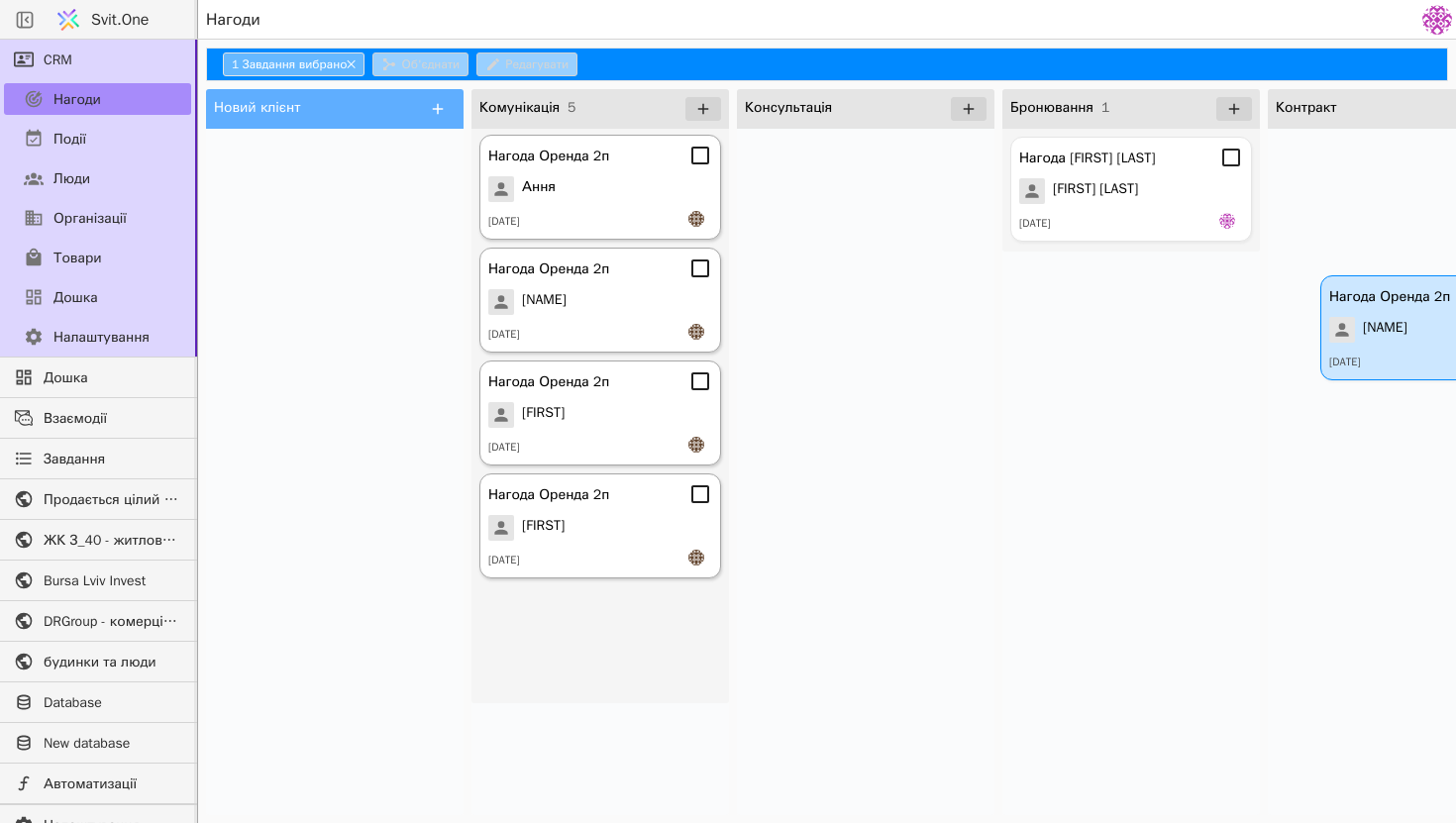 drag, startPoint x: 604, startPoint y: 174, endPoint x: 1427, endPoint y: 253, distance: 826.78292 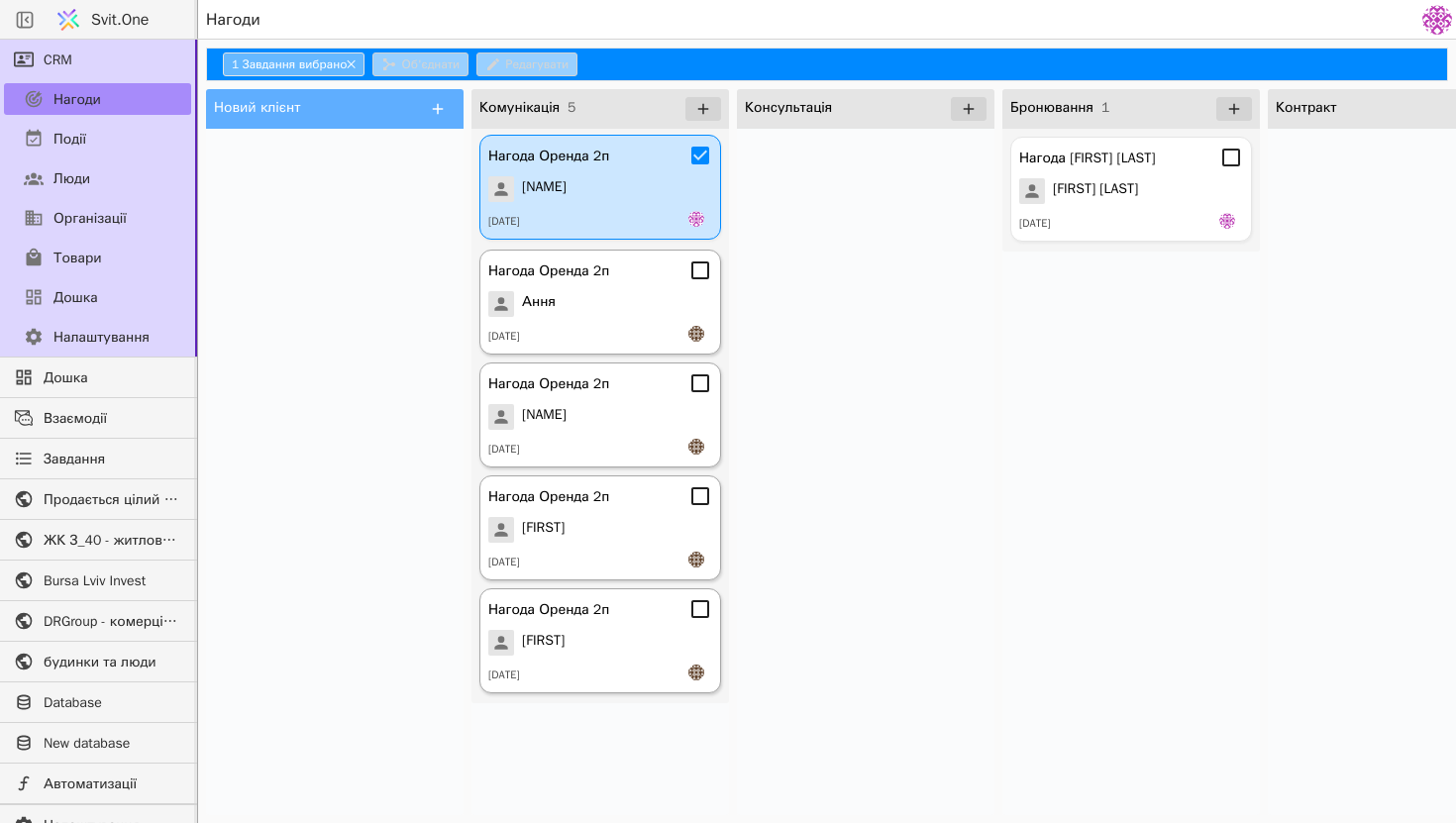 click at bounding box center [1397, 471] 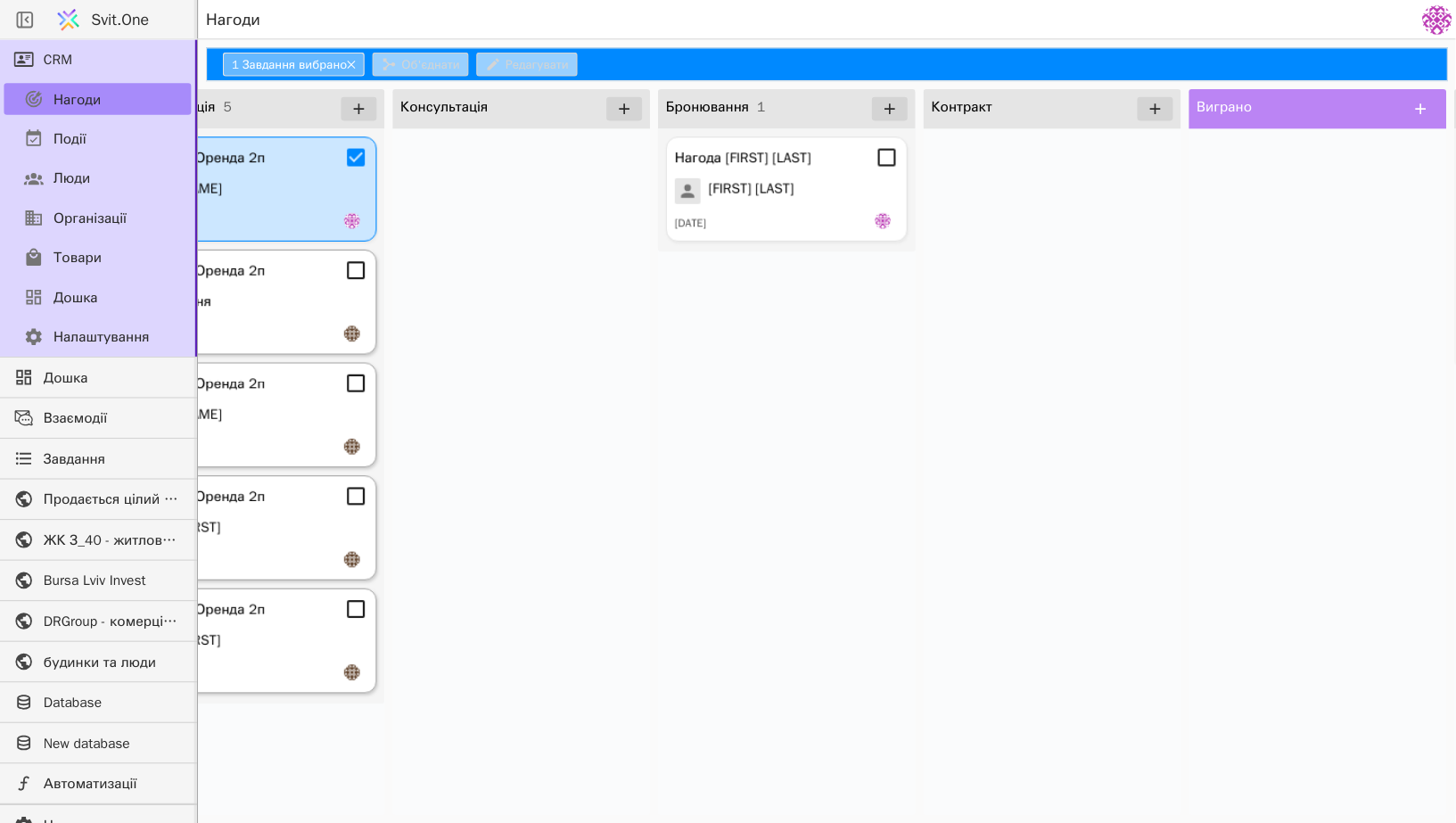 scroll, scrollTop: 0, scrollLeft: 338, axis: horizontal 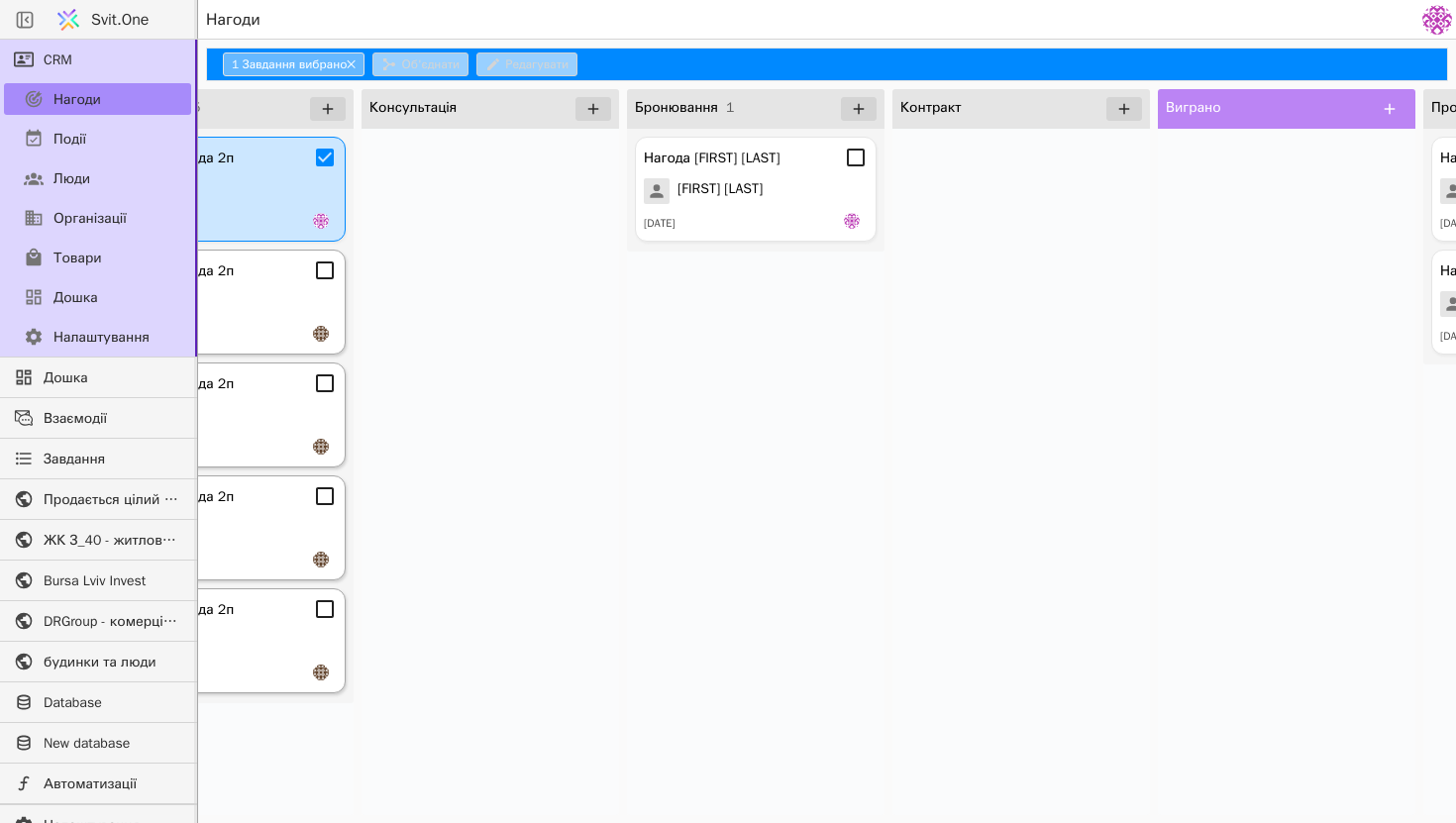click at bounding box center [1287, 471] 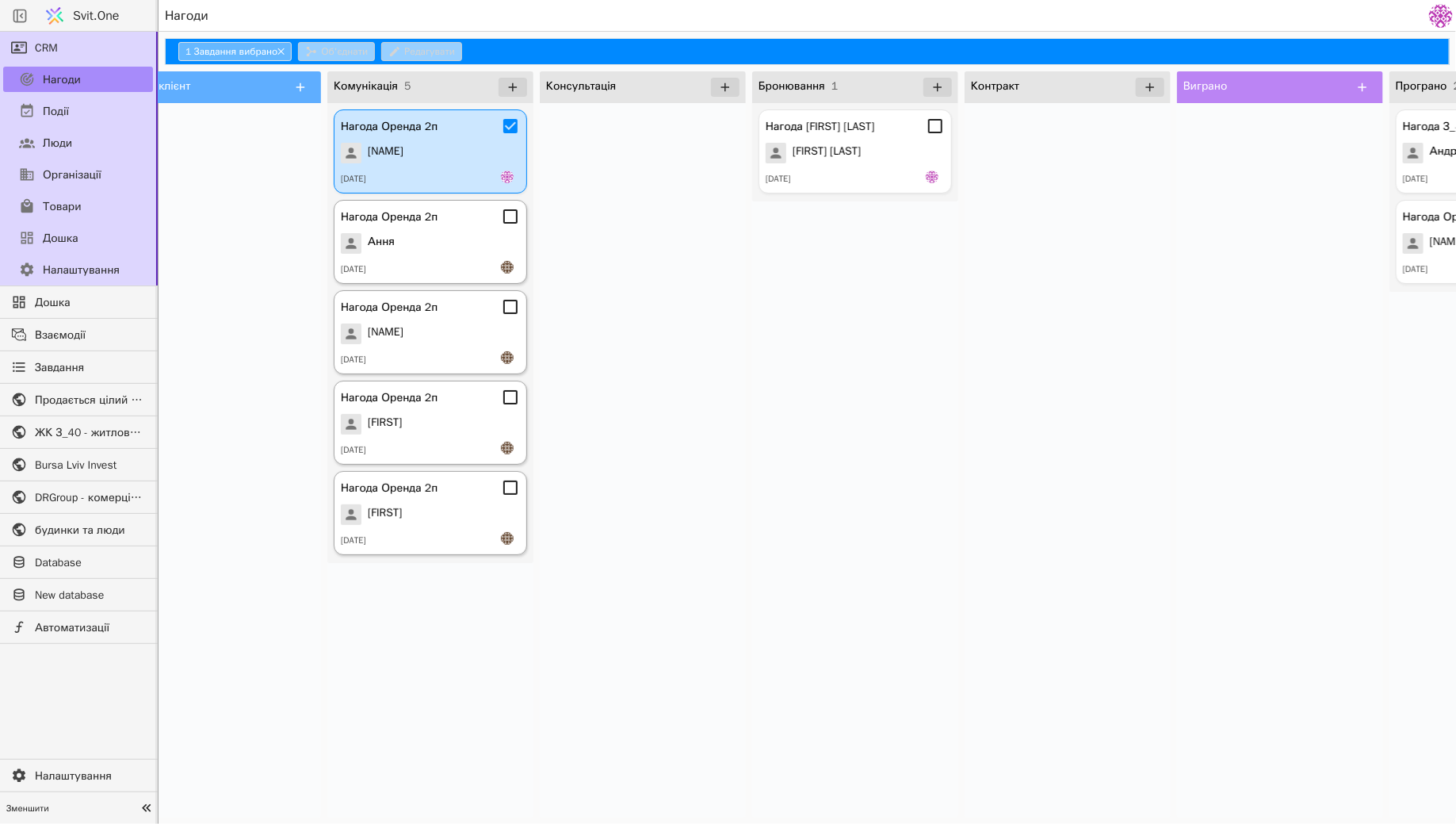 scroll, scrollTop: 0, scrollLeft: 0, axis: both 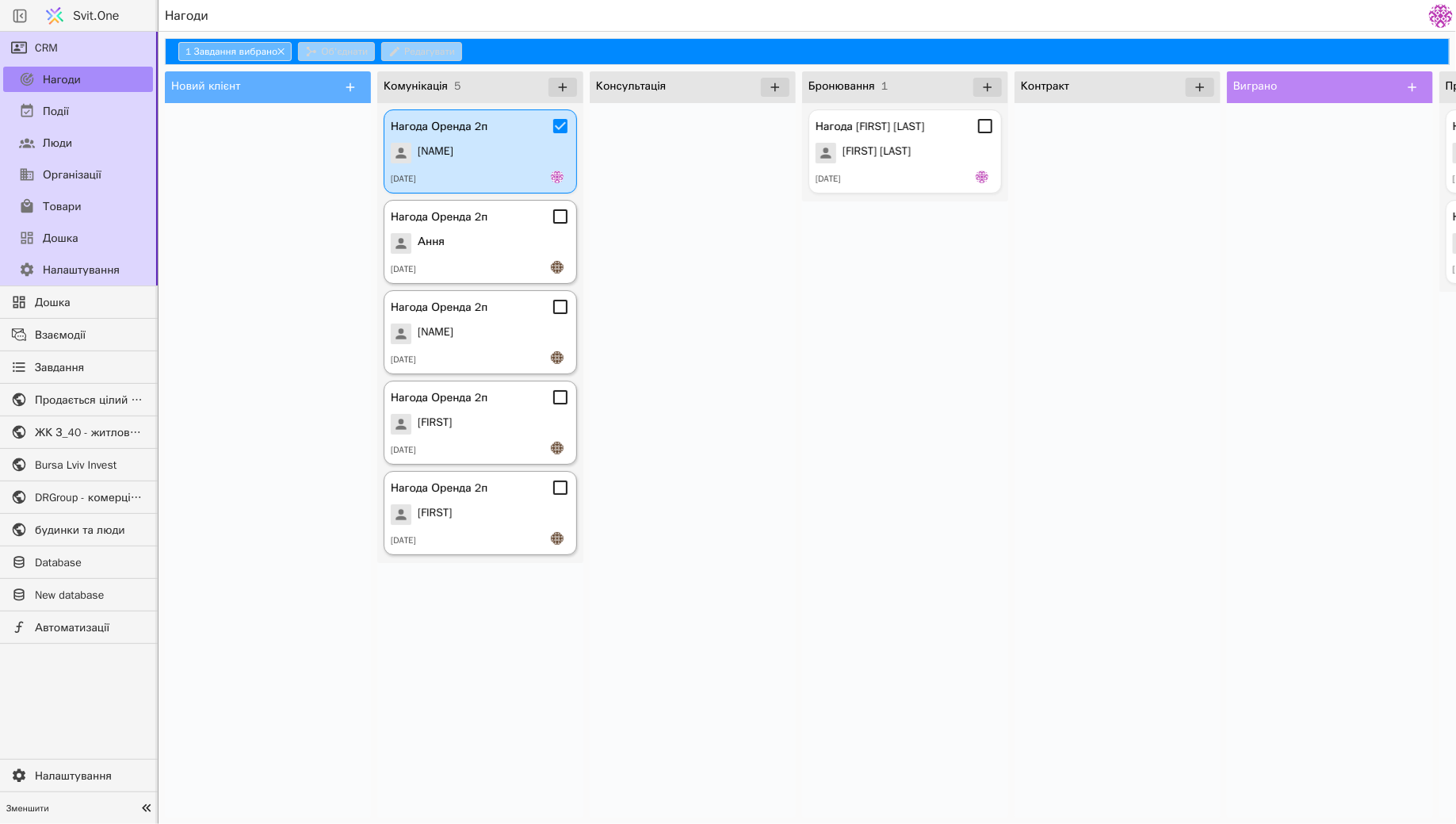 click at bounding box center (1330, 460) 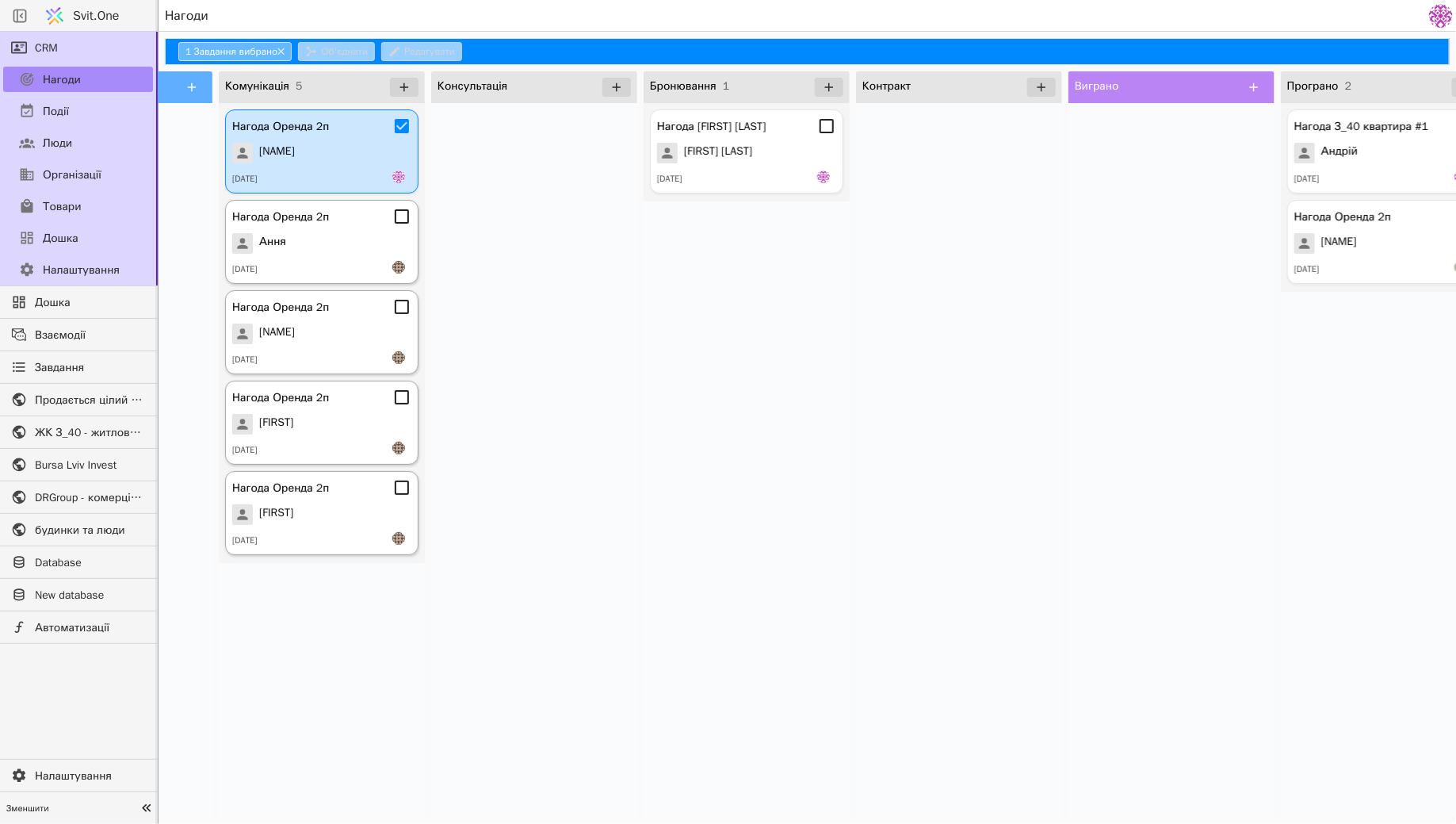 scroll, scrollTop: 0, scrollLeft: 195, axis: horizontal 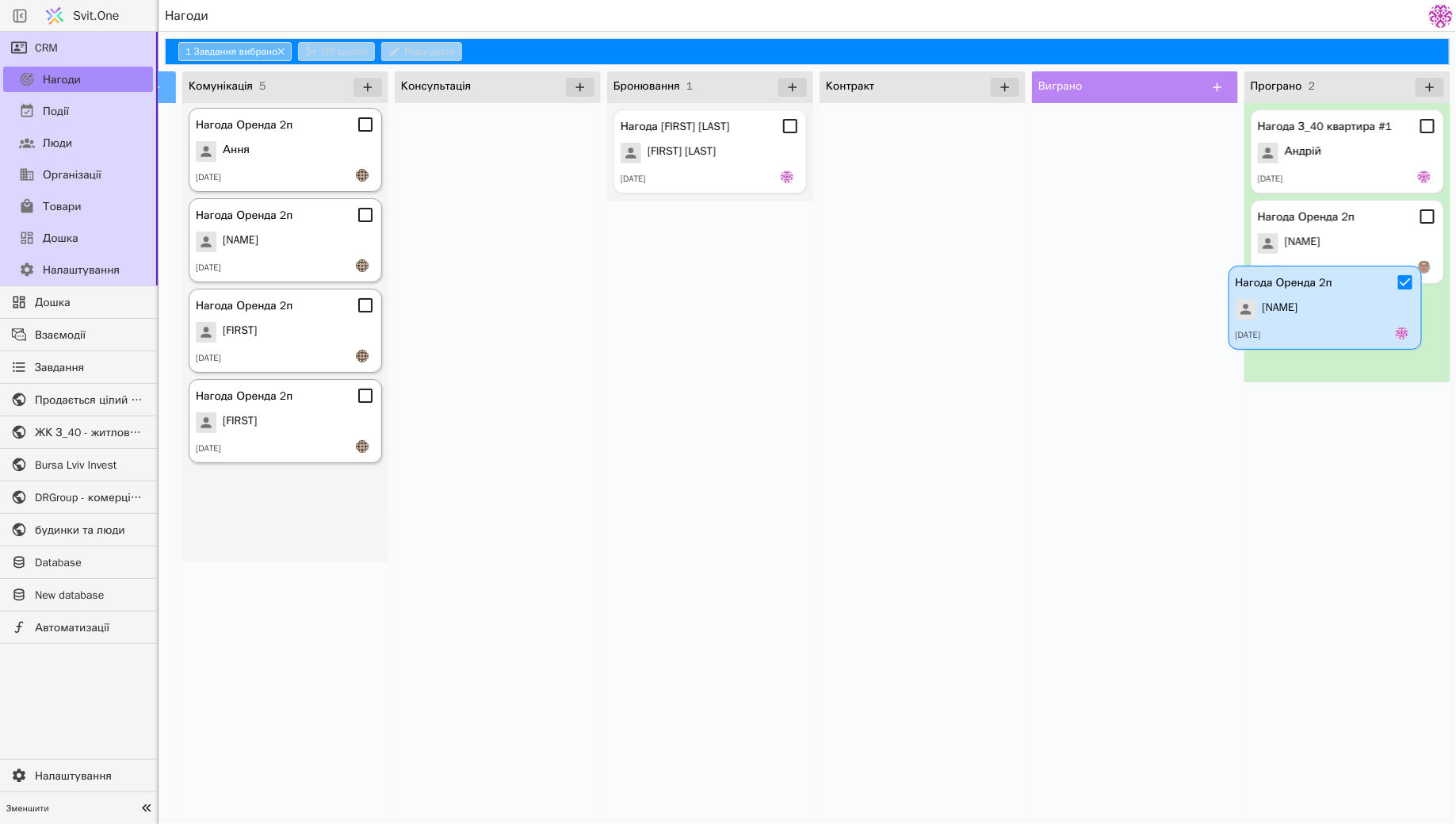 drag, startPoint x: 370, startPoint y: 125, endPoint x: 1415, endPoint y: 282, distance: 1056.728 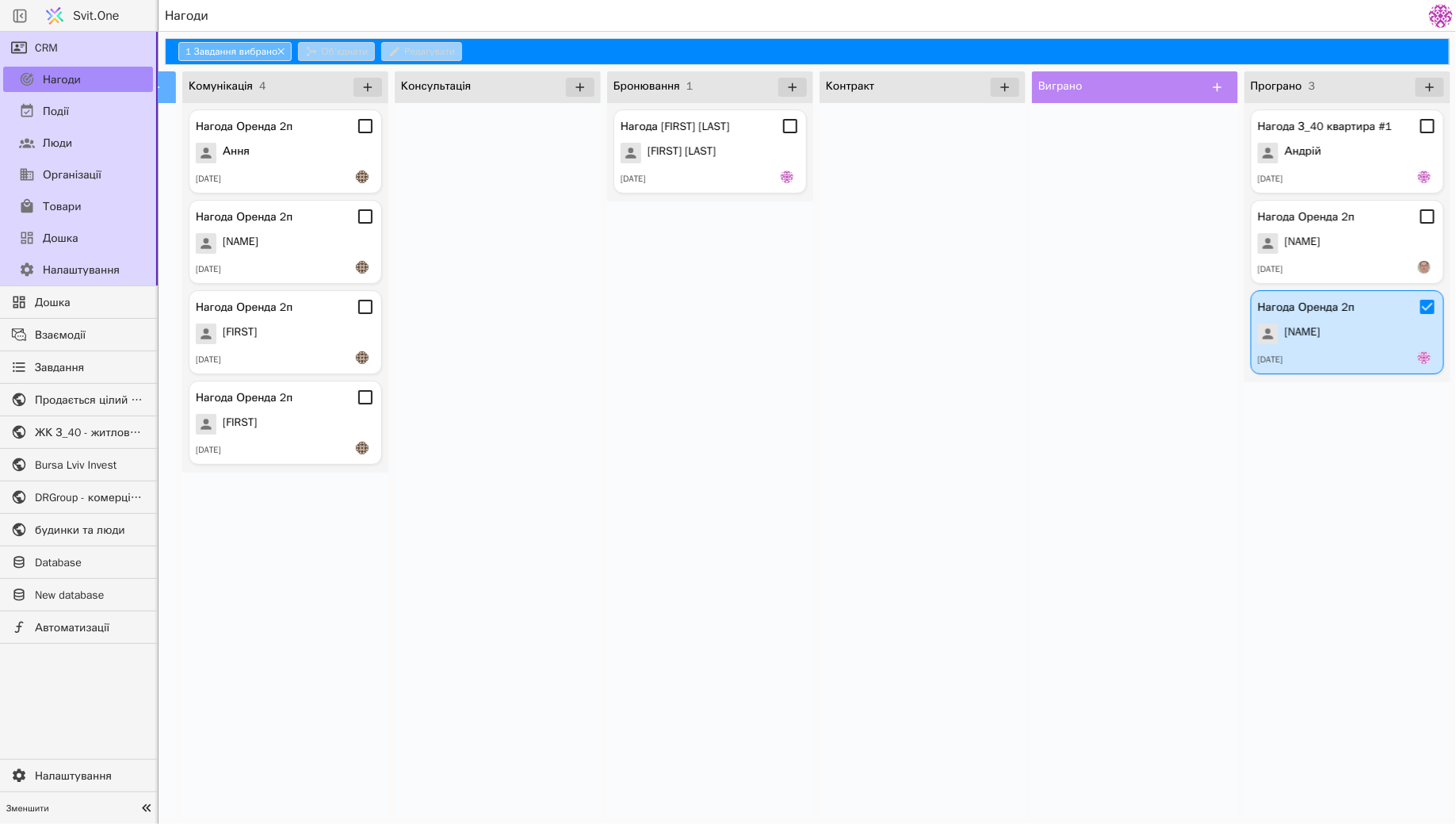 scroll, scrollTop: 0, scrollLeft: 17, axis: horizontal 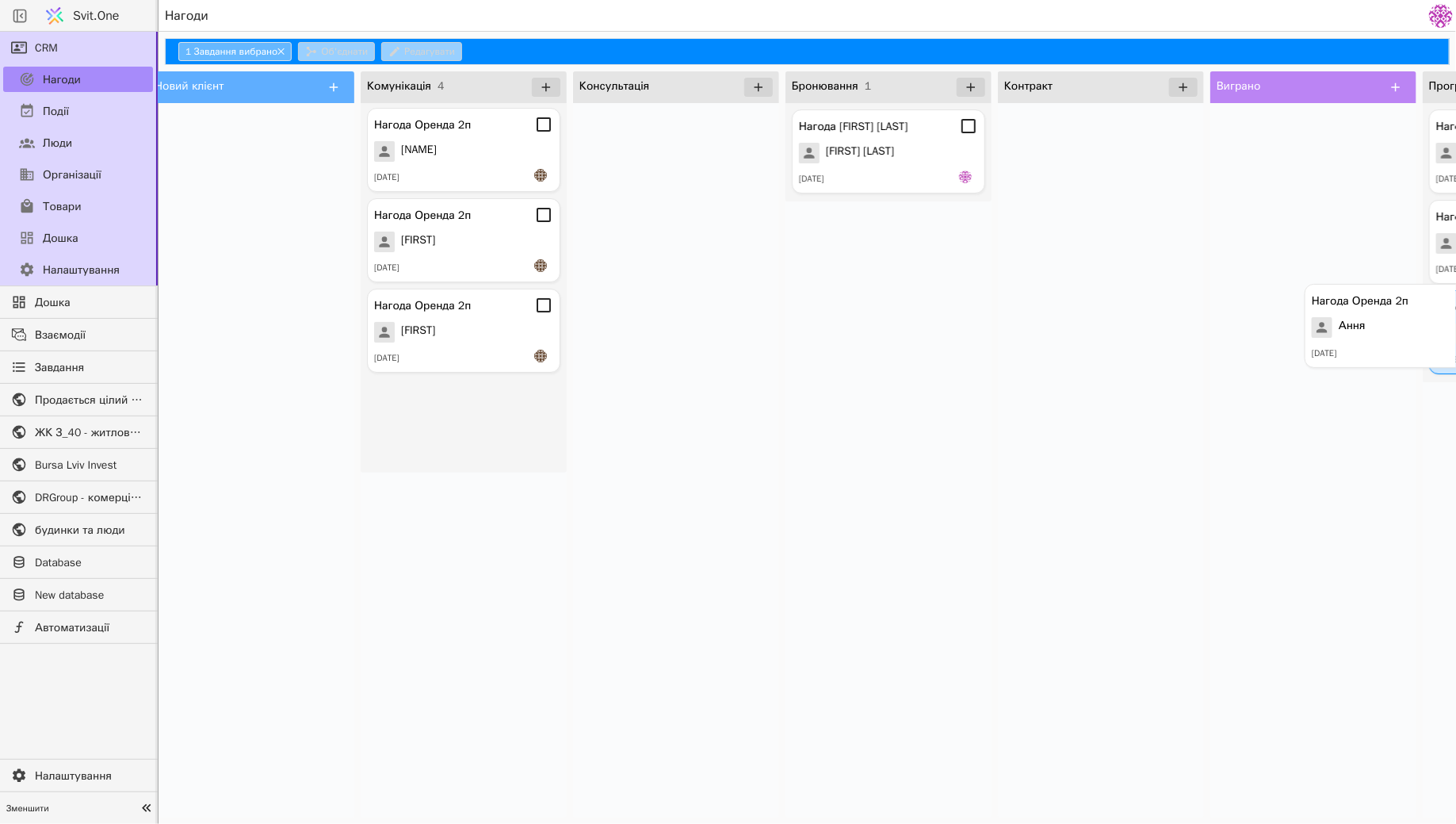 drag, startPoint x: 510, startPoint y: 151, endPoint x: 1456, endPoint y: 327, distance: 962.2328 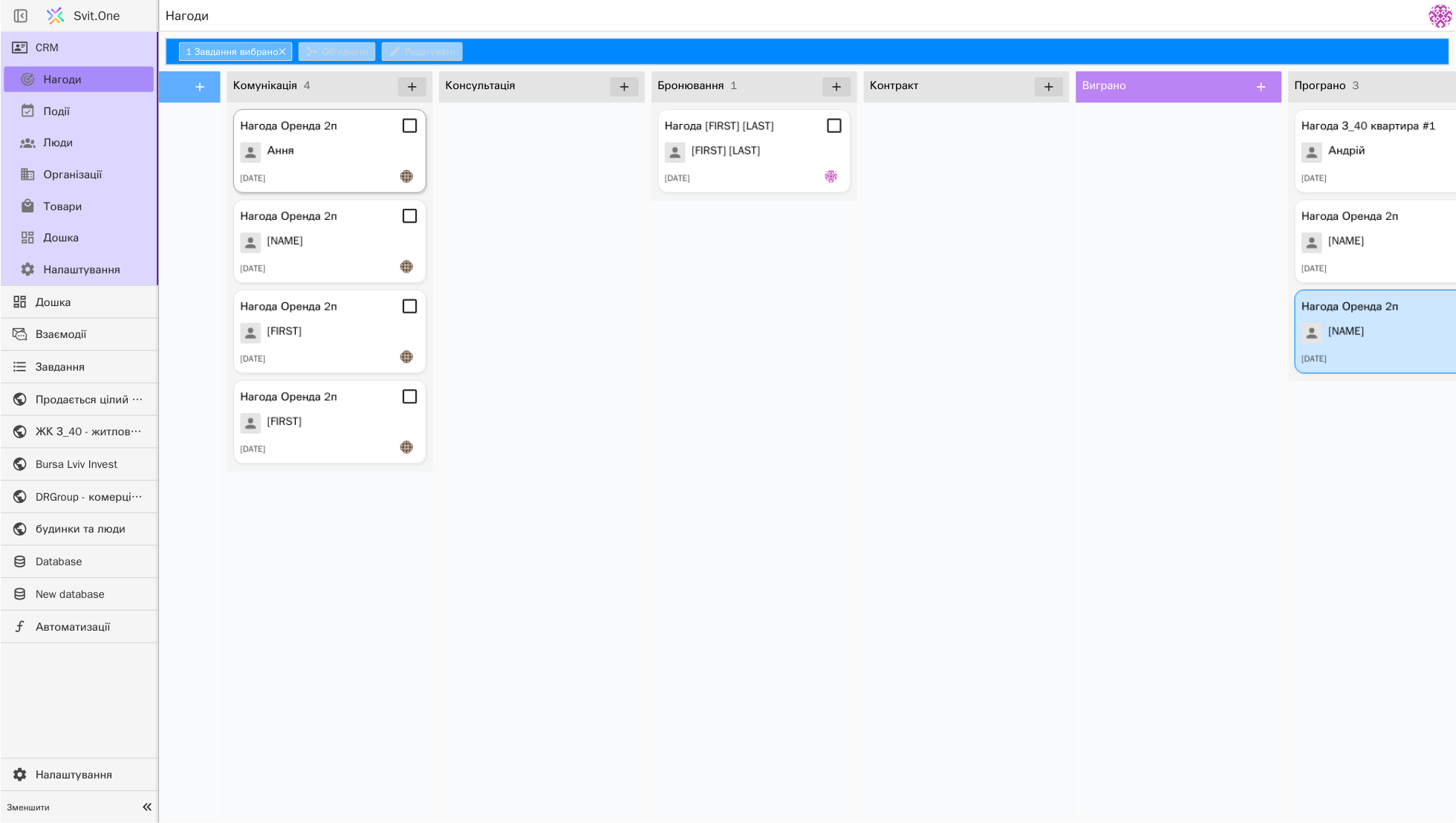 scroll, scrollTop: 0, scrollLeft: 92, axis: horizontal 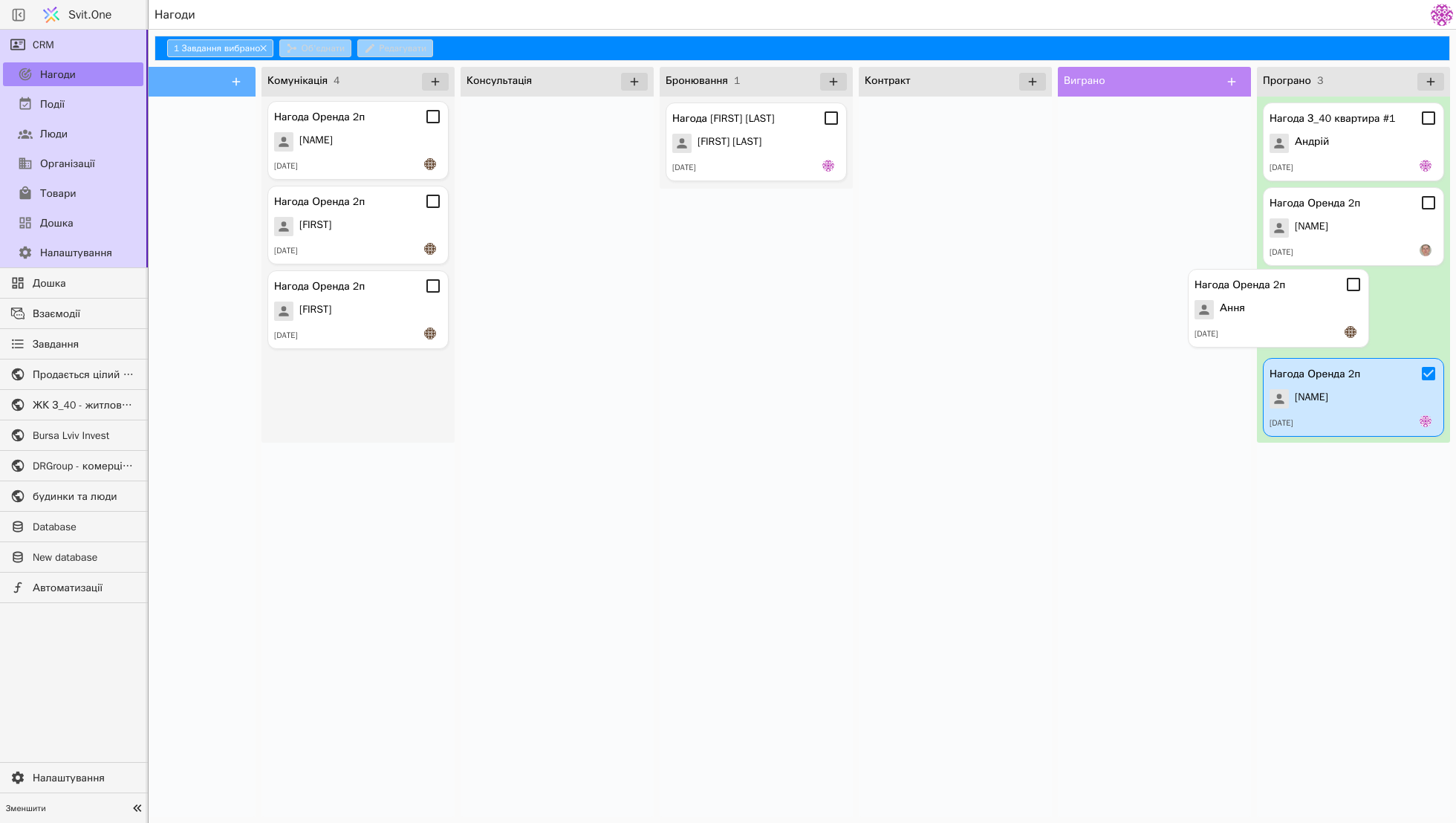 drag, startPoint x: 317, startPoint y: 138, endPoint x: 1264, endPoint y: 314, distance: 963.22 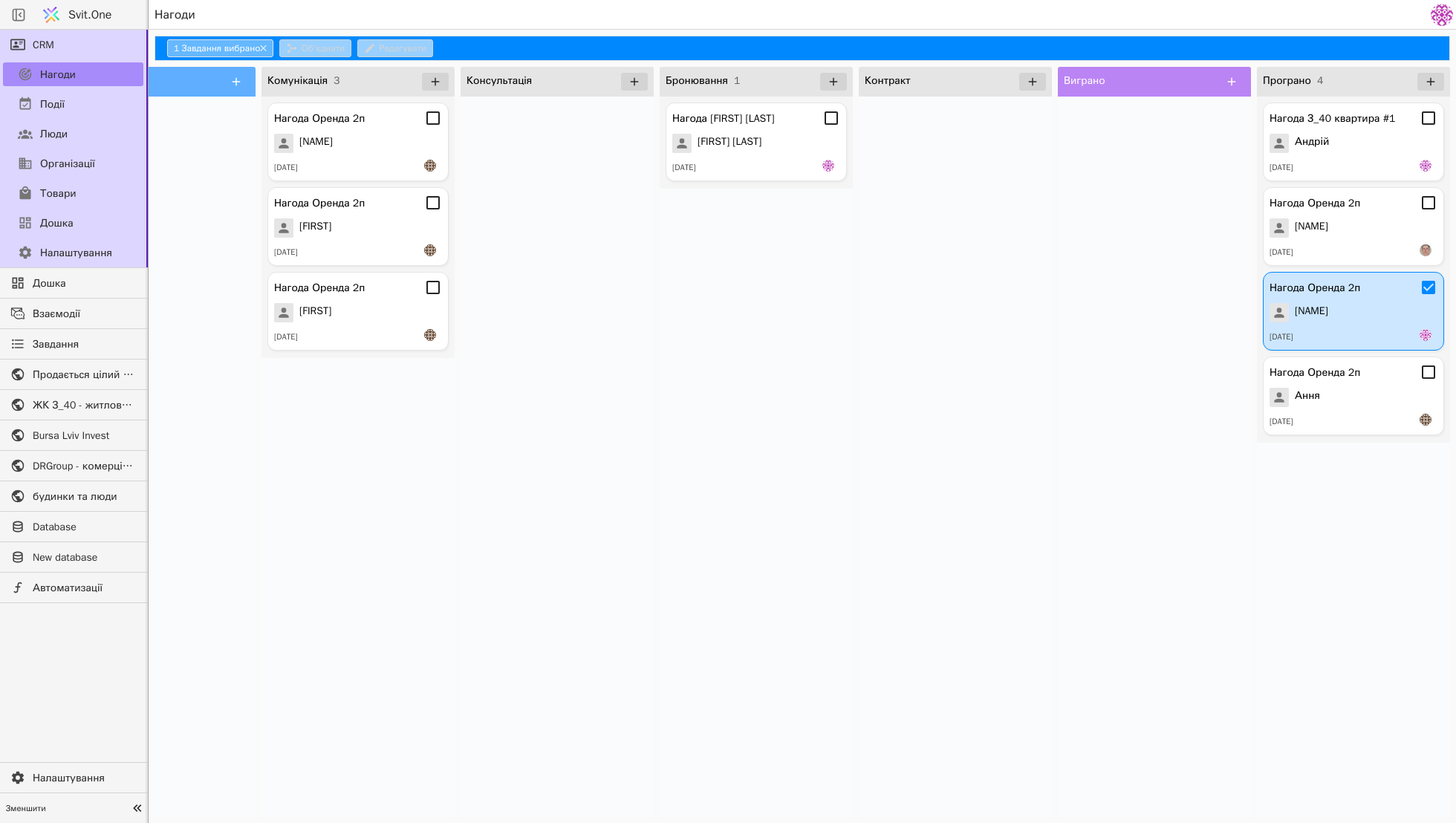 scroll, scrollTop: 0, scrollLeft: 0, axis: both 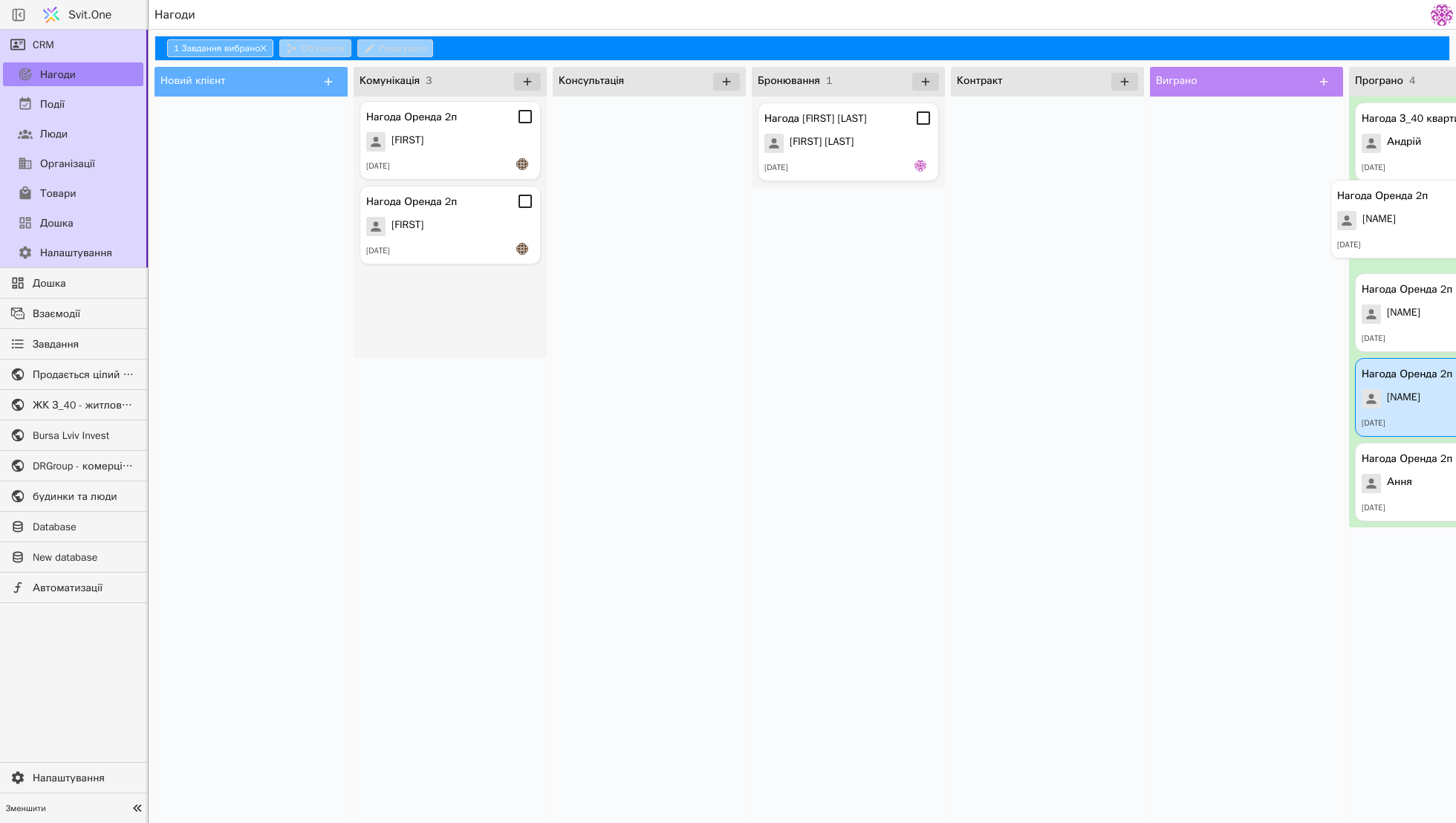 drag, startPoint x: 466, startPoint y: 145, endPoint x: 1451, endPoint y: 223, distance: 988.0835 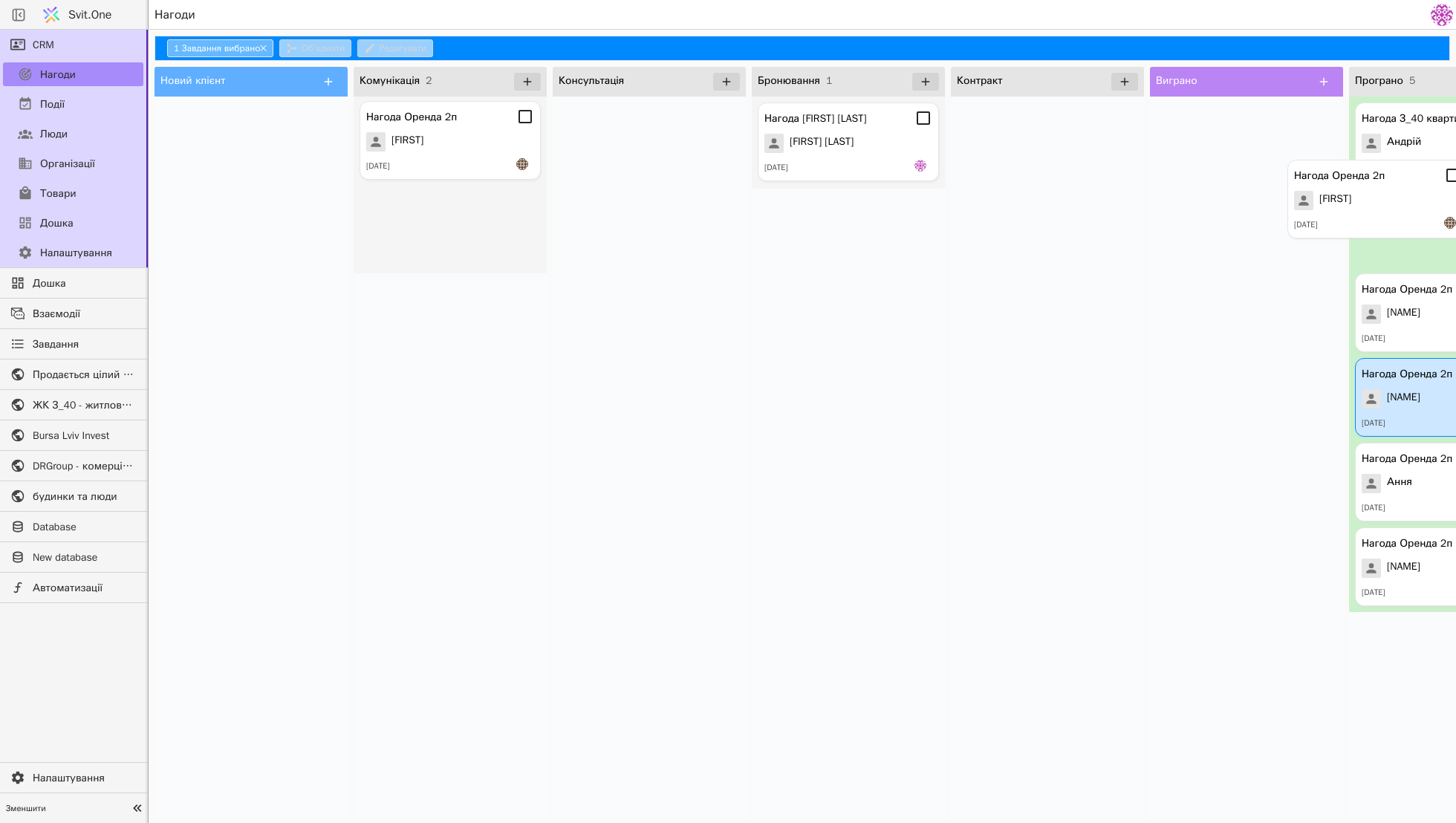 drag, startPoint x: 465, startPoint y: 132, endPoint x: 1401, endPoint y: 190, distance: 937.795 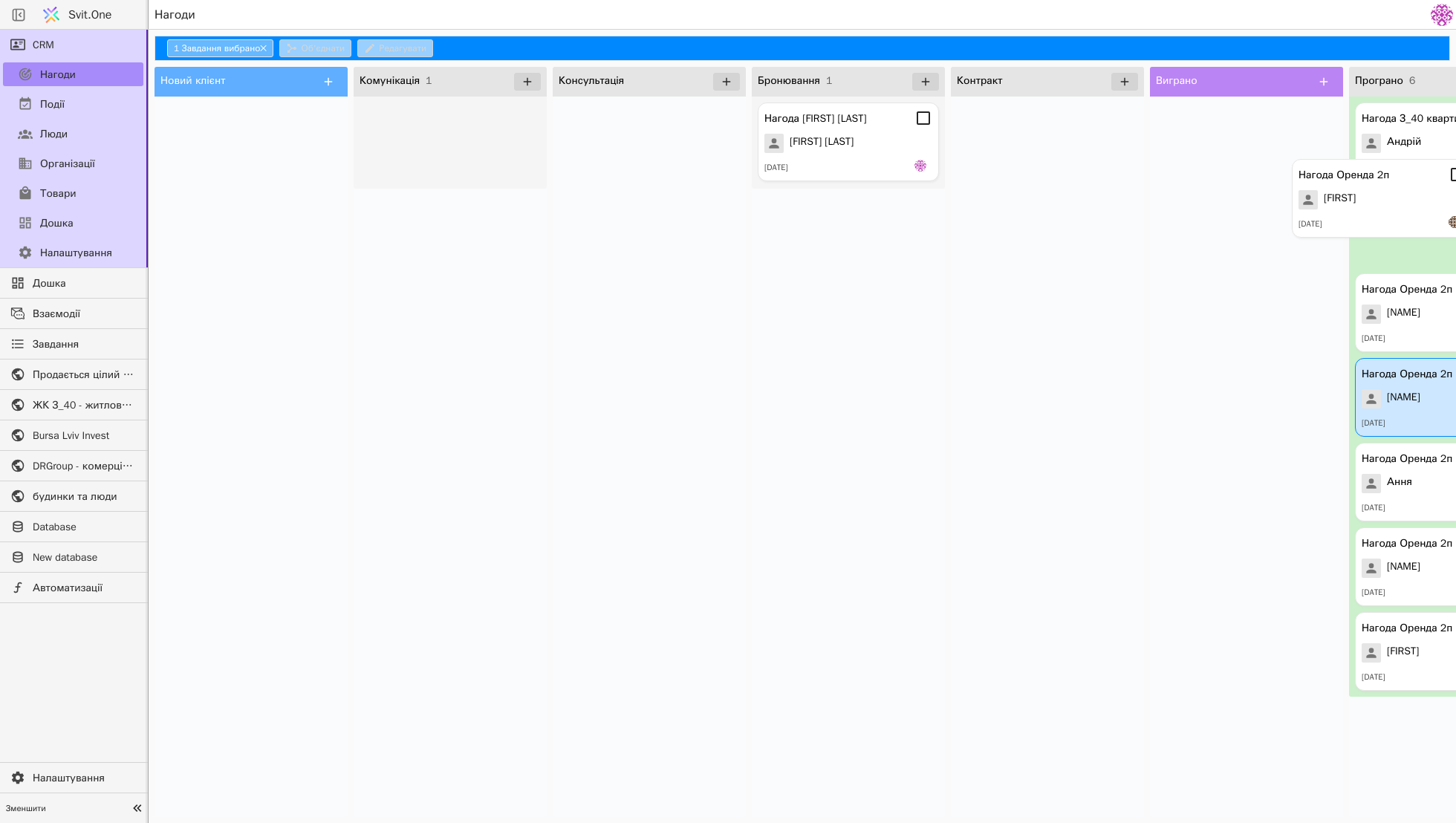 drag, startPoint x: 480, startPoint y: 134, endPoint x: 1420, endPoint y: 190, distance: 941.667 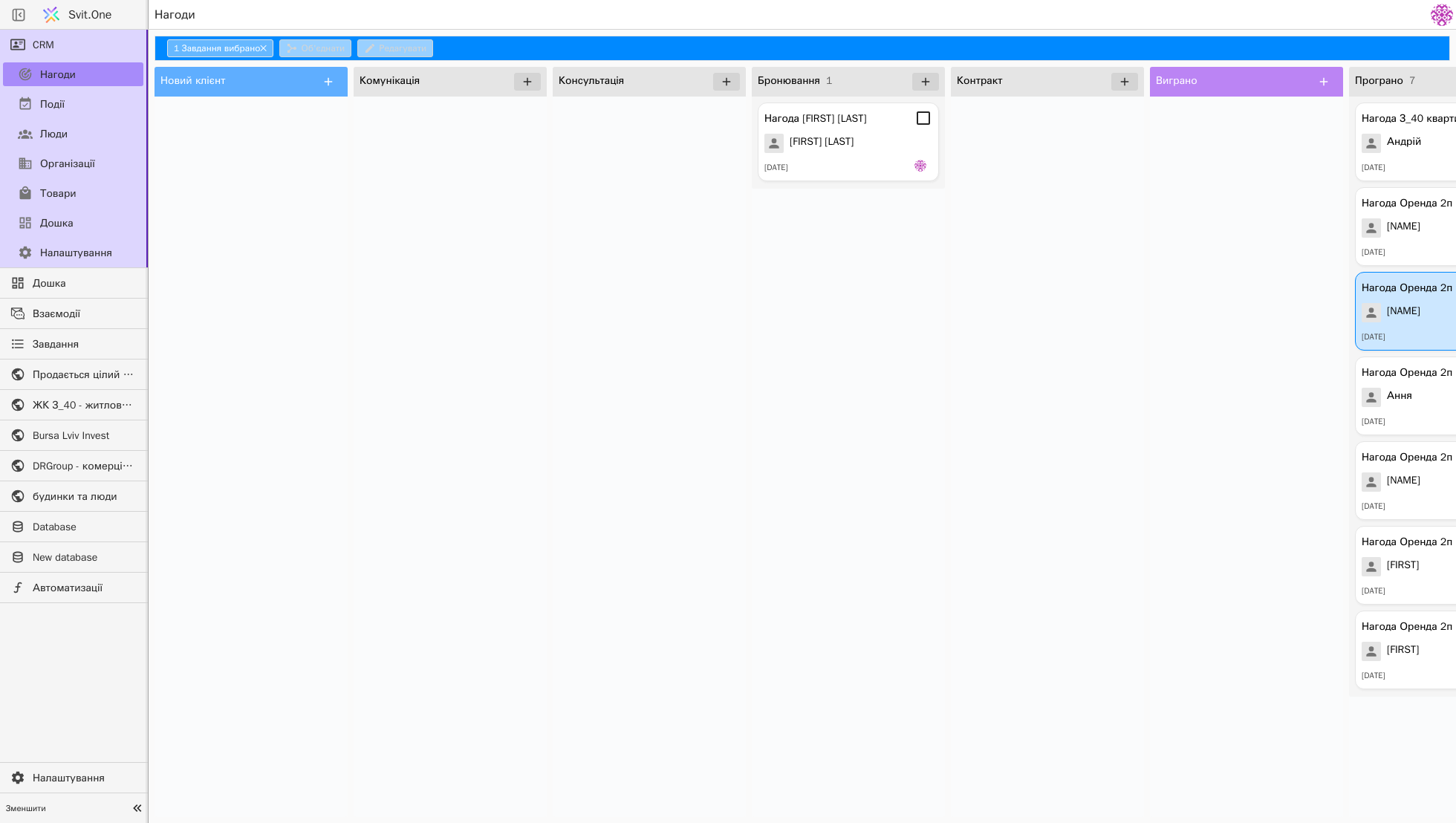 click at bounding box center (1247, 457) 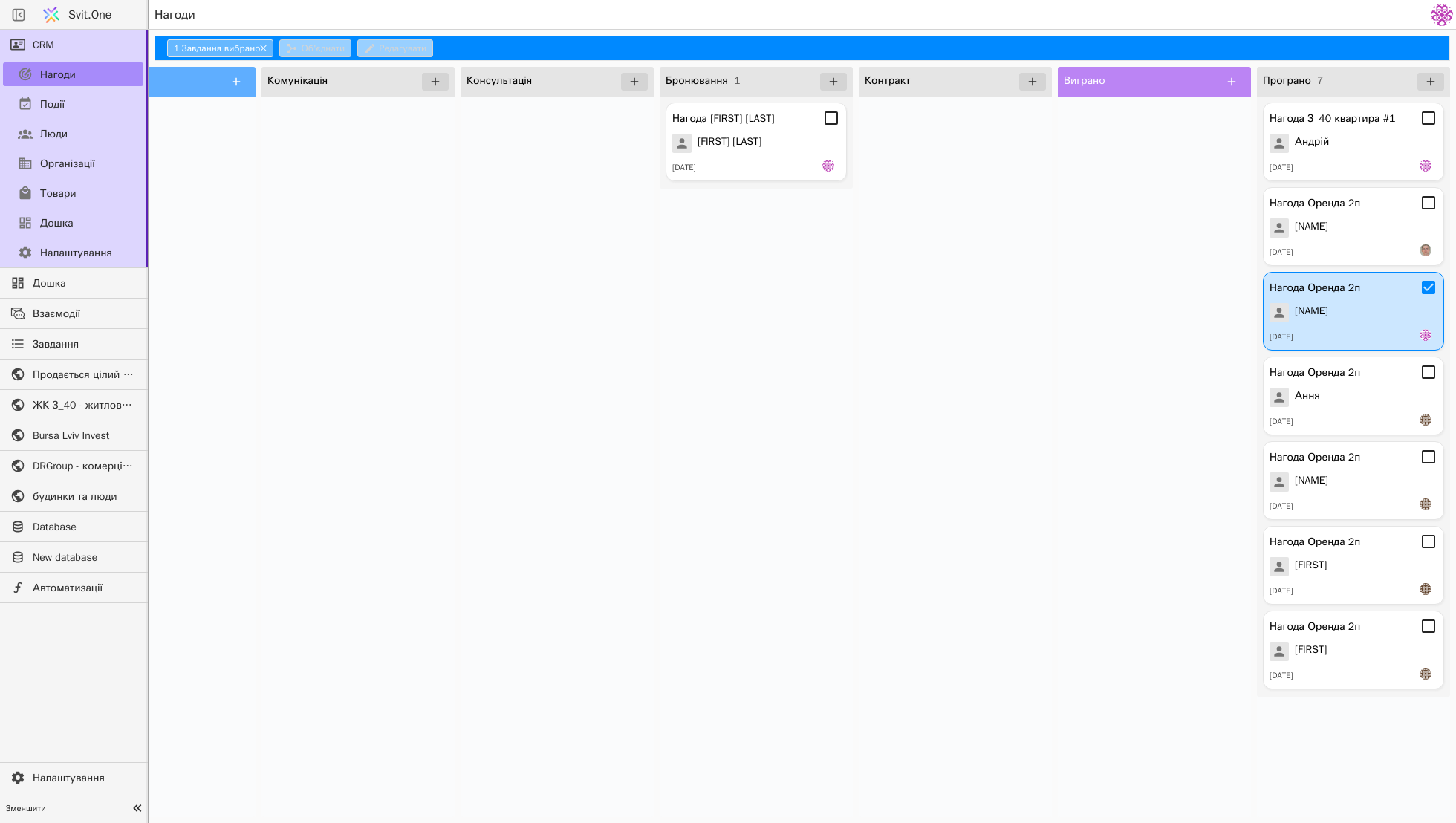 click at bounding box center (358, 457) 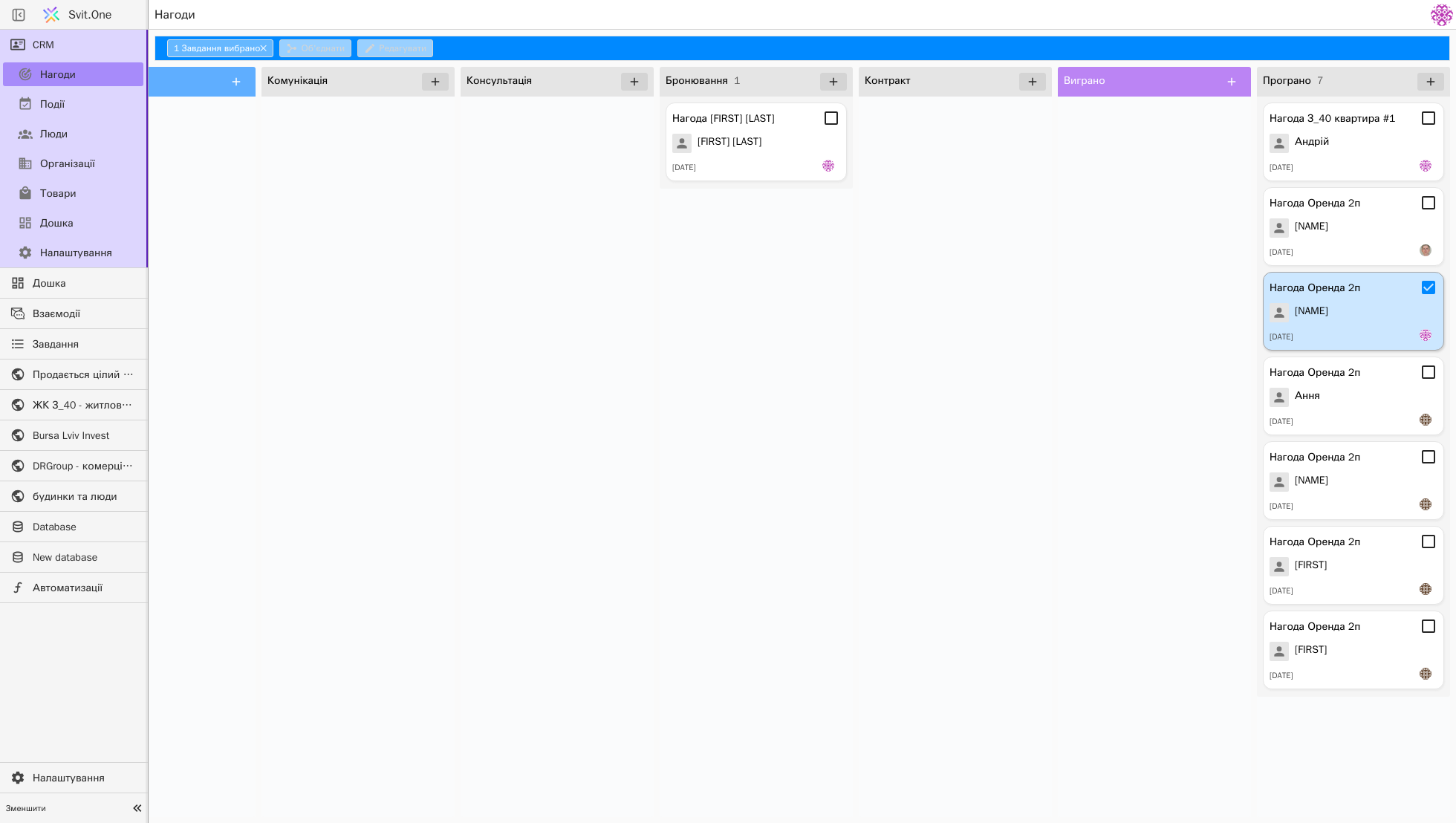 click on "Нагода Оренда 2п [NAME] [DD].[MM].[YYYY]" at bounding box center [1353, 311] 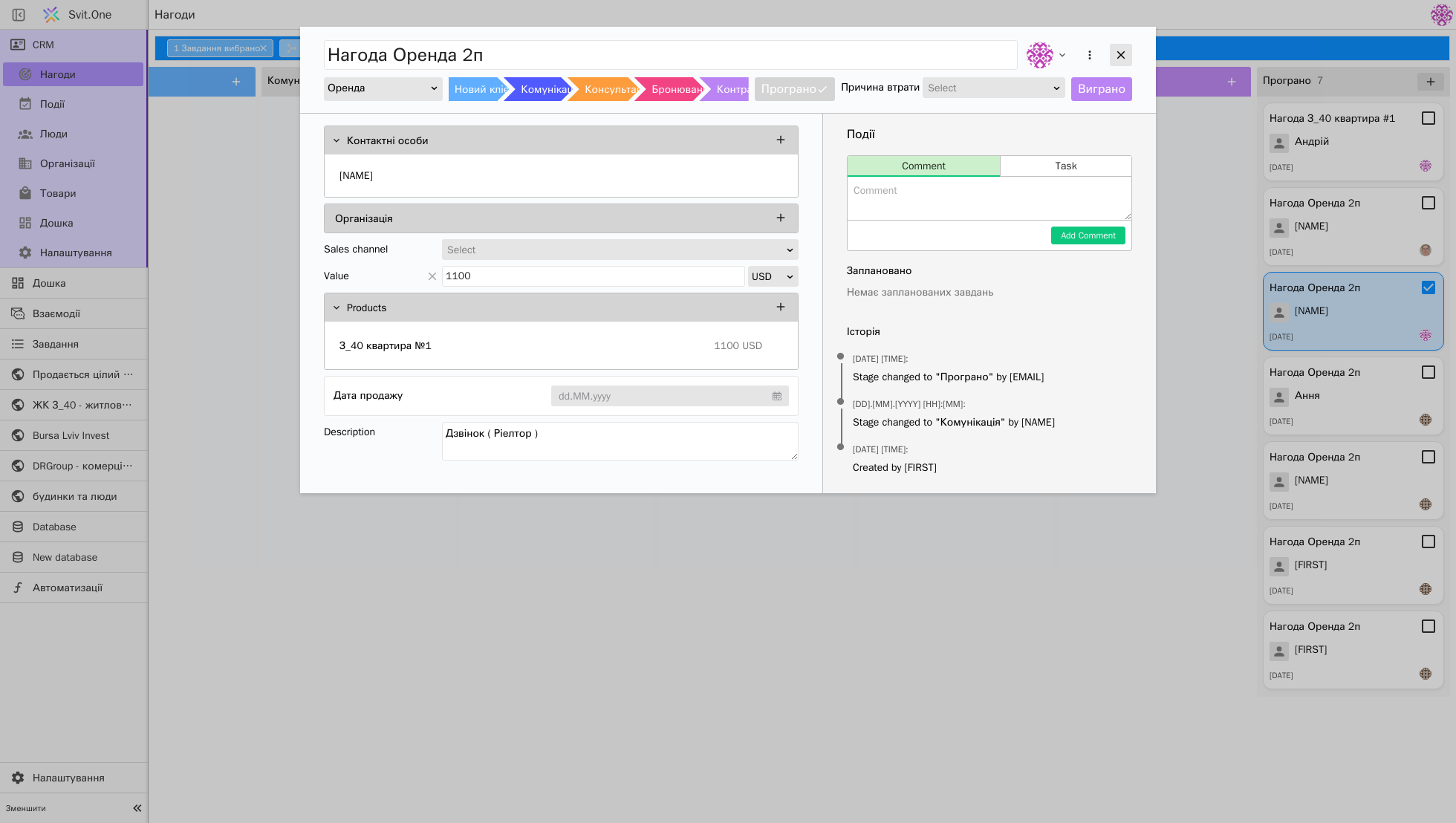 click at bounding box center (1121, 55) 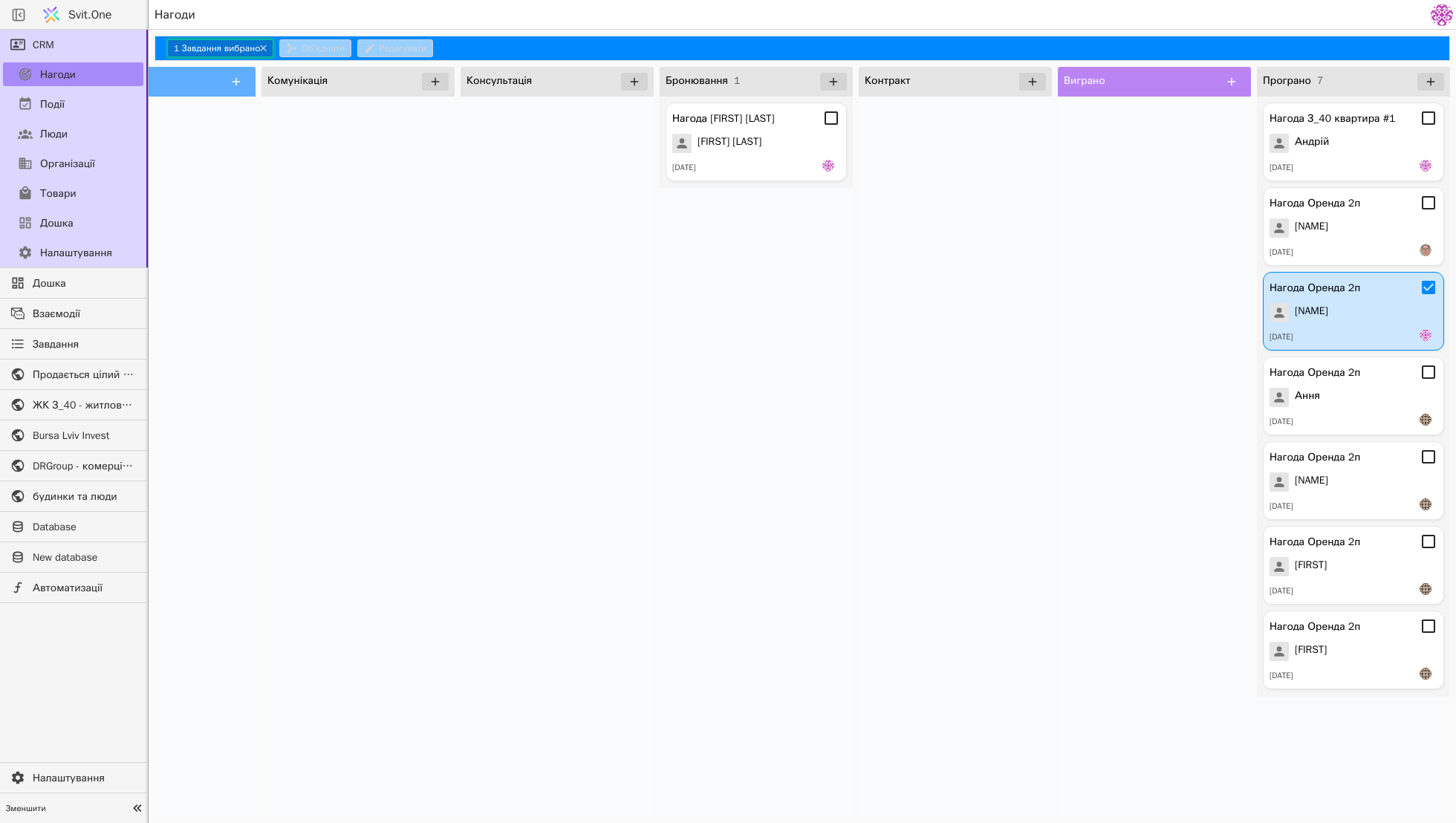 click on "1 Завдання вибрано  ✕" at bounding box center [220, 48] 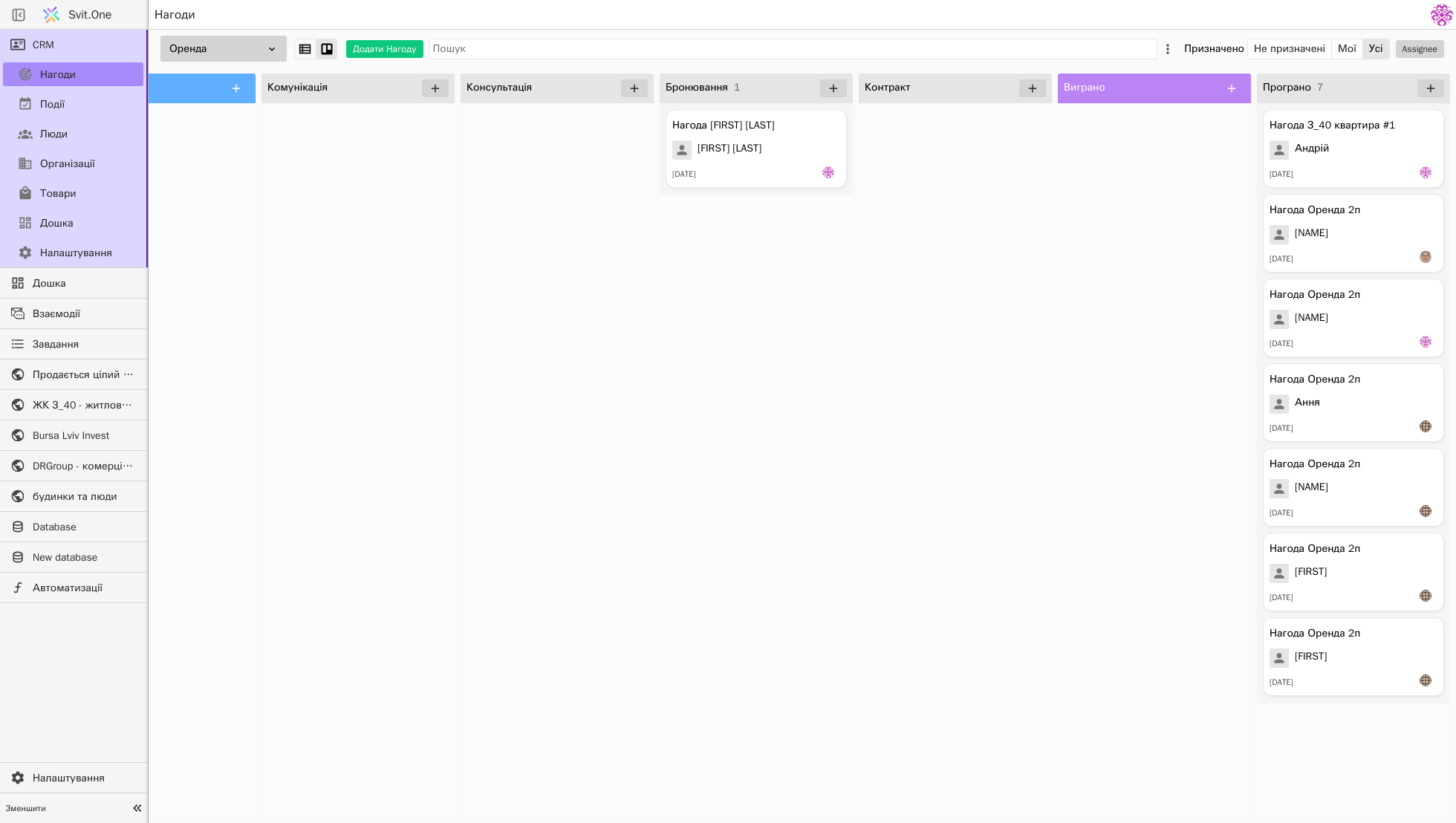 click 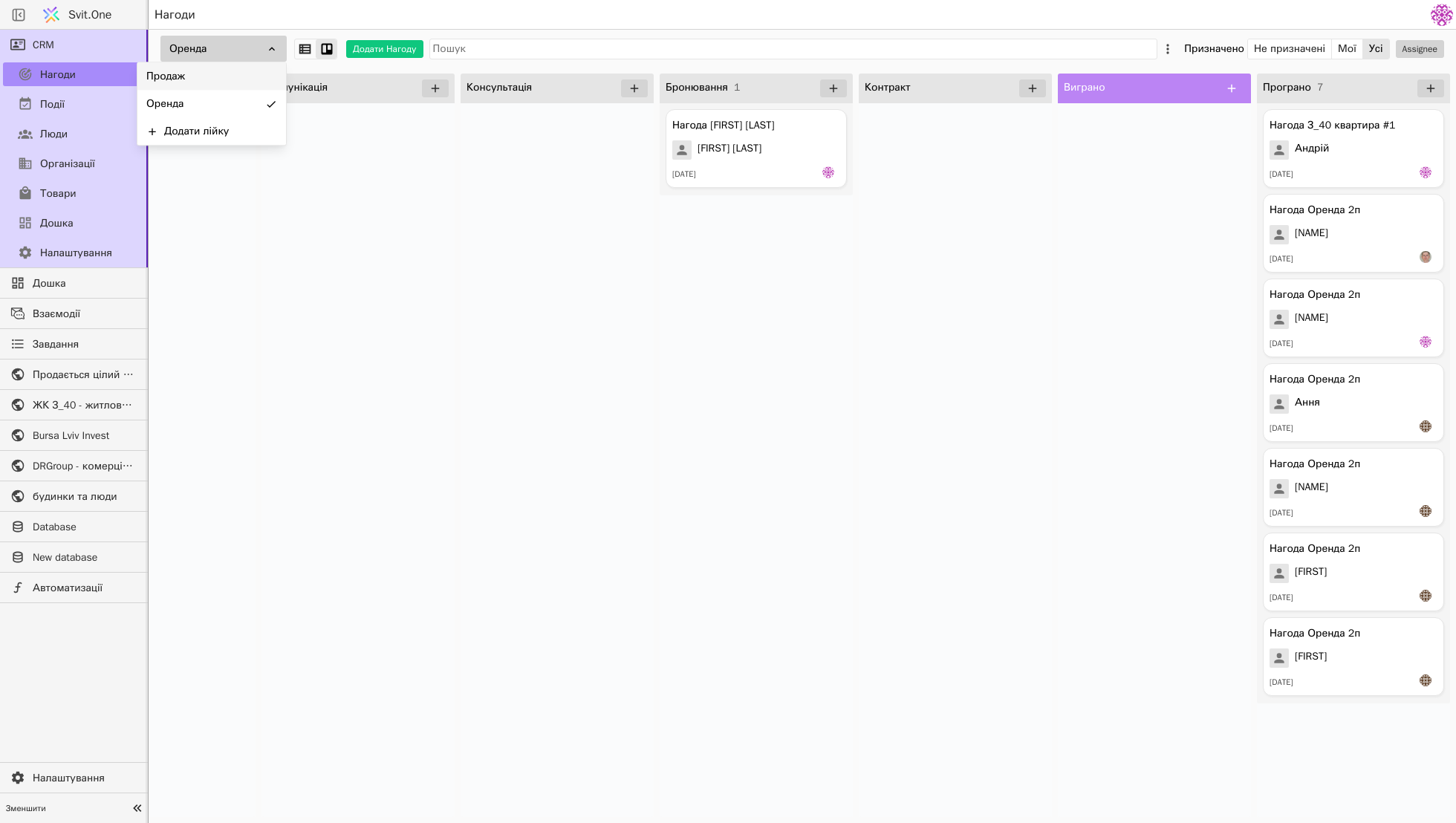 click on "Продаж" at bounding box center (212, 76) 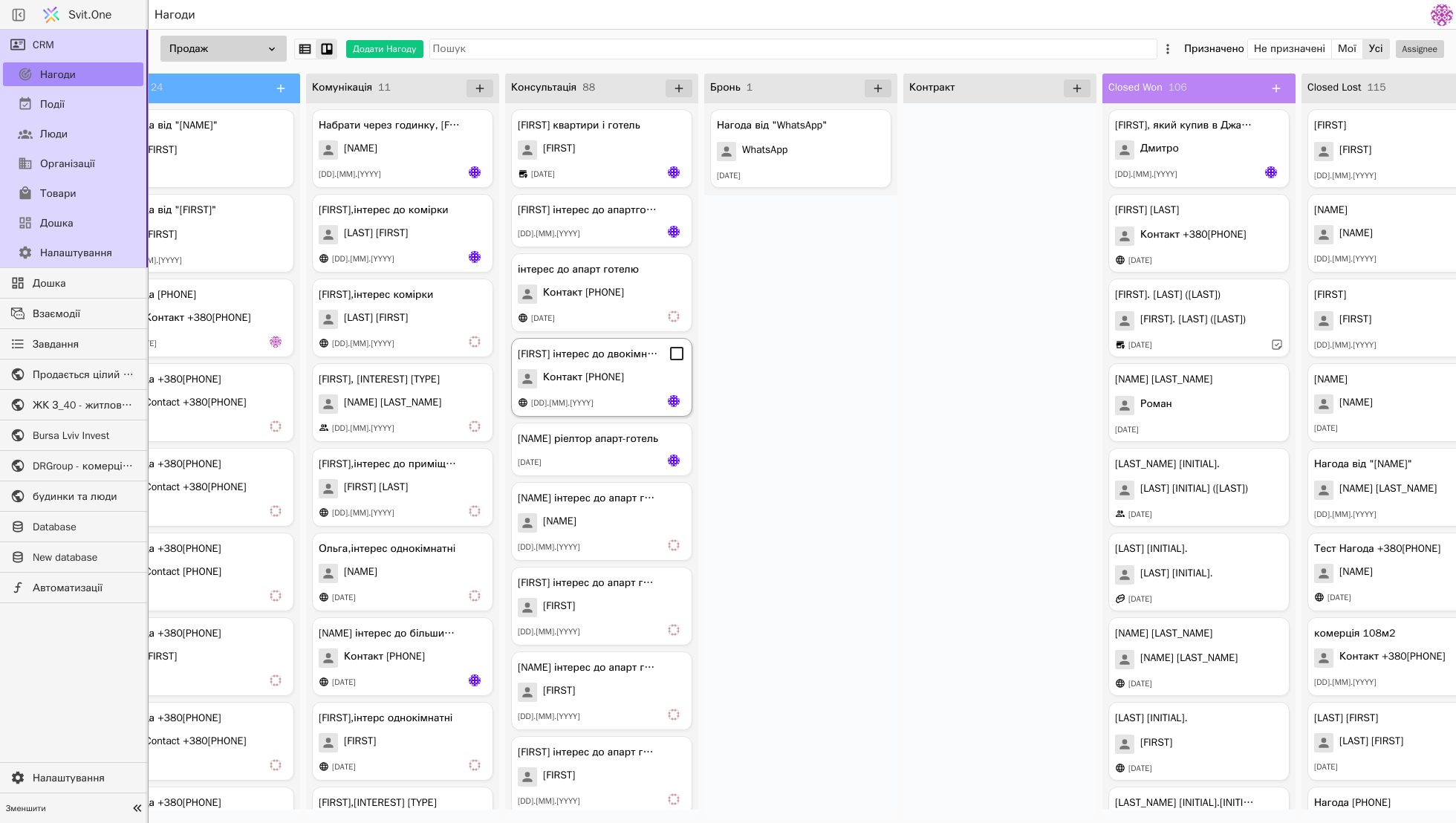 scroll, scrollTop: 0, scrollLeft: 92, axis: horizontal 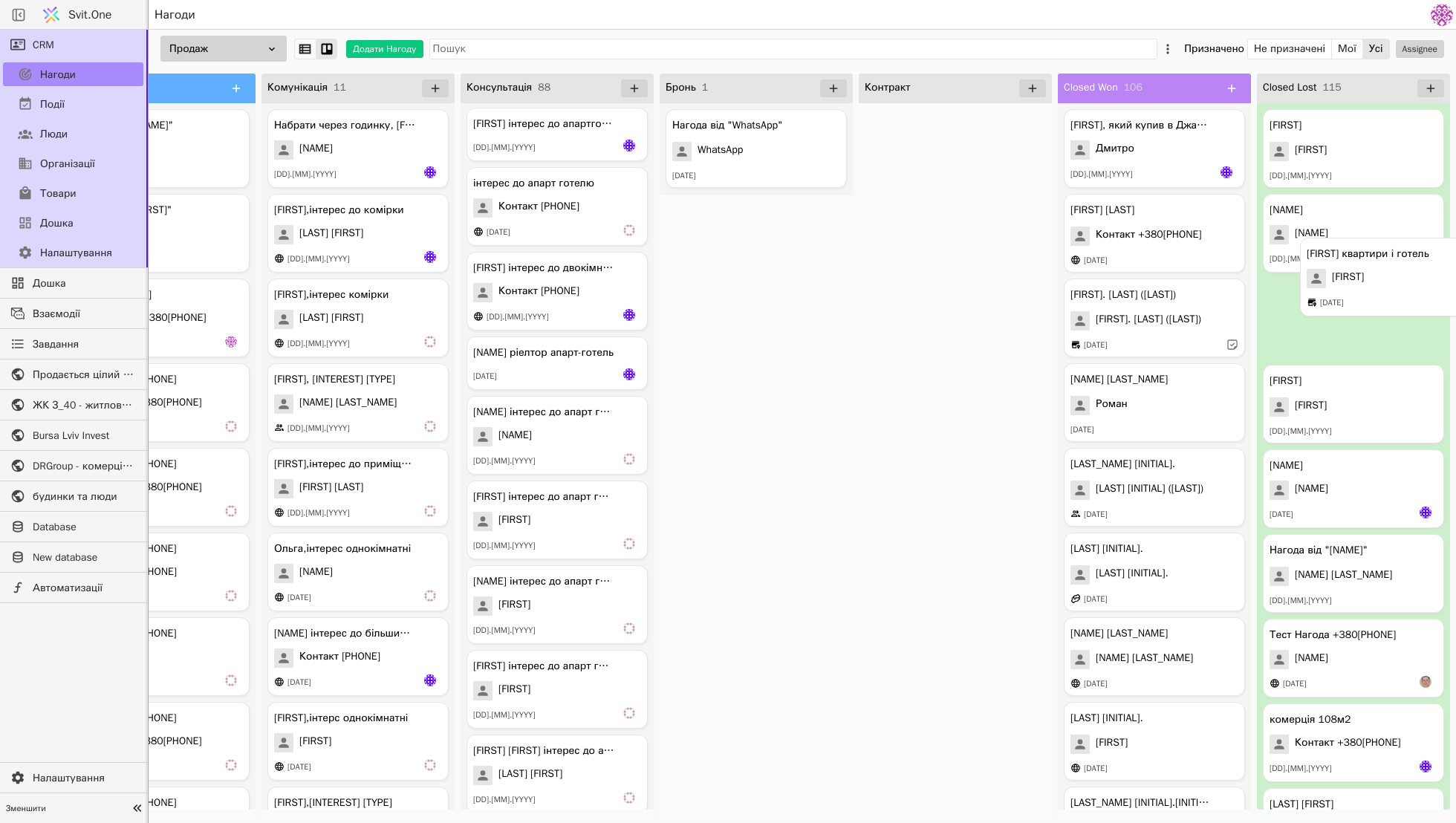 drag, startPoint x: 574, startPoint y: 139, endPoint x: 1423, endPoint y: 267, distance: 858.5948 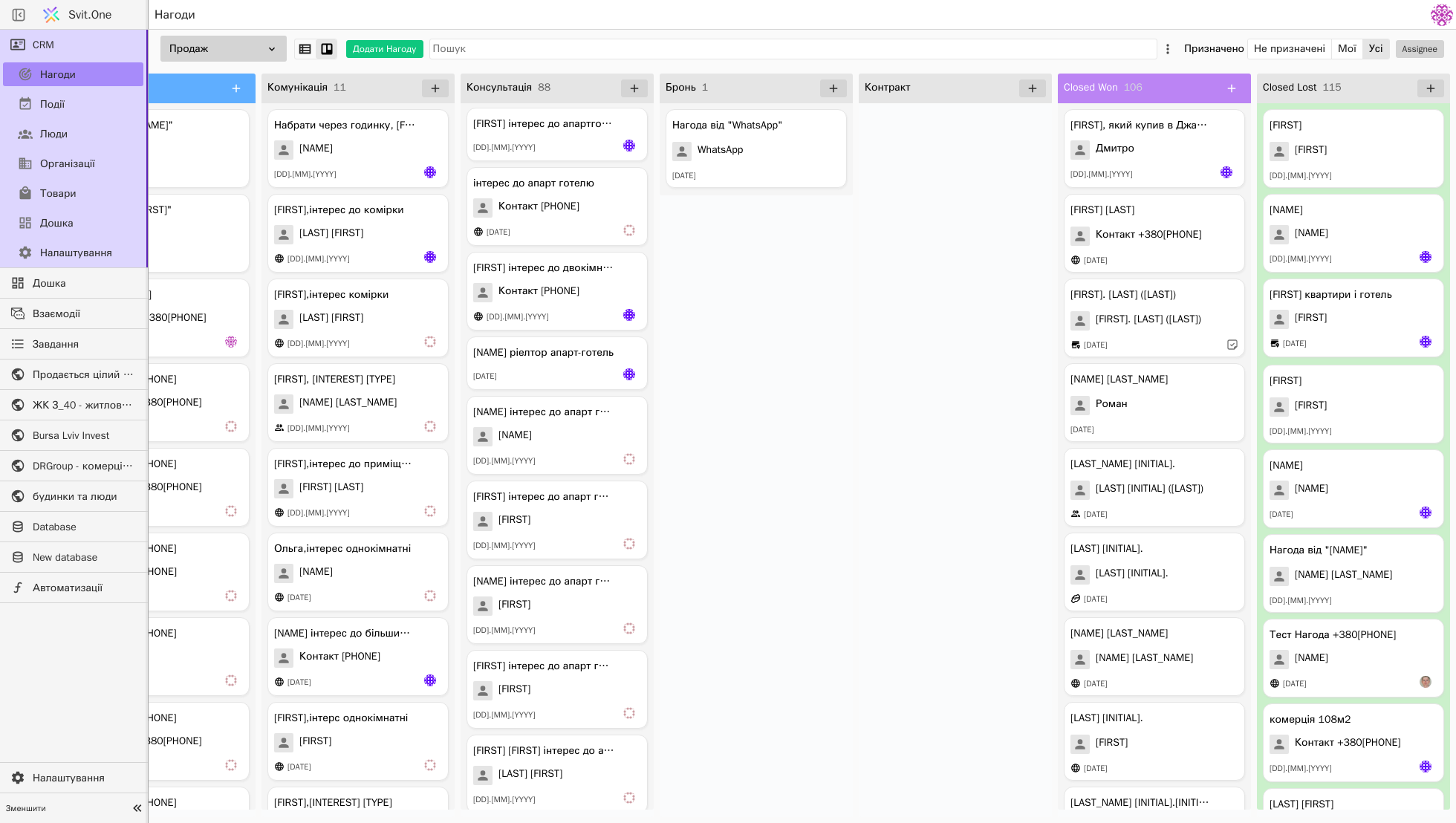 scroll, scrollTop: 0, scrollLeft: 0, axis: both 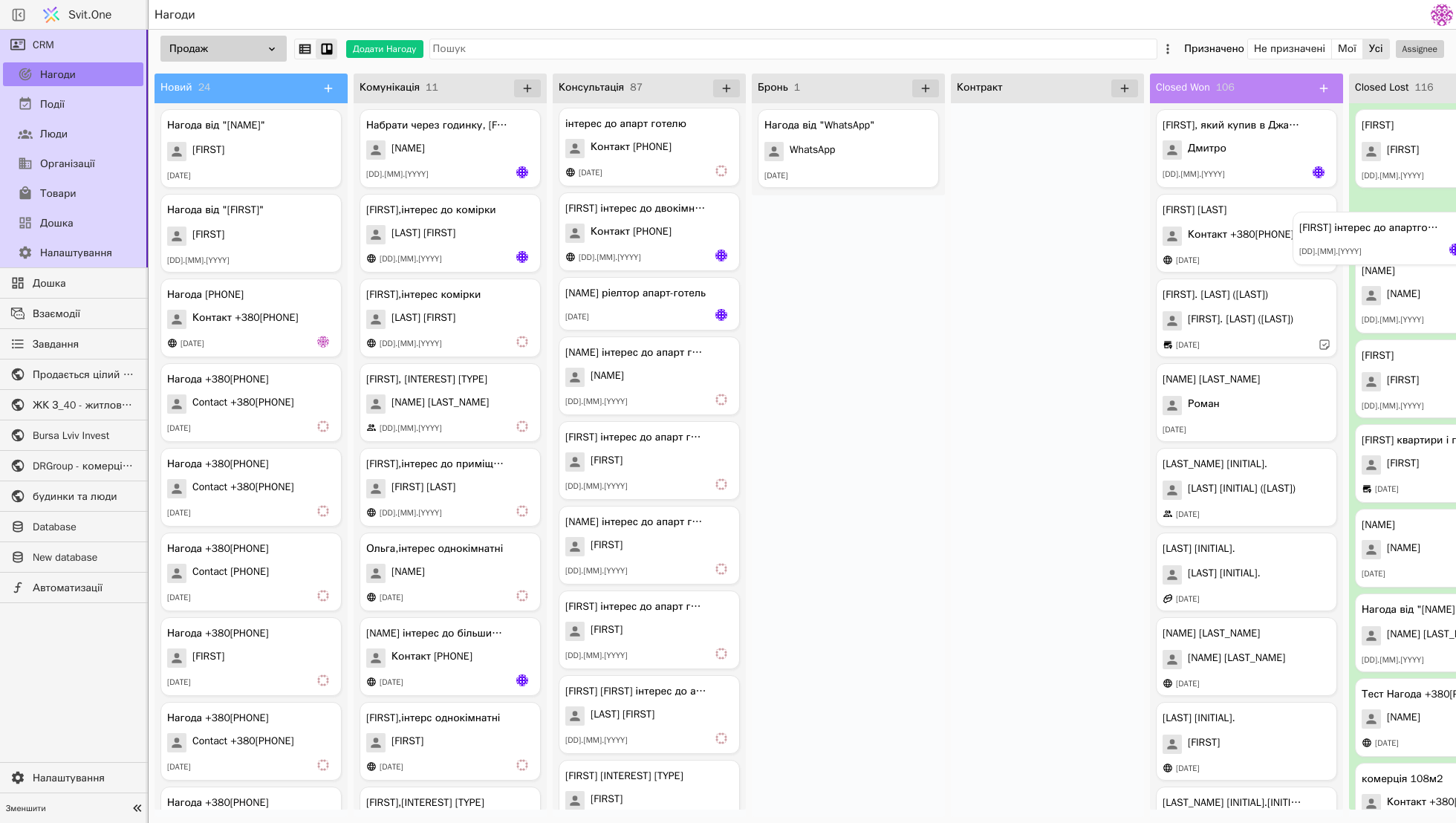 drag, startPoint x: 685, startPoint y: 156, endPoint x: 1422, endPoint y: 250, distance: 742.97 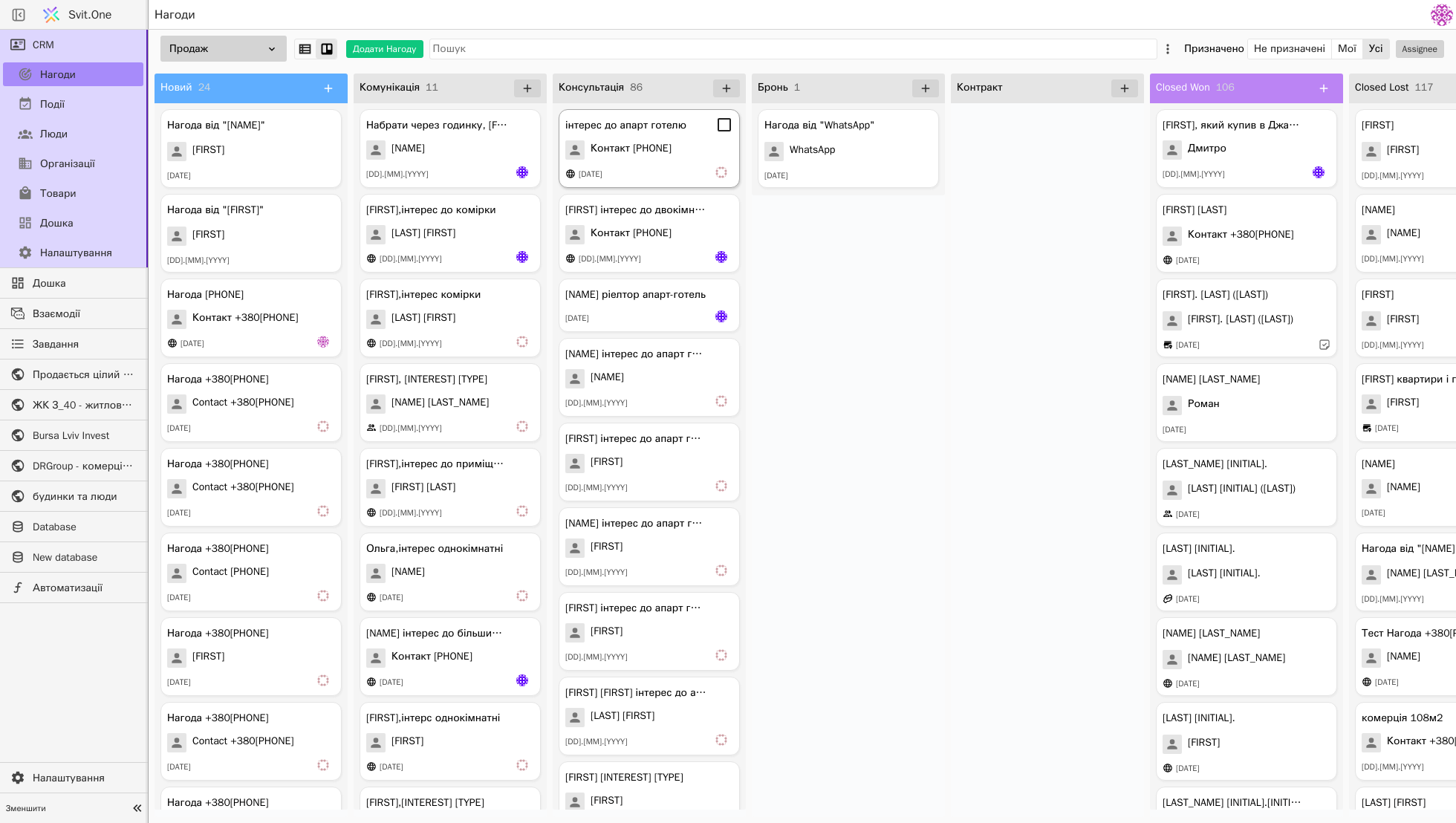 click 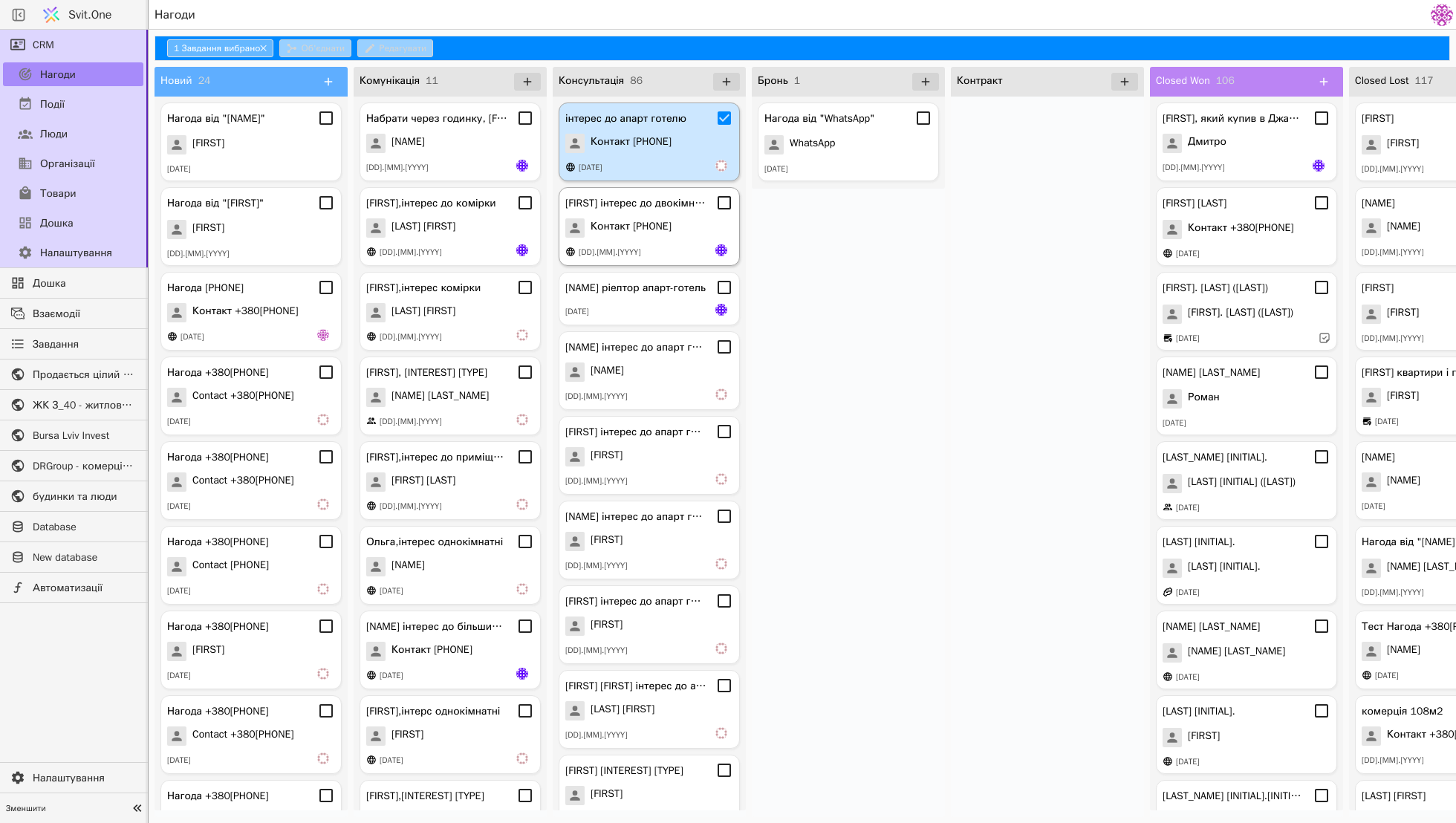 click 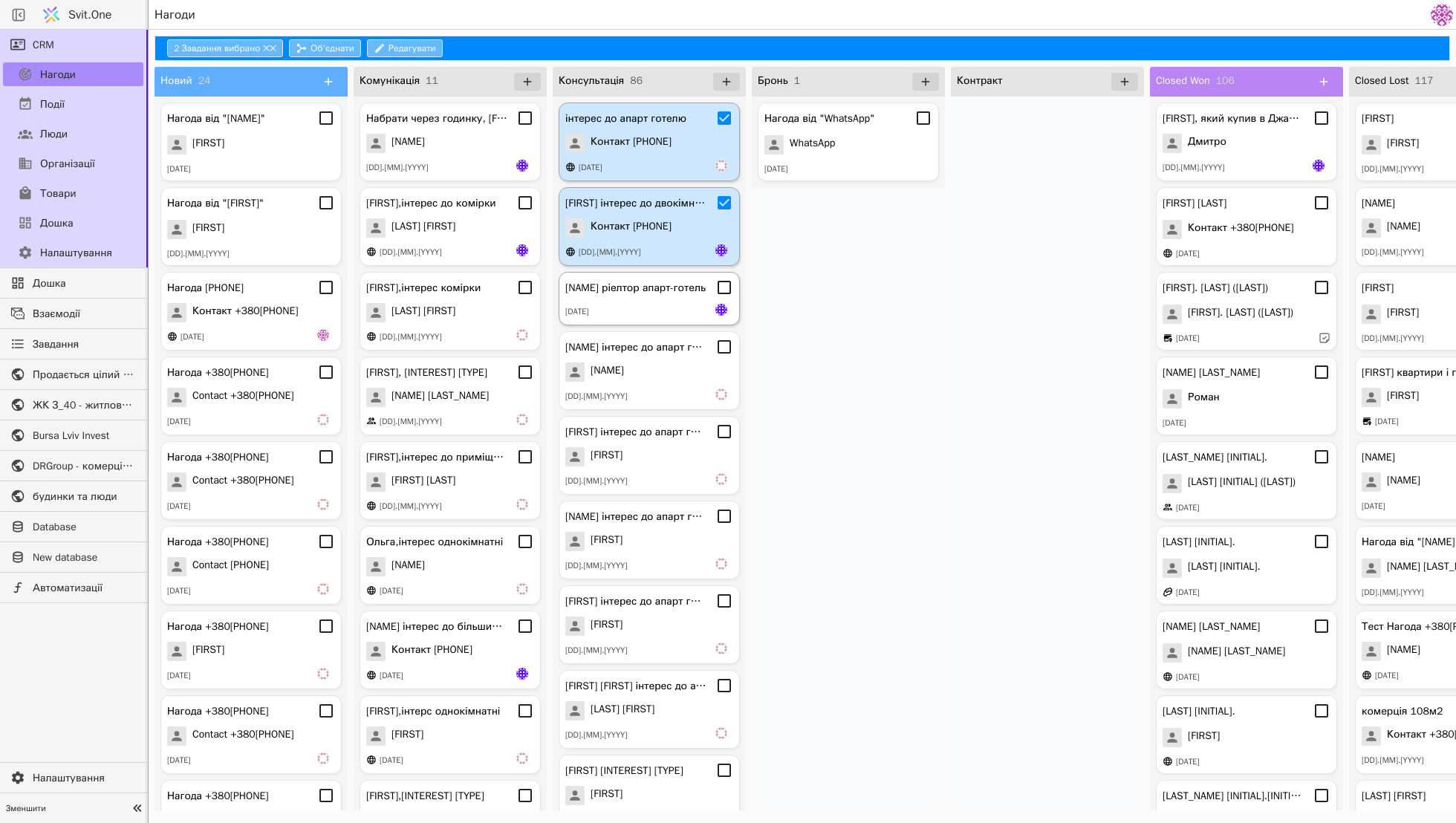 click 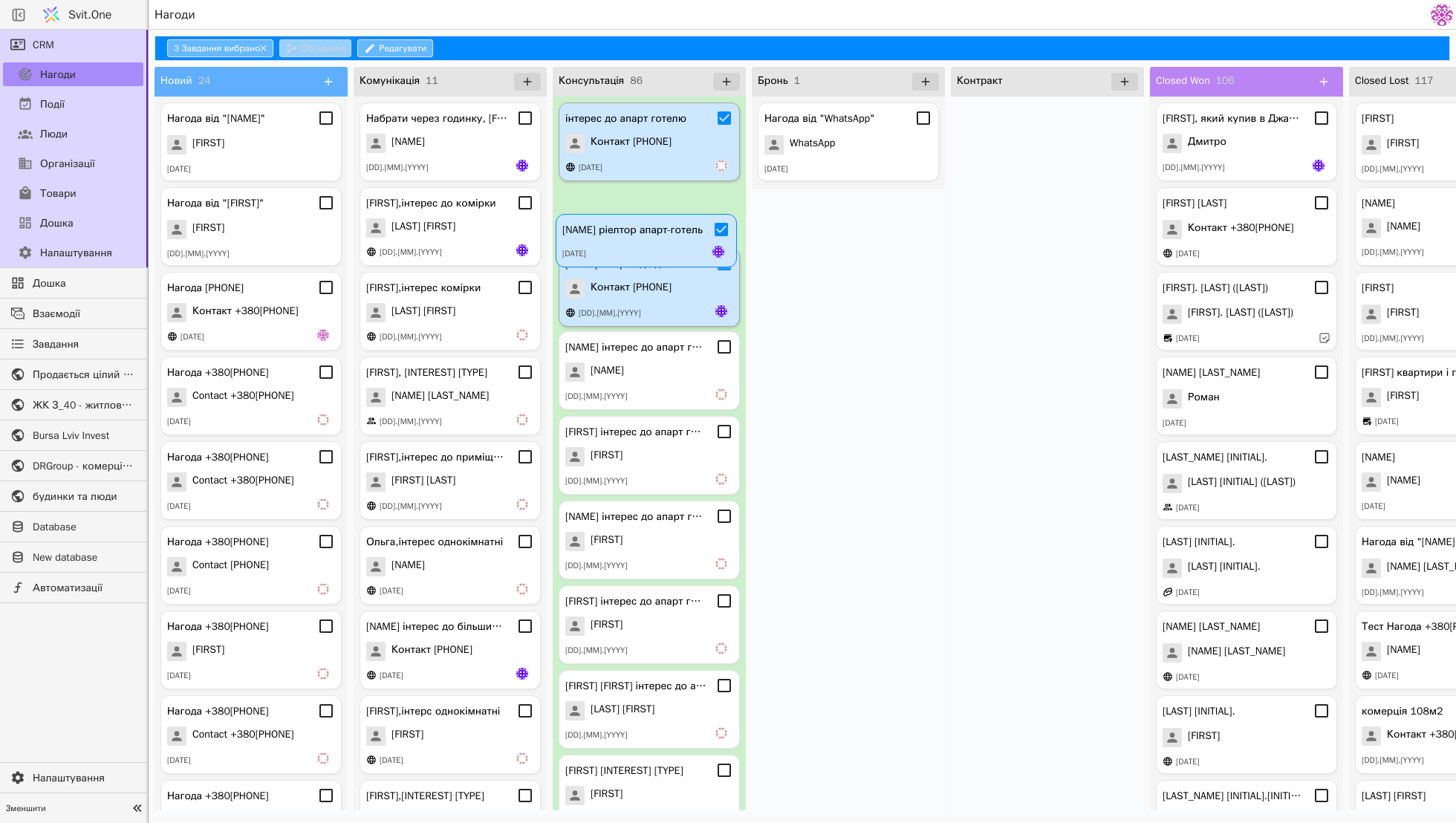 drag, startPoint x: 677, startPoint y: 277, endPoint x: 679, endPoint y: 218, distance: 59.03389 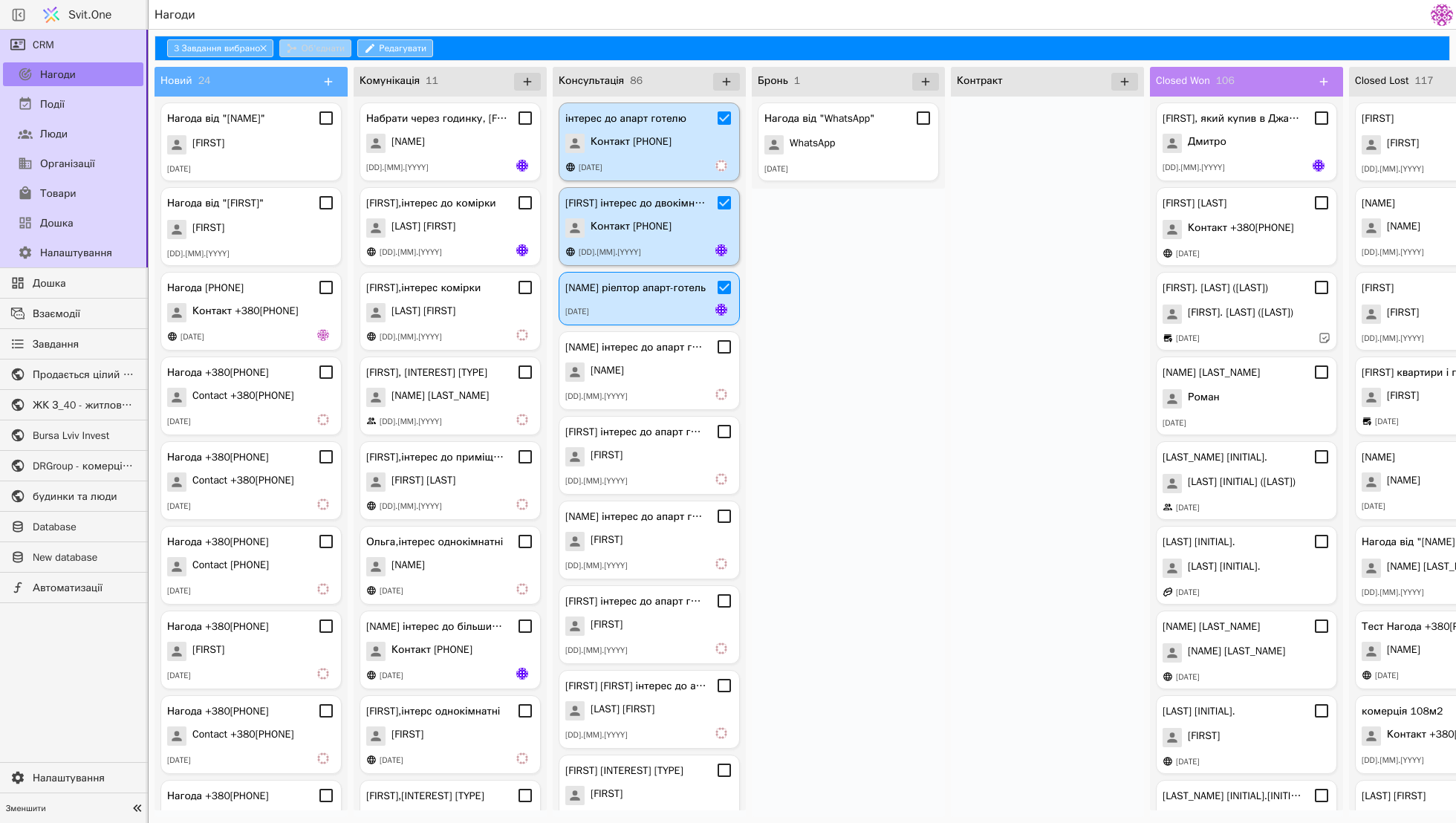 click 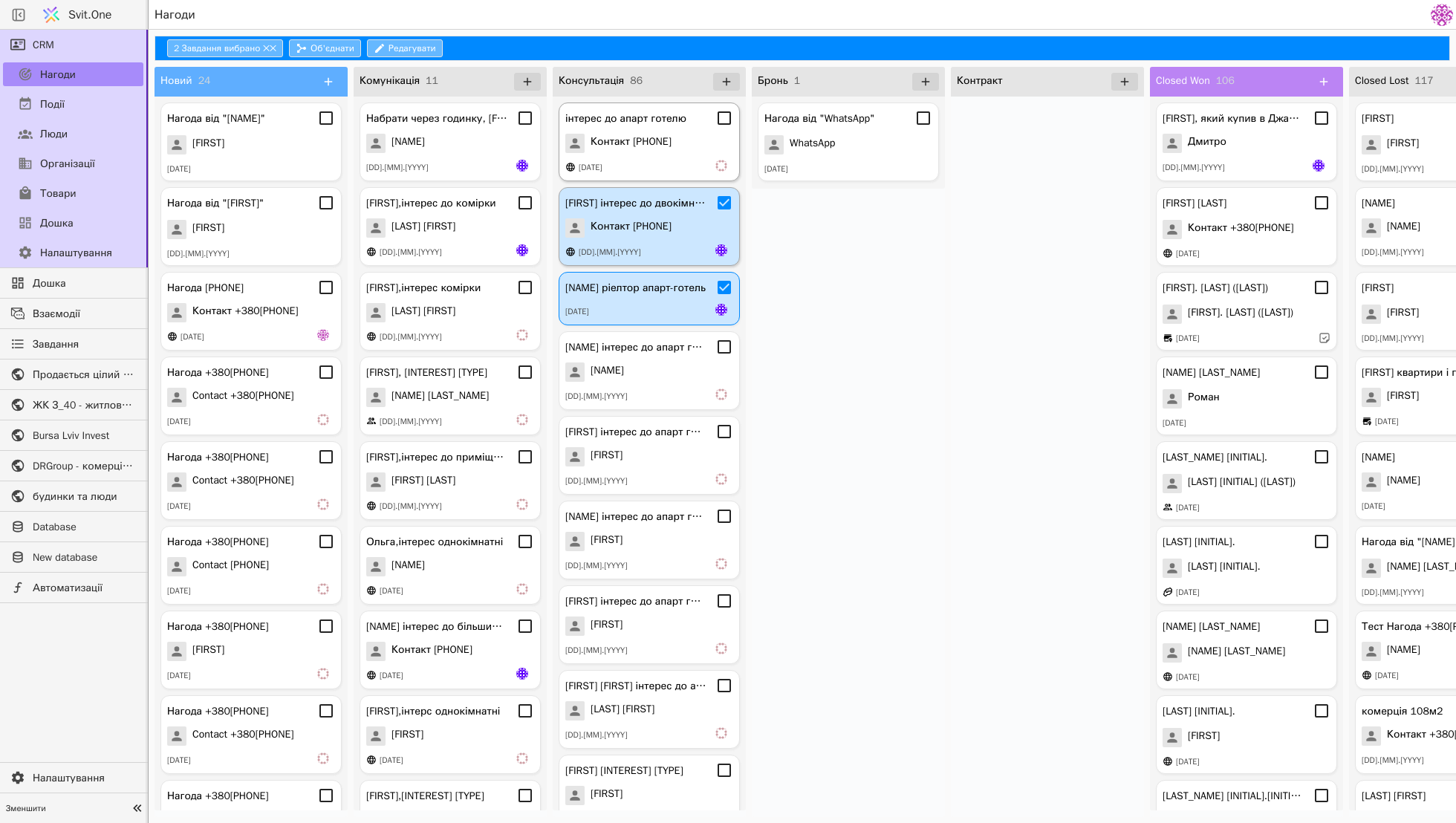 click 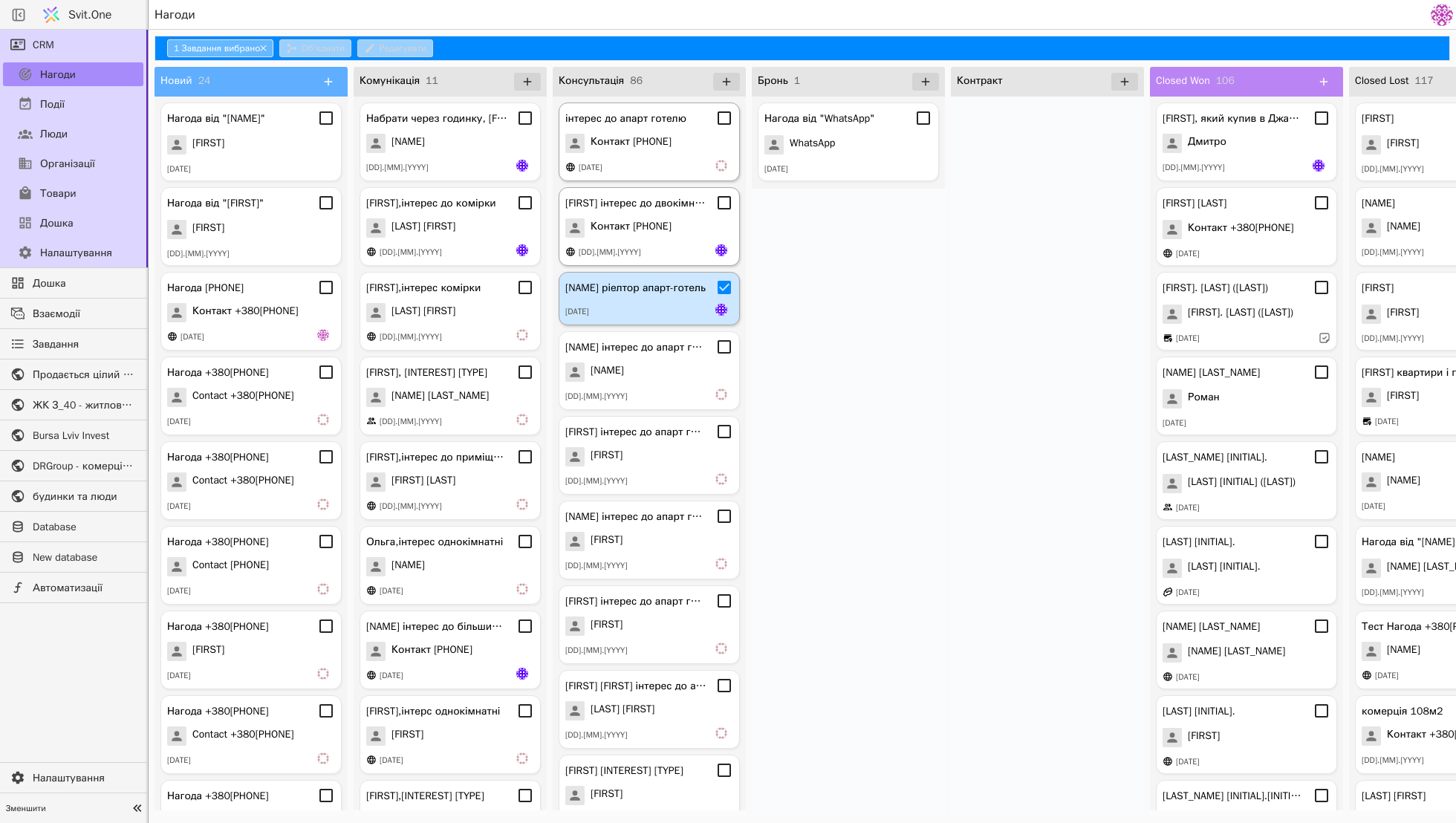 click 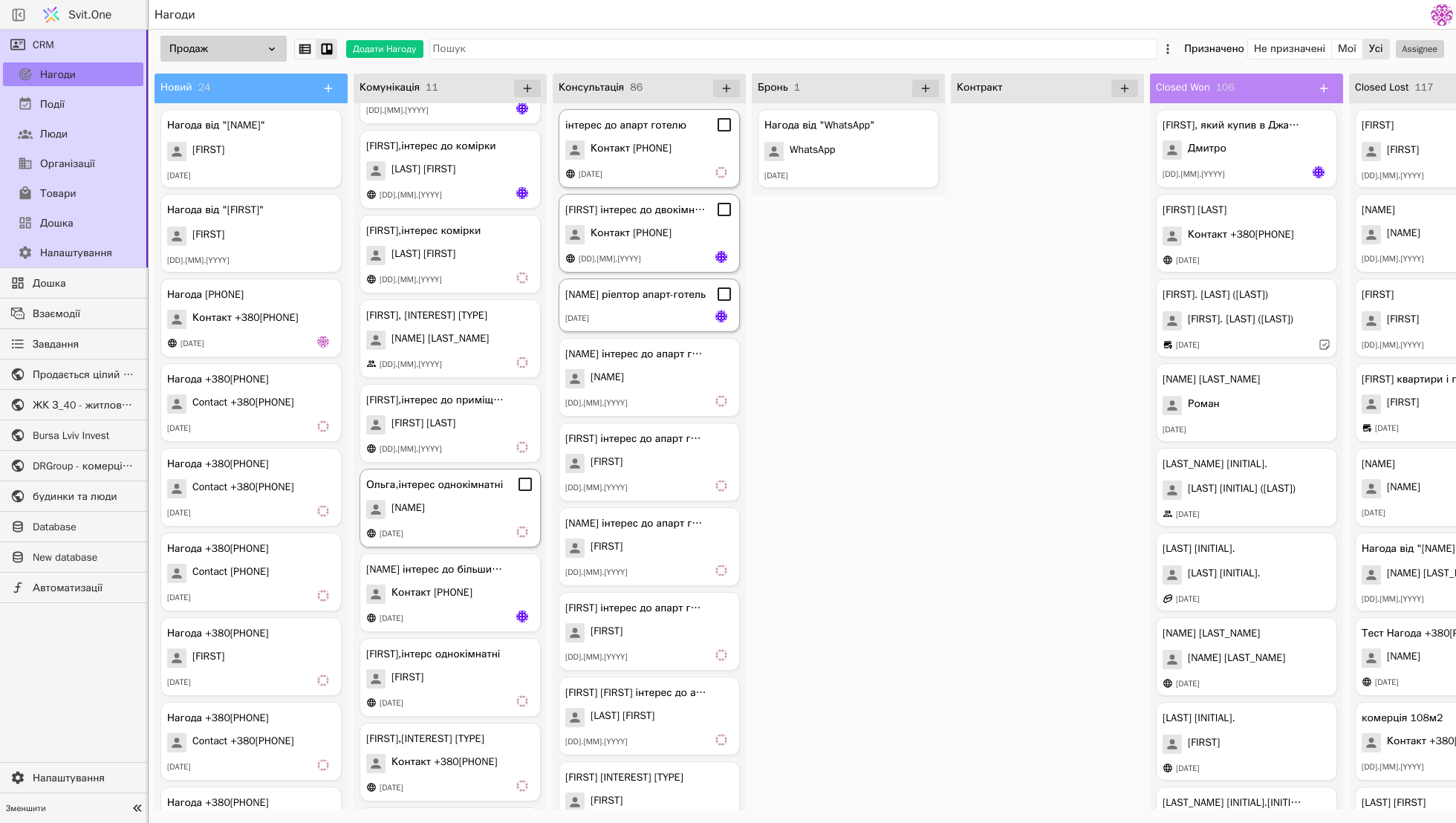 scroll, scrollTop: 85, scrollLeft: 0, axis: vertical 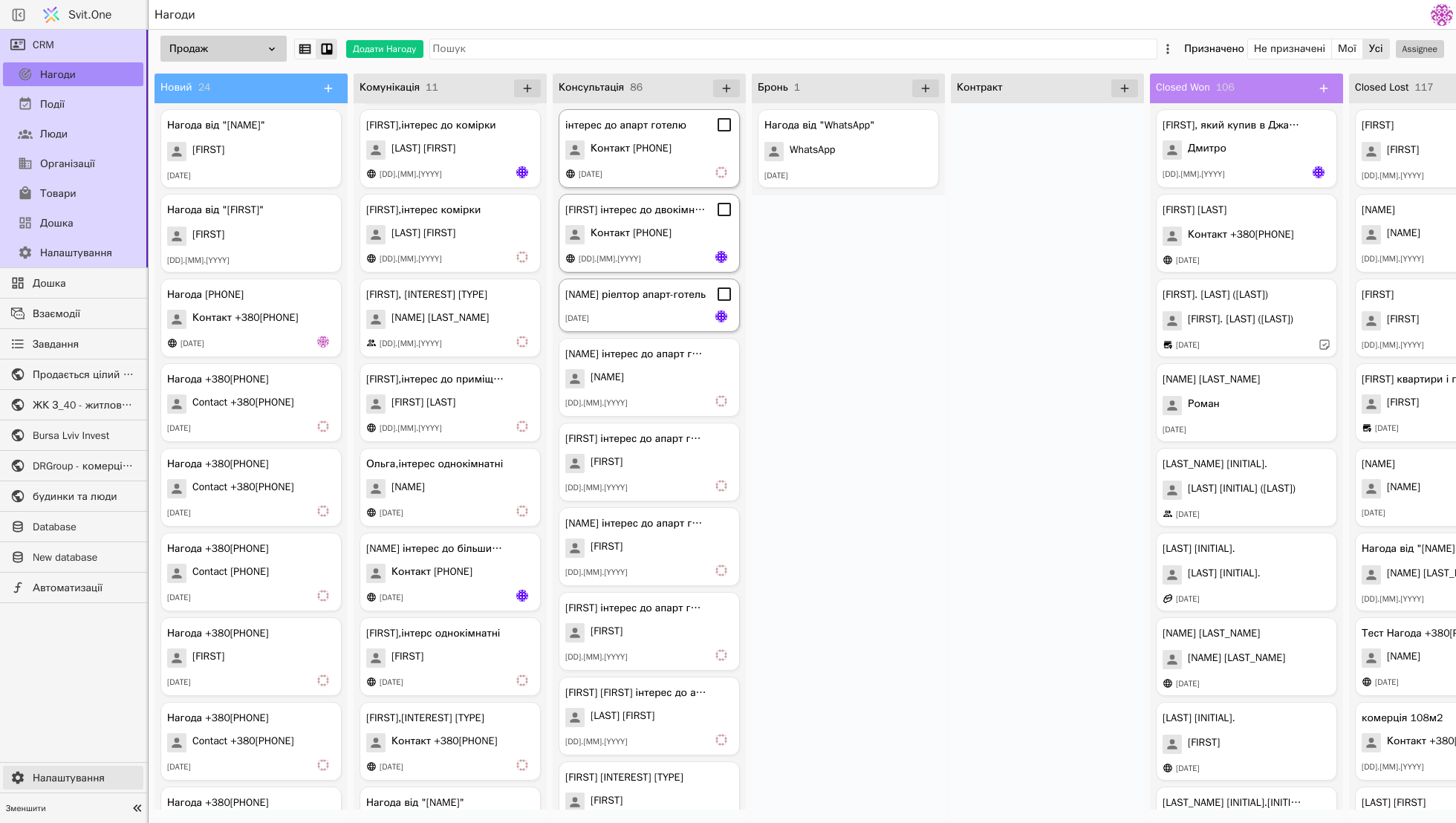 click on "Налаштування" at bounding box center (84, 778) 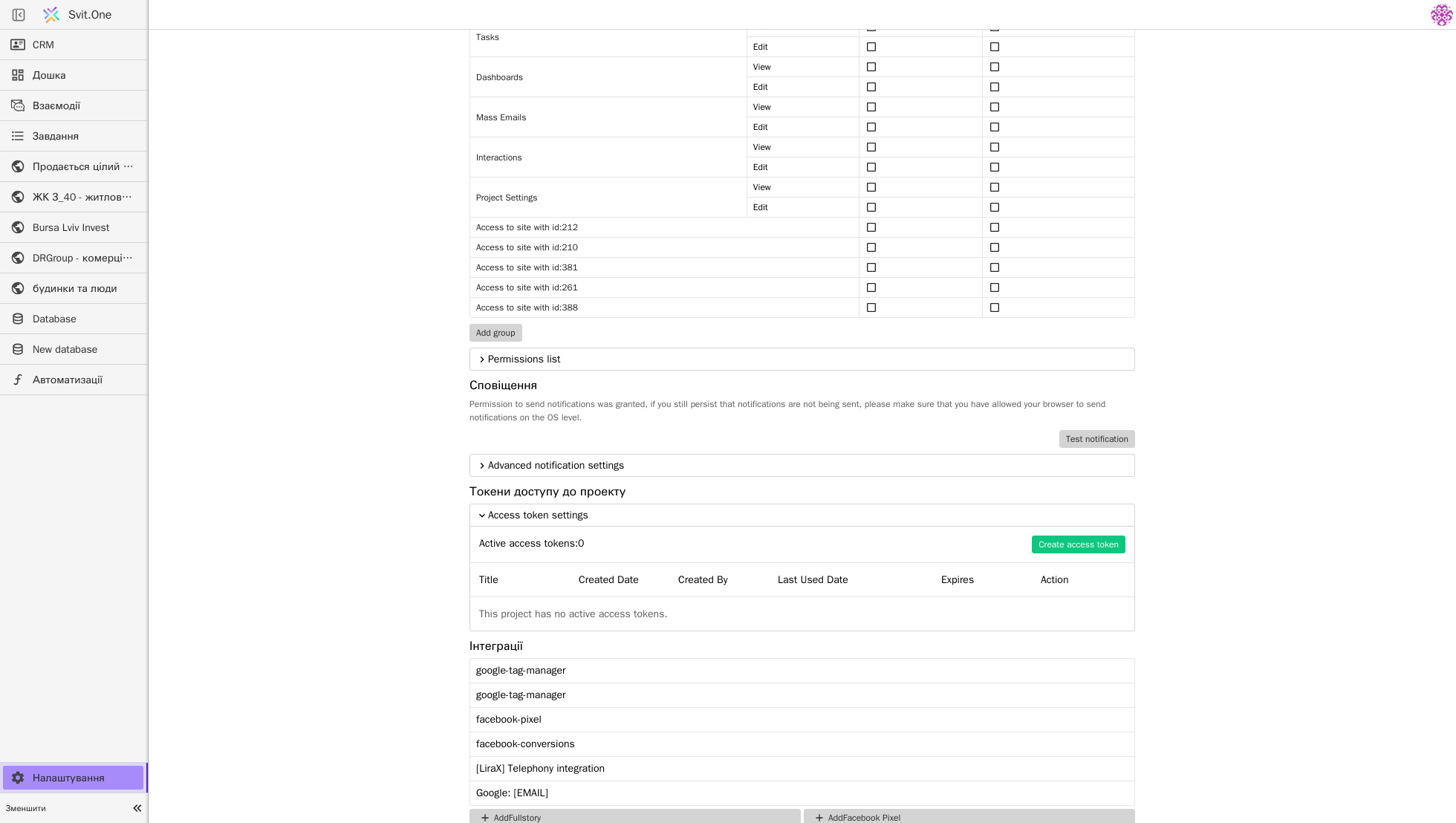 scroll, scrollTop: 927, scrollLeft: 0, axis: vertical 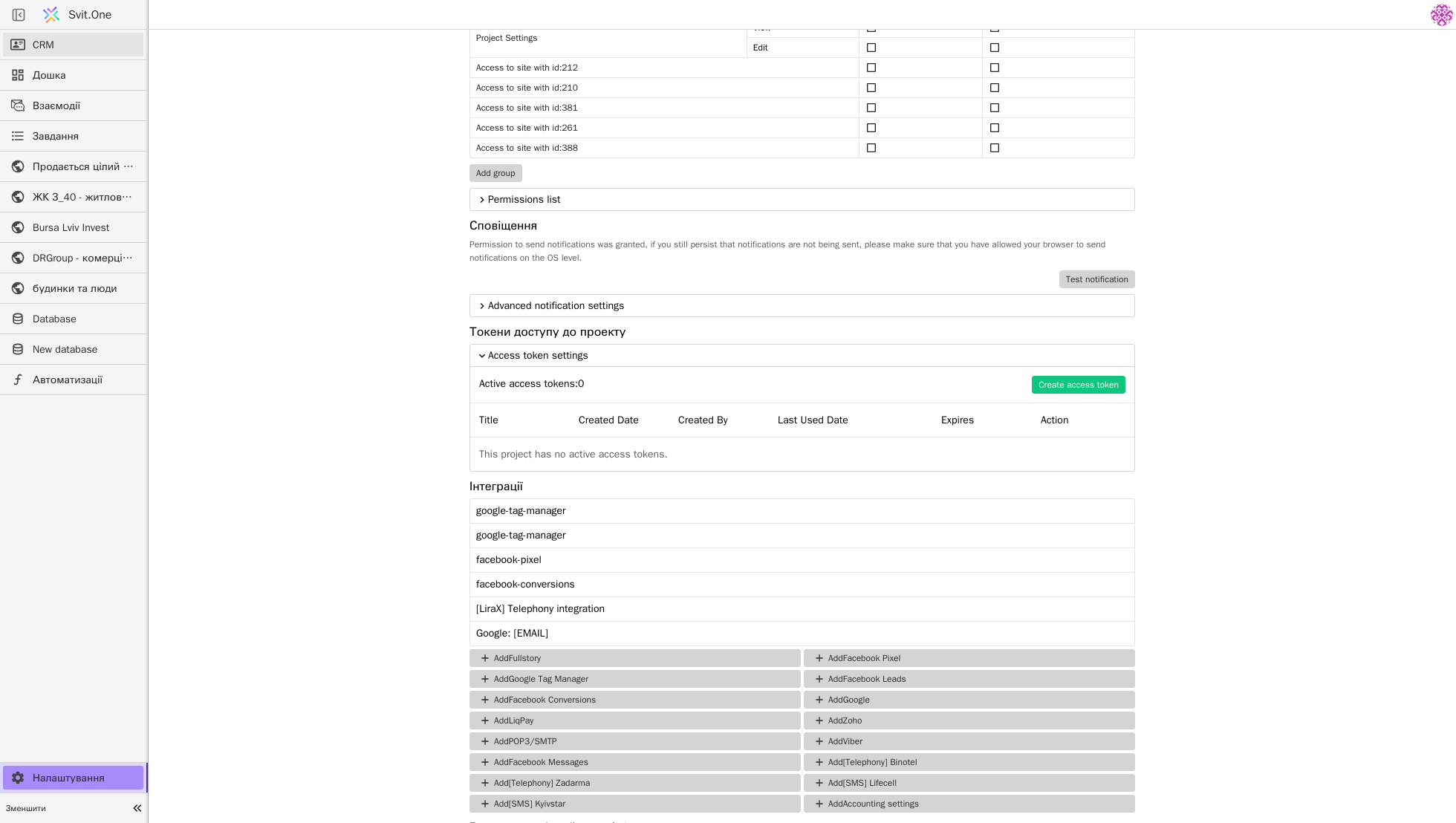 click on "CRM" at bounding box center [73, 45] 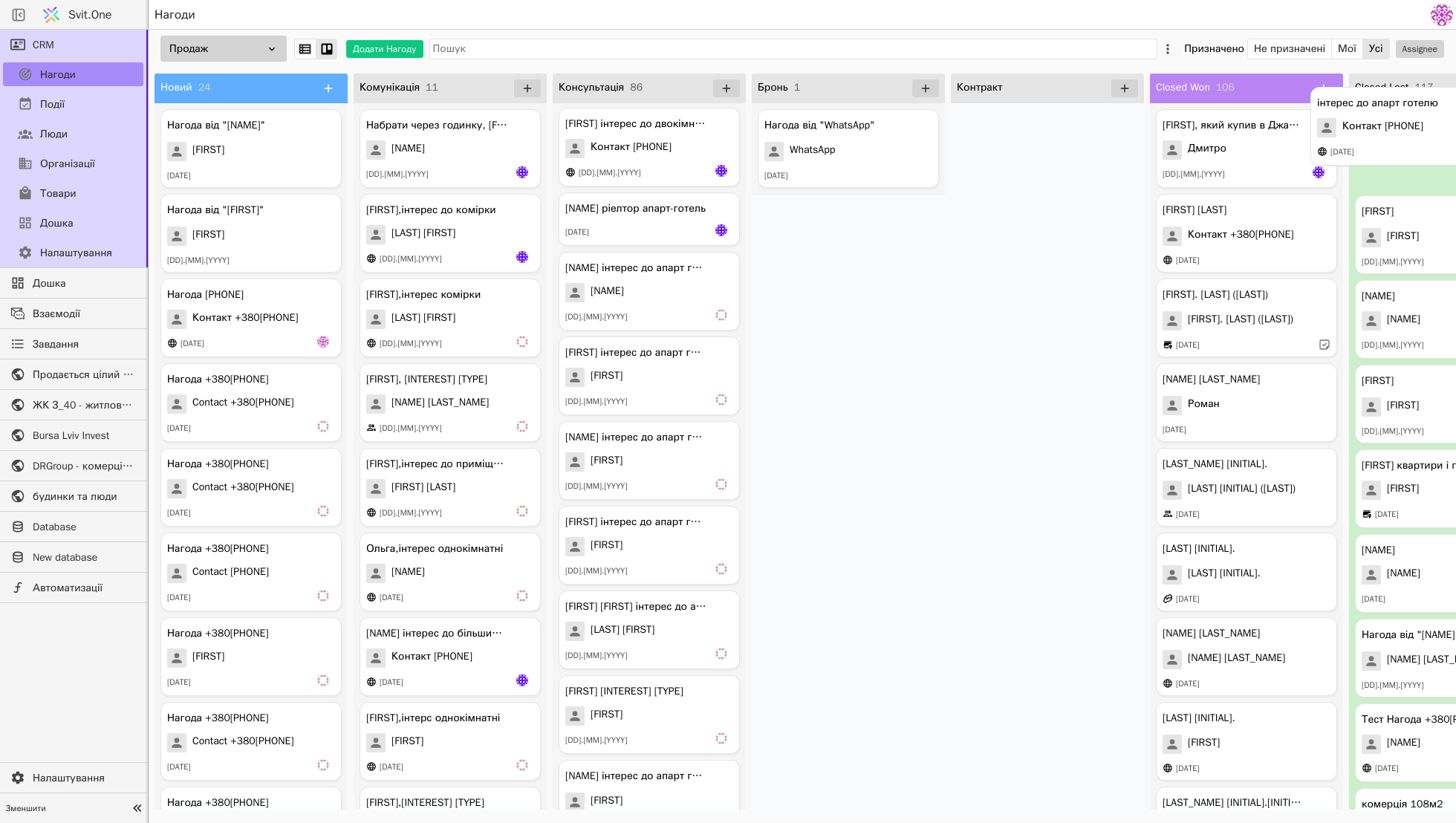 drag, startPoint x: 671, startPoint y: 138, endPoint x: 1426, endPoint y: 116, distance: 755.3205 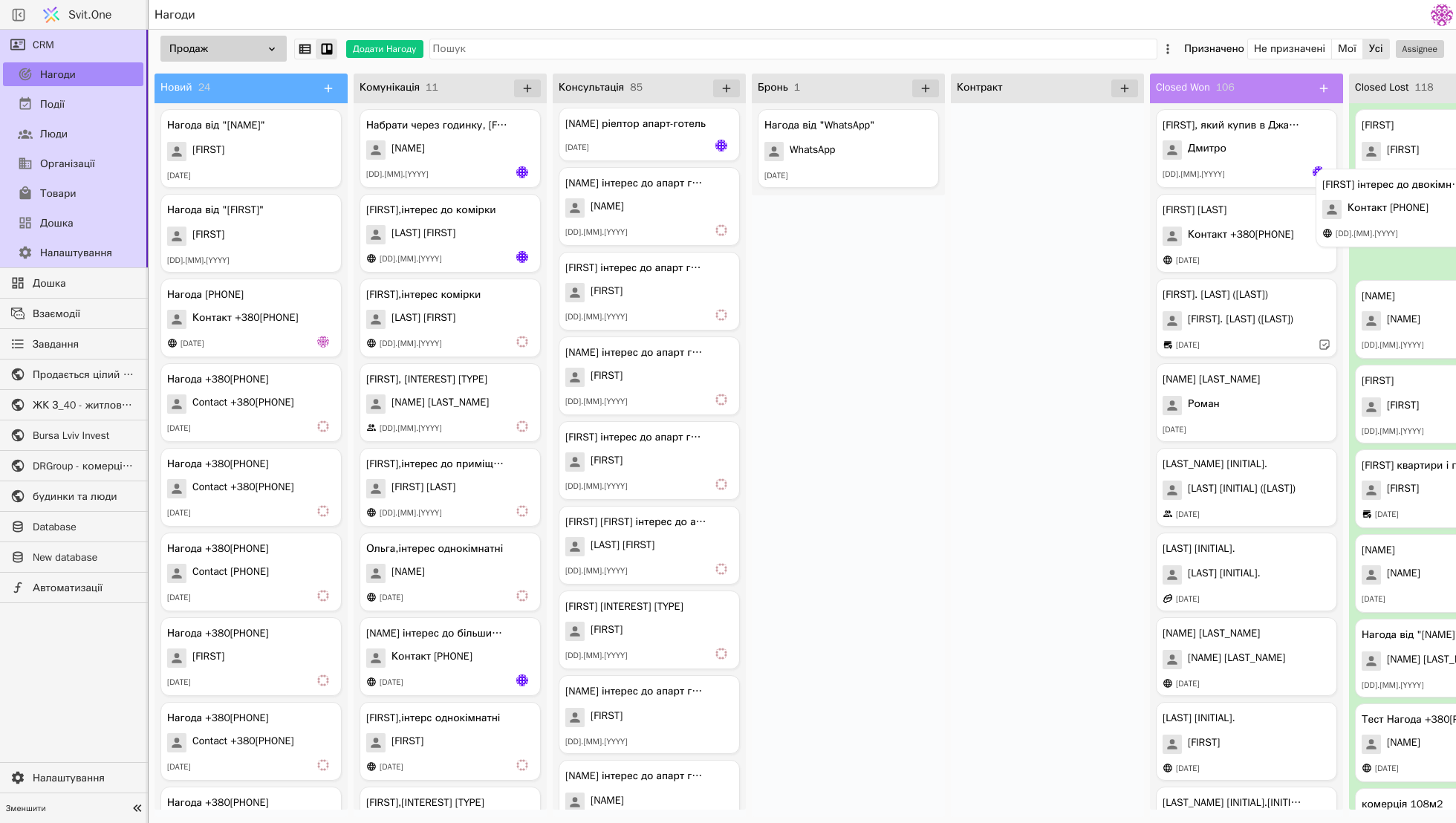 drag, startPoint x: 632, startPoint y: 145, endPoint x: 1388, endPoint y: 204, distance: 758.2988 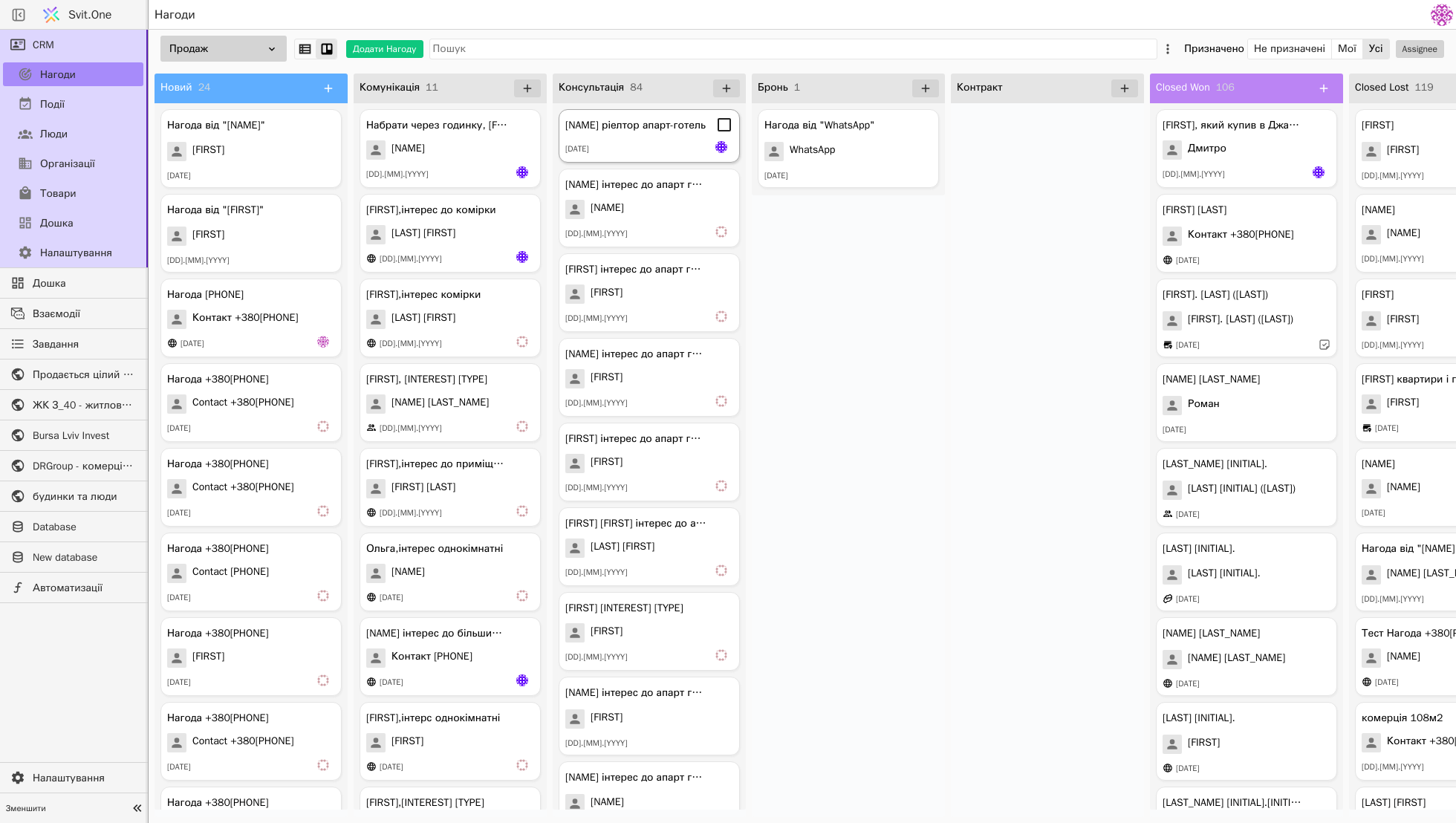 click 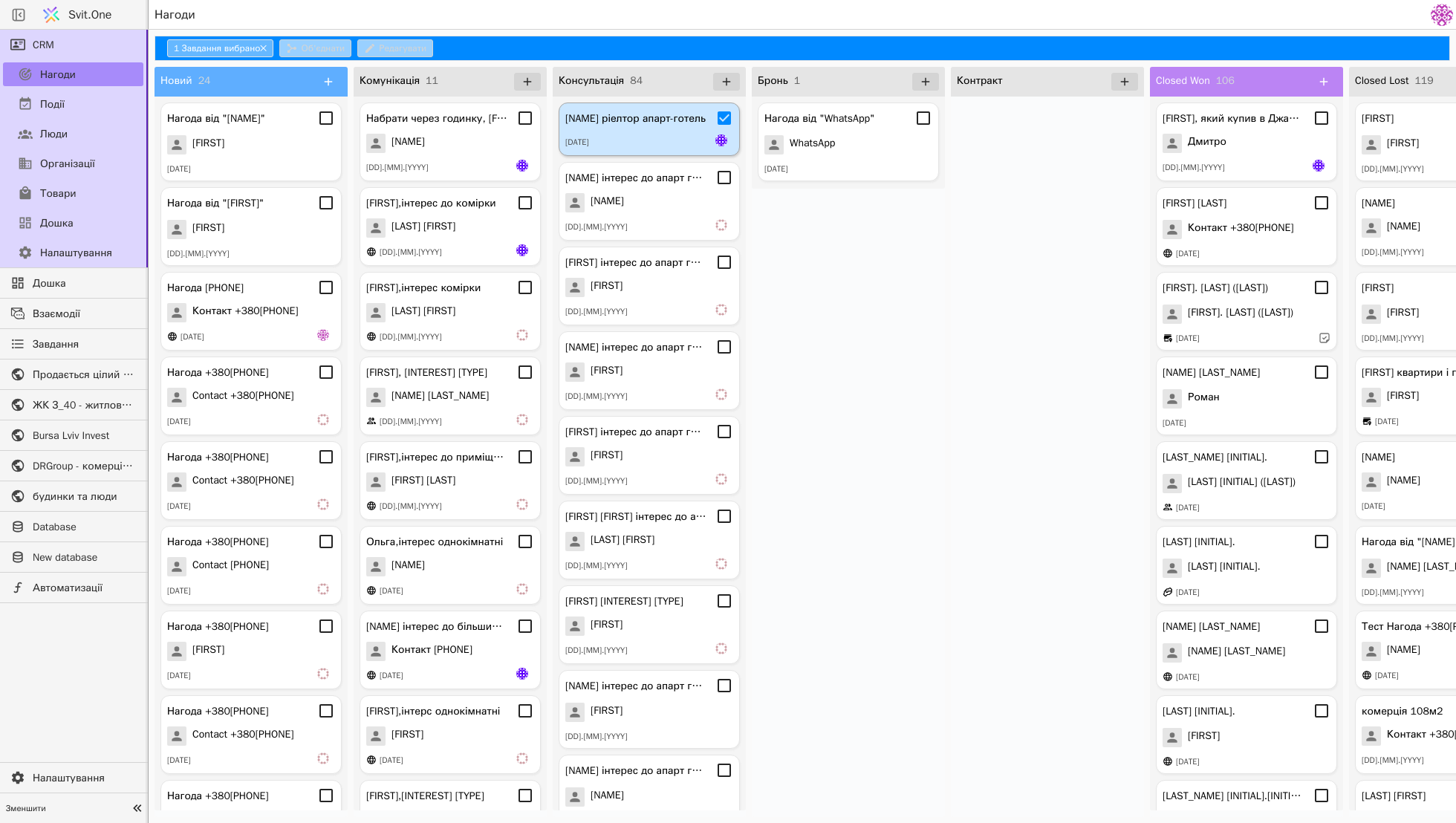 click on "[FIRST] ріелтор апарт-готель [DATE]" at bounding box center (649, 129) 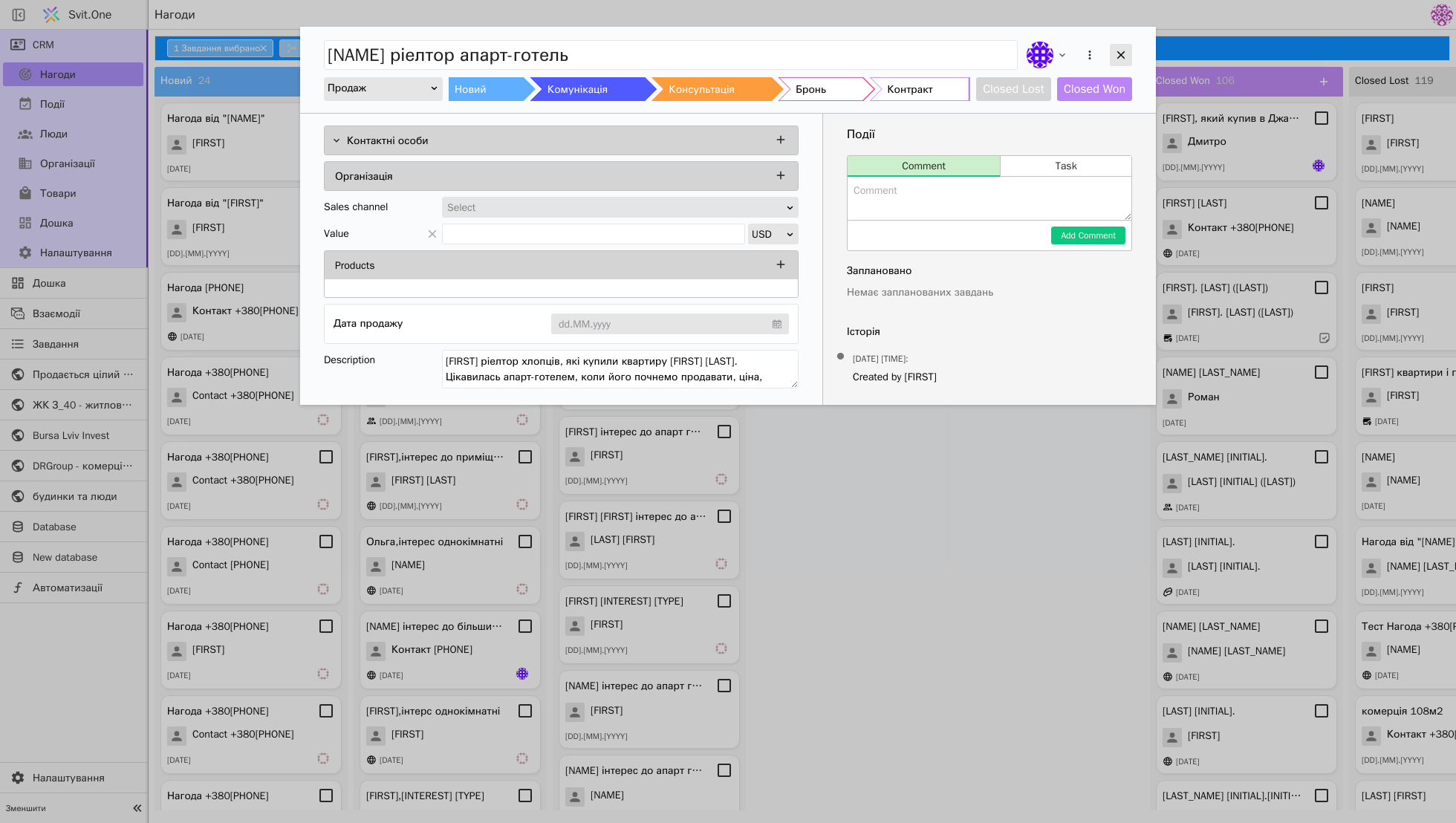click 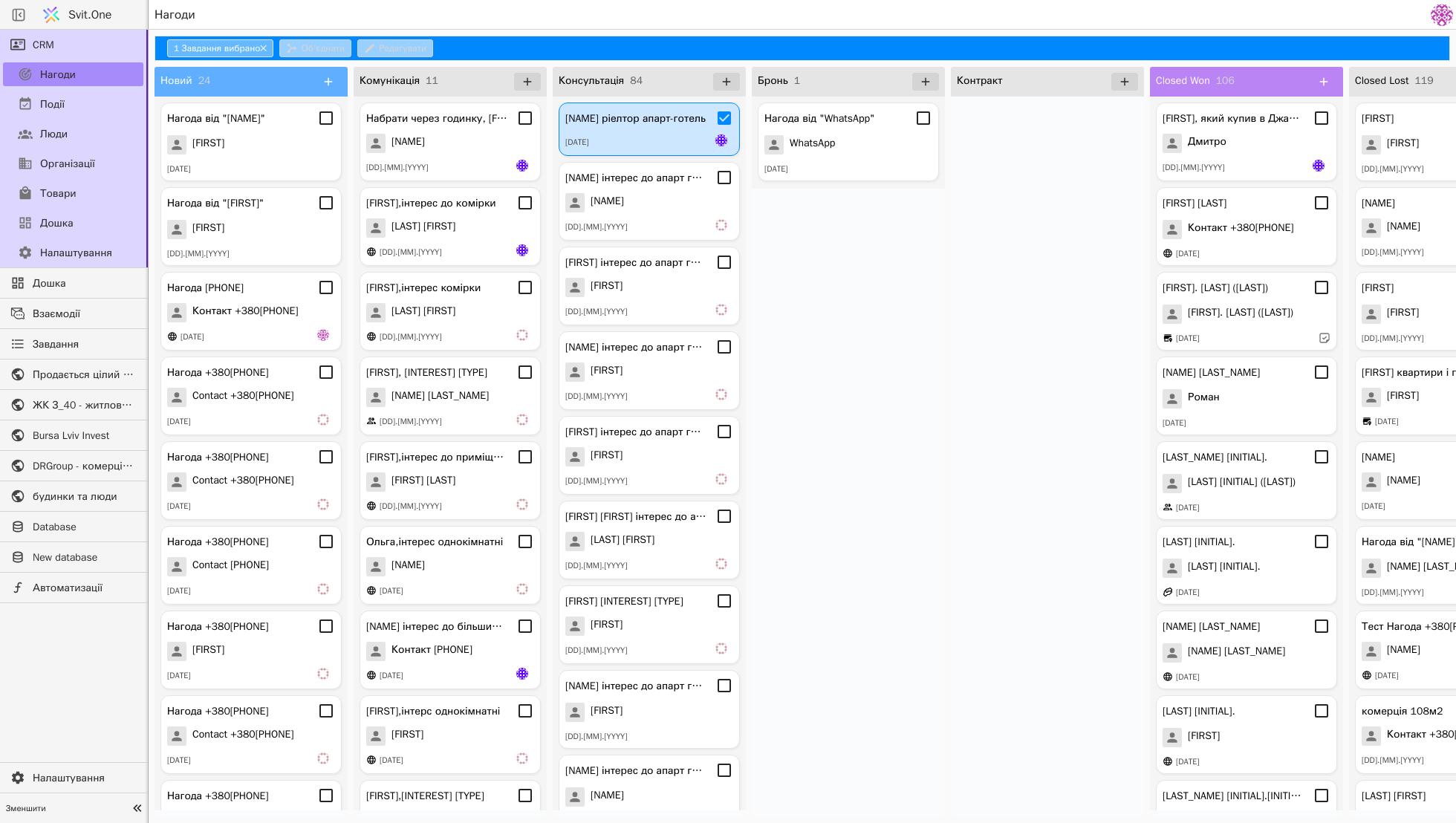 click 